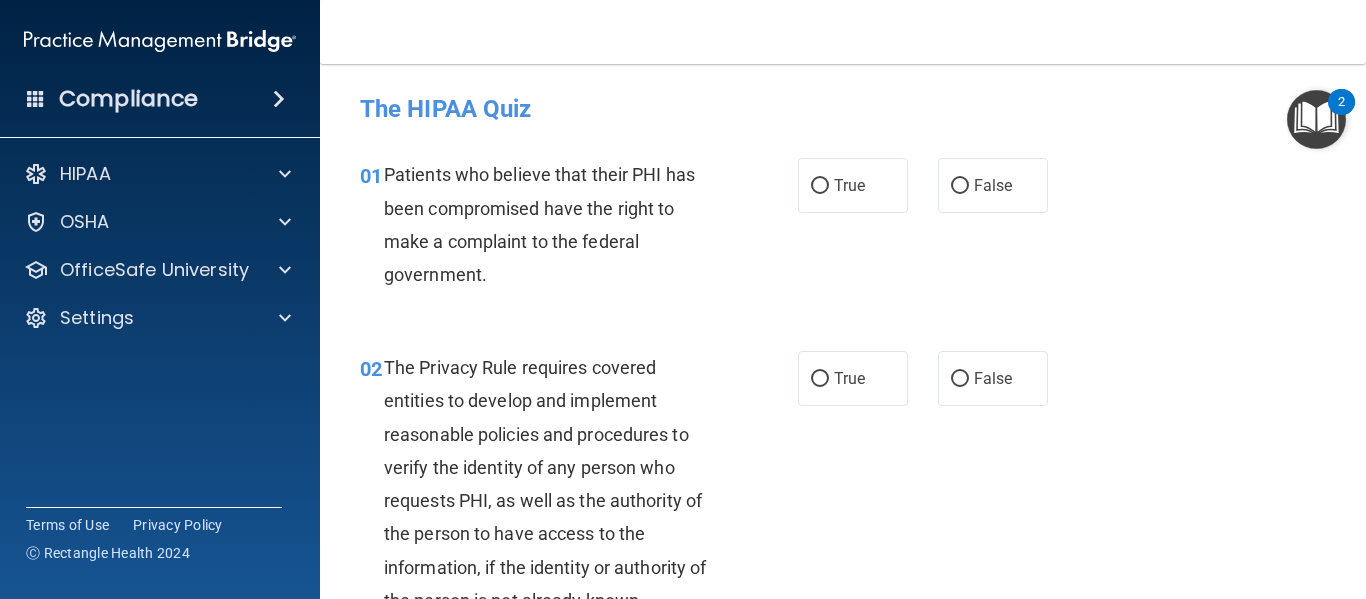 scroll, scrollTop: 0, scrollLeft: 0, axis: both 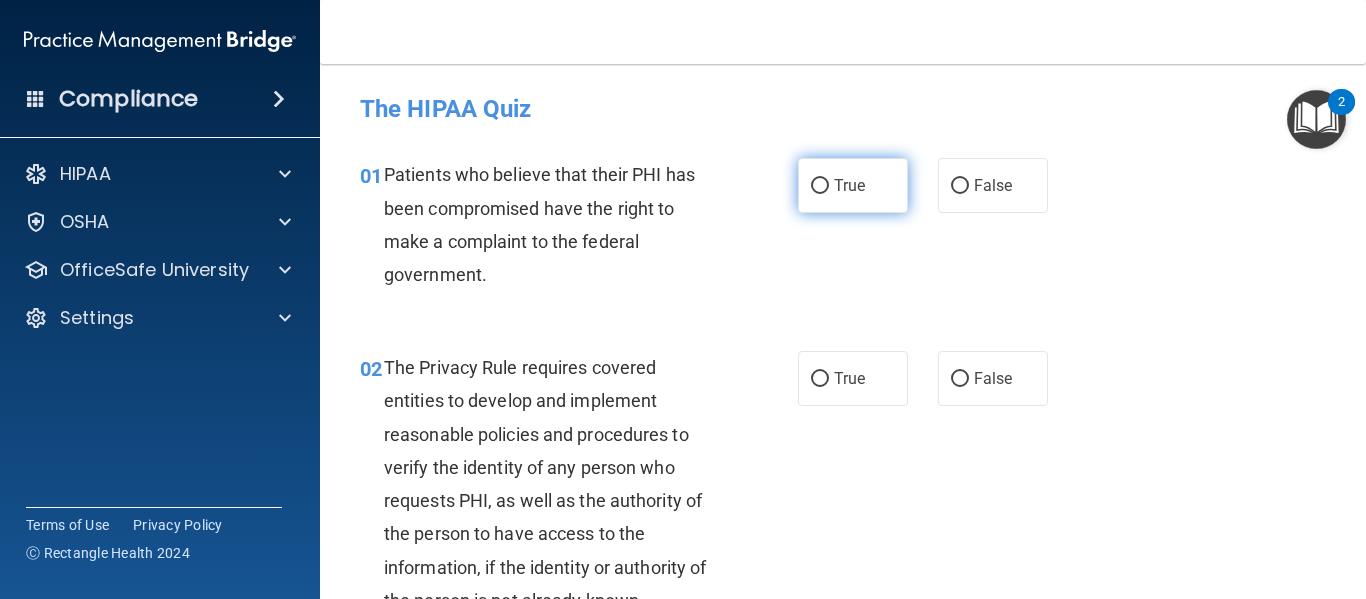 click on "True" at bounding box center (849, 185) 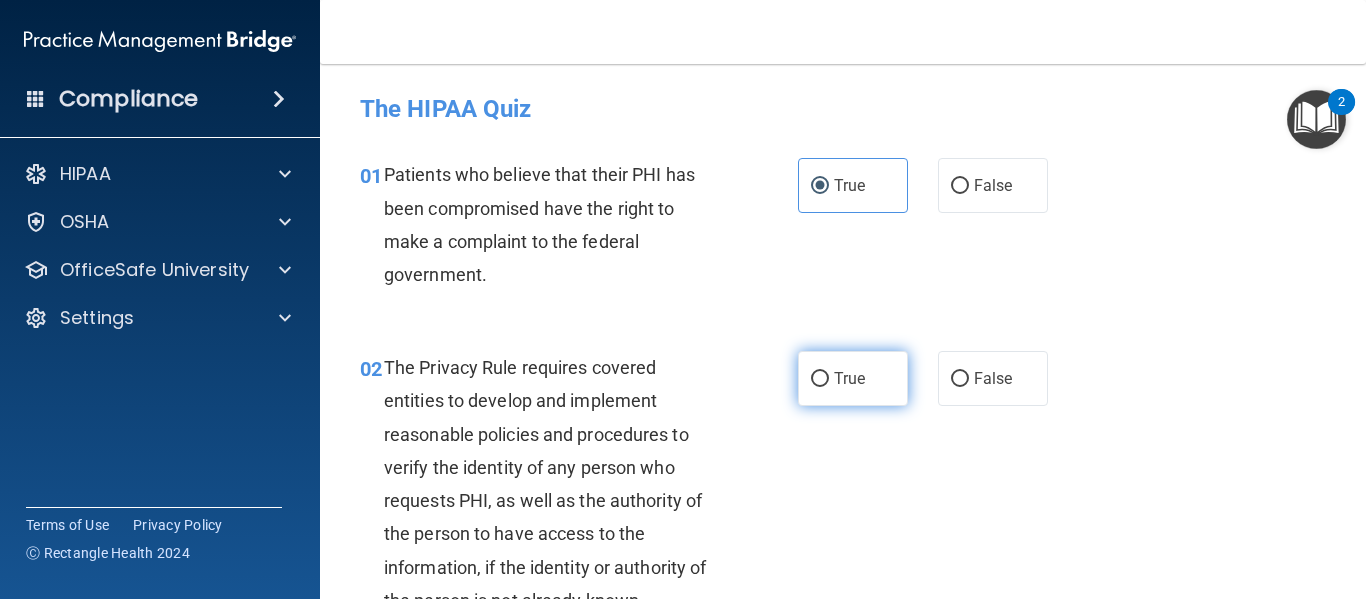 click on "True" at bounding box center [853, 378] 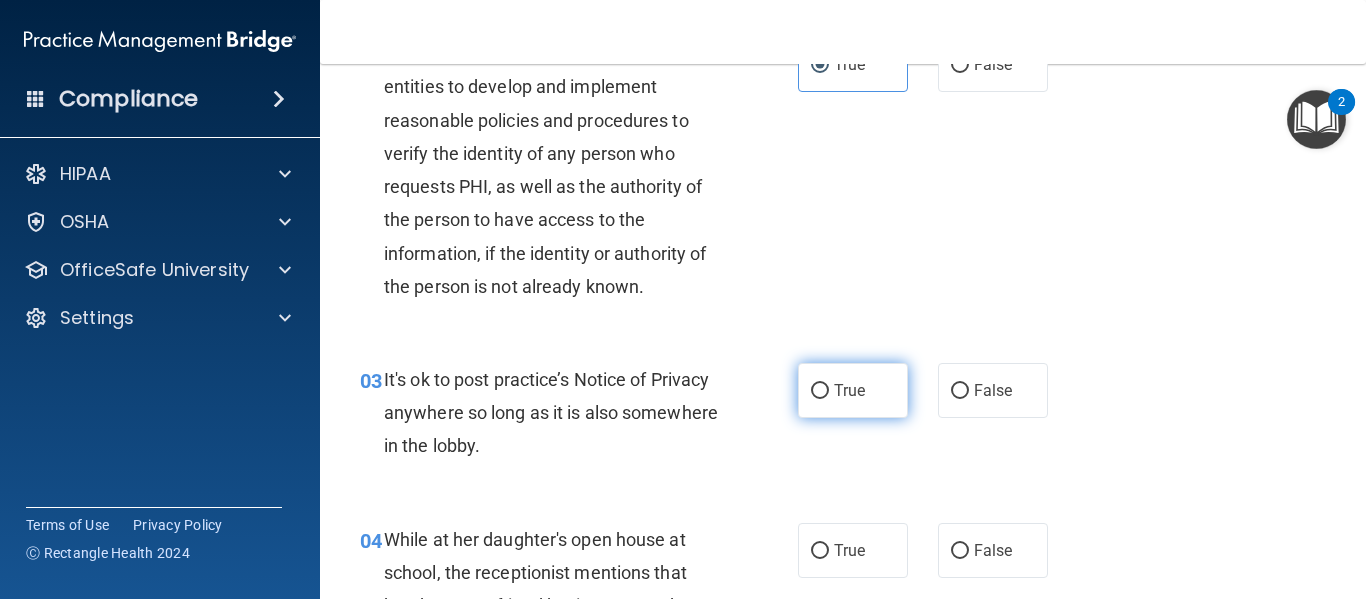 scroll, scrollTop: 315, scrollLeft: 0, axis: vertical 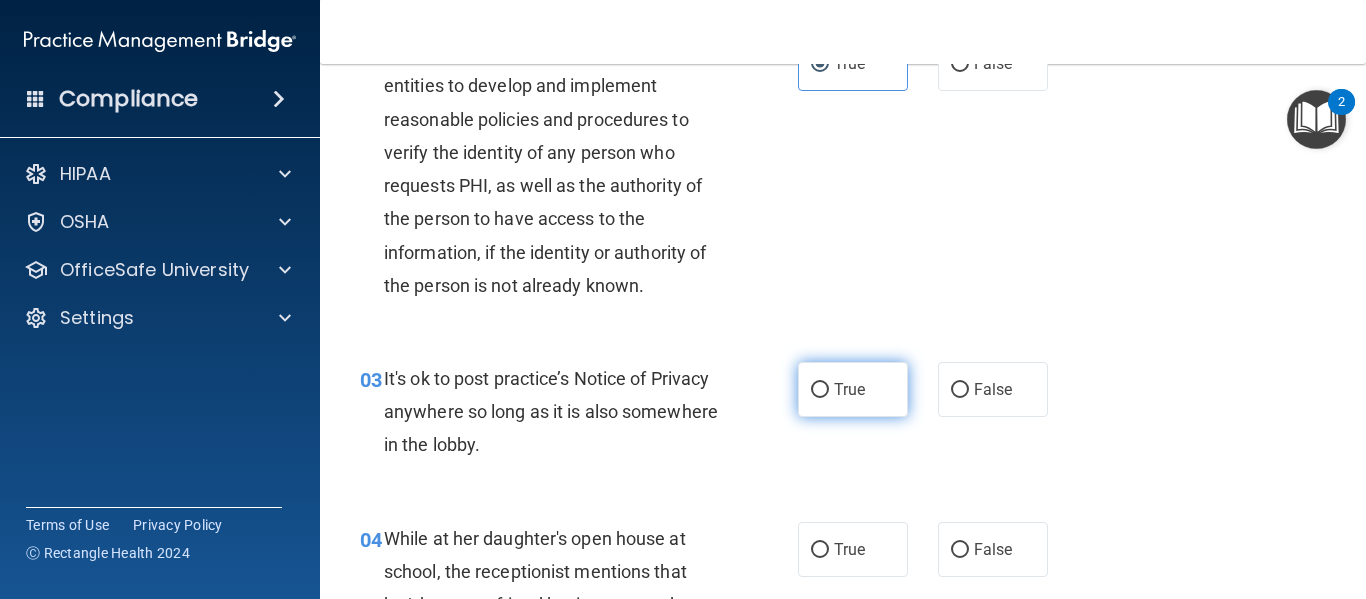 click on "True" at bounding box center (853, 389) 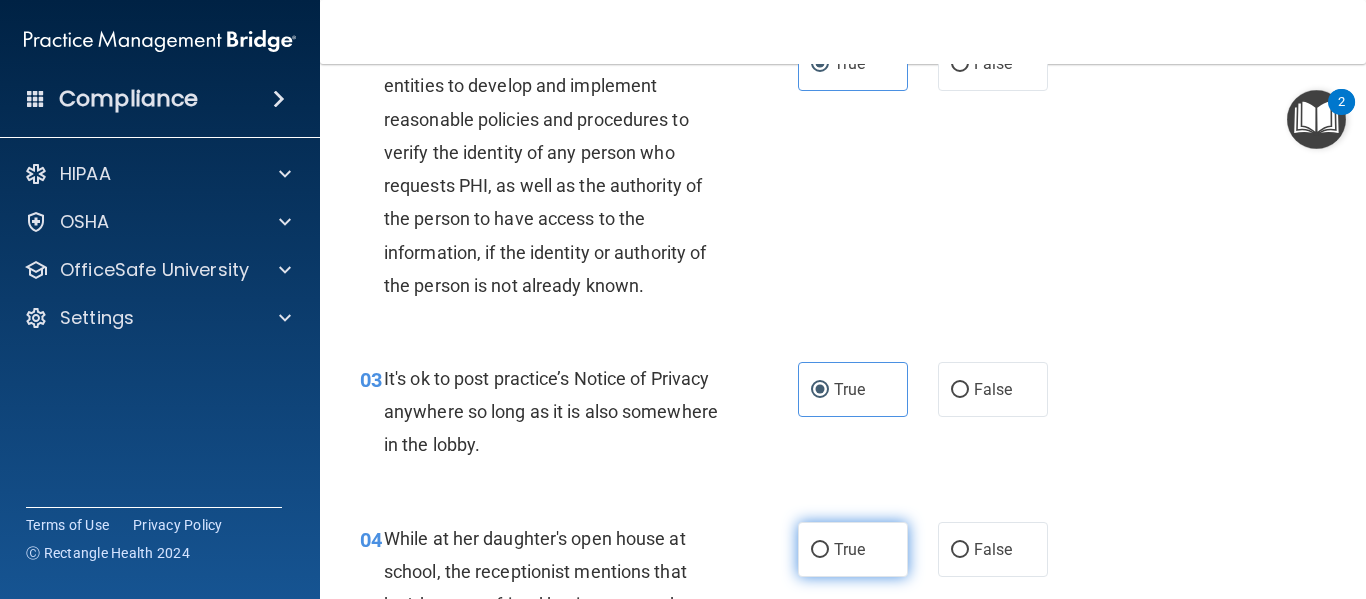 click on "True" at bounding box center [853, 549] 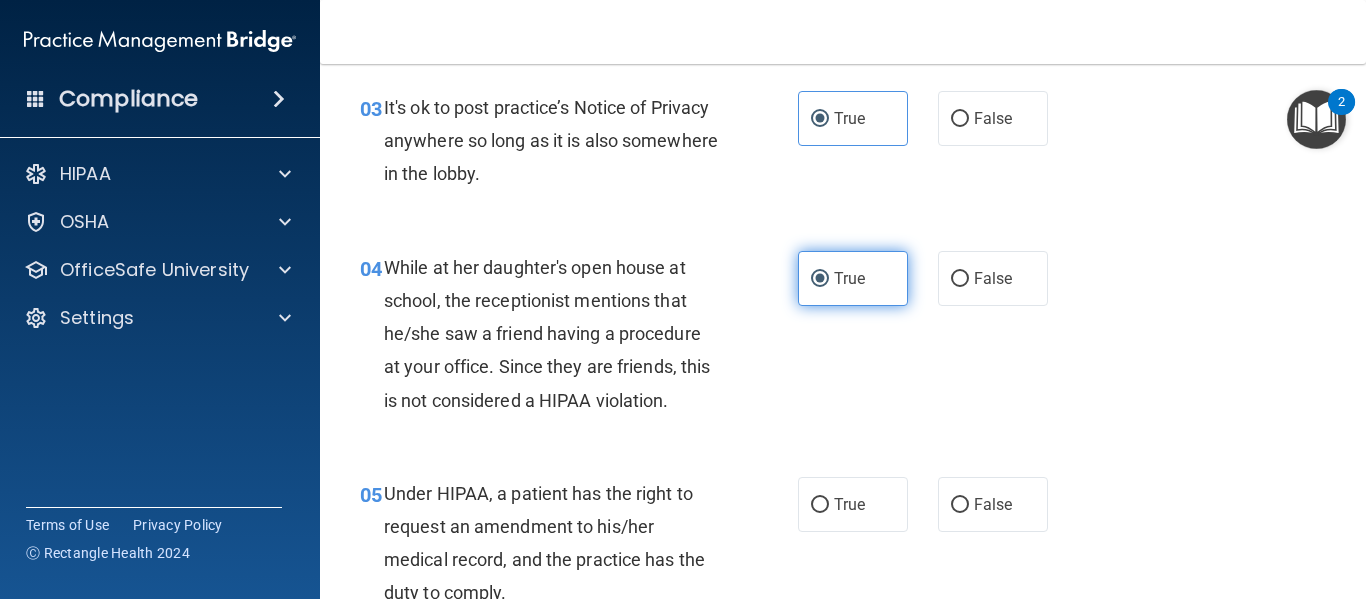 scroll, scrollTop: 589, scrollLeft: 0, axis: vertical 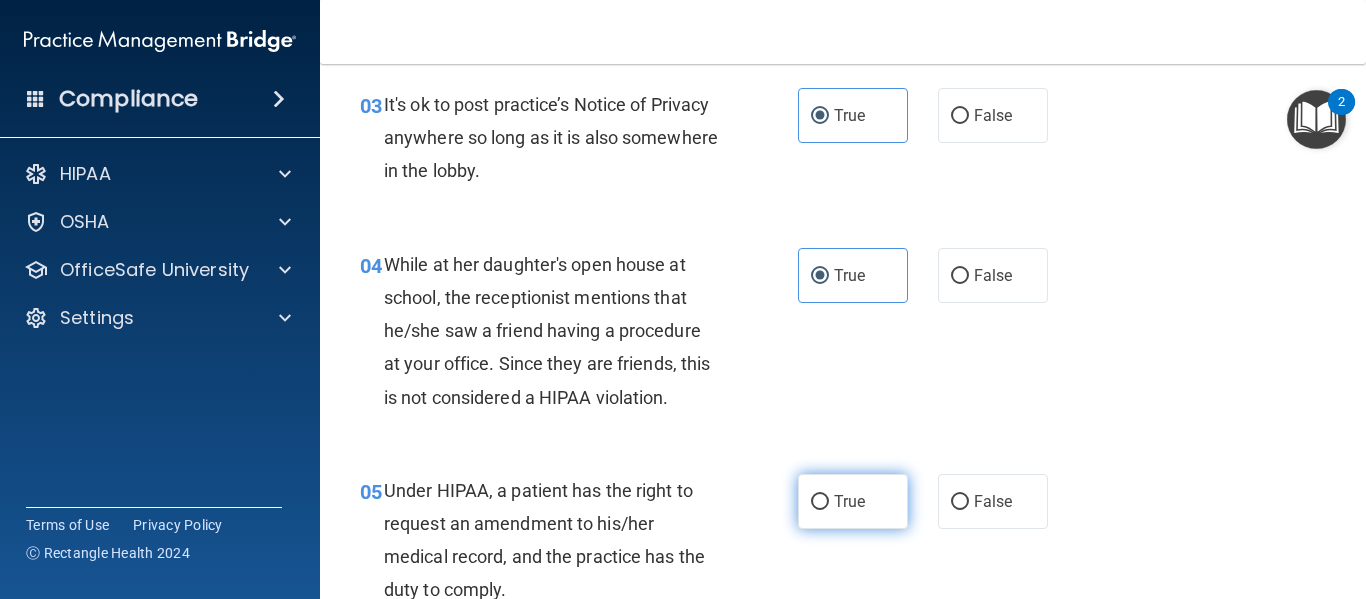 click on "True" at bounding box center [849, 501] 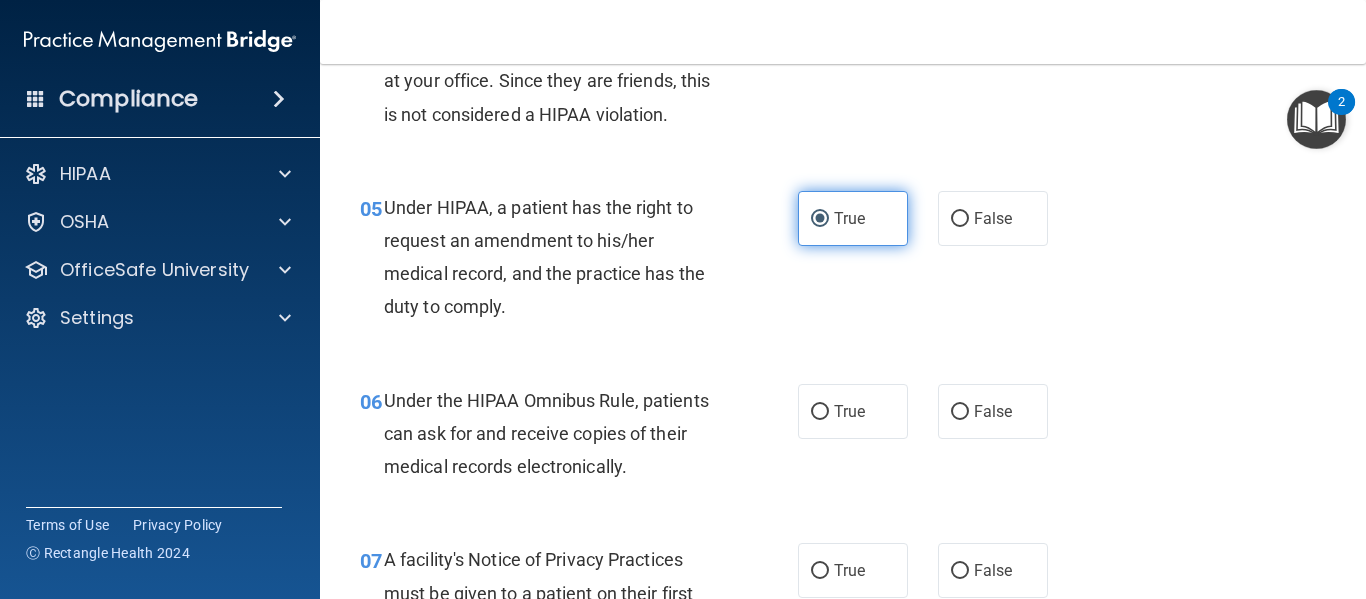 scroll, scrollTop: 874, scrollLeft: 0, axis: vertical 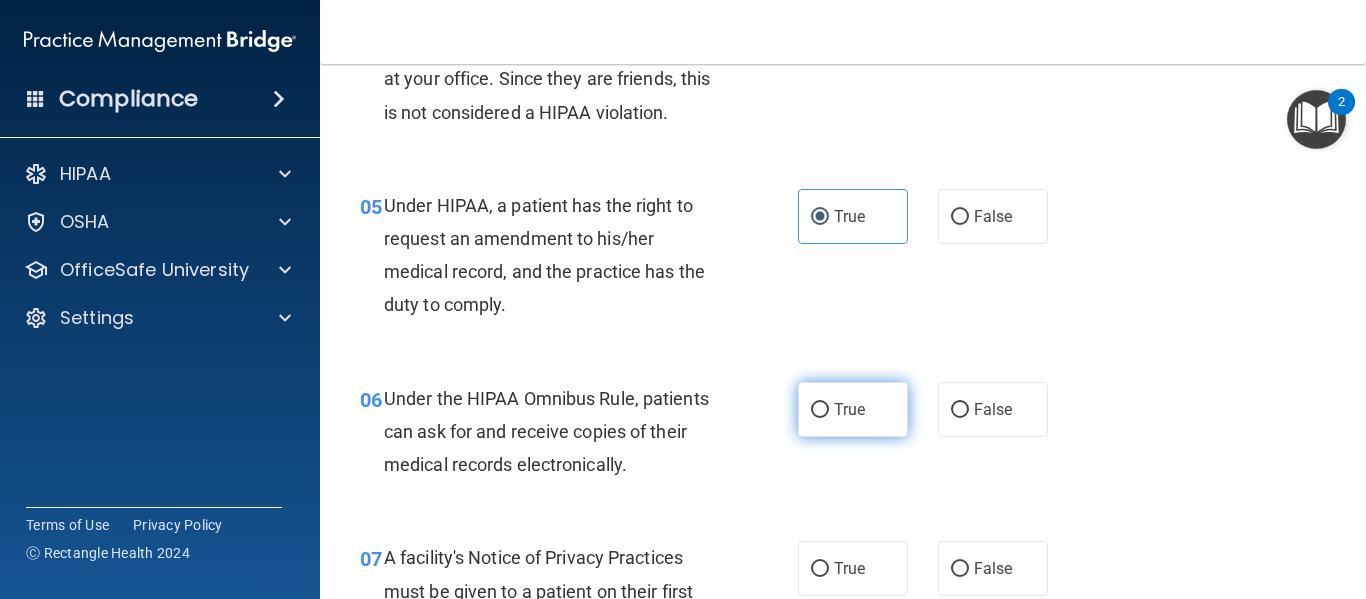 click on "True" at bounding box center [849, 409] 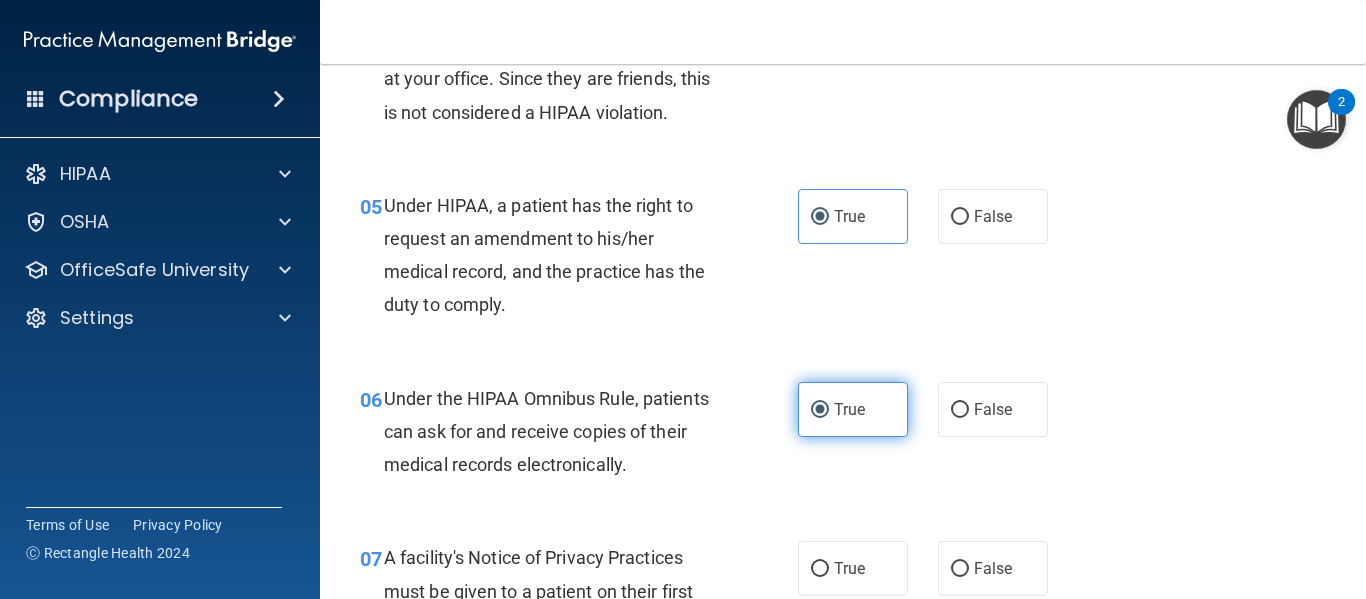 scroll, scrollTop: 1011, scrollLeft: 0, axis: vertical 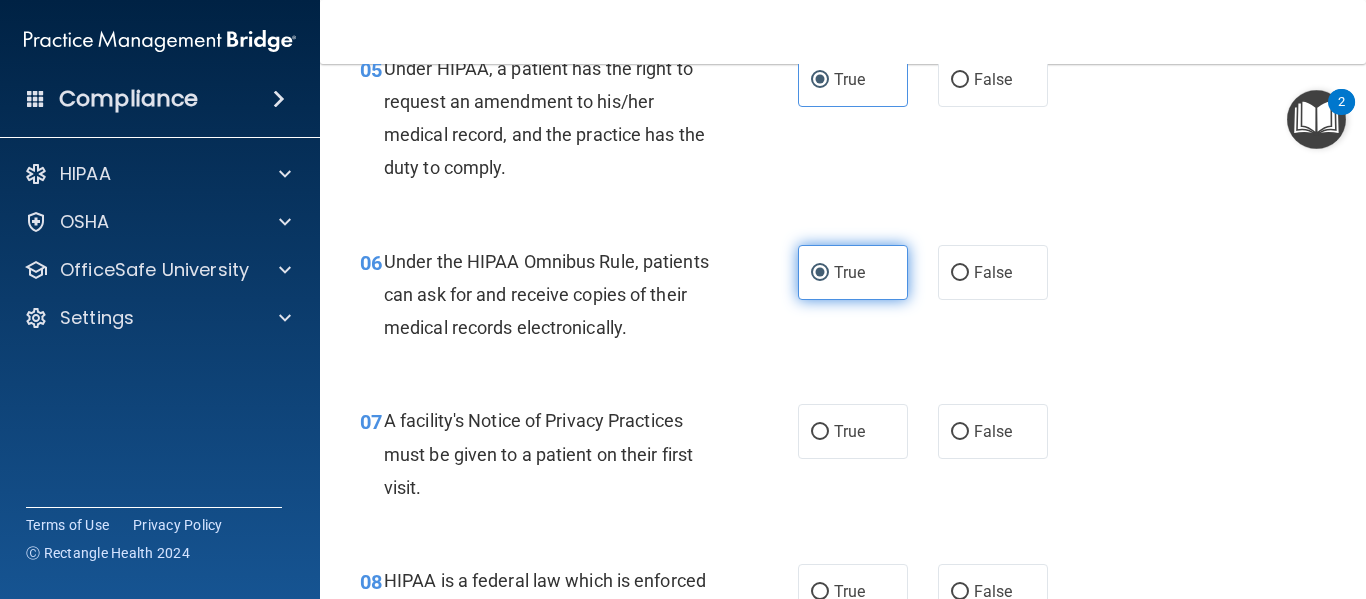 click on "True" at bounding box center (853, 431) 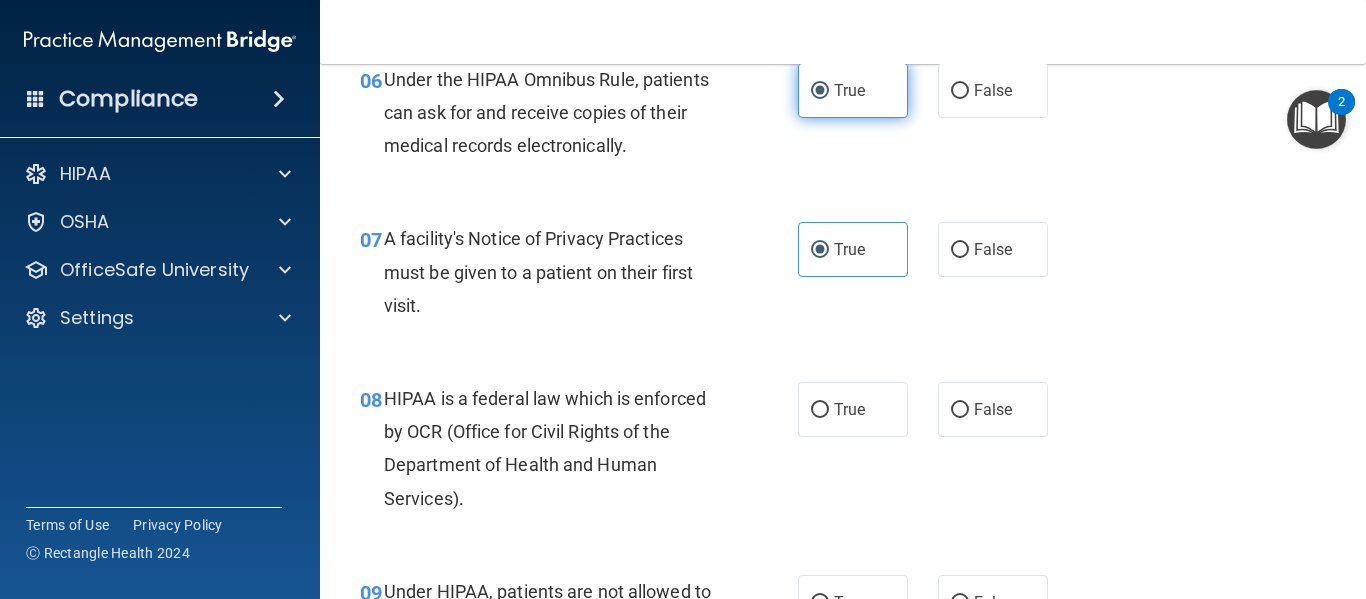 click on "True" at bounding box center (849, 409) 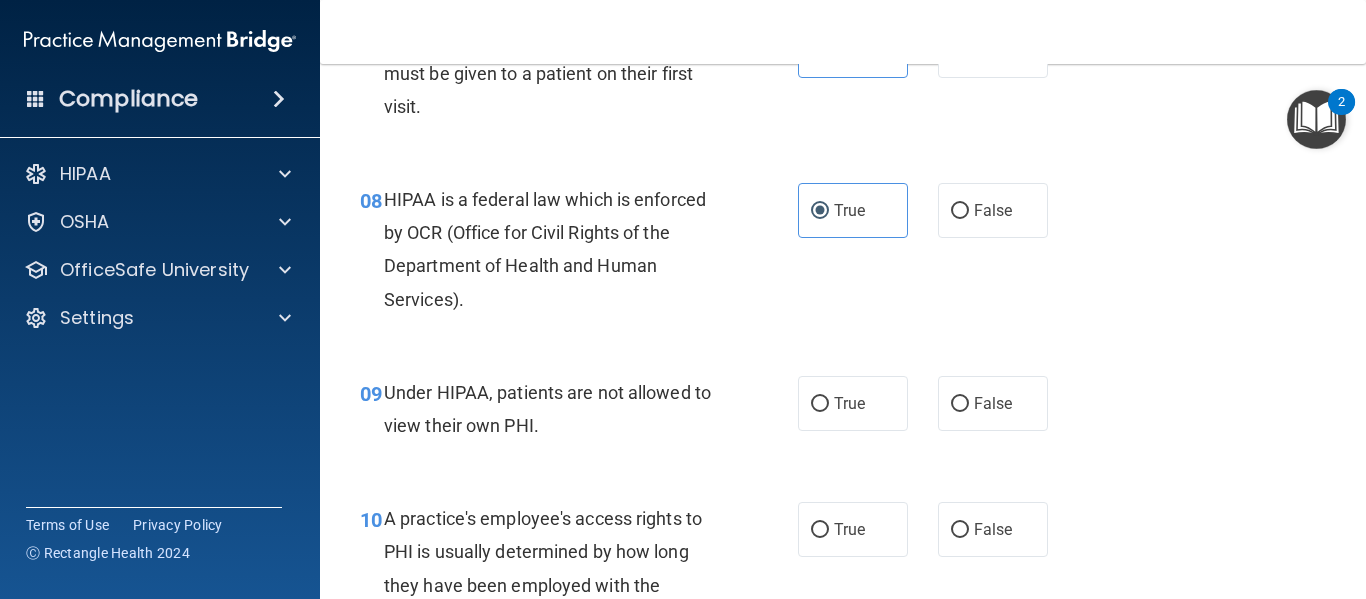 click on "True" at bounding box center (849, 403) 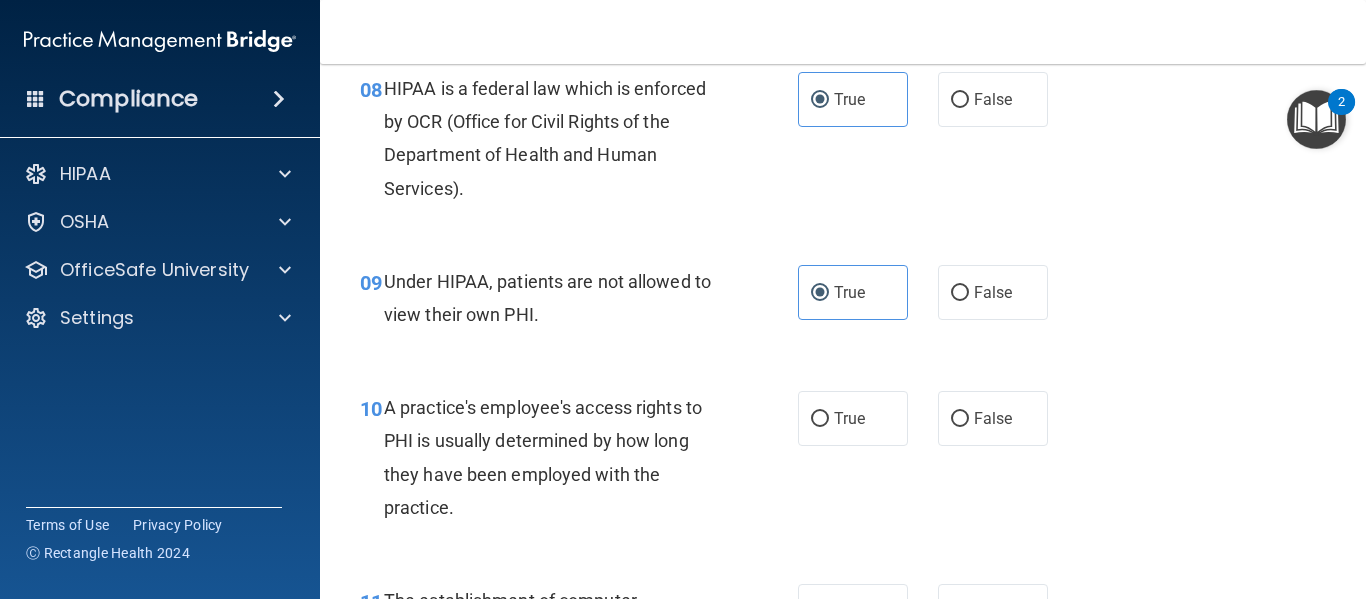 click on "True" at bounding box center (849, 418) 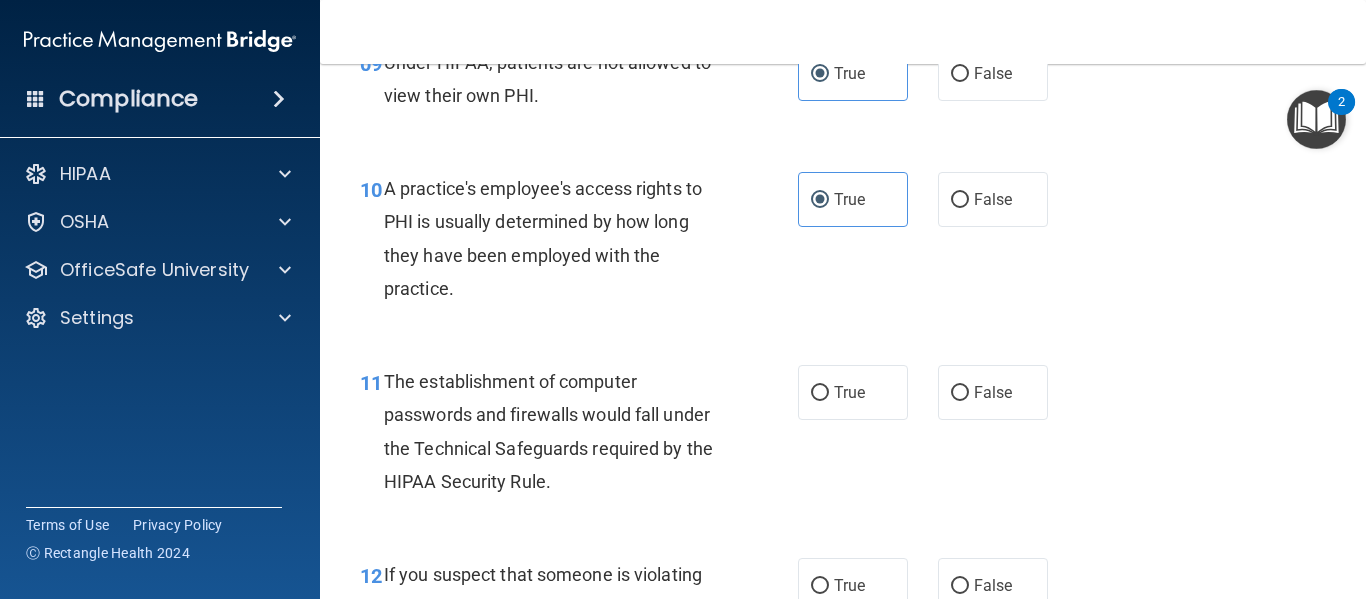 click on "True" at bounding box center (853, 392) 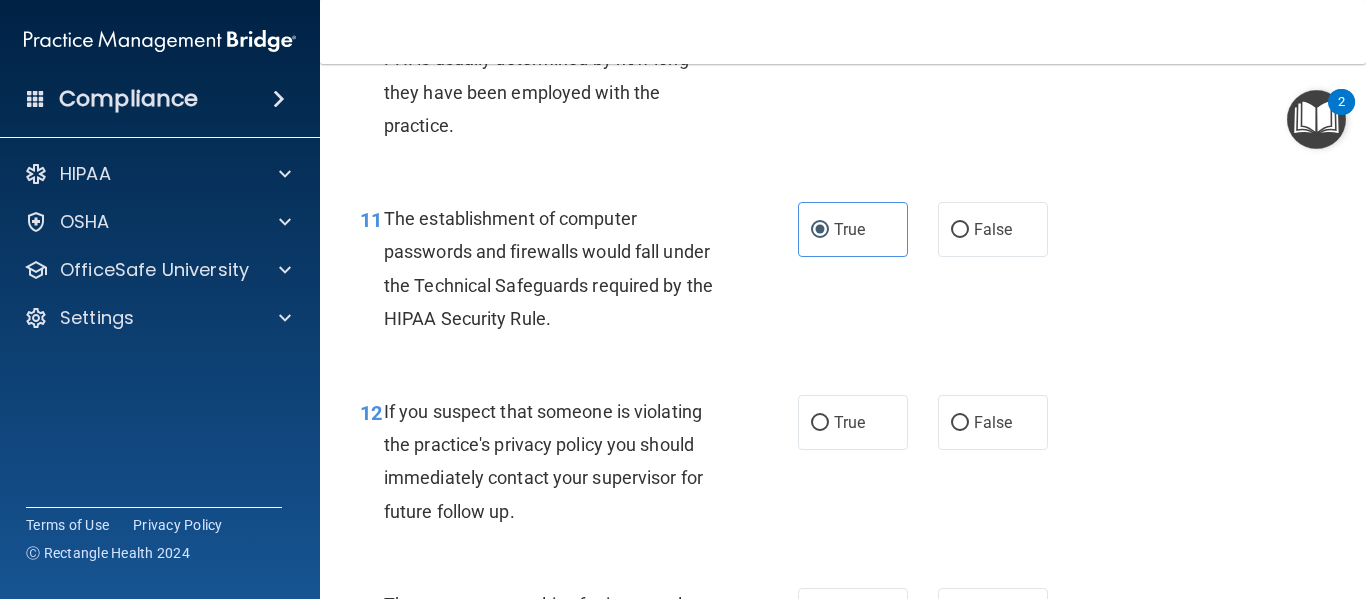 scroll, scrollTop: 1933, scrollLeft: 0, axis: vertical 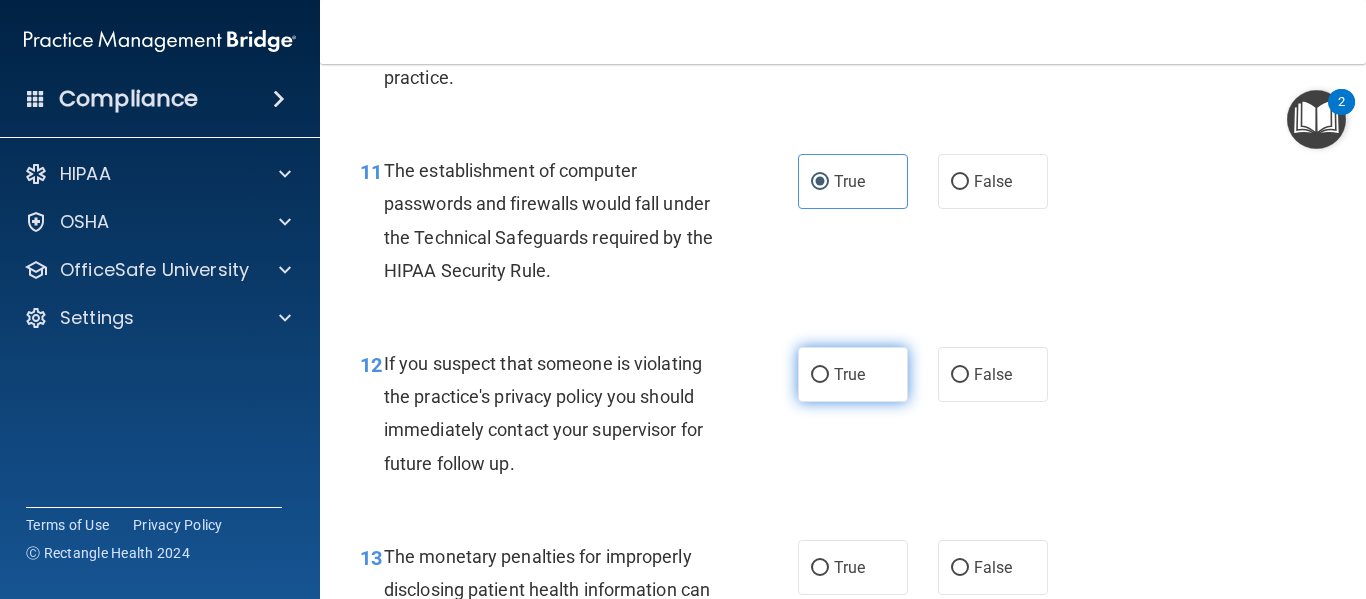 click on "True" at bounding box center (849, 374) 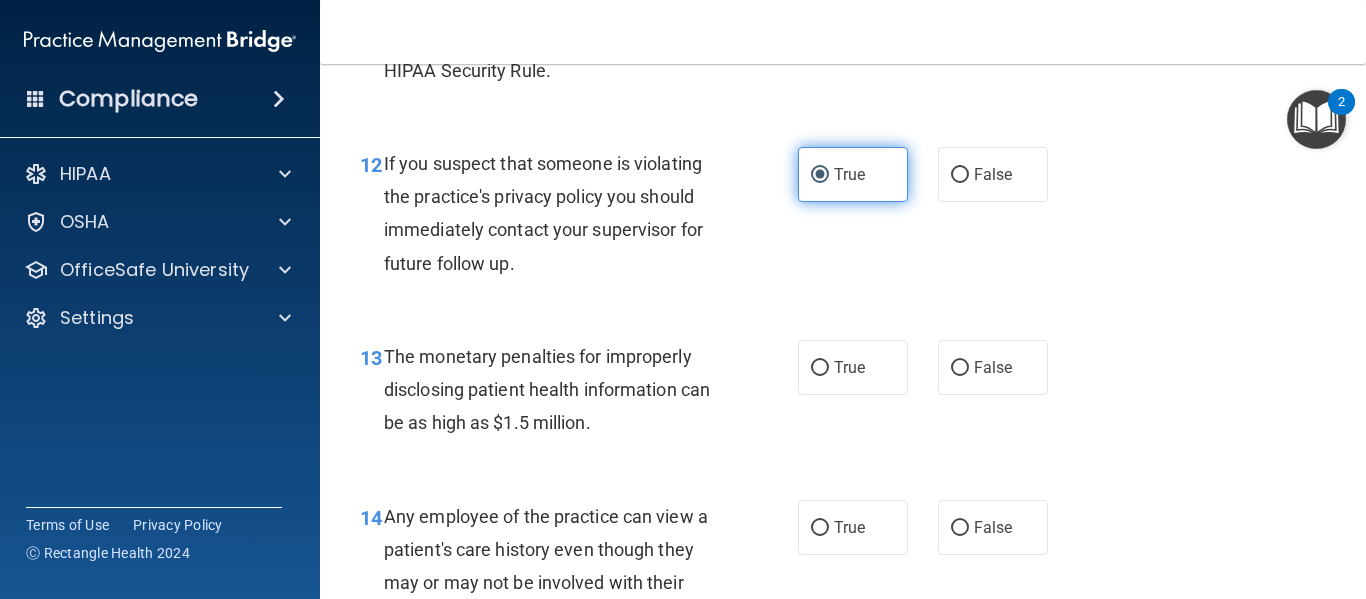 click on "True" at bounding box center [853, 367] 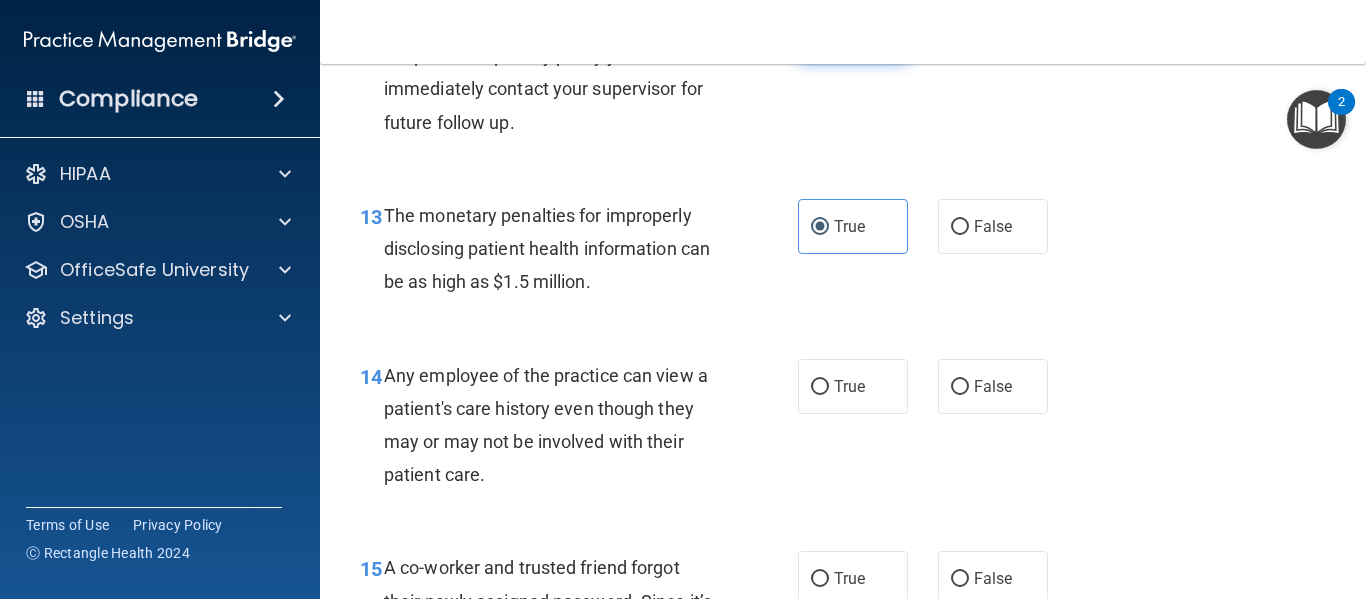 scroll, scrollTop: 2280, scrollLeft: 0, axis: vertical 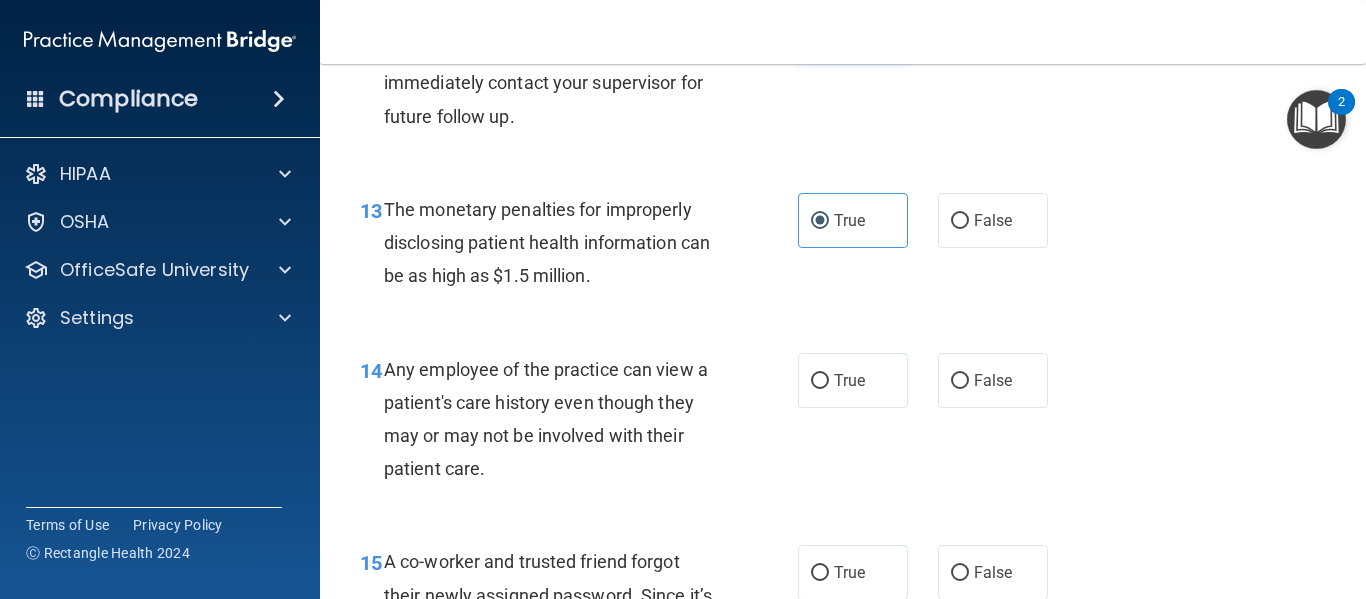 click on "True" at bounding box center (849, 380) 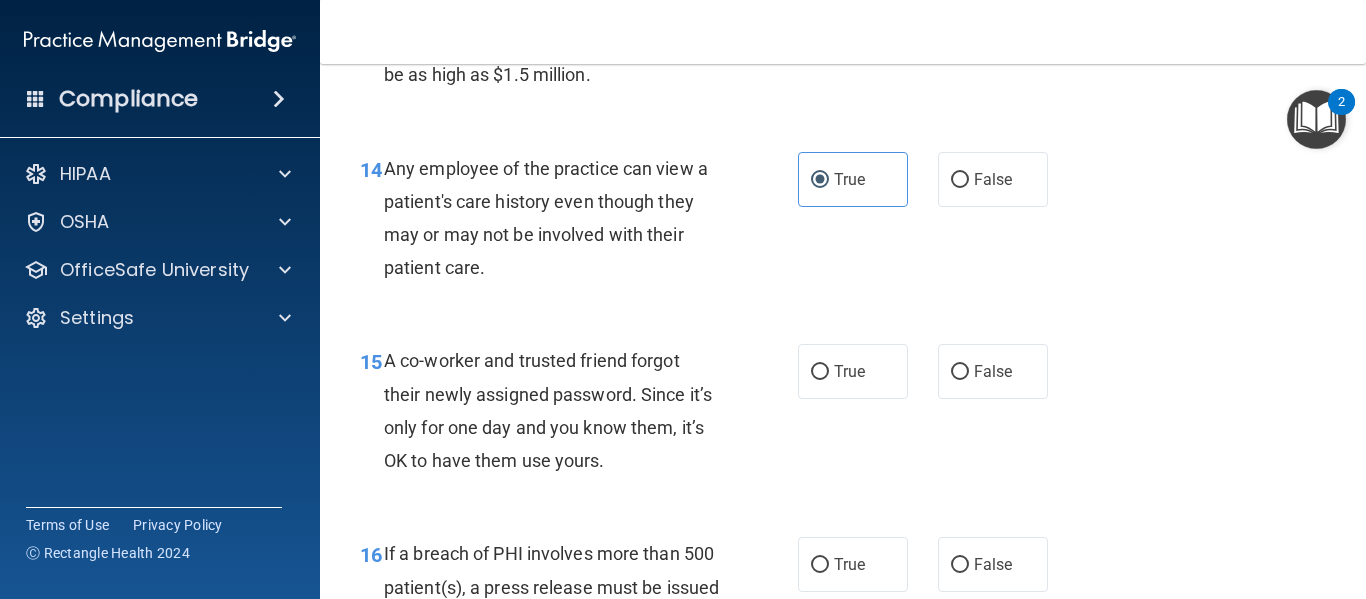 scroll, scrollTop: 2483, scrollLeft: 0, axis: vertical 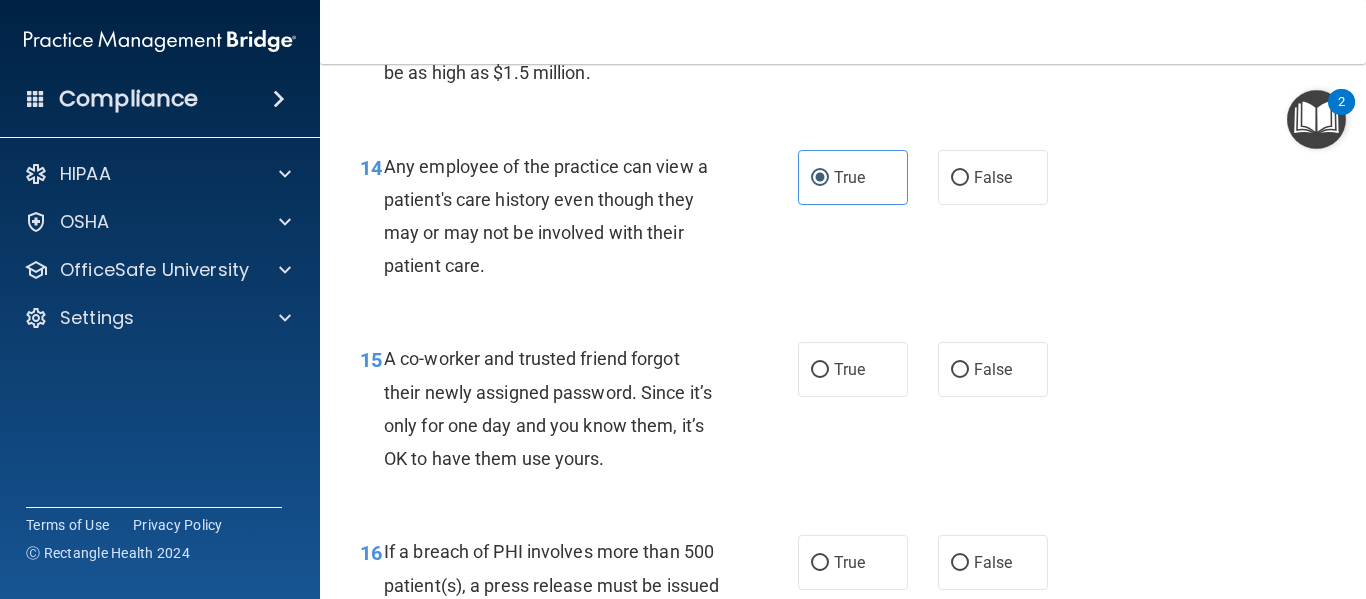 click on "True" at bounding box center (849, 369) 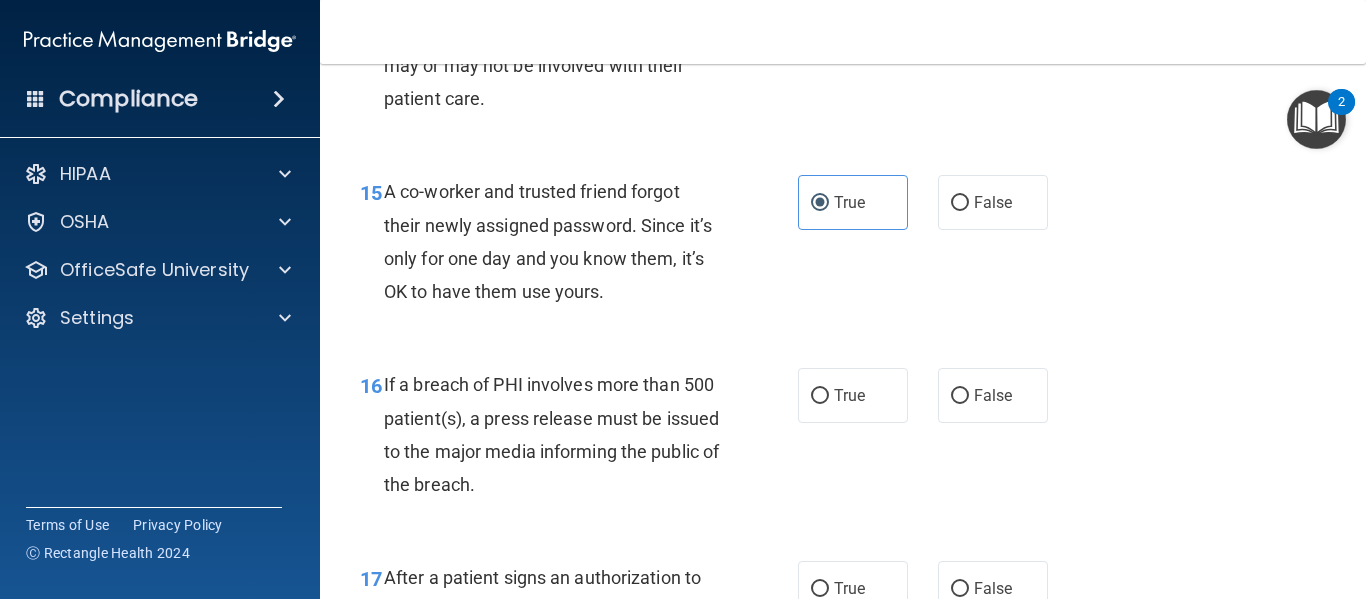scroll, scrollTop: 2655, scrollLeft: 0, axis: vertical 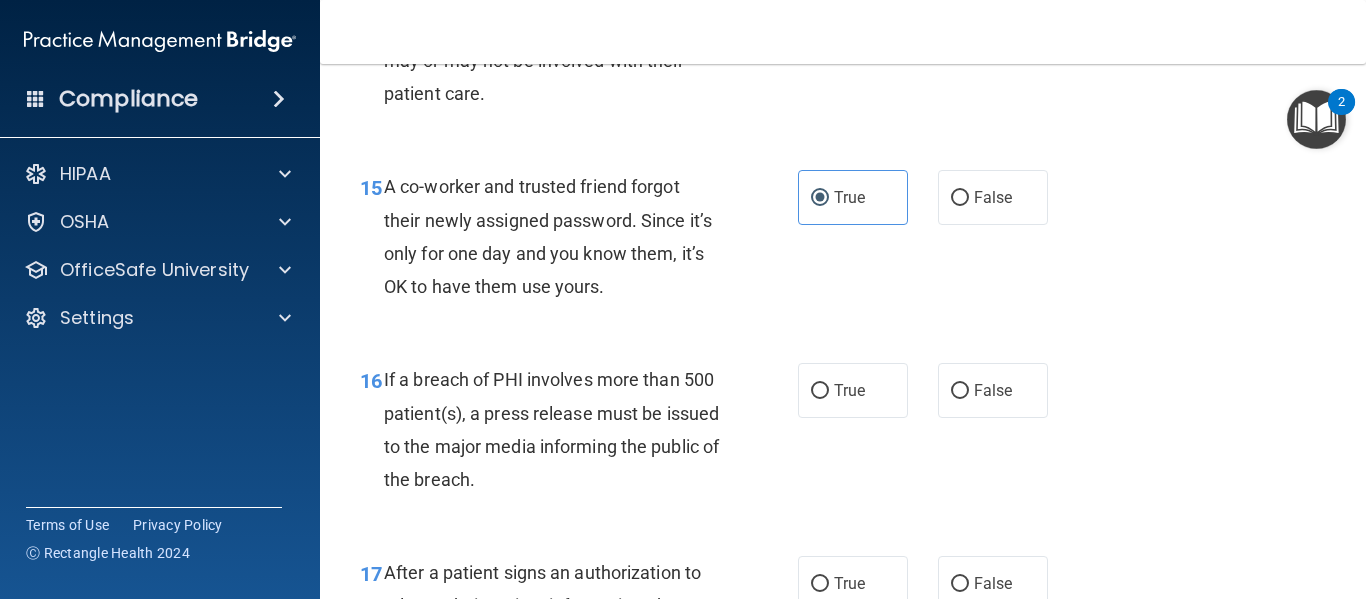 click on "True" at bounding box center [853, 390] 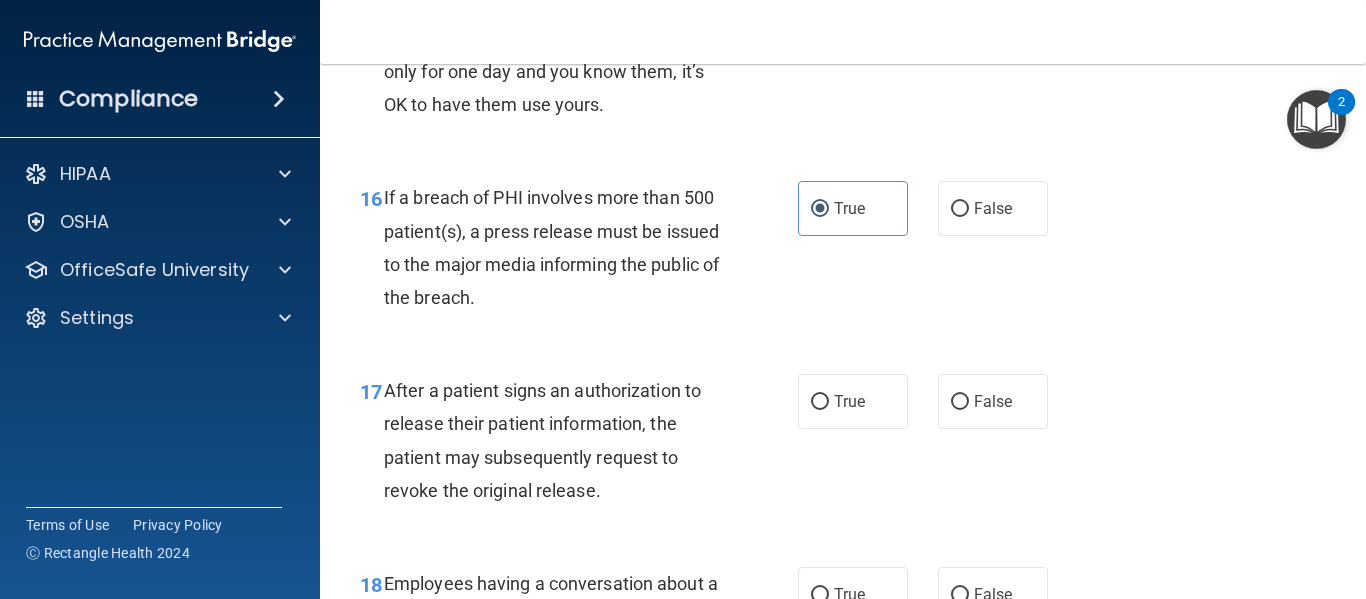scroll, scrollTop: 2842, scrollLeft: 0, axis: vertical 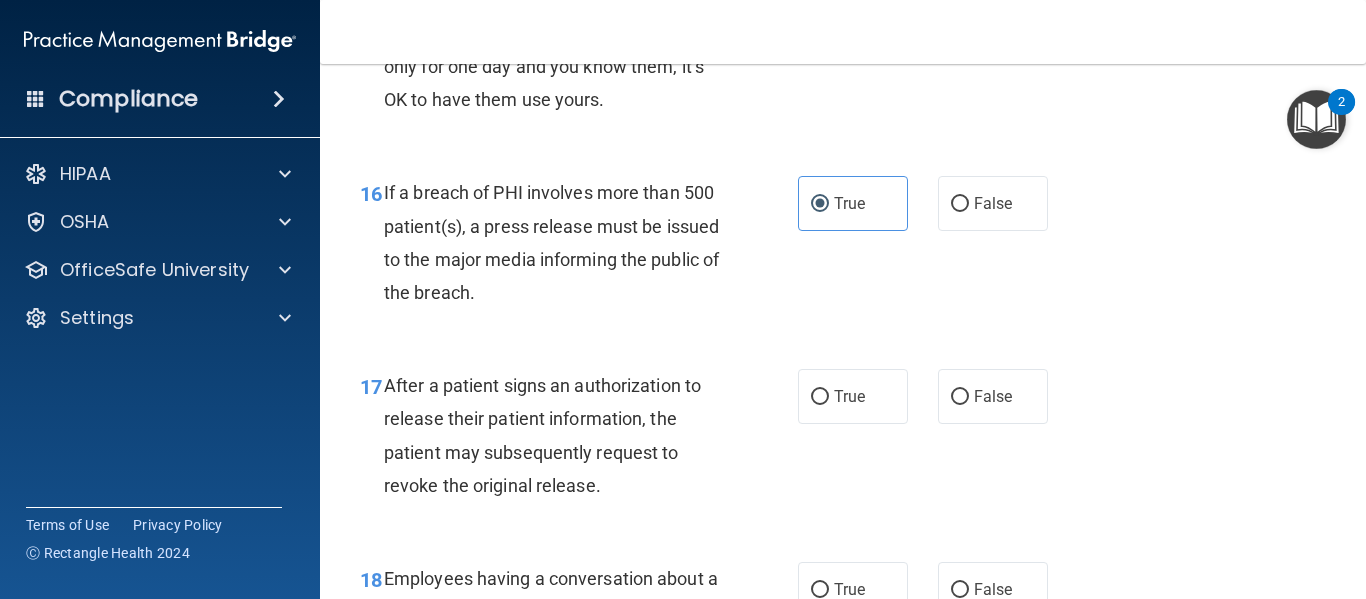 click on "True" at bounding box center (853, 396) 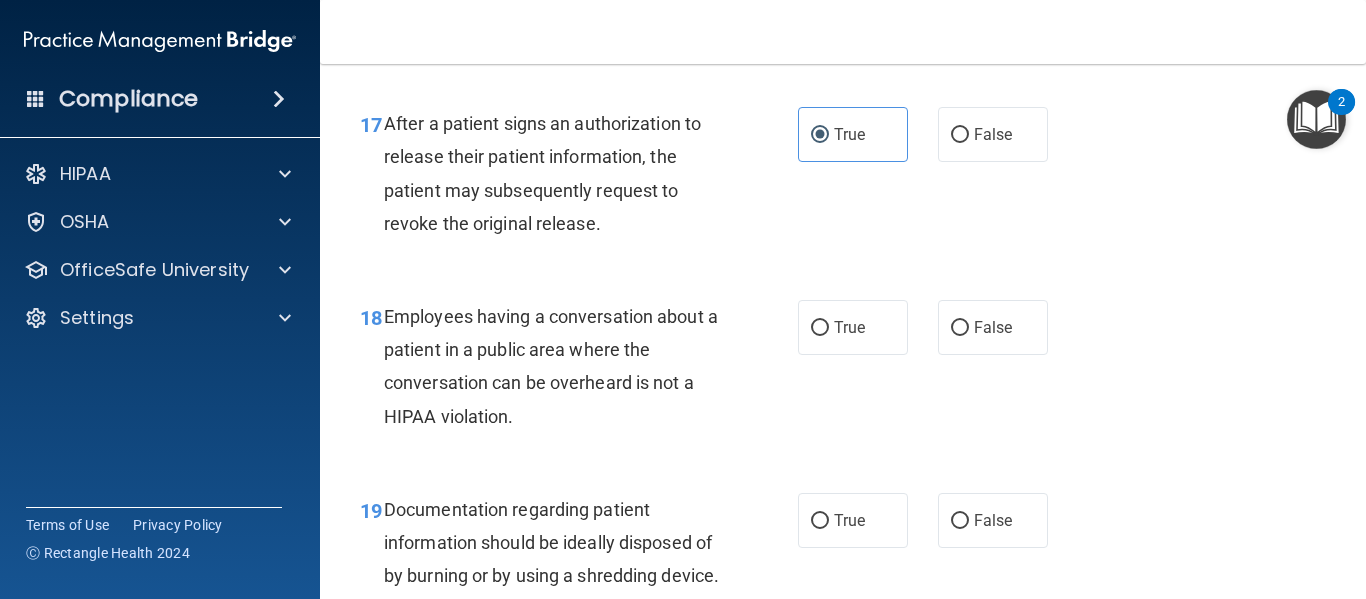 scroll, scrollTop: 3051, scrollLeft: 0, axis: vertical 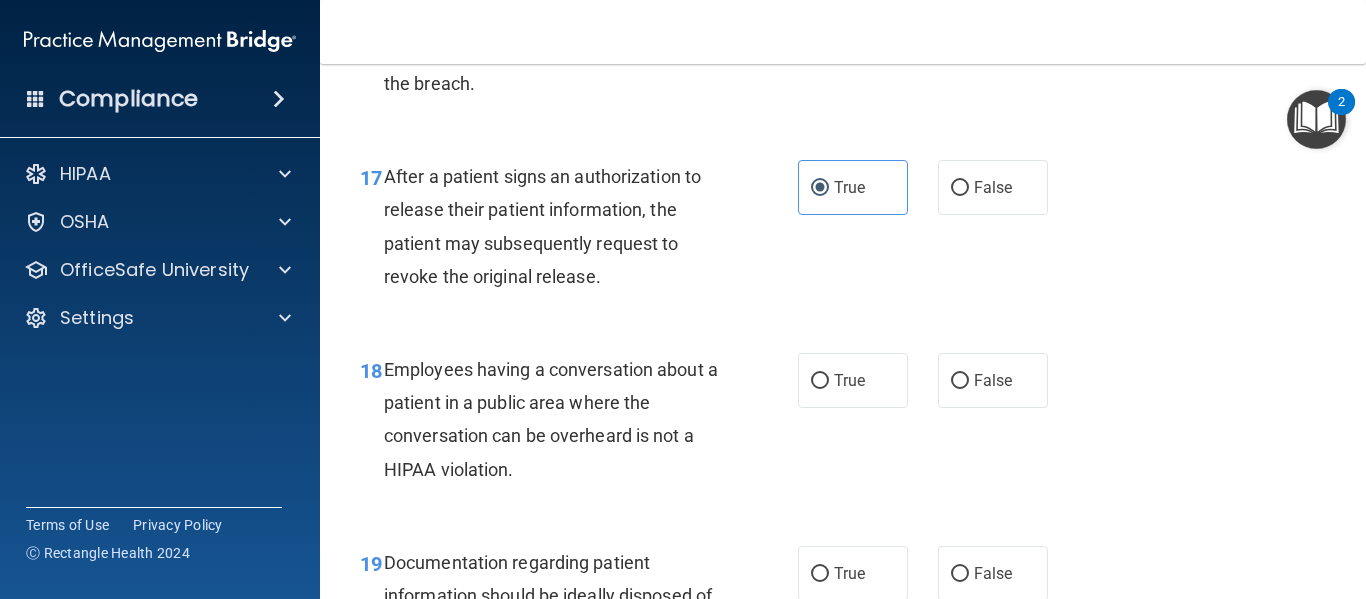 click on "True" at bounding box center (849, 380) 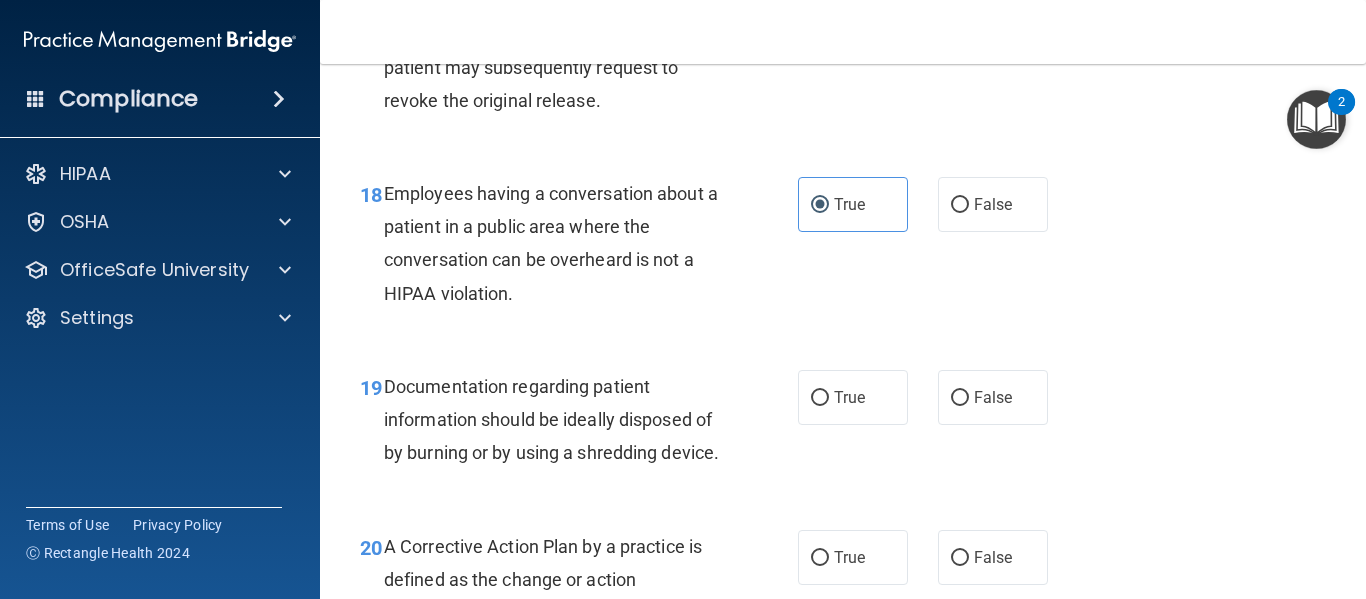 scroll, scrollTop: 3233, scrollLeft: 0, axis: vertical 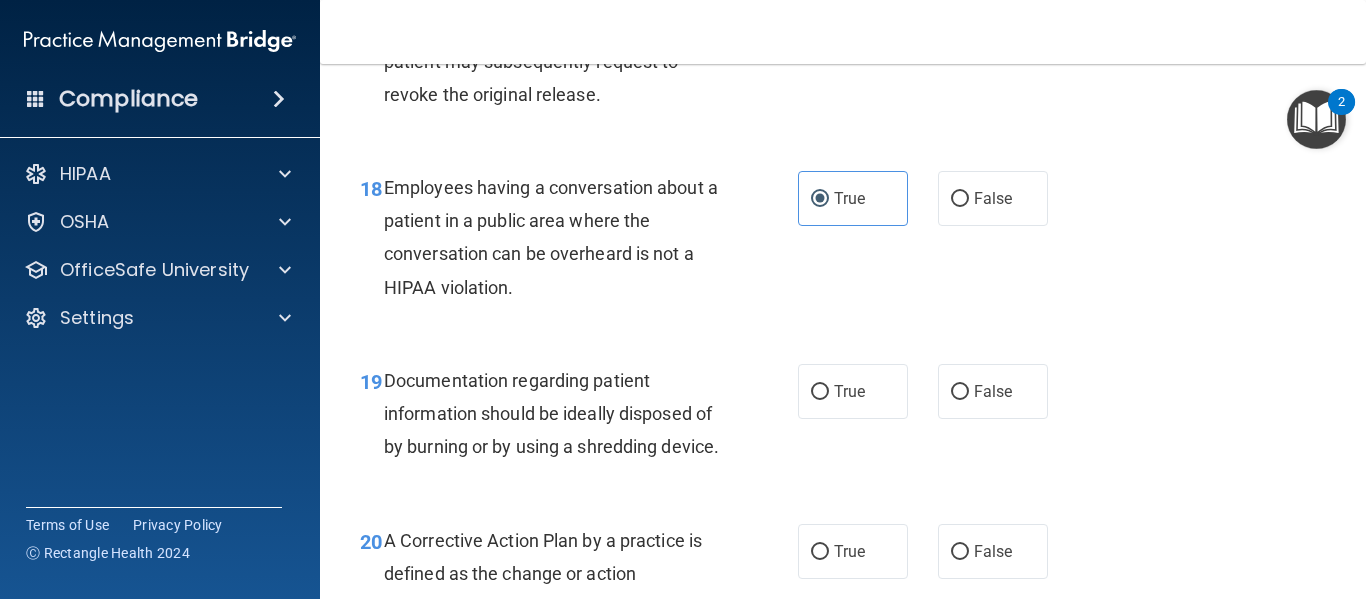 click on "True" at bounding box center [853, 391] 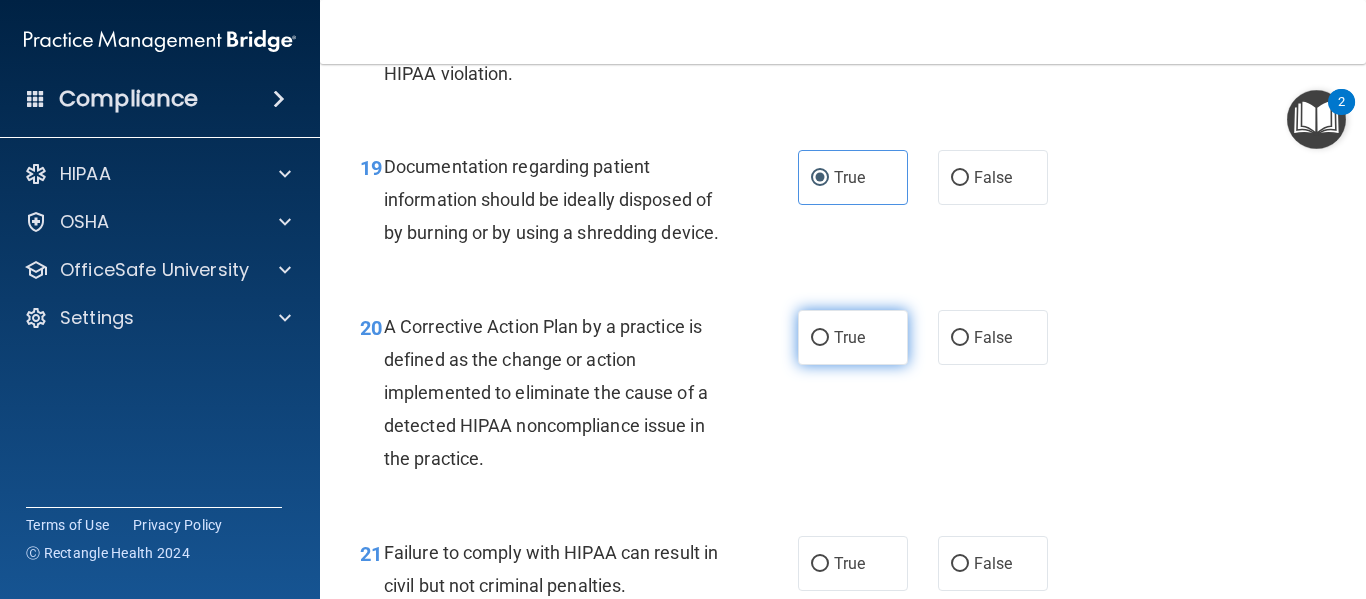 click on "True" at bounding box center (849, 337) 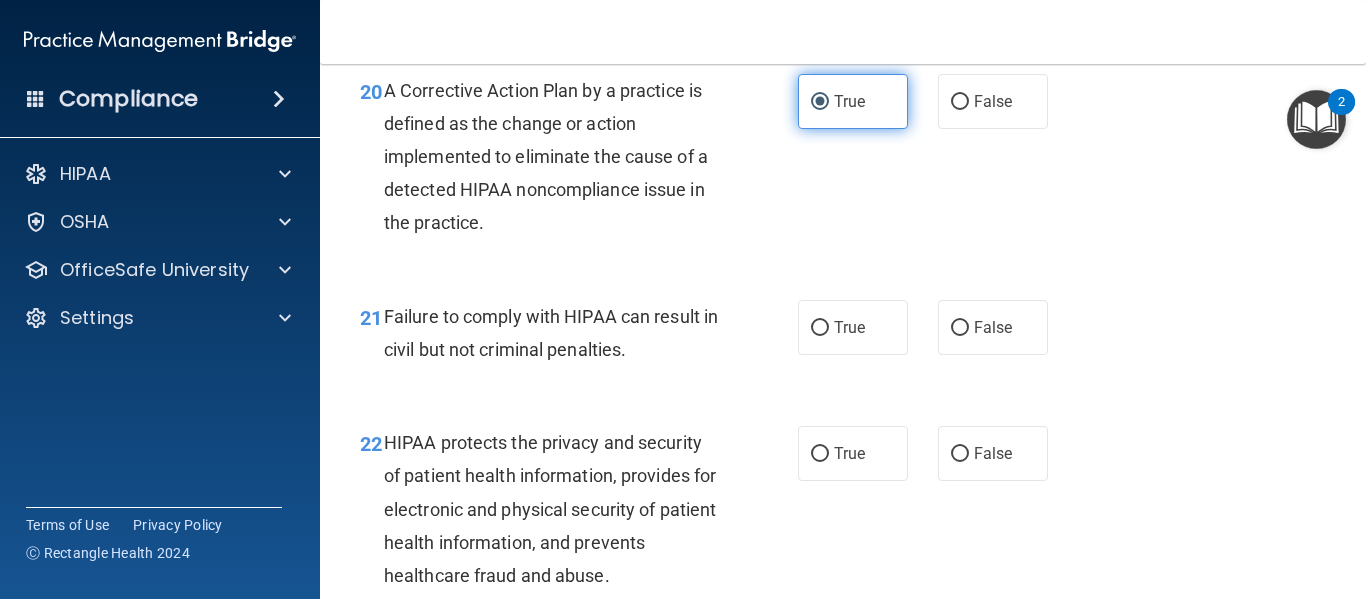 scroll, scrollTop: 3685, scrollLeft: 0, axis: vertical 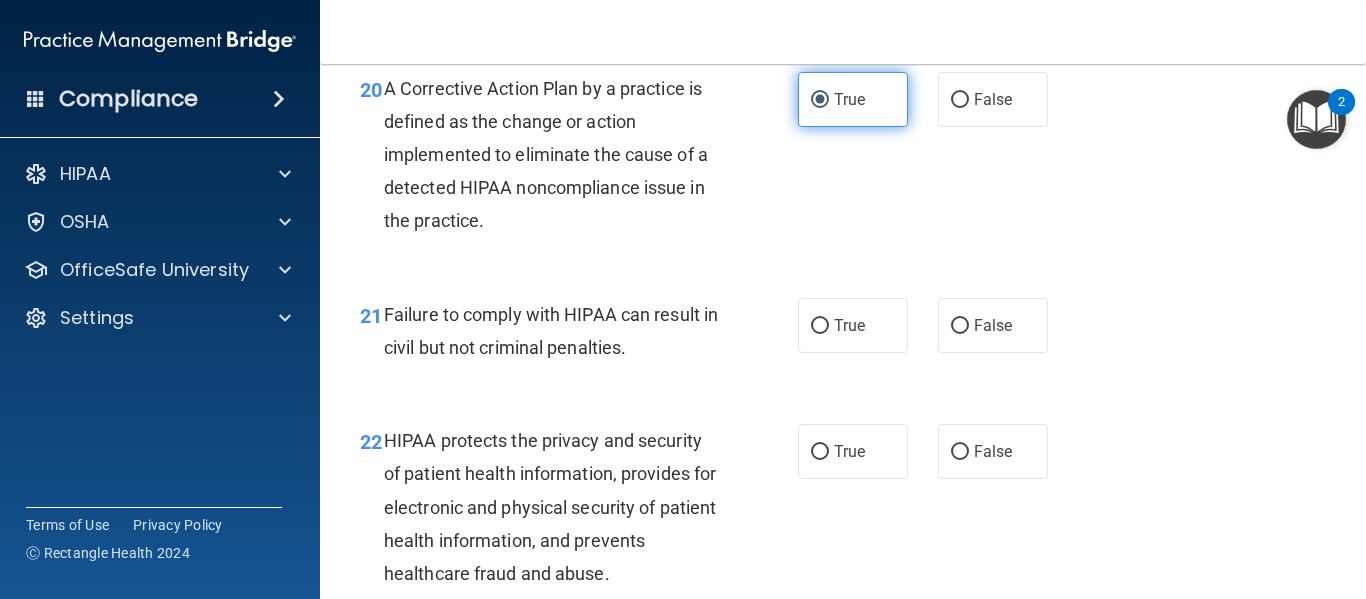 click on "True" at bounding box center [853, 325] 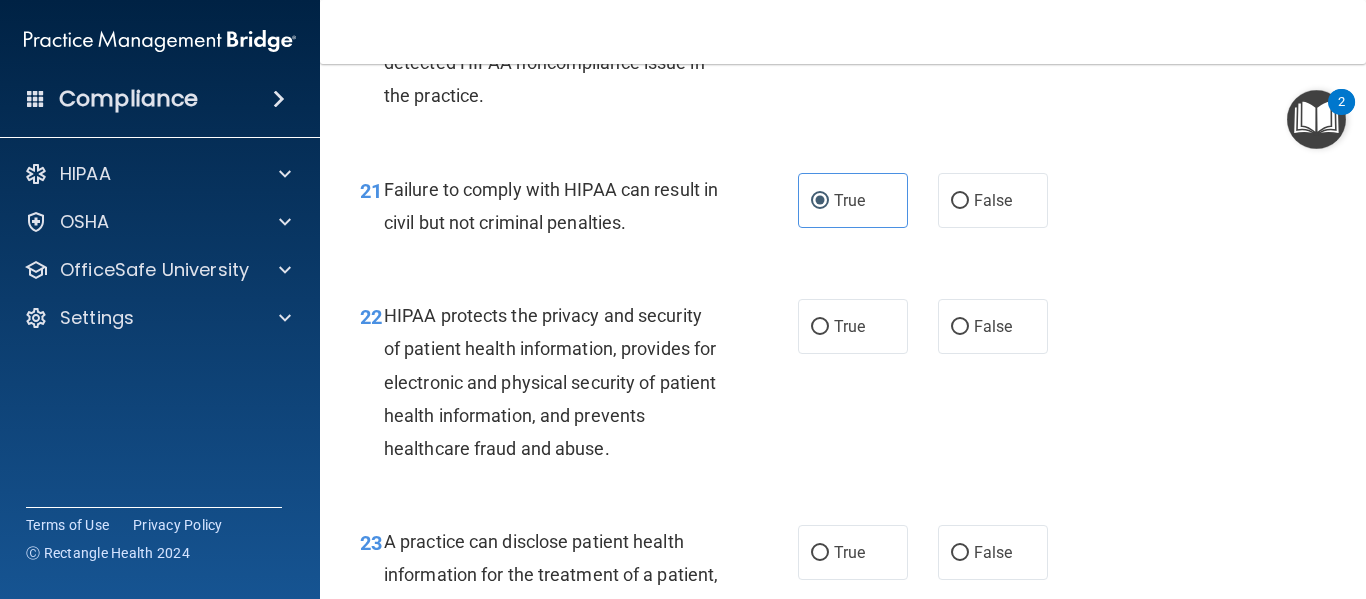 click on "True" at bounding box center (853, 326) 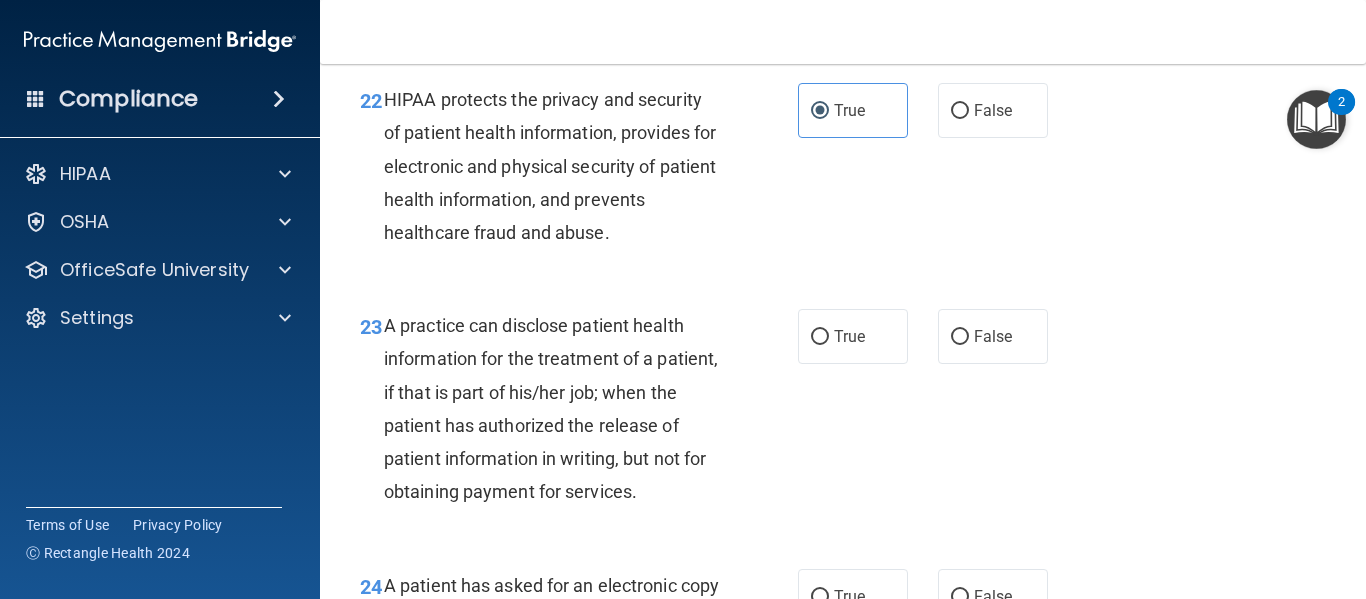 click on "True" at bounding box center [849, 336] 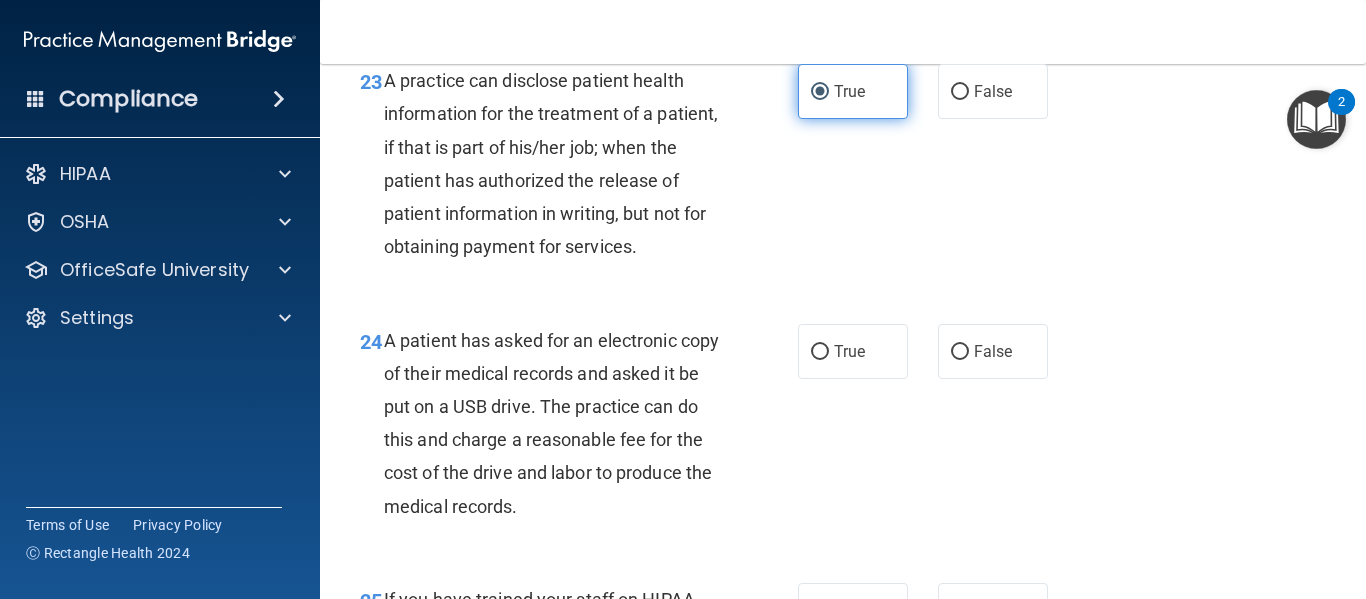 scroll, scrollTop: 4275, scrollLeft: 0, axis: vertical 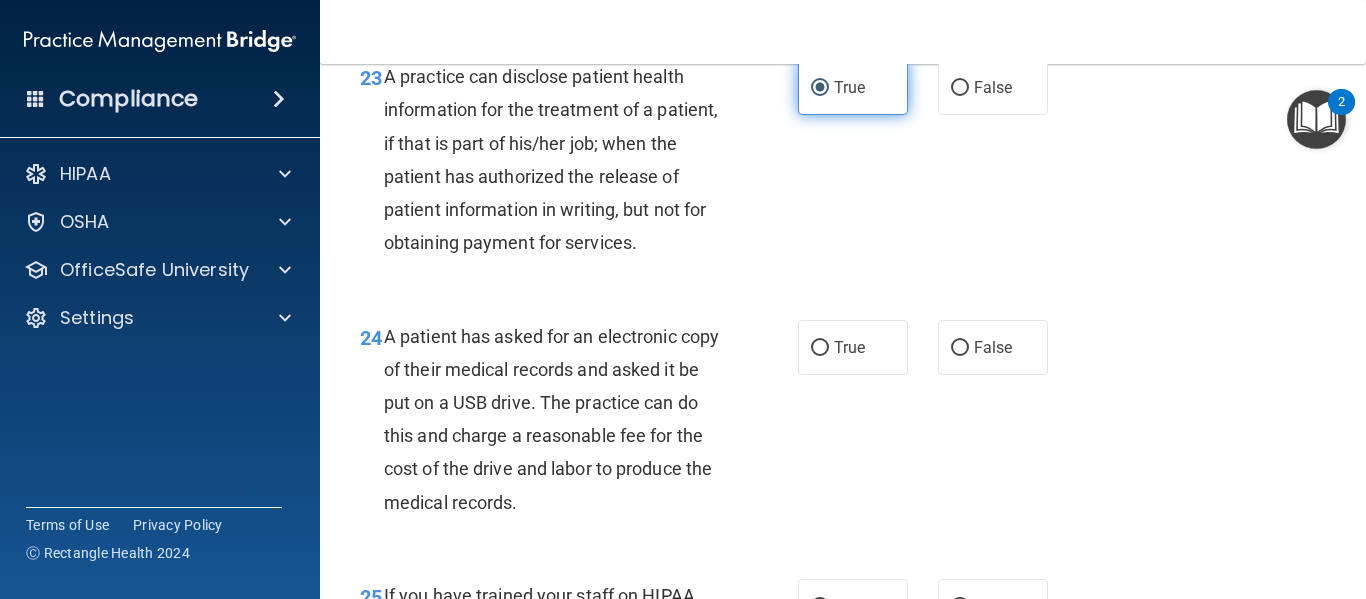 click on "True" at bounding box center (849, 347) 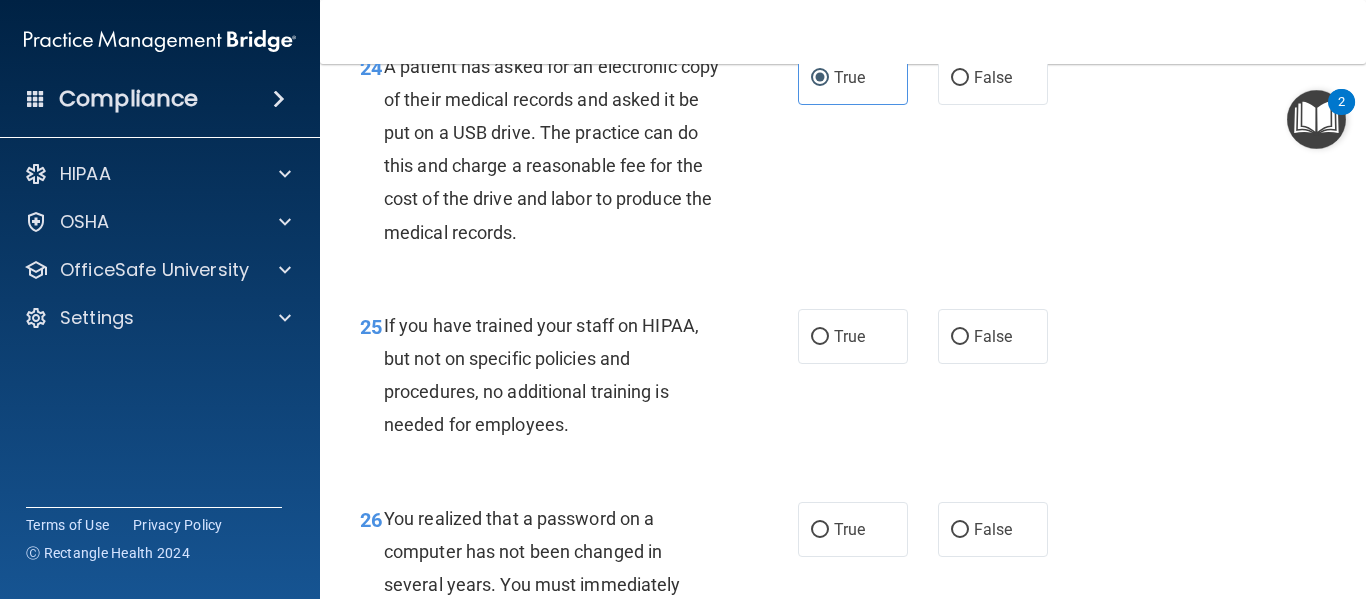 click on "True" at bounding box center (849, 336) 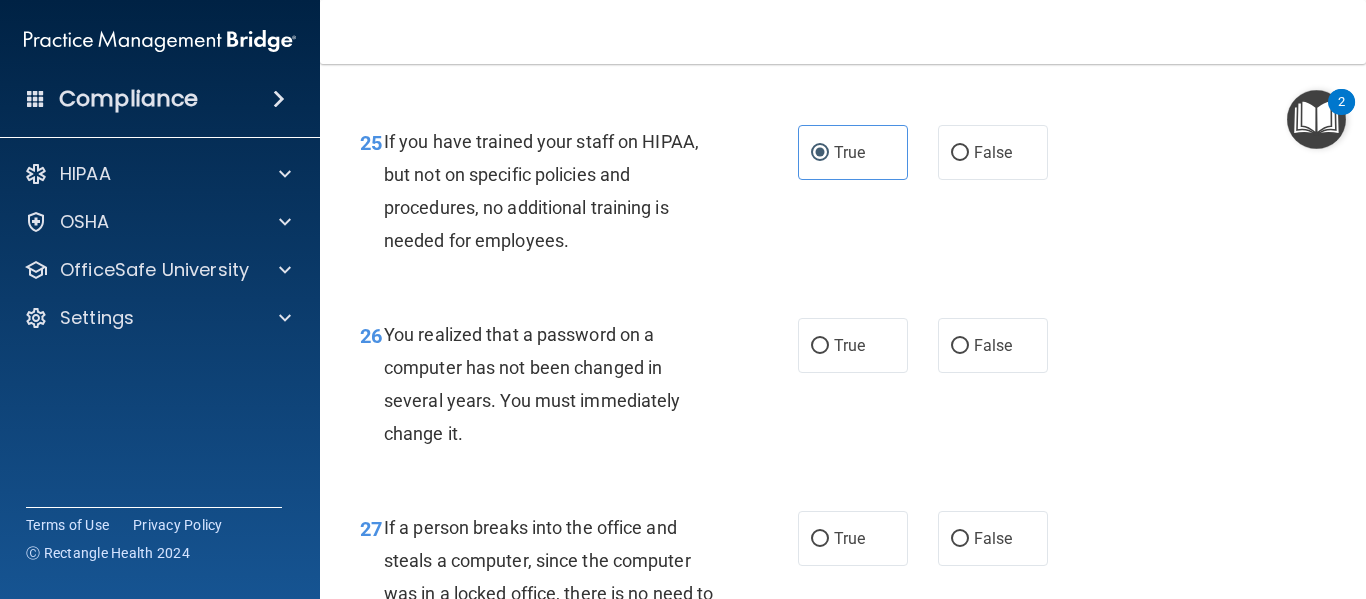 scroll, scrollTop: 4734, scrollLeft: 0, axis: vertical 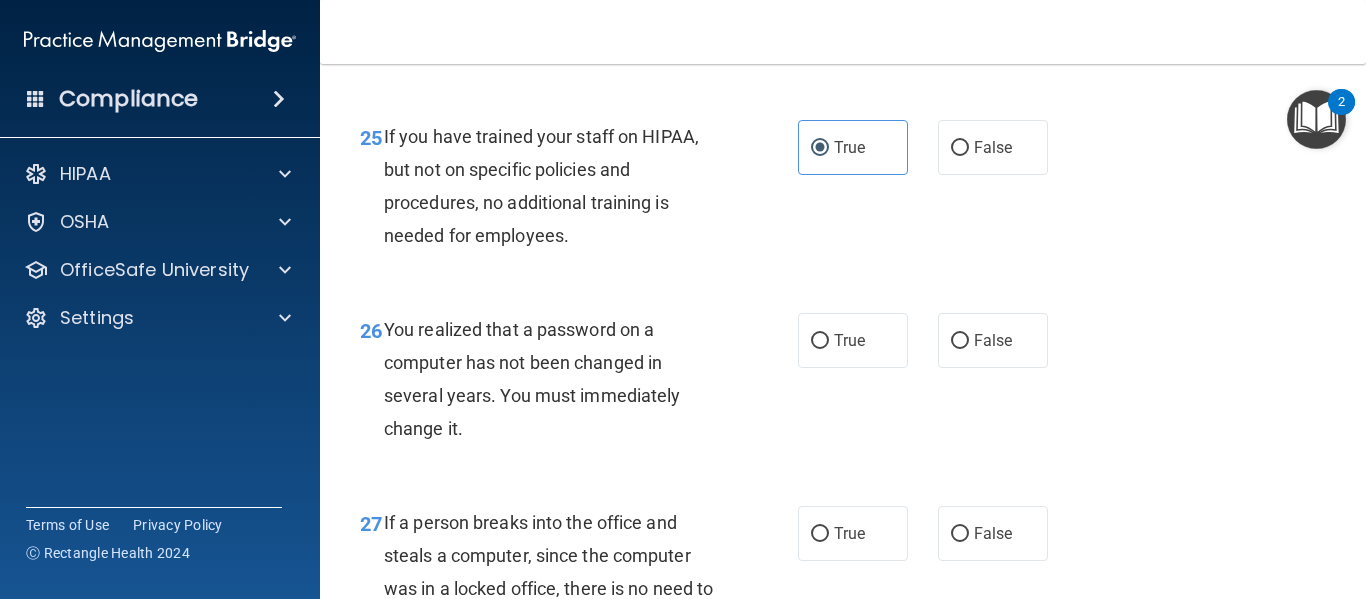 click on "True" at bounding box center [849, 340] 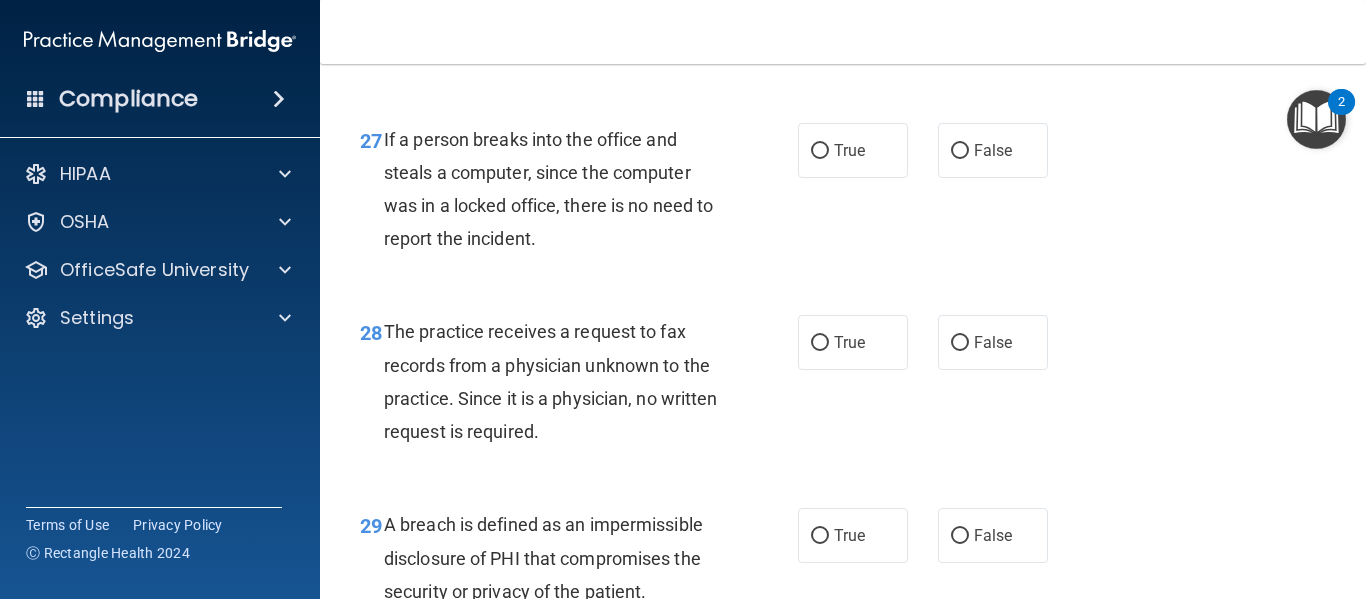 click on "True" at bounding box center (849, 342) 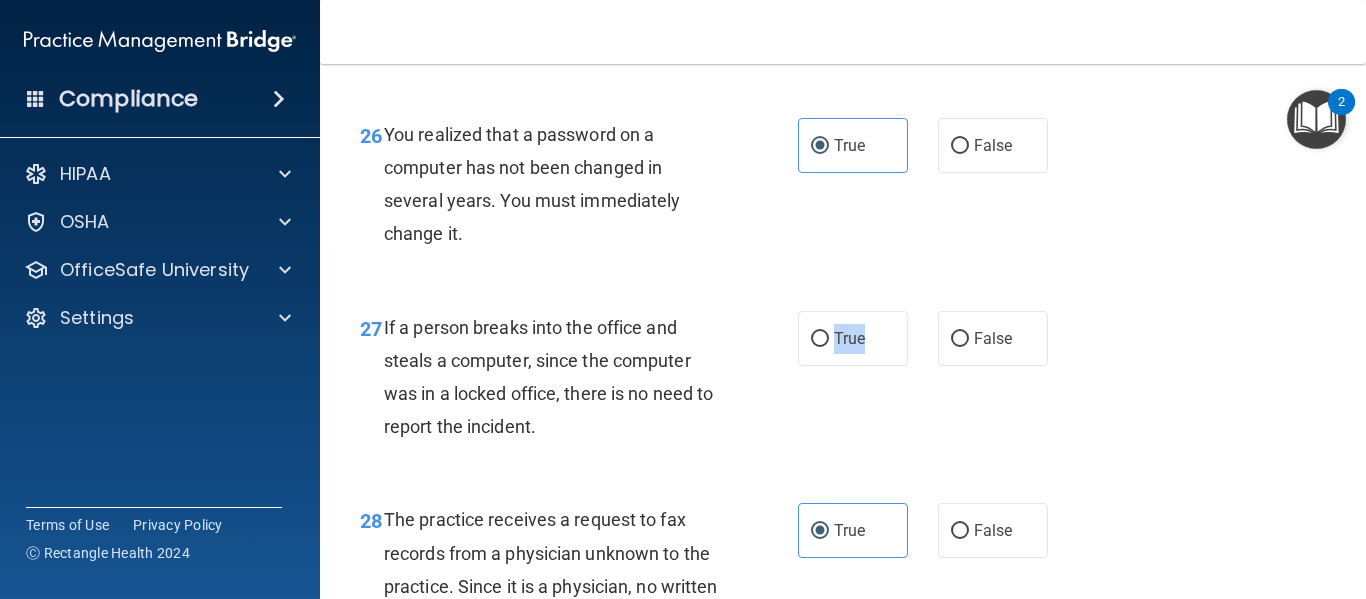 scroll, scrollTop: 4931, scrollLeft: 0, axis: vertical 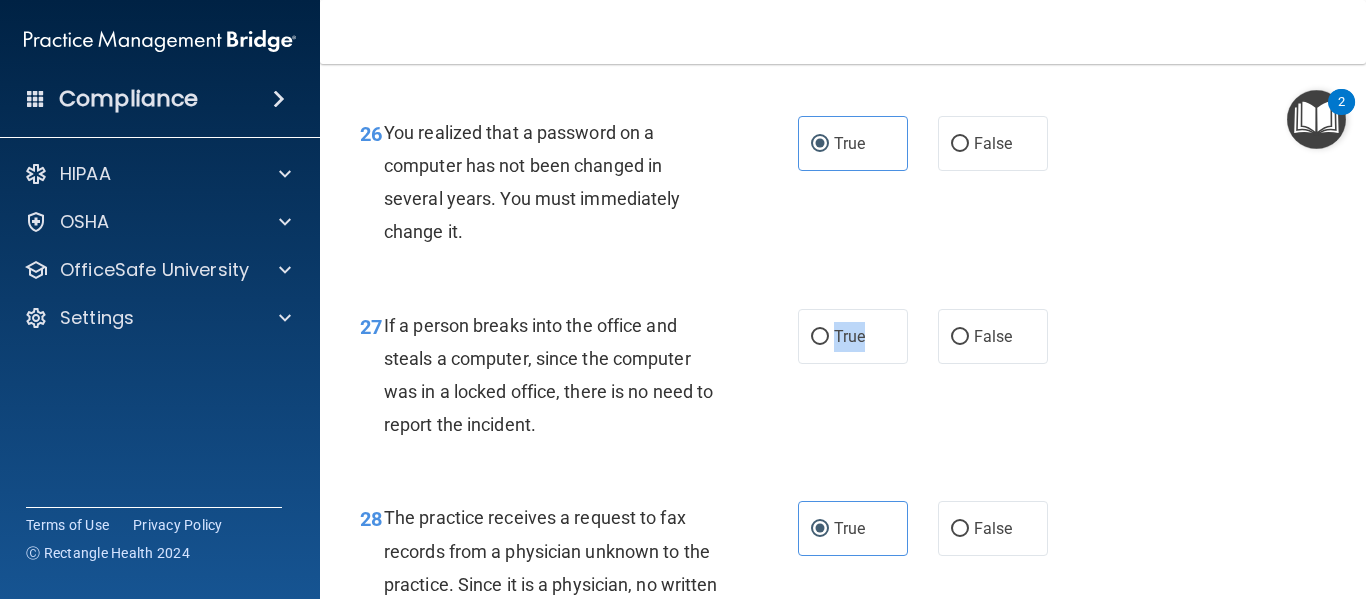 click on "True" at bounding box center (820, 337) 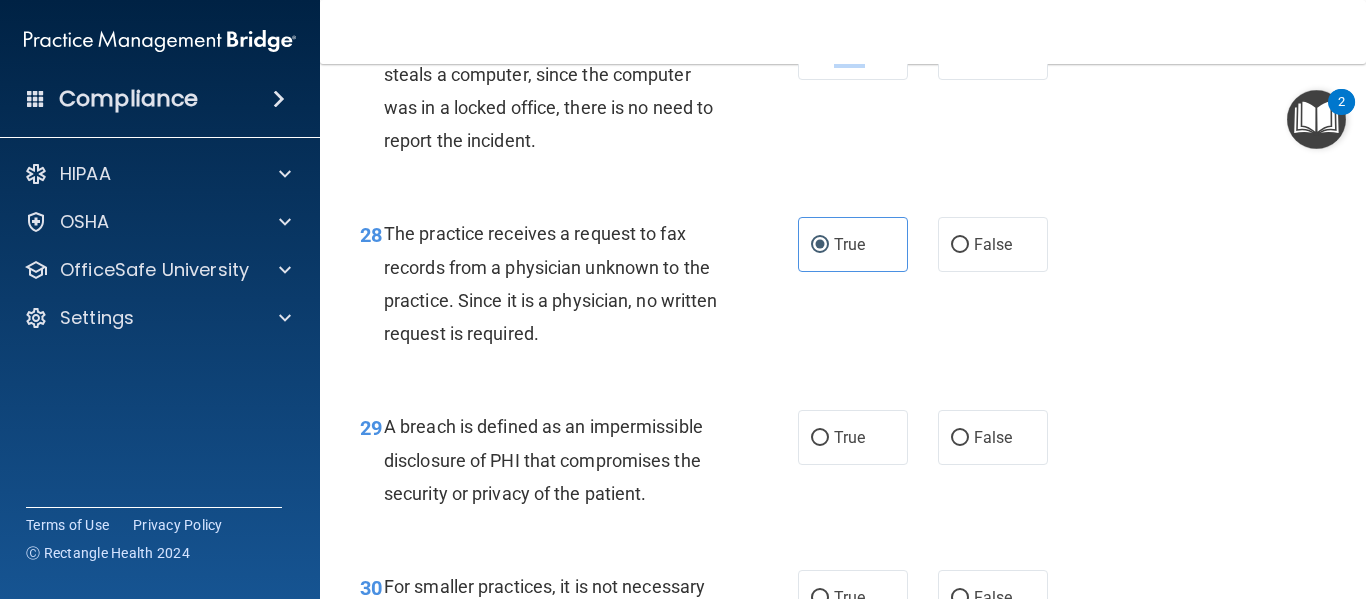 scroll, scrollTop: 5231, scrollLeft: 0, axis: vertical 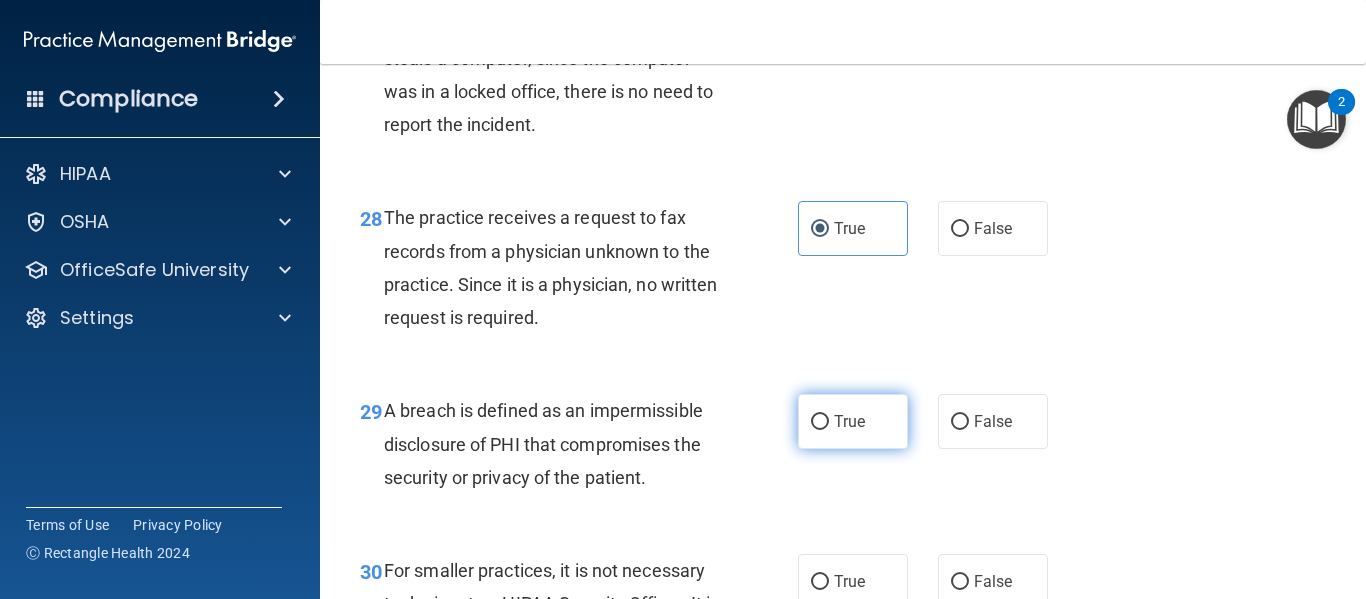 click on "True" at bounding box center (849, 421) 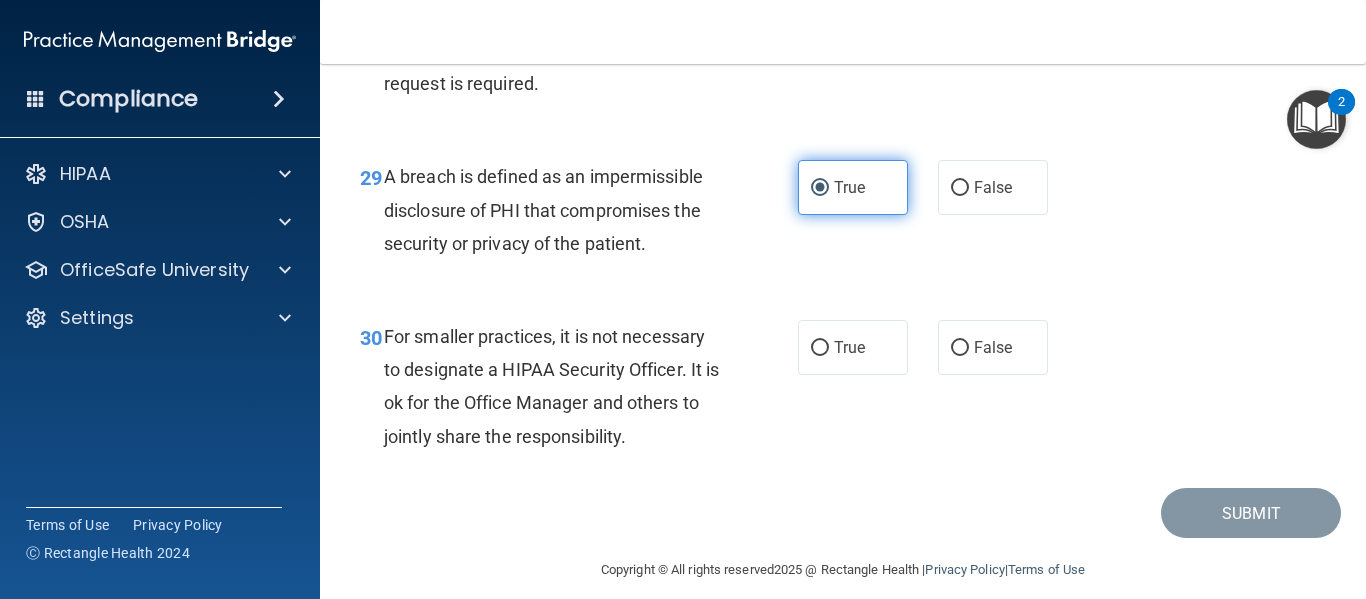 scroll, scrollTop: 5467, scrollLeft: 0, axis: vertical 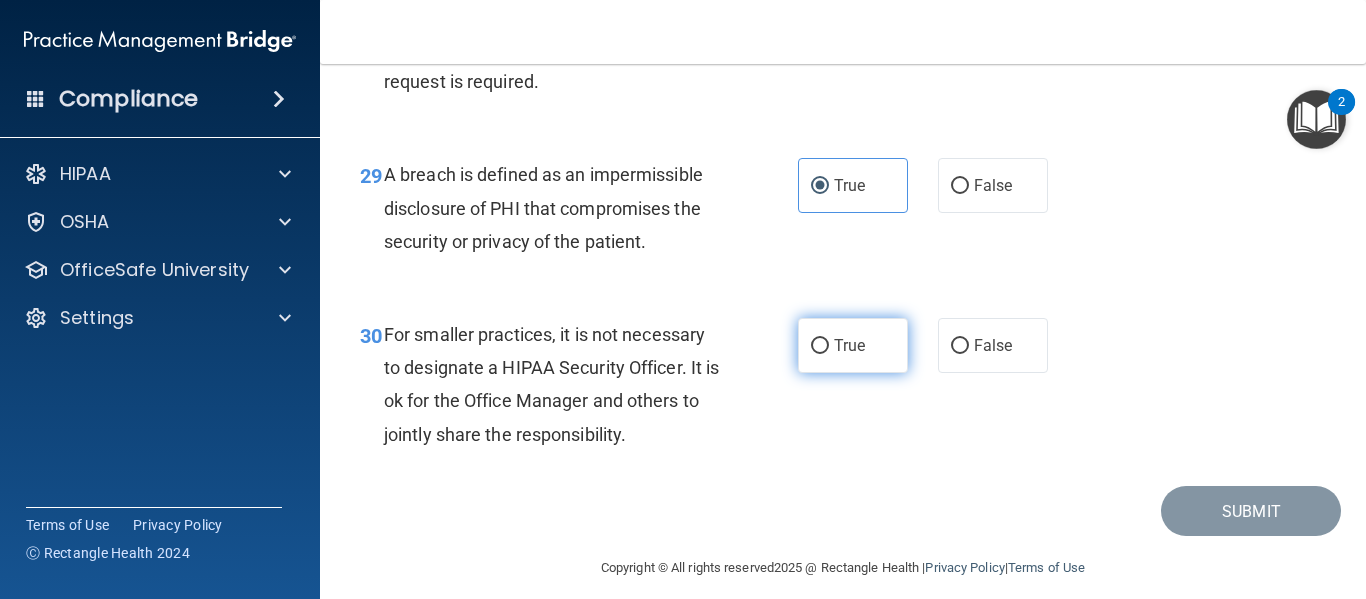 click on "True" at bounding box center [853, 345] 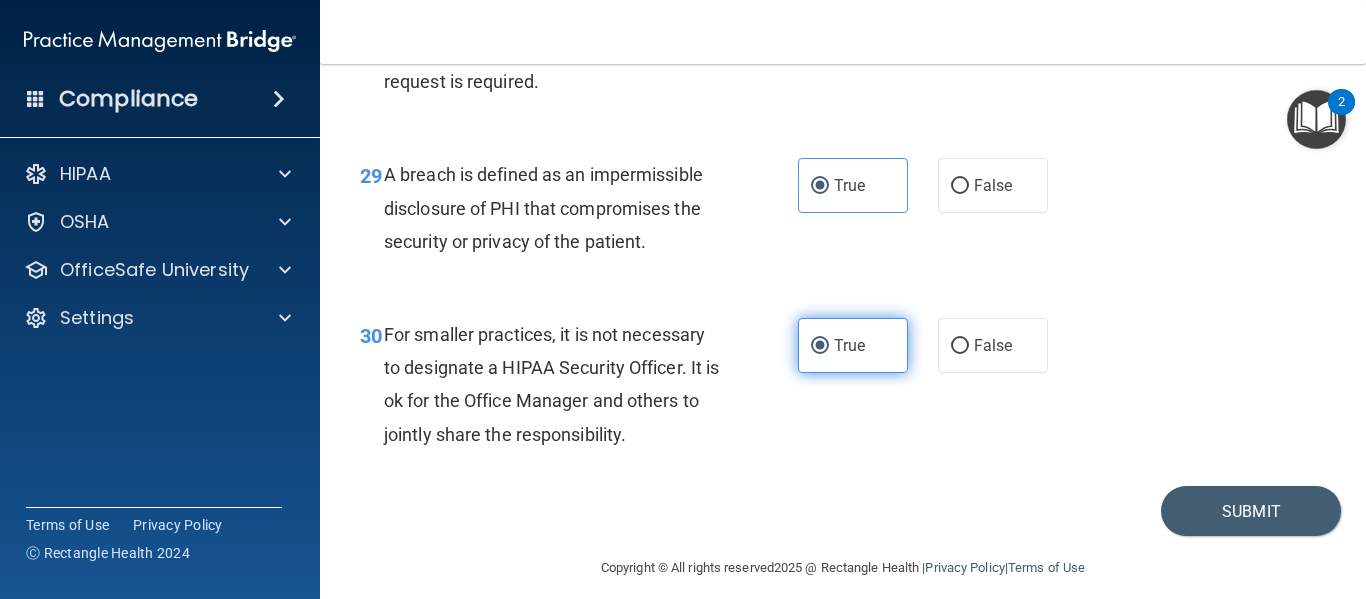 scroll, scrollTop: 5518, scrollLeft: 0, axis: vertical 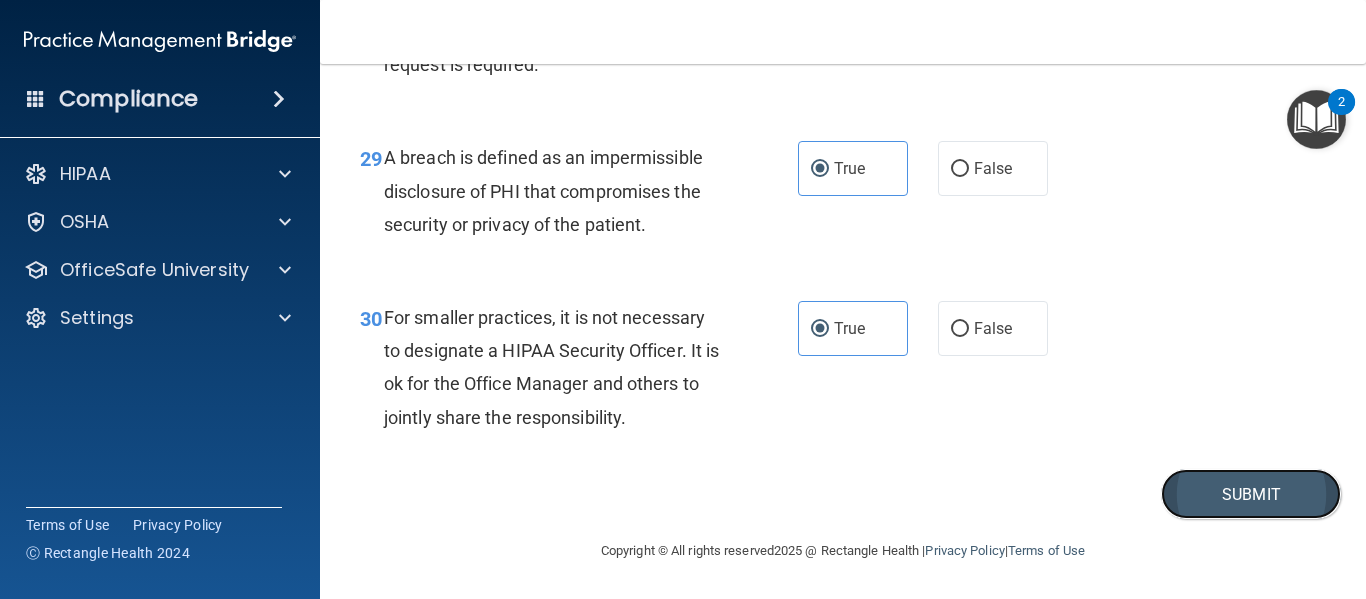 click on "Submit" at bounding box center (1251, 494) 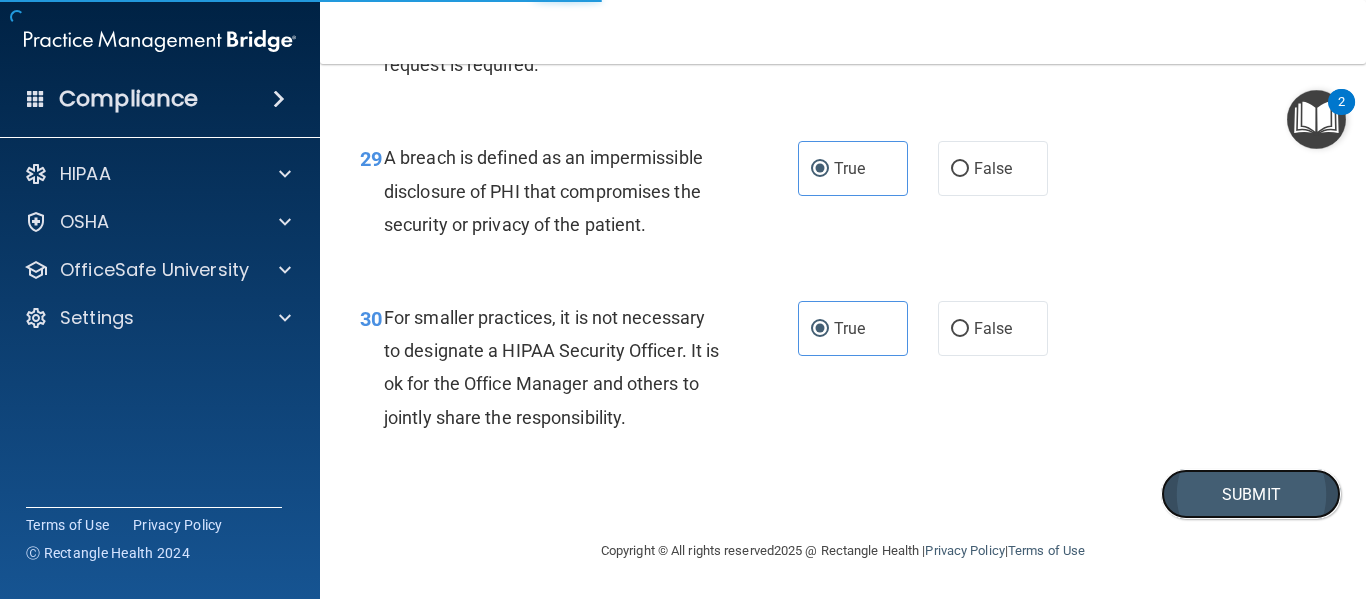 click on "Submit" at bounding box center (1251, 494) 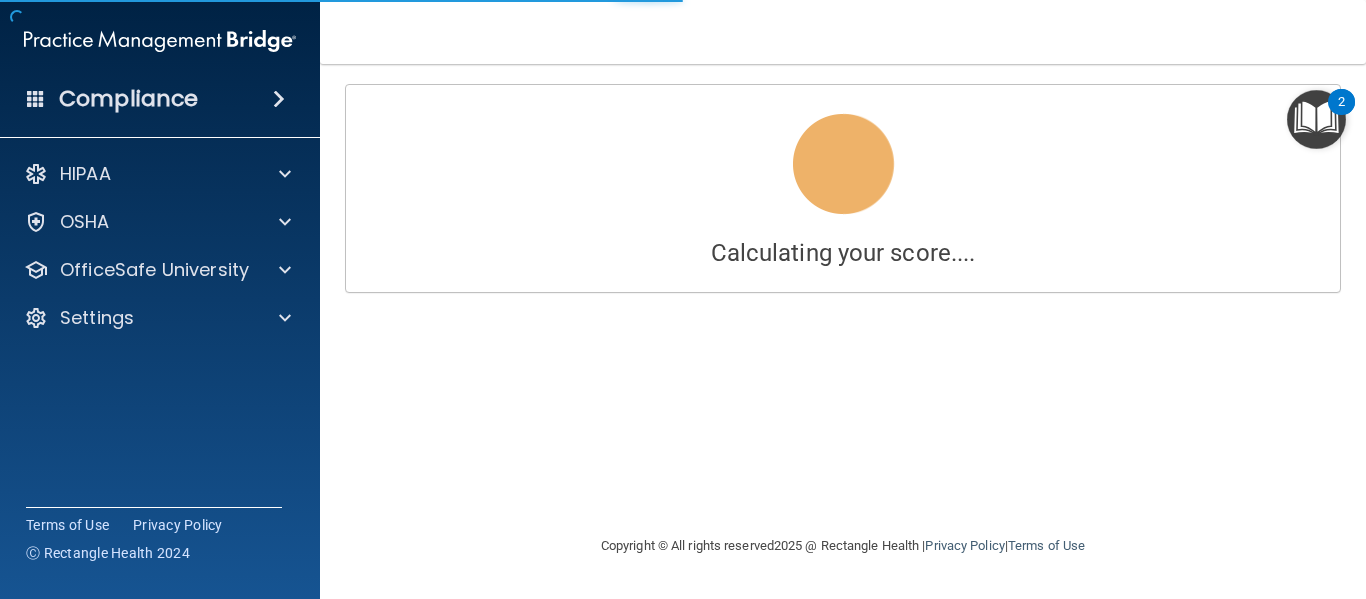 scroll, scrollTop: 0, scrollLeft: 0, axis: both 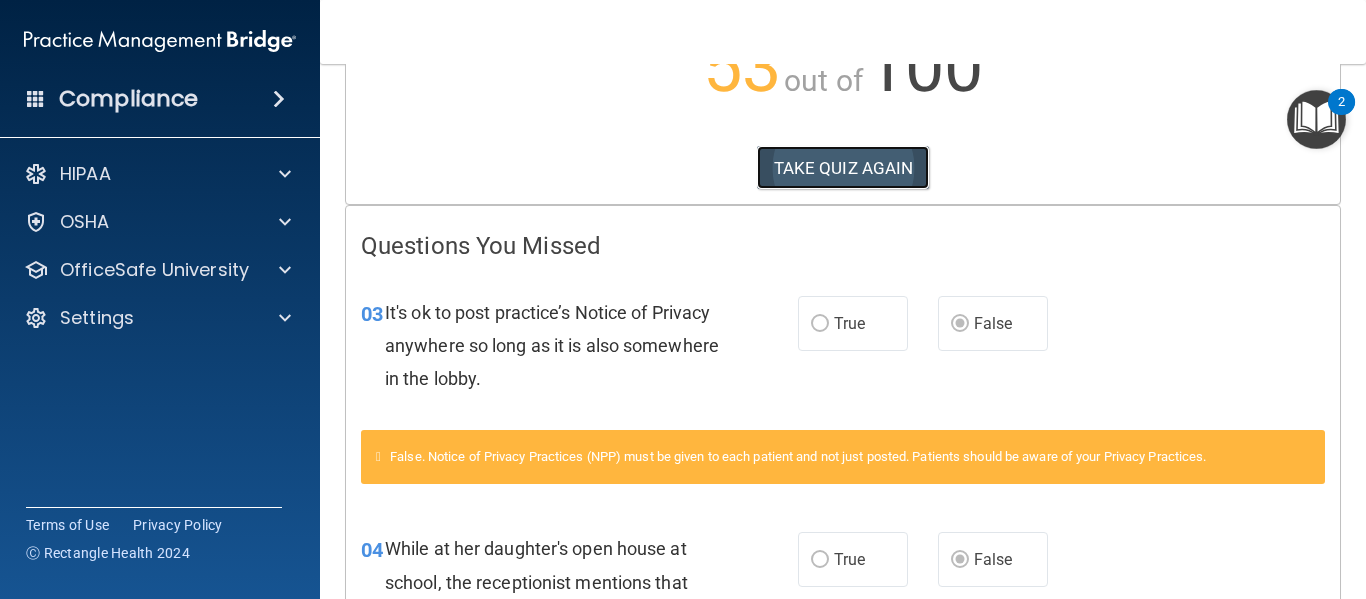 click on "TAKE QUIZ AGAIN" at bounding box center [843, 168] 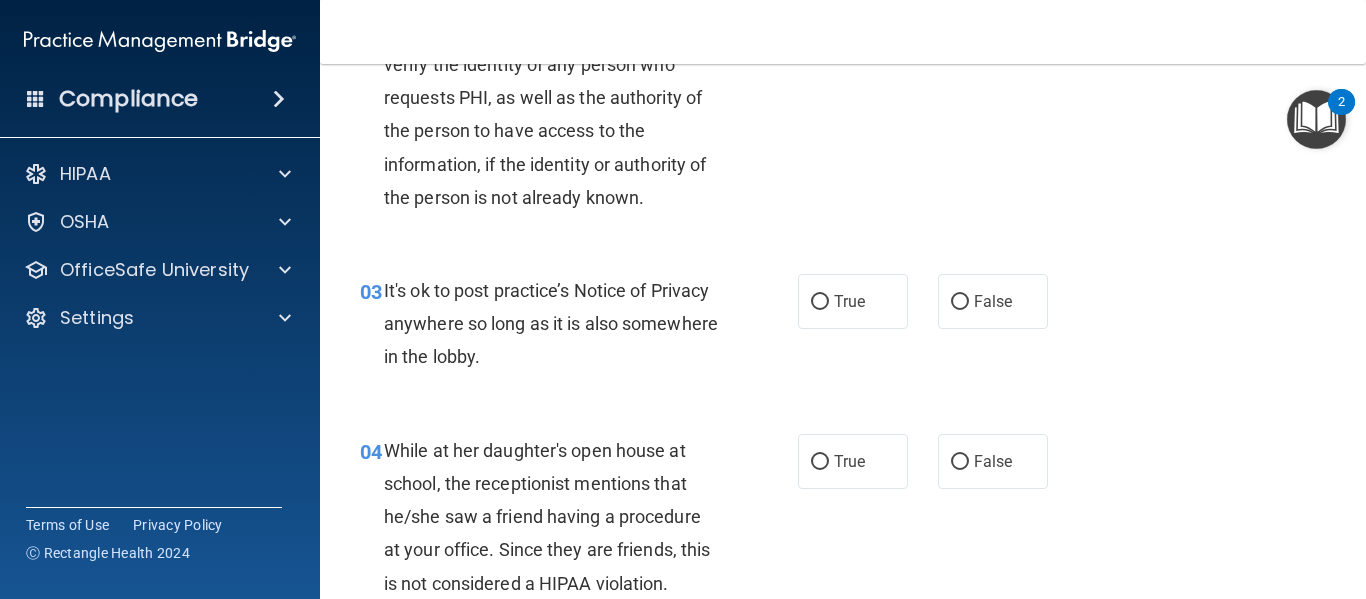 scroll, scrollTop: 441, scrollLeft: 0, axis: vertical 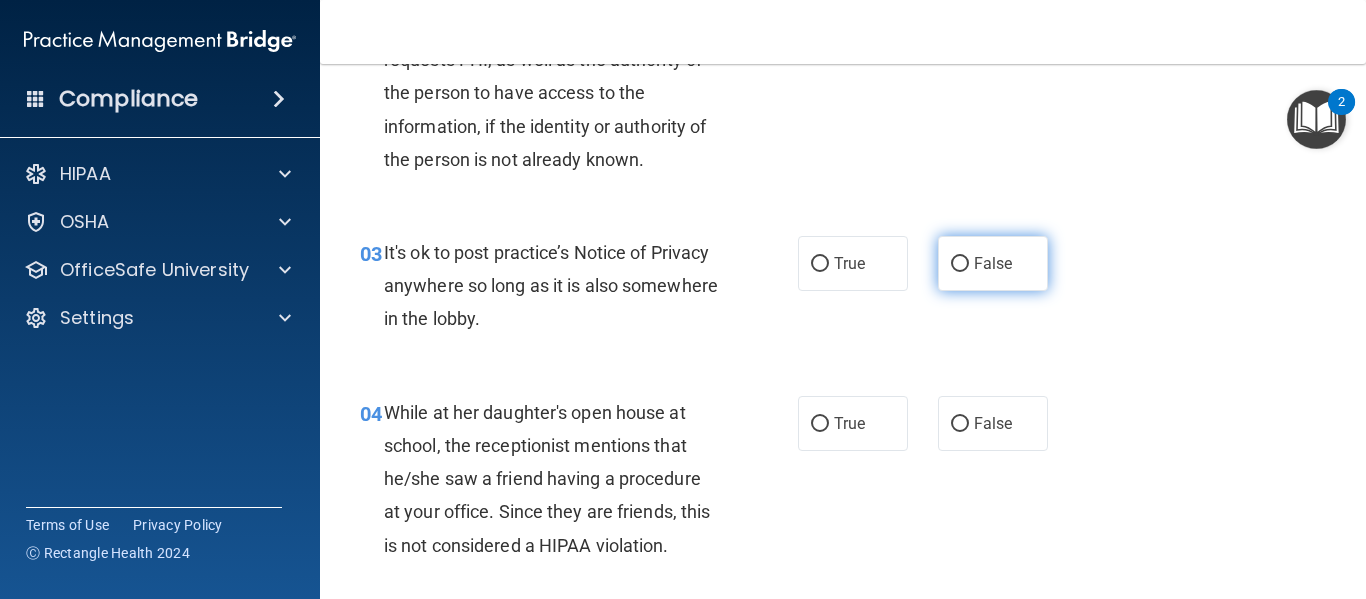 click on "False" at bounding box center (993, 263) 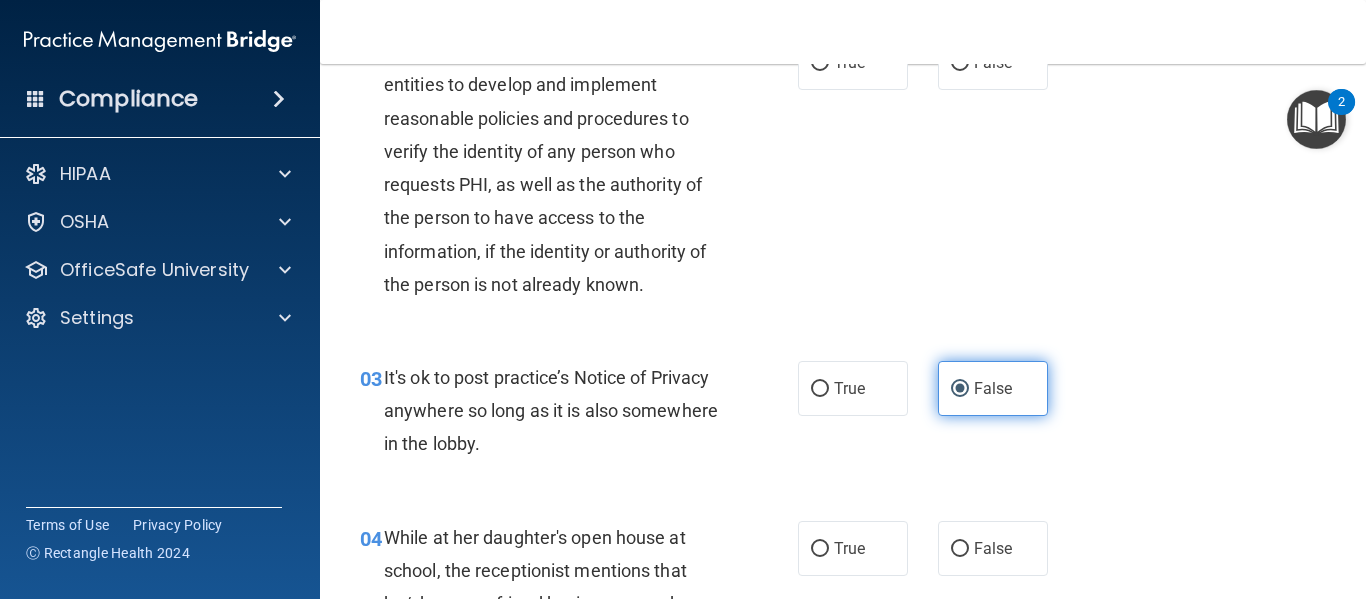 scroll, scrollTop: 308, scrollLeft: 0, axis: vertical 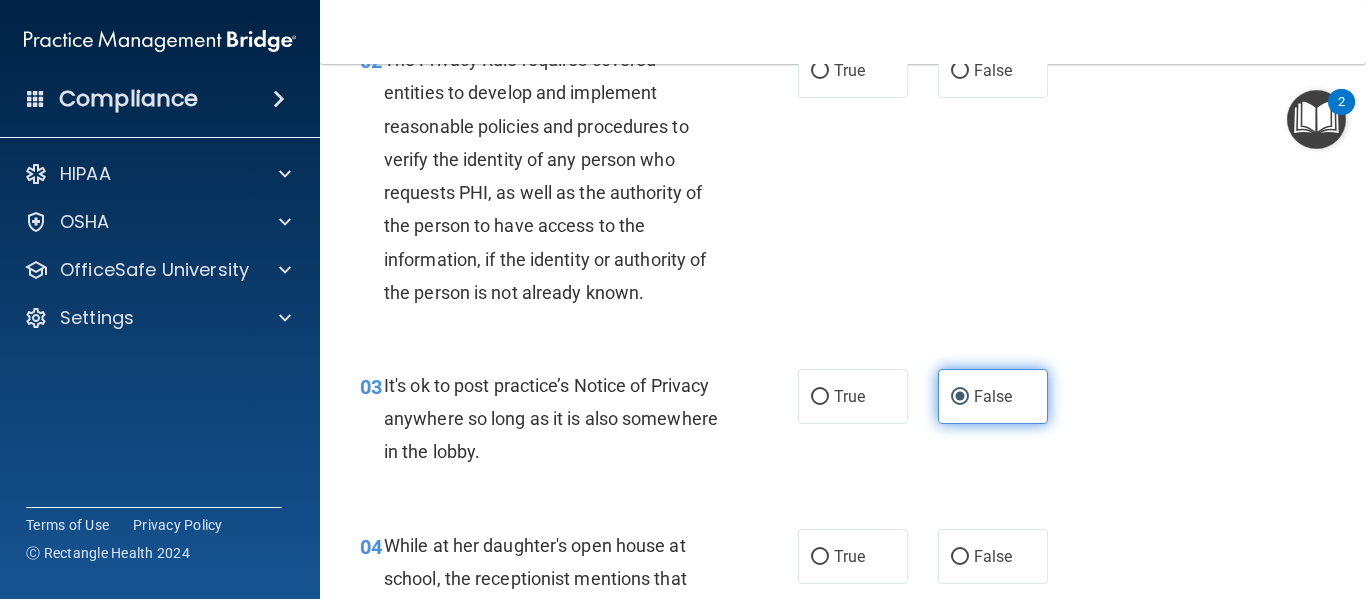click on "02       The Privacy Rule requires covered entities to develop and implement reasonable policies and procedures to verify the identity of any person who requests PHI, as well as the authority of the person to have access to the information, if the identity or authority of the person is not already known.                 True           False" at bounding box center (843, 181) 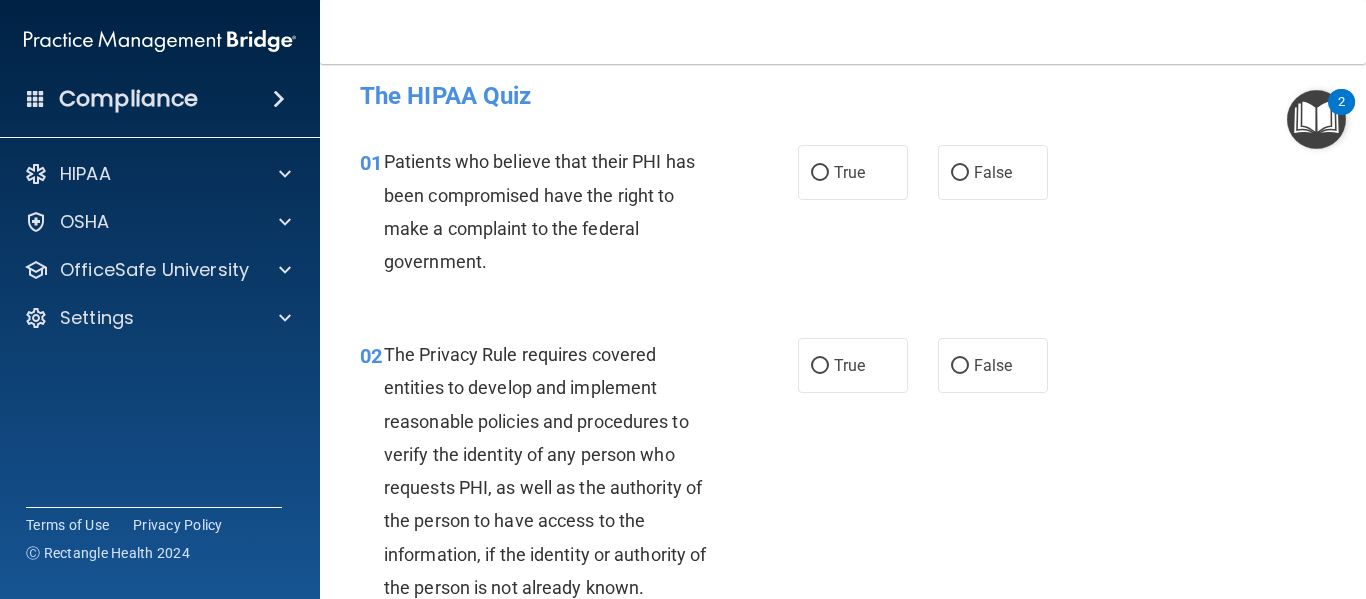 scroll, scrollTop: 16, scrollLeft: 0, axis: vertical 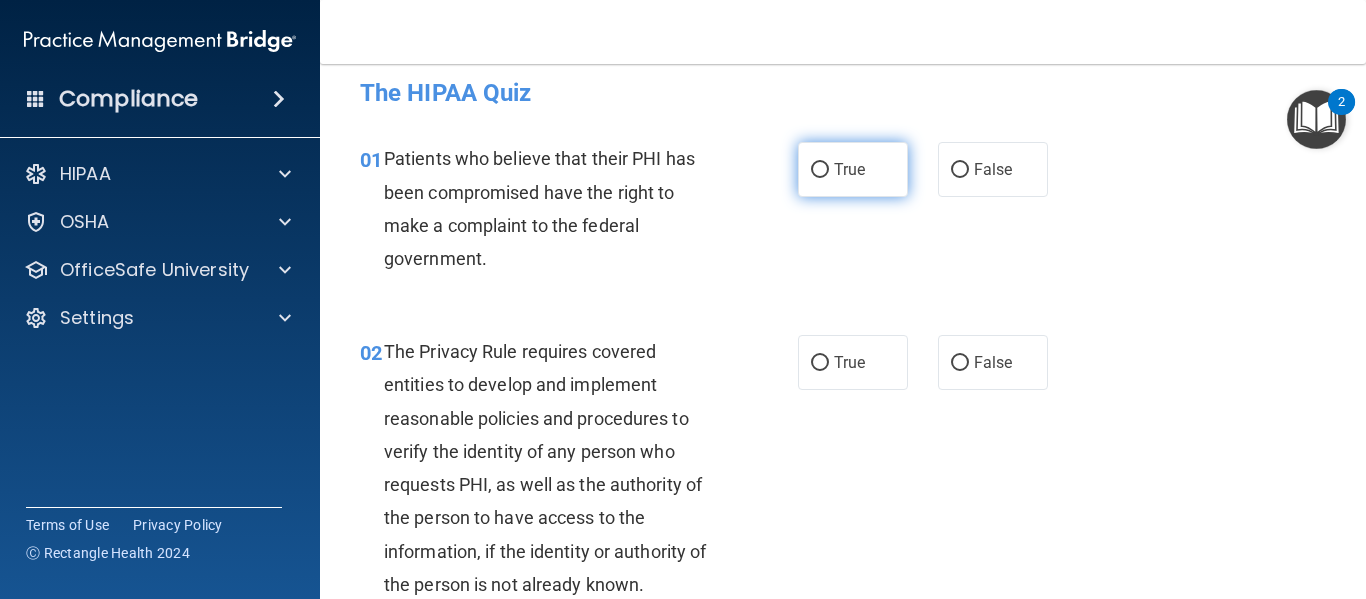click on "True" at bounding box center (820, 170) 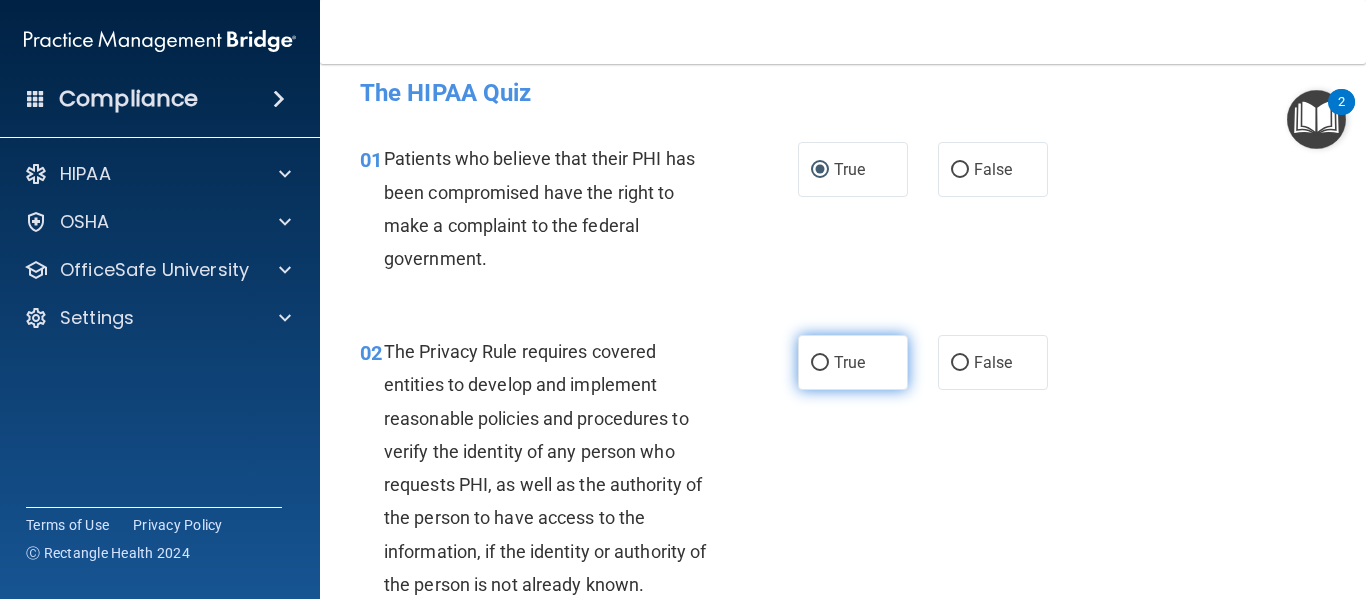 click on "True" at bounding box center [853, 362] 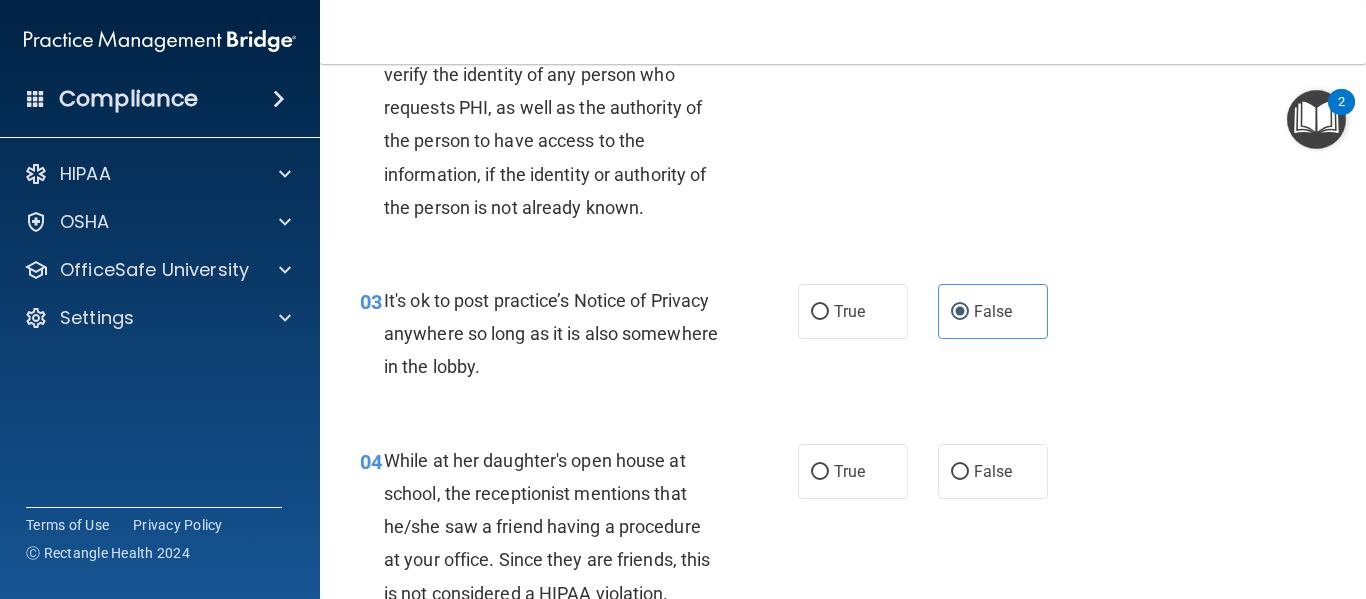 scroll, scrollTop: 396, scrollLeft: 0, axis: vertical 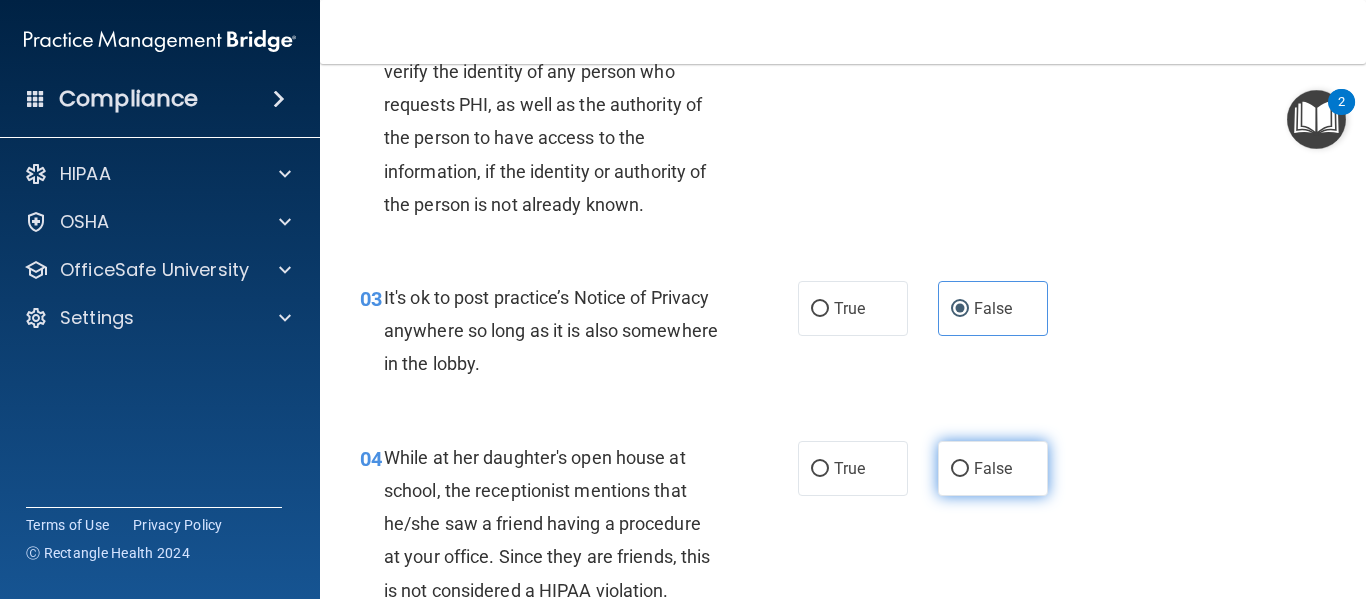 click on "False" at bounding box center (993, 468) 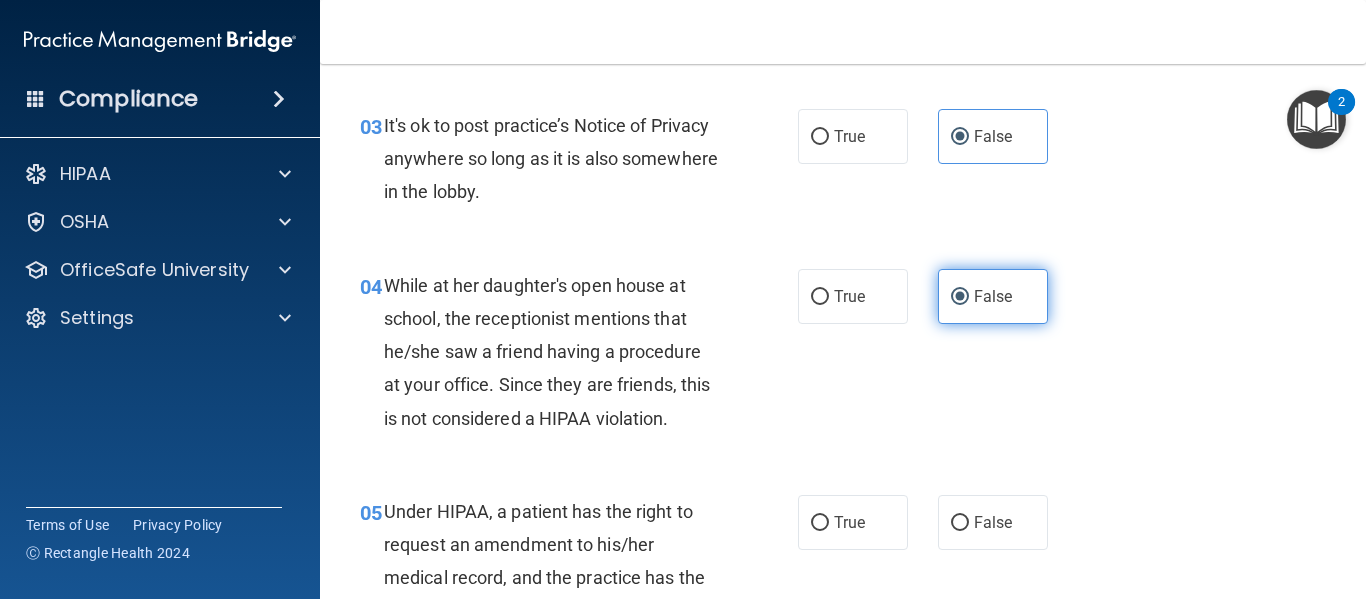 scroll, scrollTop: 571, scrollLeft: 0, axis: vertical 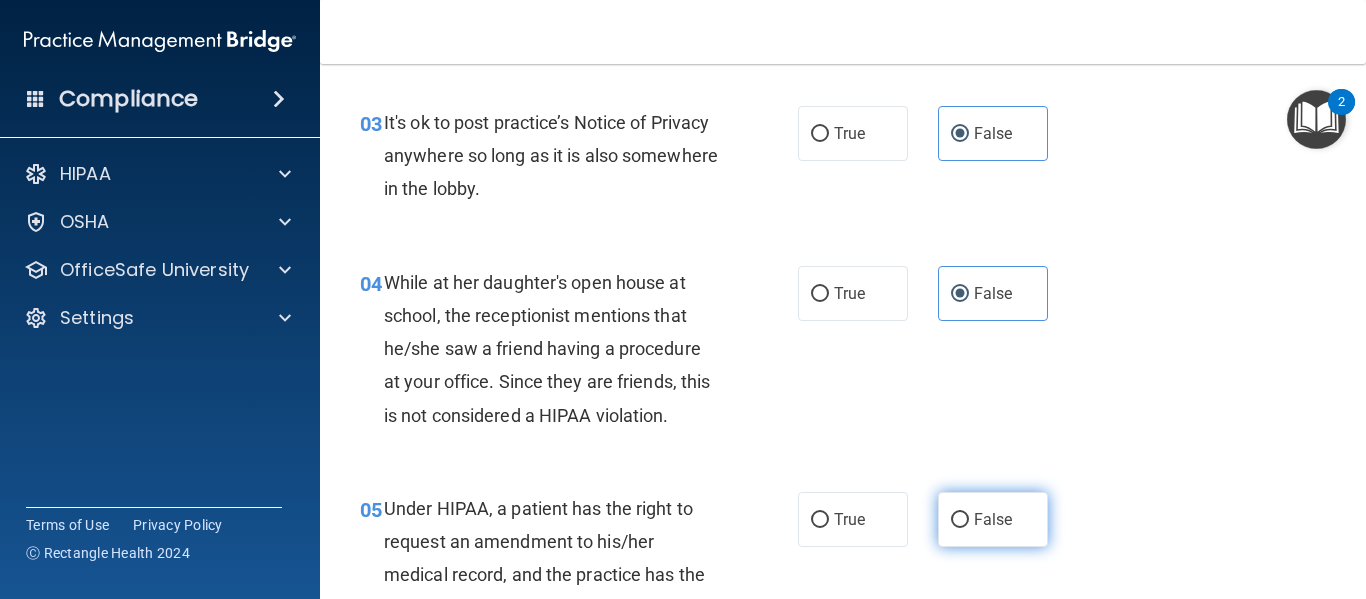 click on "False" at bounding box center [993, 519] 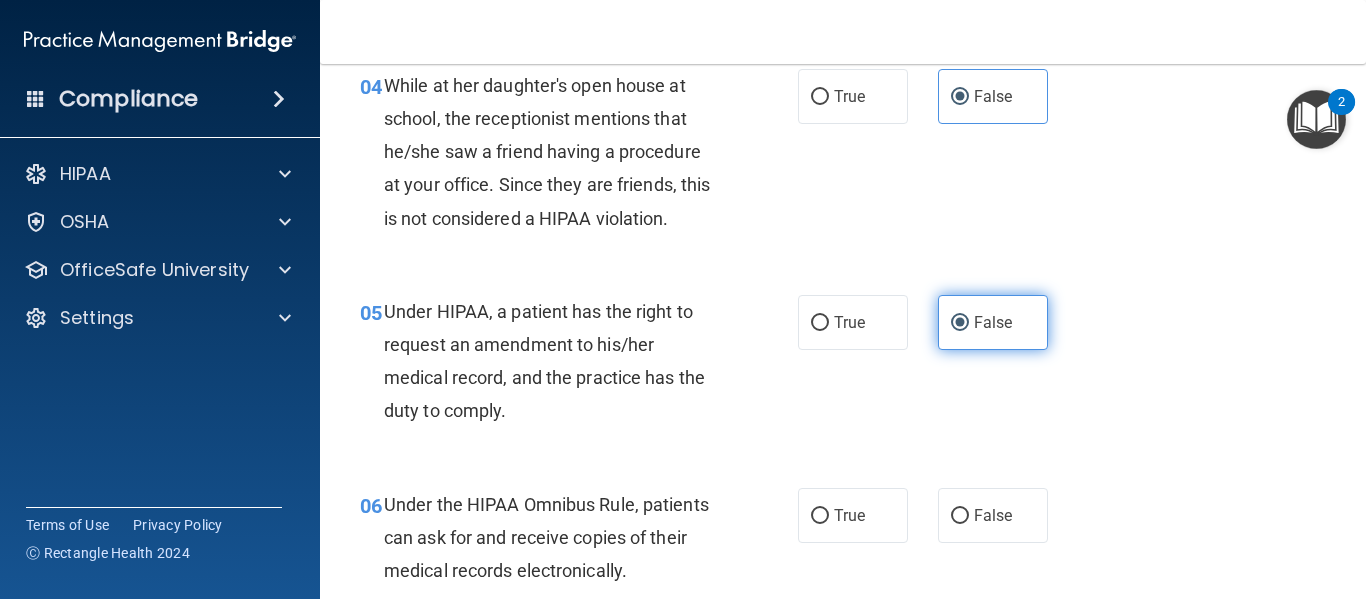scroll, scrollTop: 834, scrollLeft: 0, axis: vertical 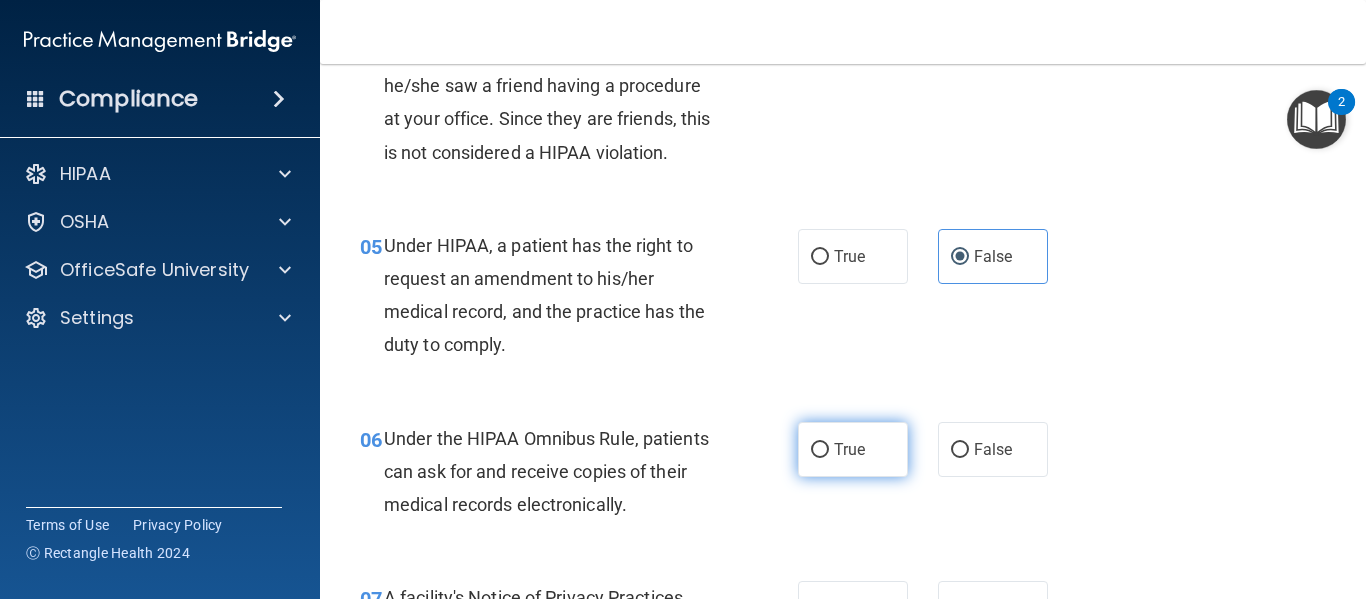 click on "True" at bounding box center (853, 449) 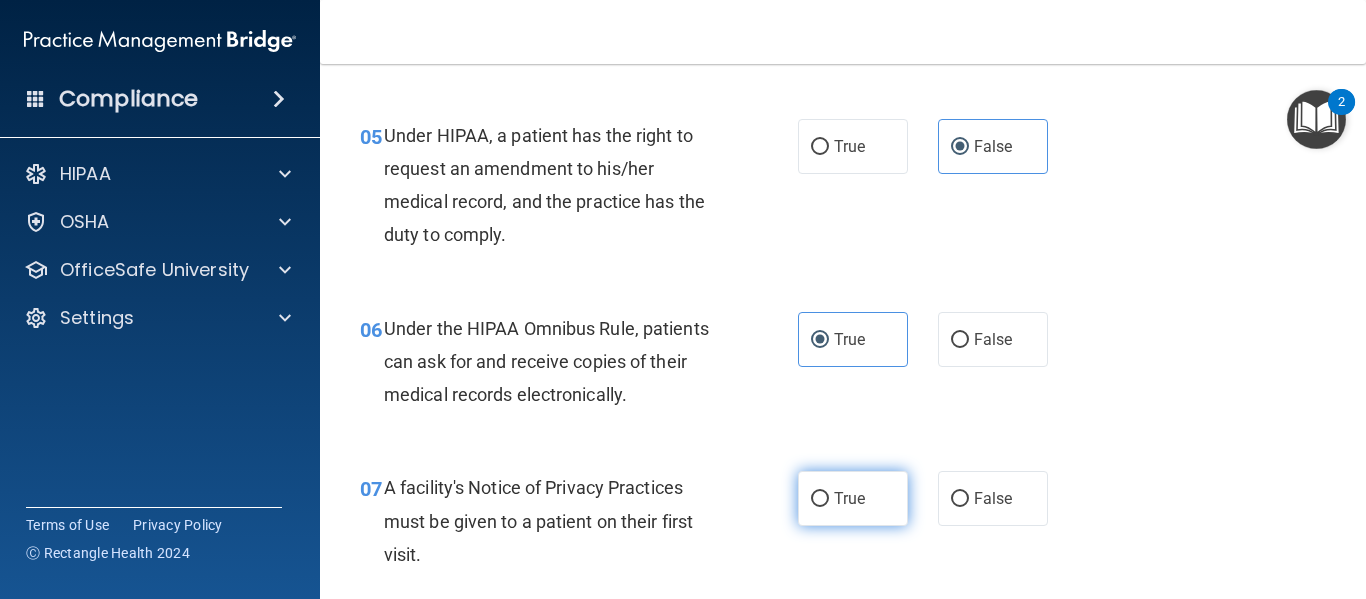 click on "True" at bounding box center [853, 498] 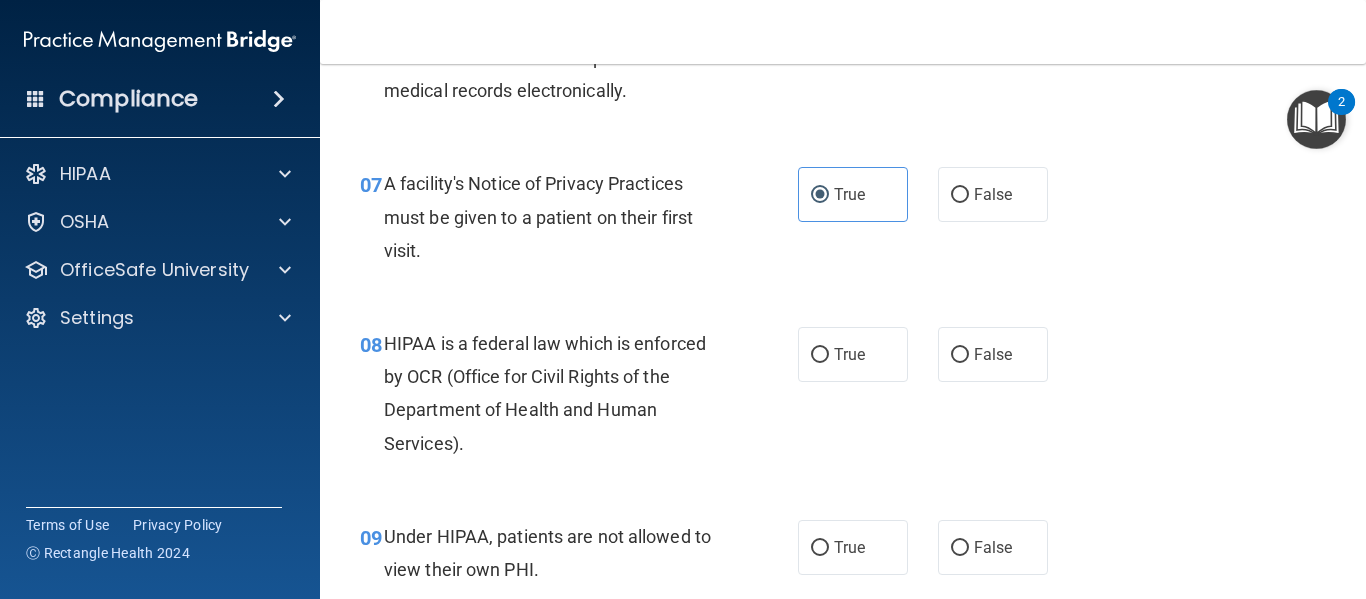 scroll, scrollTop: 1264, scrollLeft: 0, axis: vertical 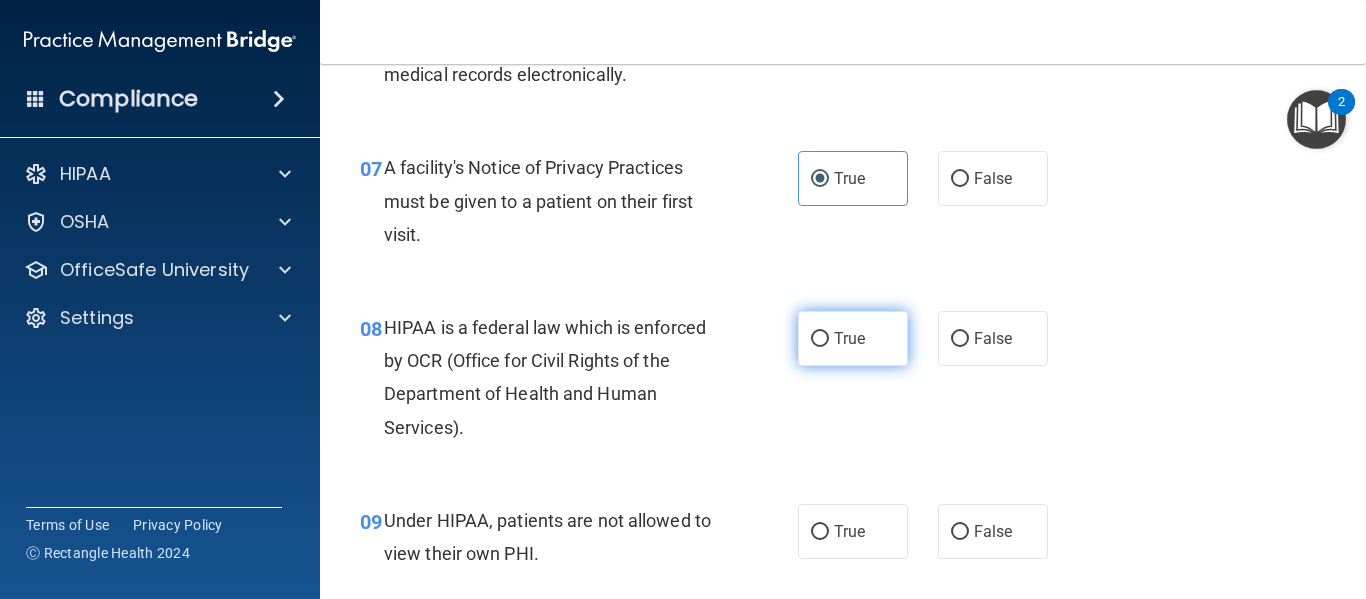 click on "True" at bounding box center [853, 338] 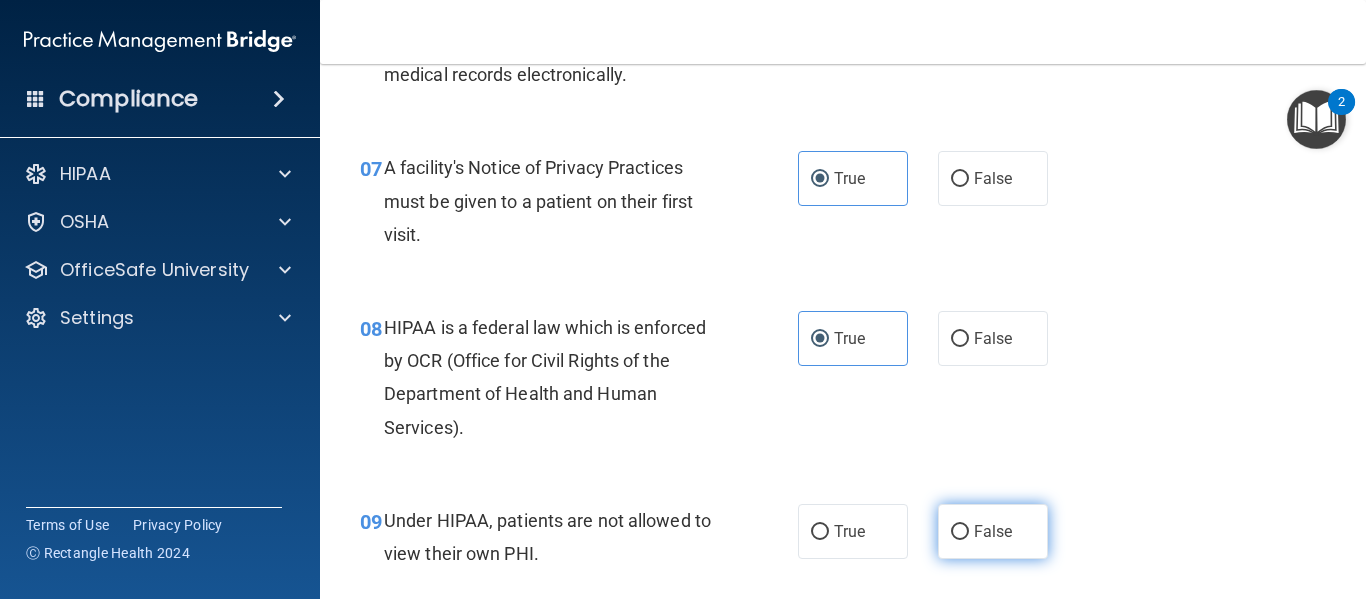 click on "False" at bounding box center [960, 532] 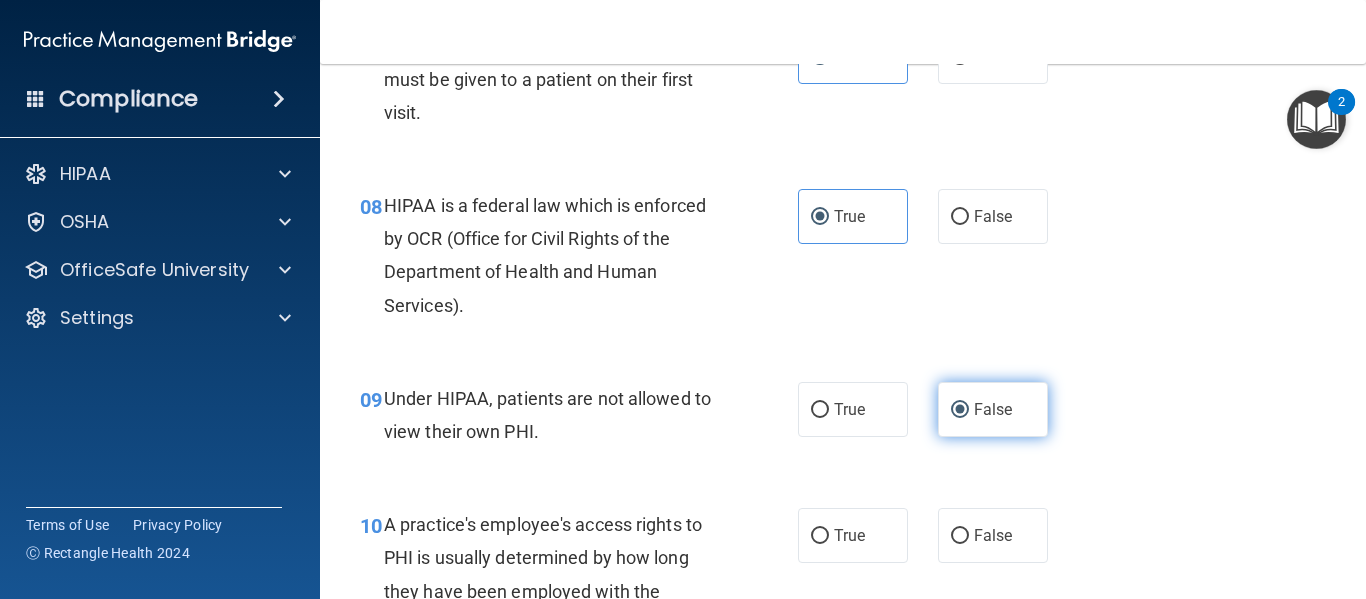 scroll, scrollTop: 1387, scrollLeft: 0, axis: vertical 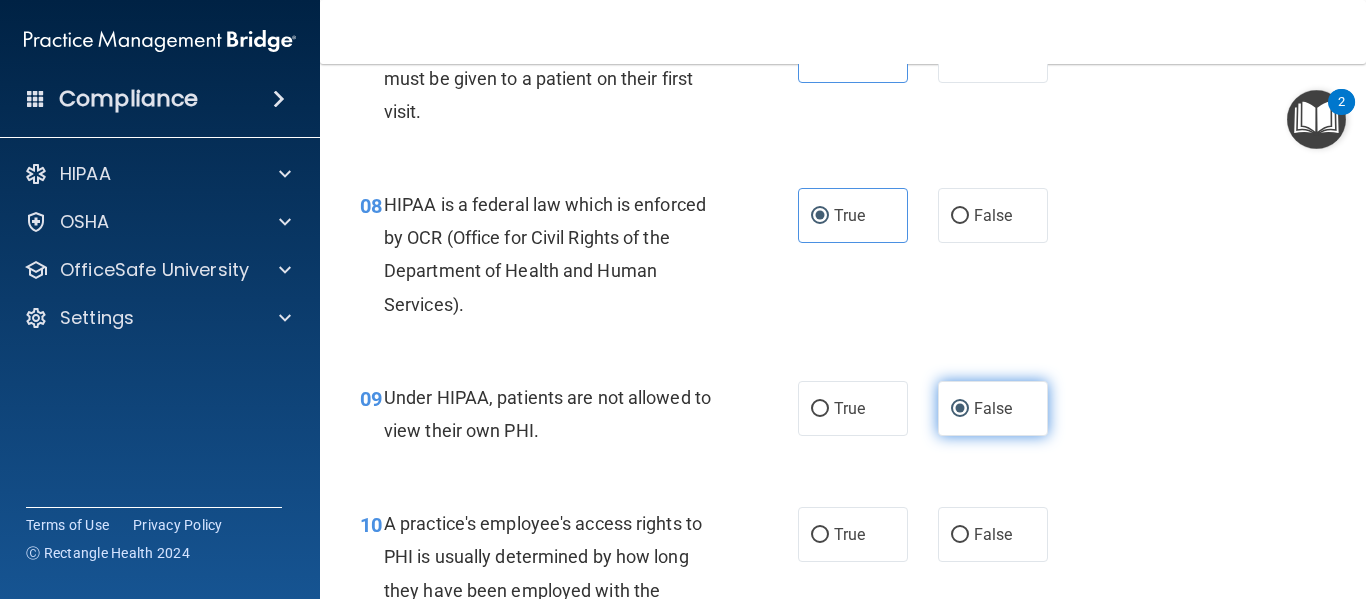 click on "False" at bounding box center [993, 534] 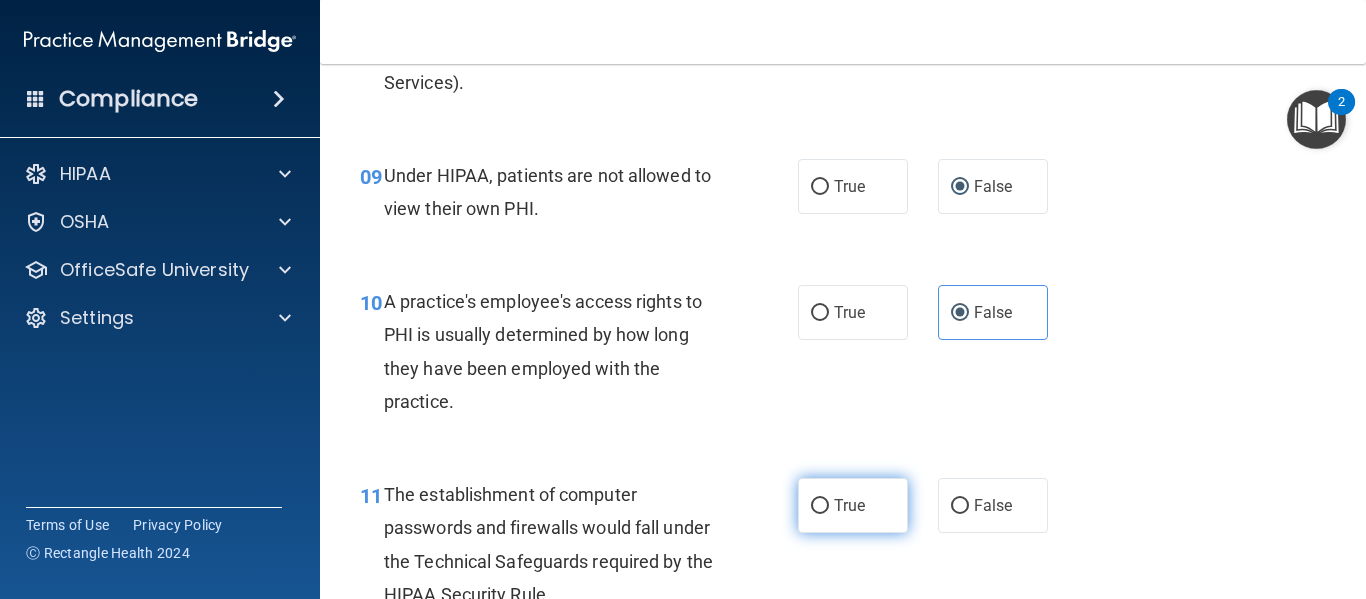 click on "True" at bounding box center [853, 505] 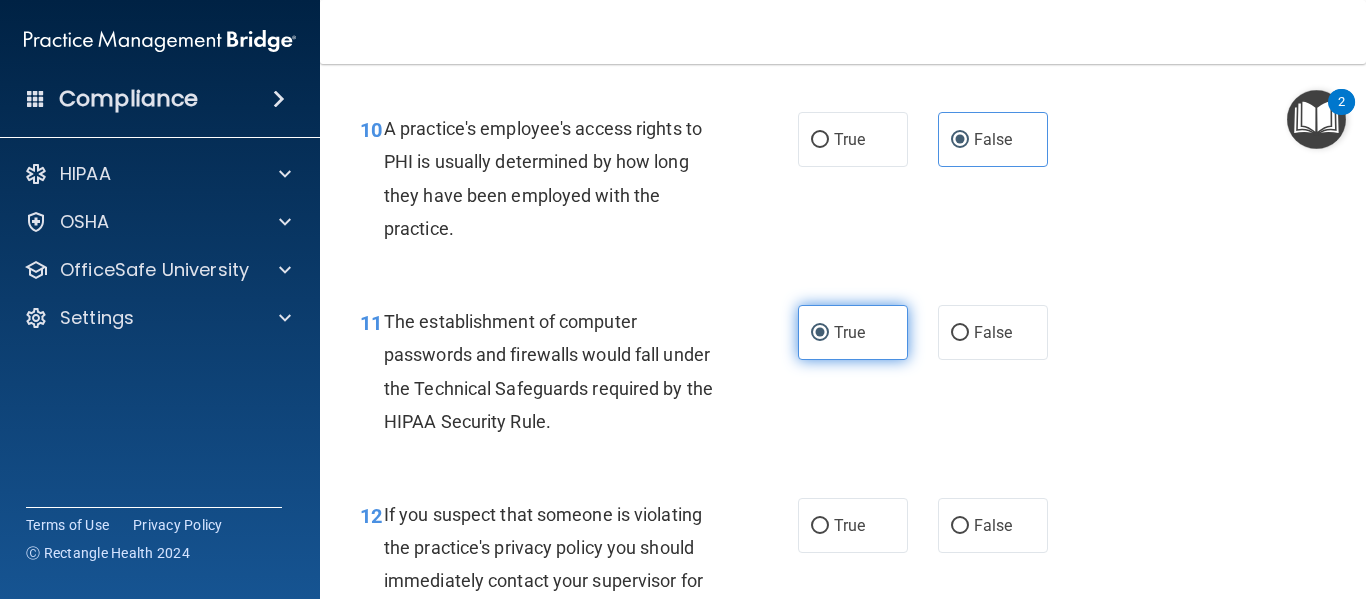click on "True" at bounding box center (853, 525) 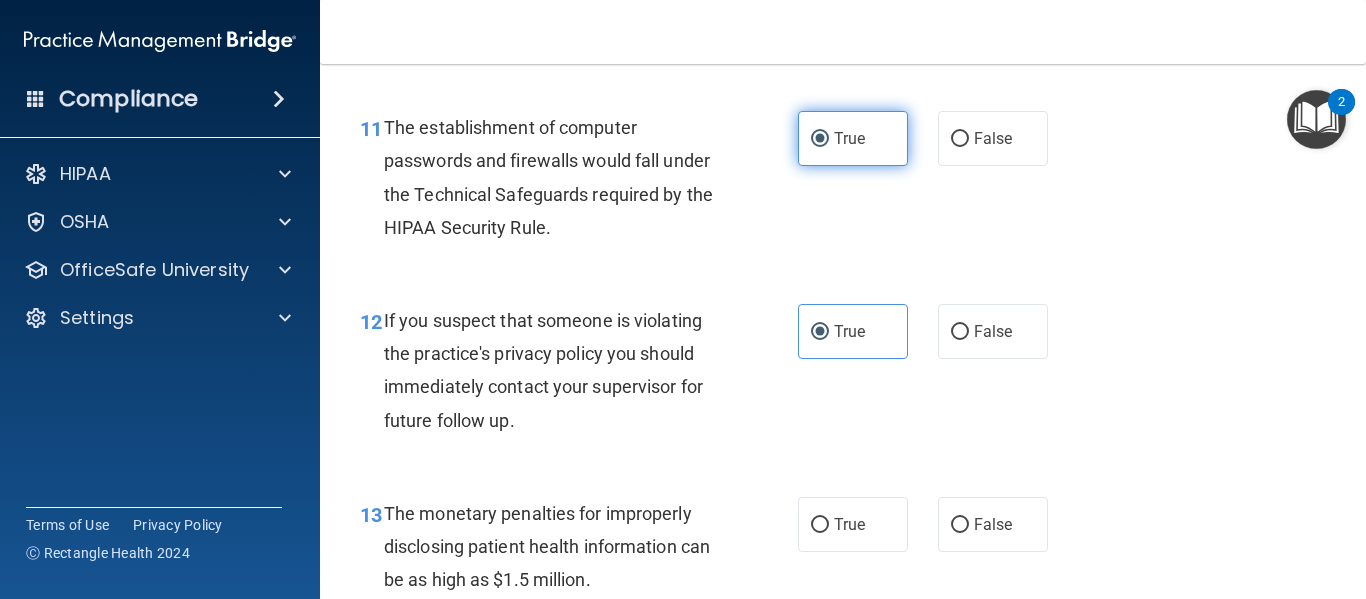 scroll, scrollTop: 1978, scrollLeft: 0, axis: vertical 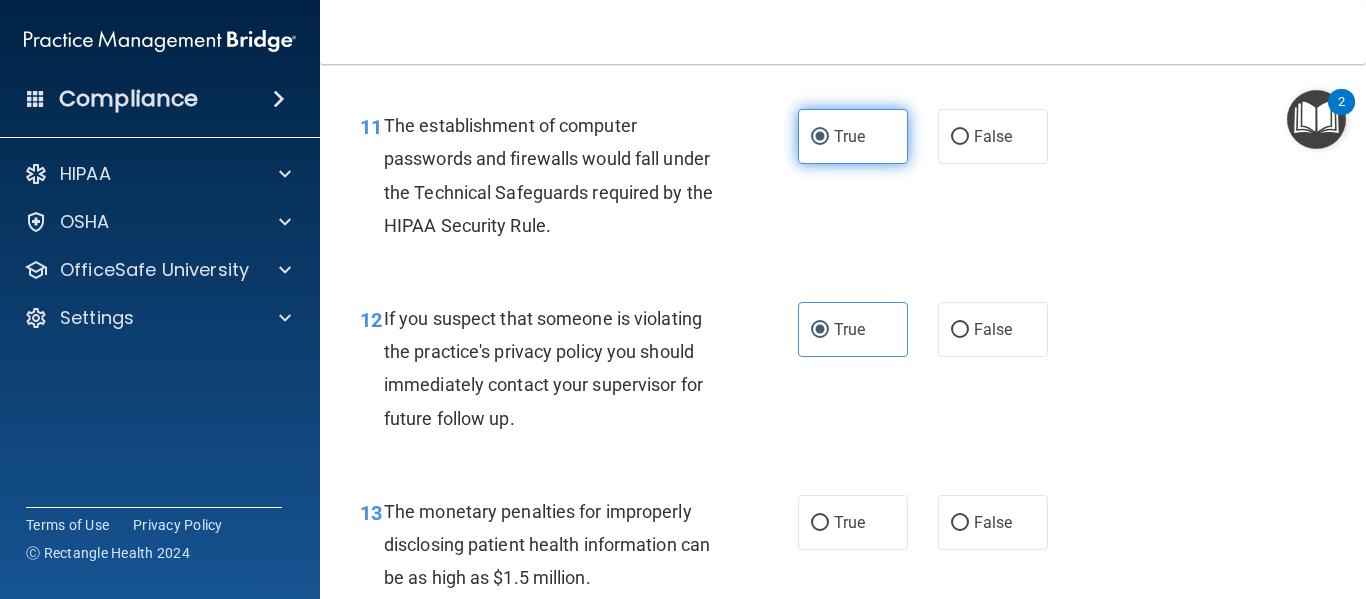 click on "True" at bounding box center [853, 522] 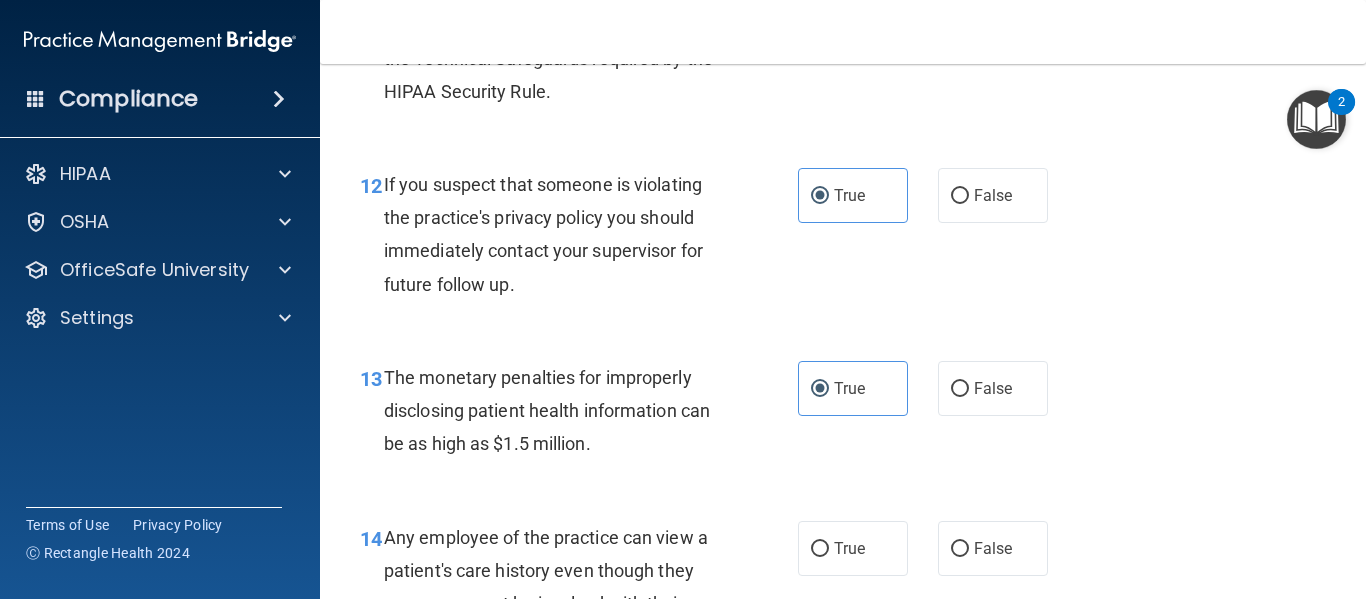 scroll, scrollTop: 2115, scrollLeft: 0, axis: vertical 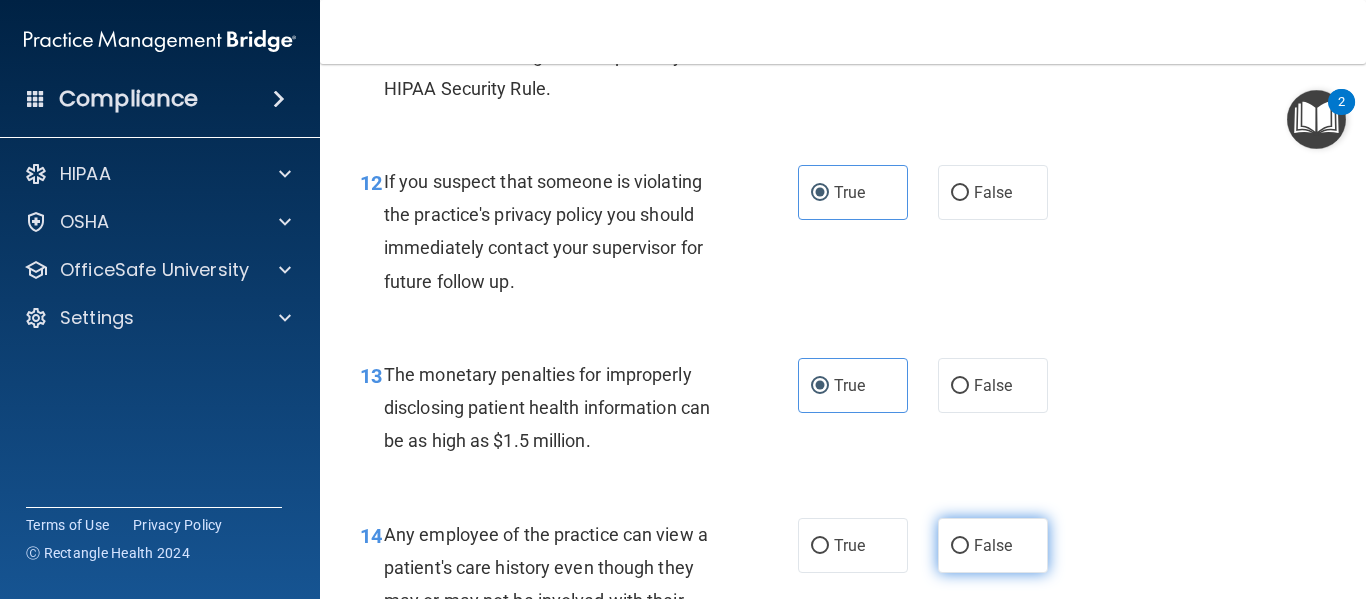 click on "False" at bounding box center [960, 546] 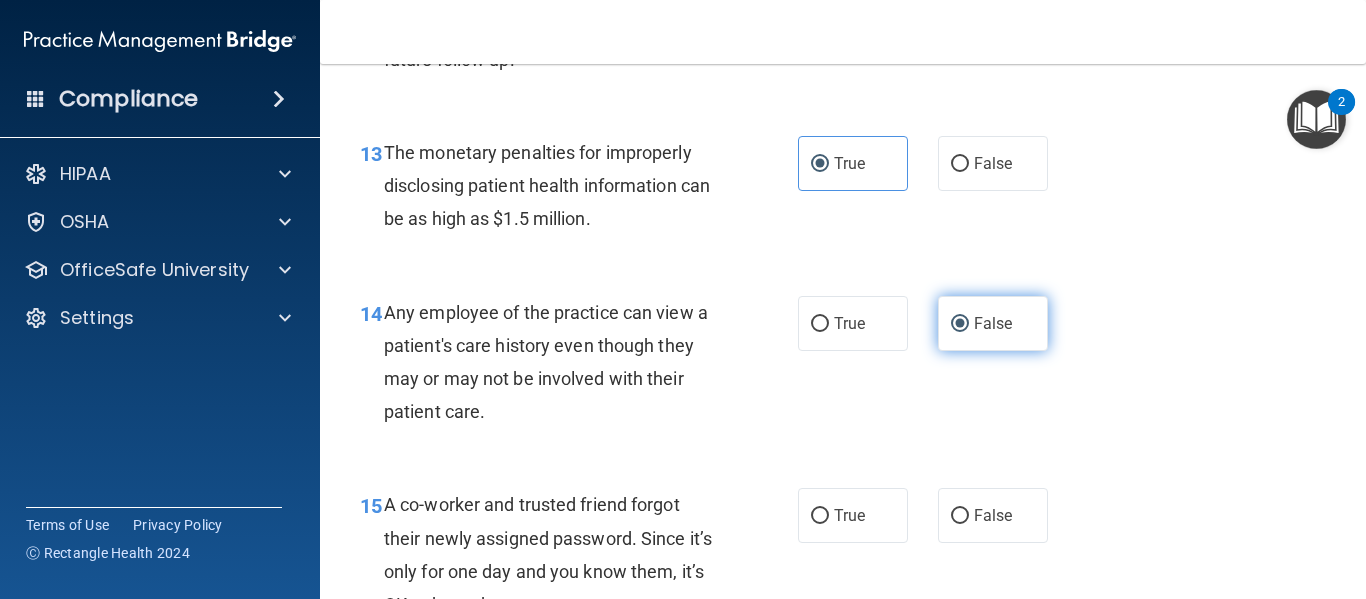 scroll, scrollTop: 2341, scrollLeft: 0, axis: vertical 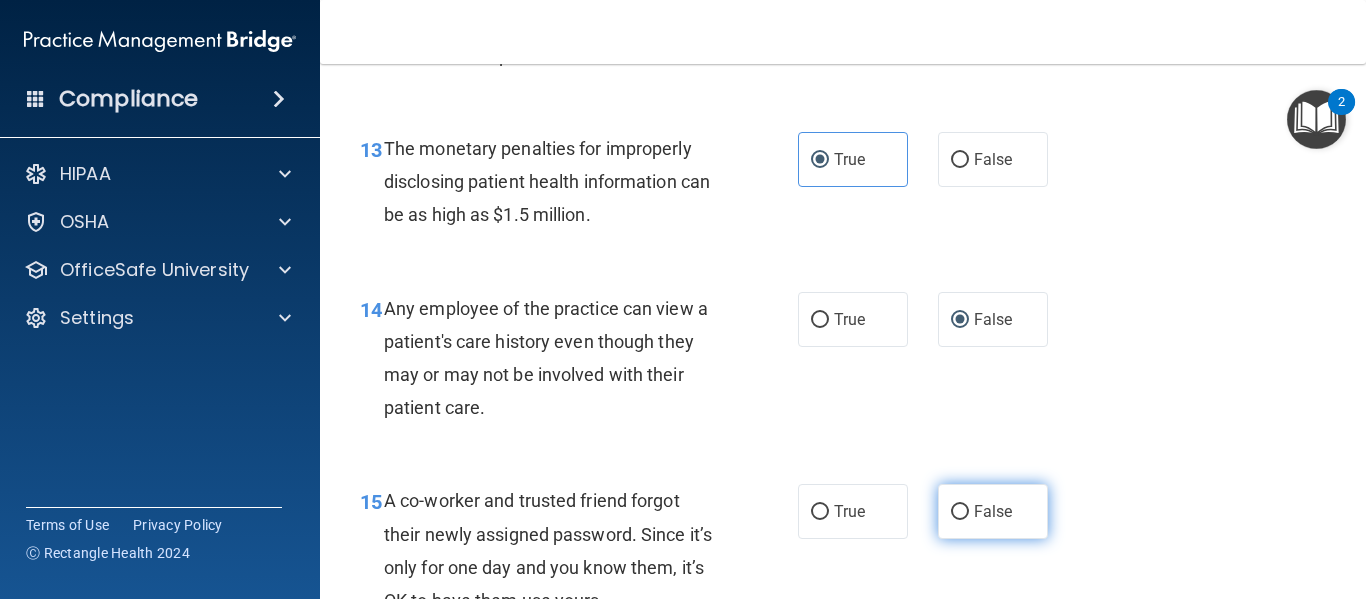 click on "False" at bounding box center (960, 512) 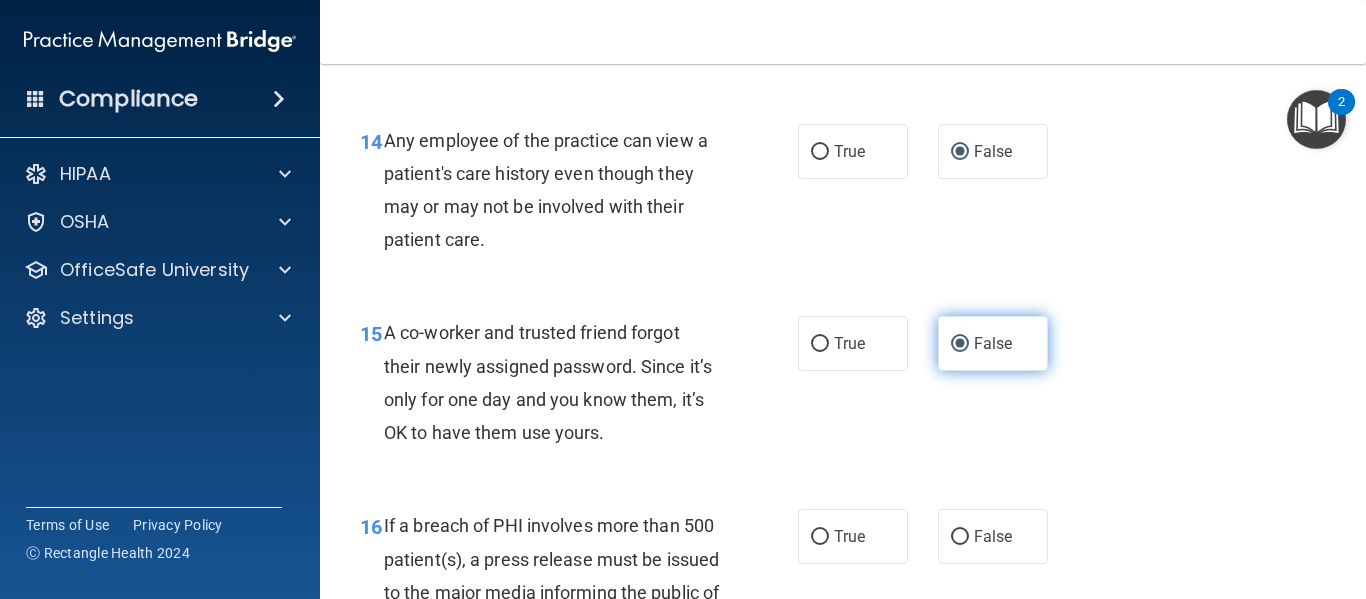 scroll, scrollTop: 2539, scrollLeft: 0, axis: vertical 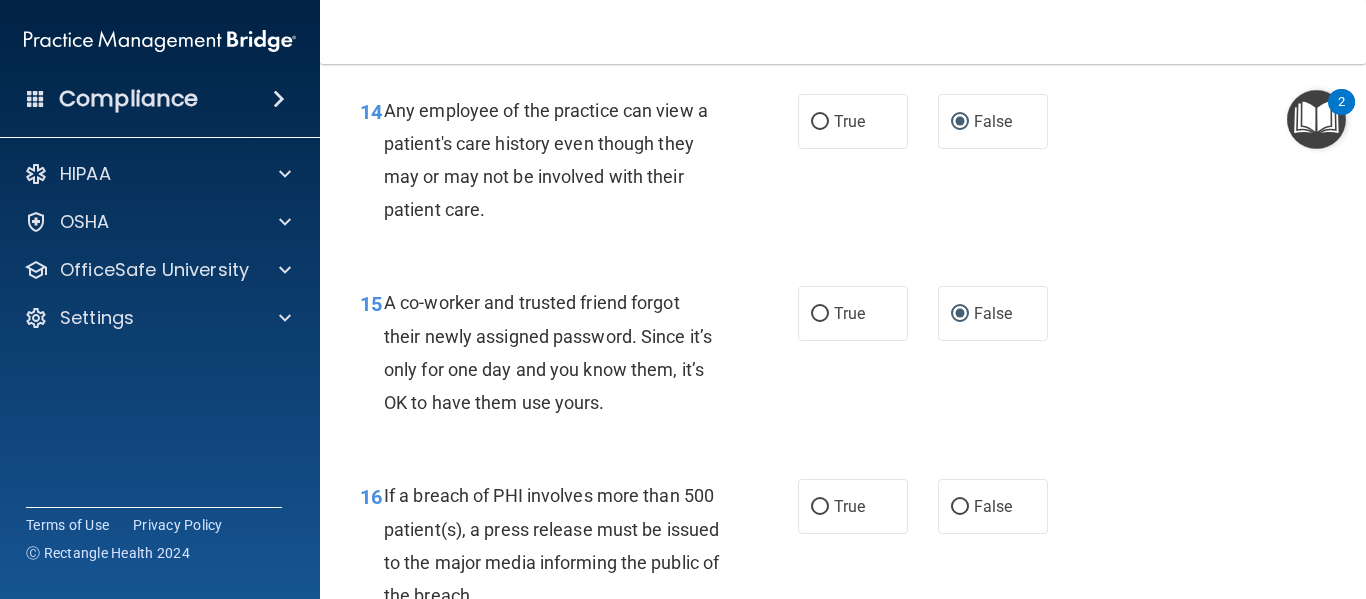 click on "16       If a breach of PHI involves more than 500 patient(s), a press release must be issued to the major media informing the public of the breach." at bounding box center (579, 550) 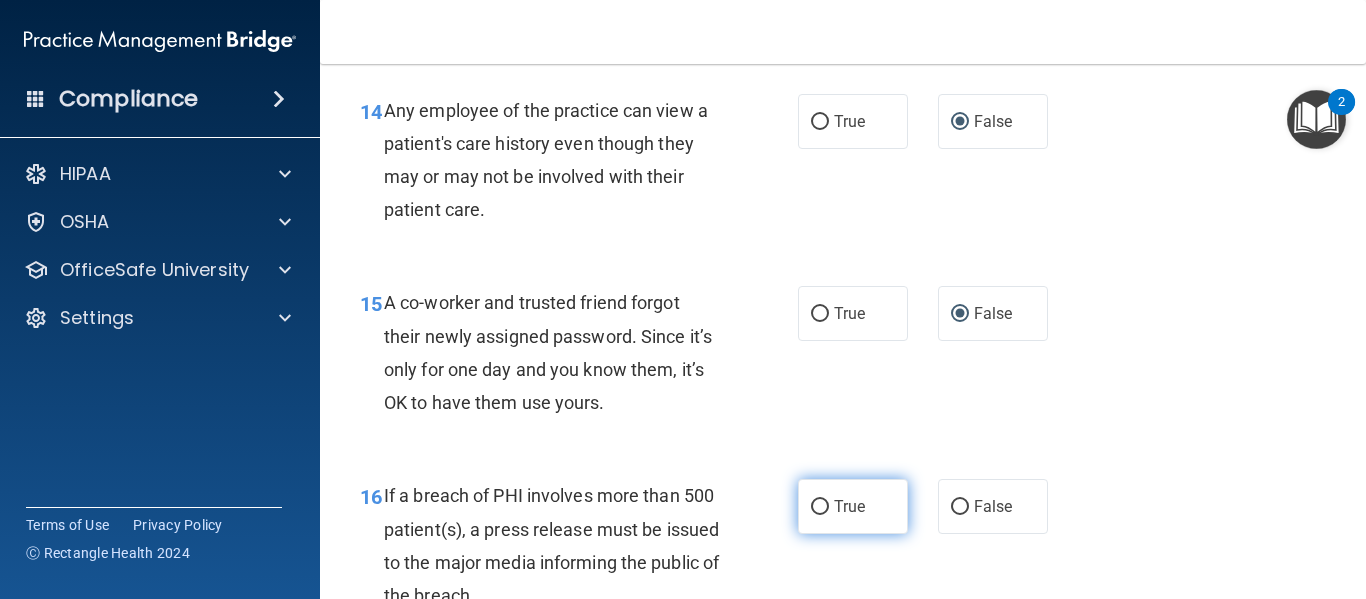 click on "True" at bounding box center (853, 506) 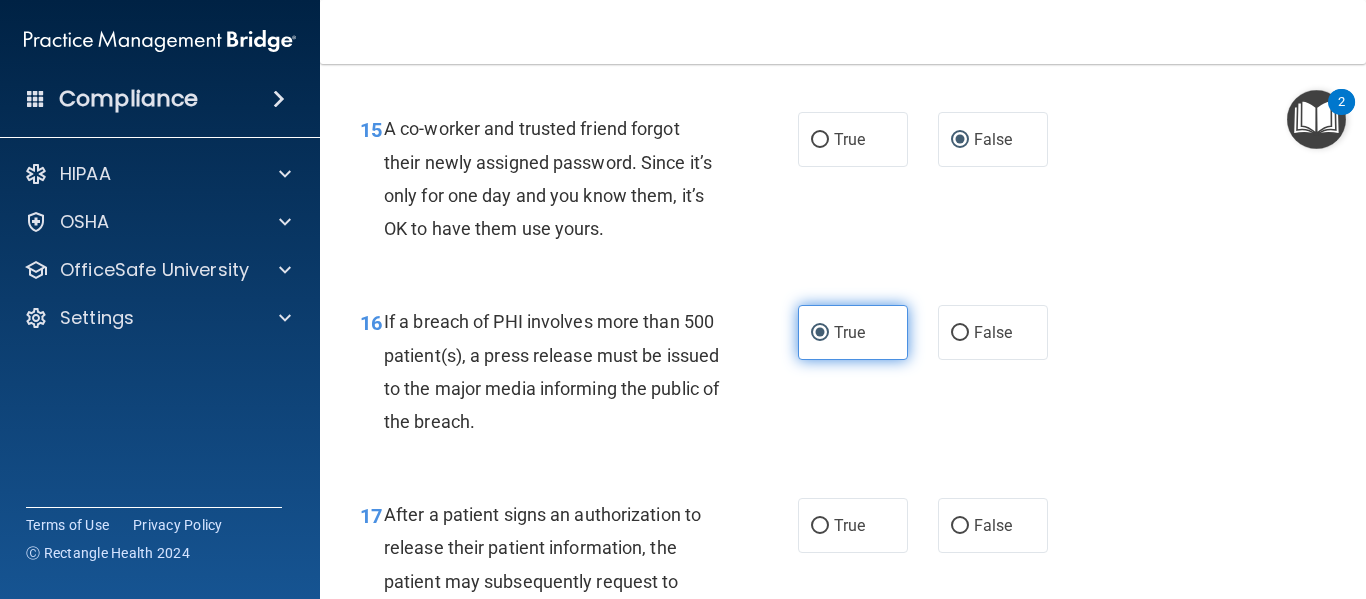 scroll, scrollTop: 2715, scrollLeft: 0, axis: vertical 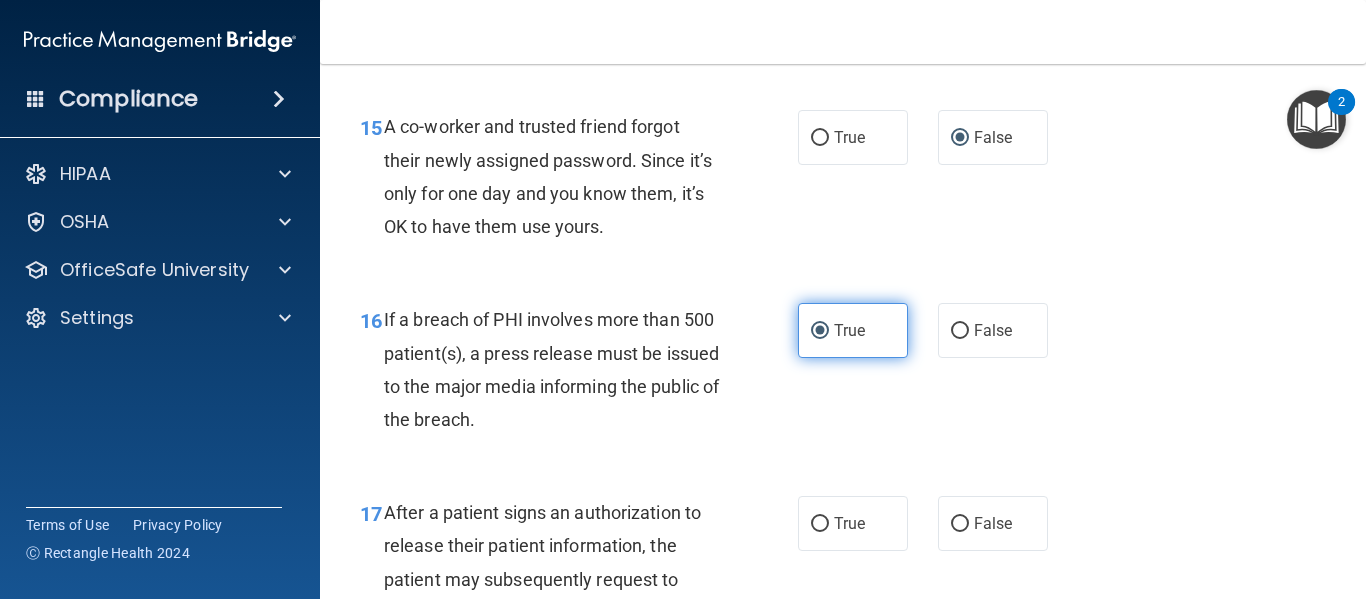 click on "True" at bounding box center (820, 524) 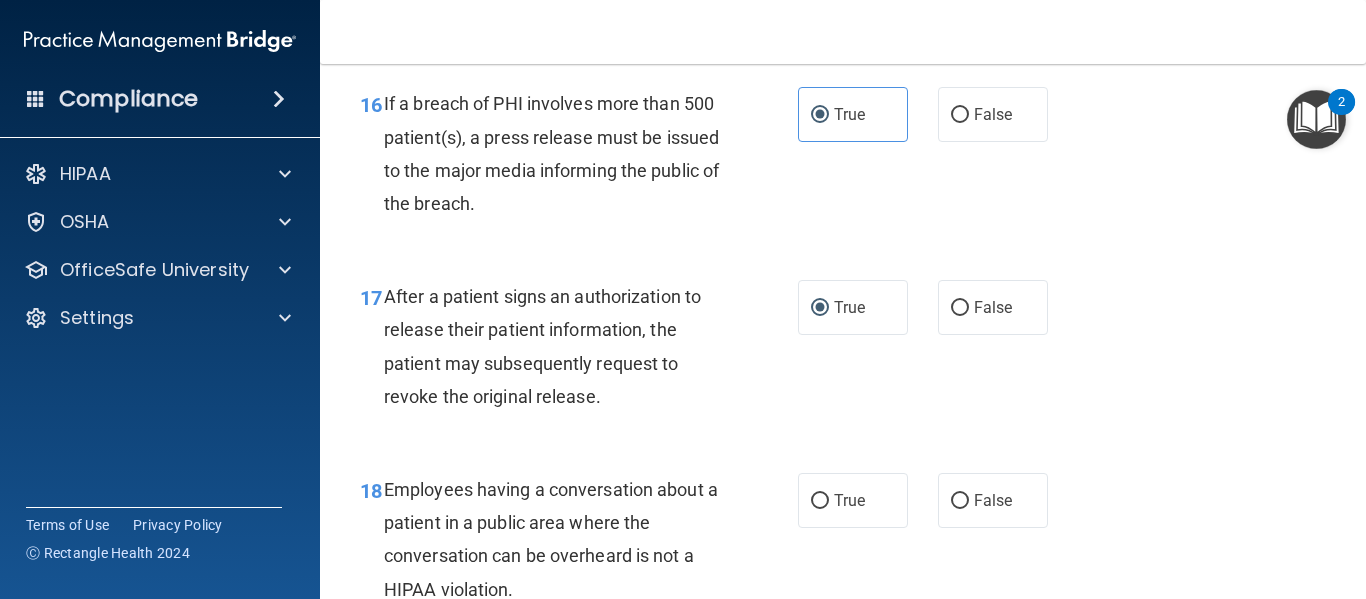 scroll, scrollTop: 2936, scrollLeft: 0, axis: vertical 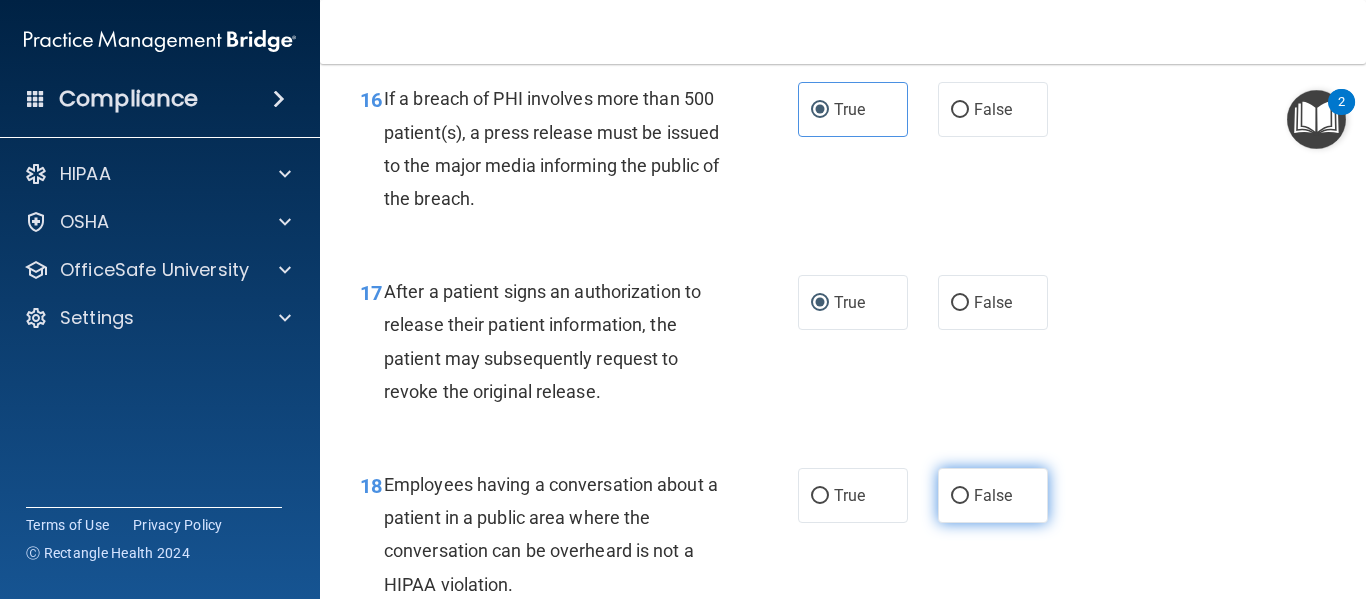 click on "False" at bounding box center (993, 495) 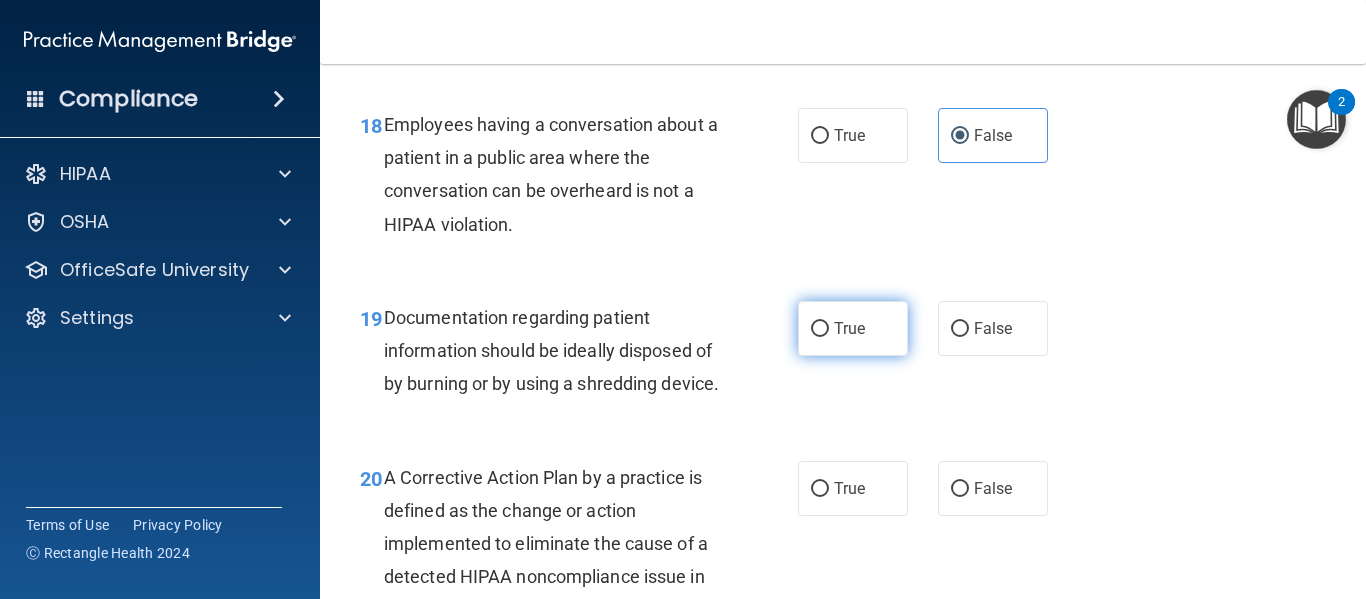 scroll, scrollTop: 3300, scrollLeft: 0, axis: vertical 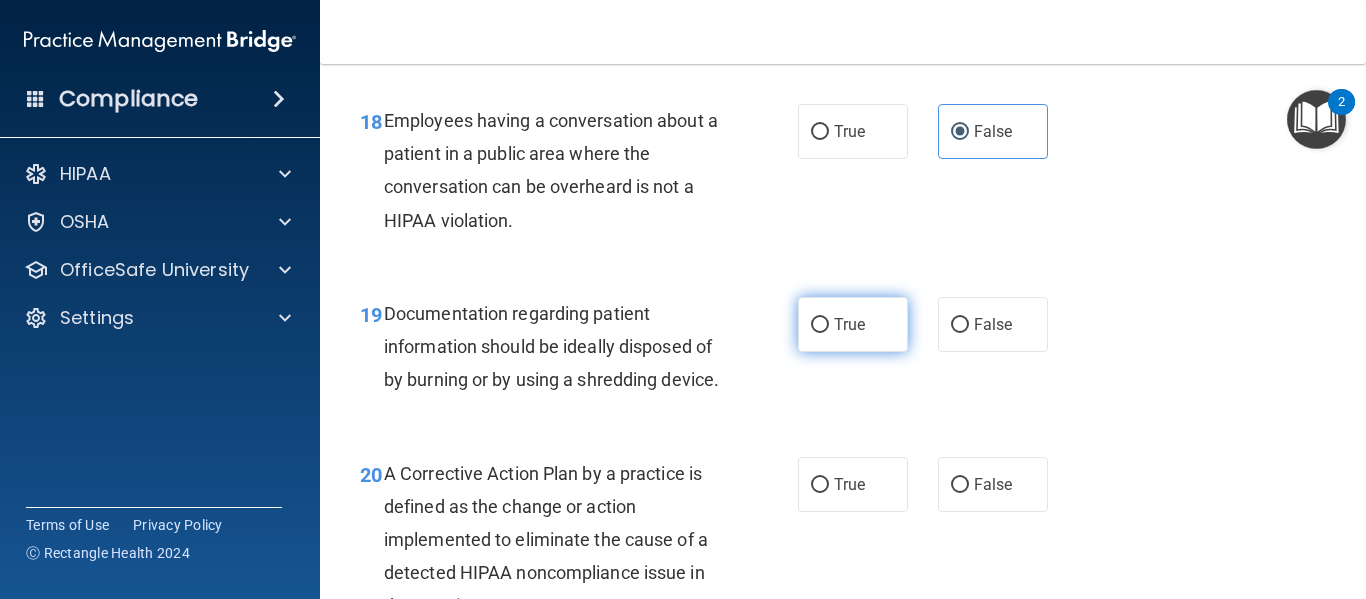 click on "True" at bounding box center (853, 324) 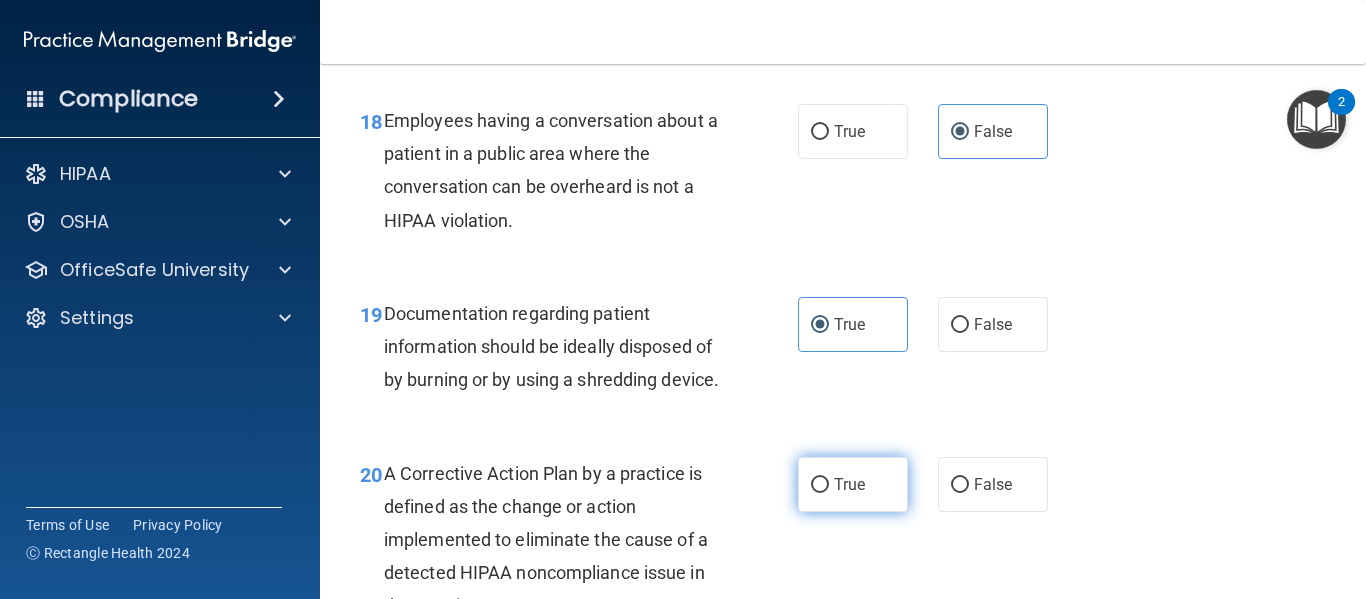 click on "True" at bounding box center (849, 484) 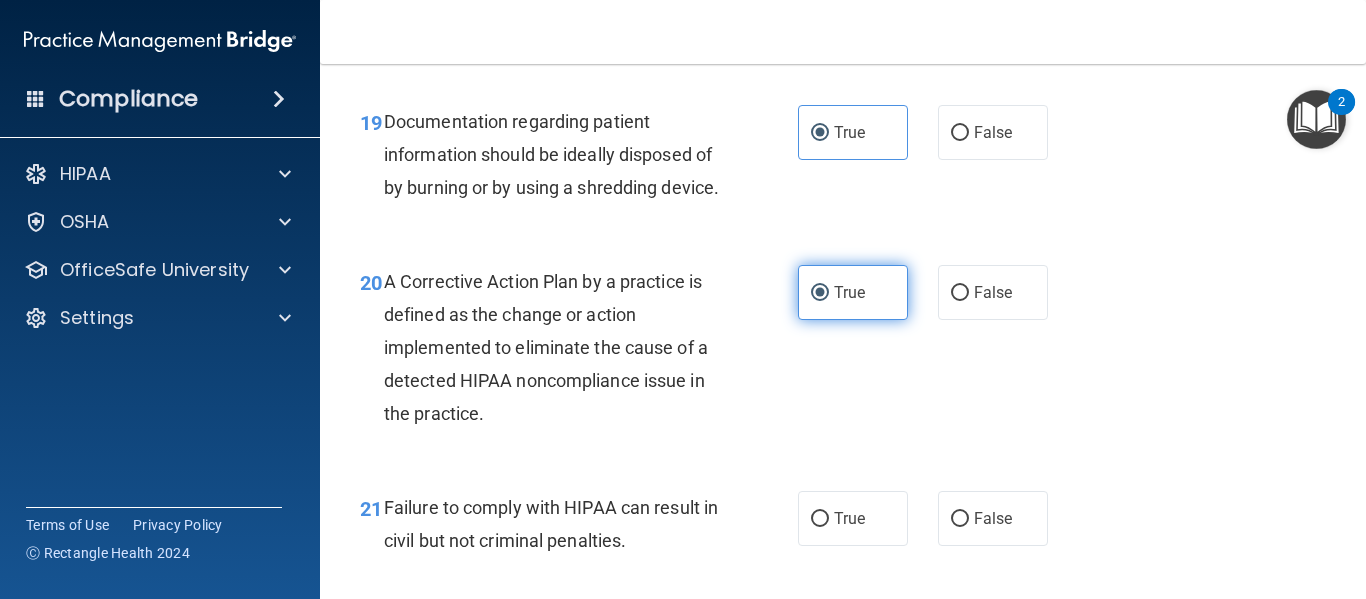 scroll, scrollTop: 3493, scrollLeft: 0, axis: vertical 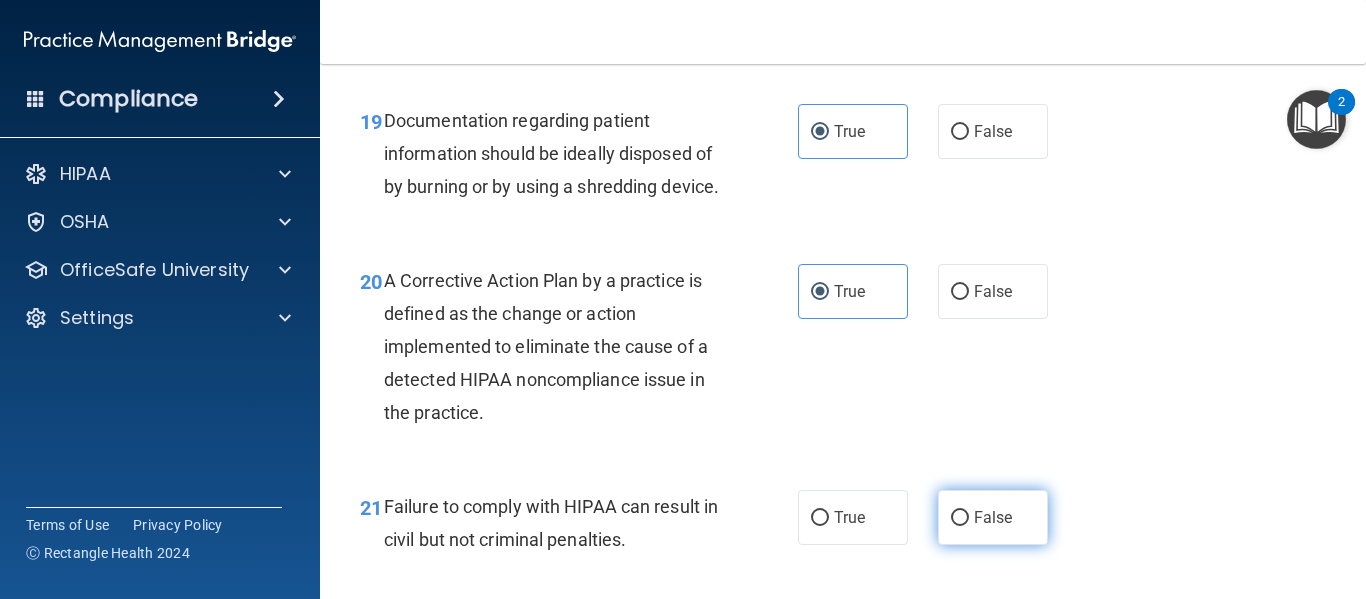 click on "False" at bounding box center (960, 518) 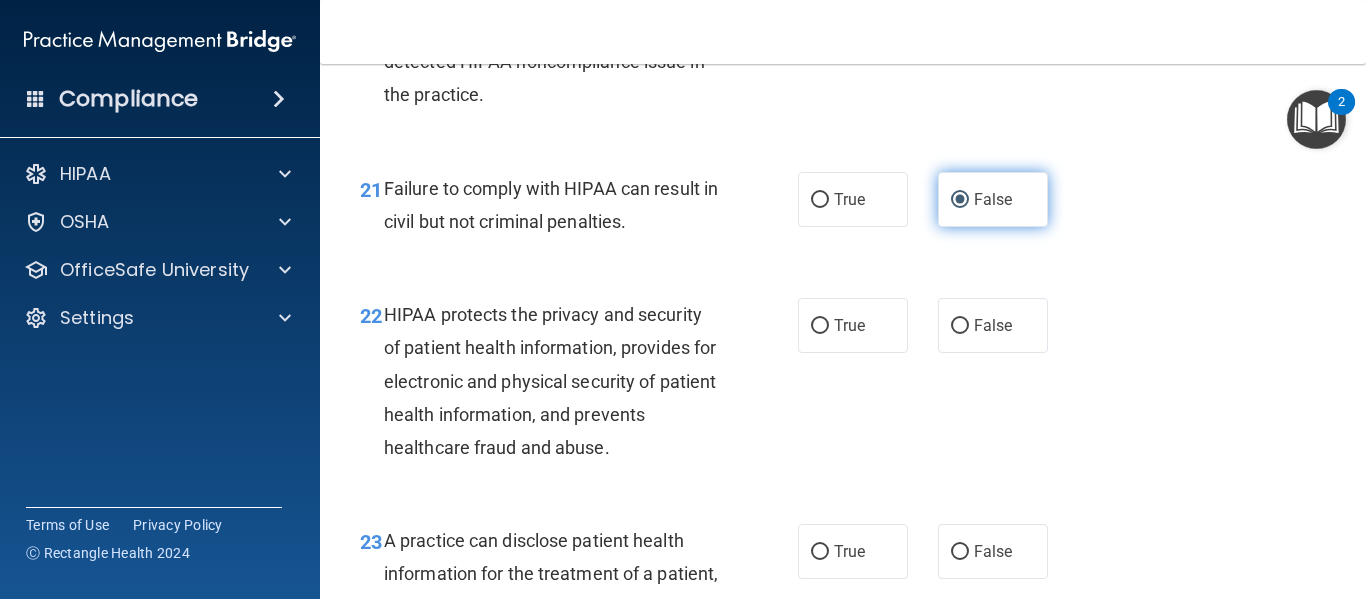 scroll, scrollTop: 3812, scrollLeft: 0, axis: vertical 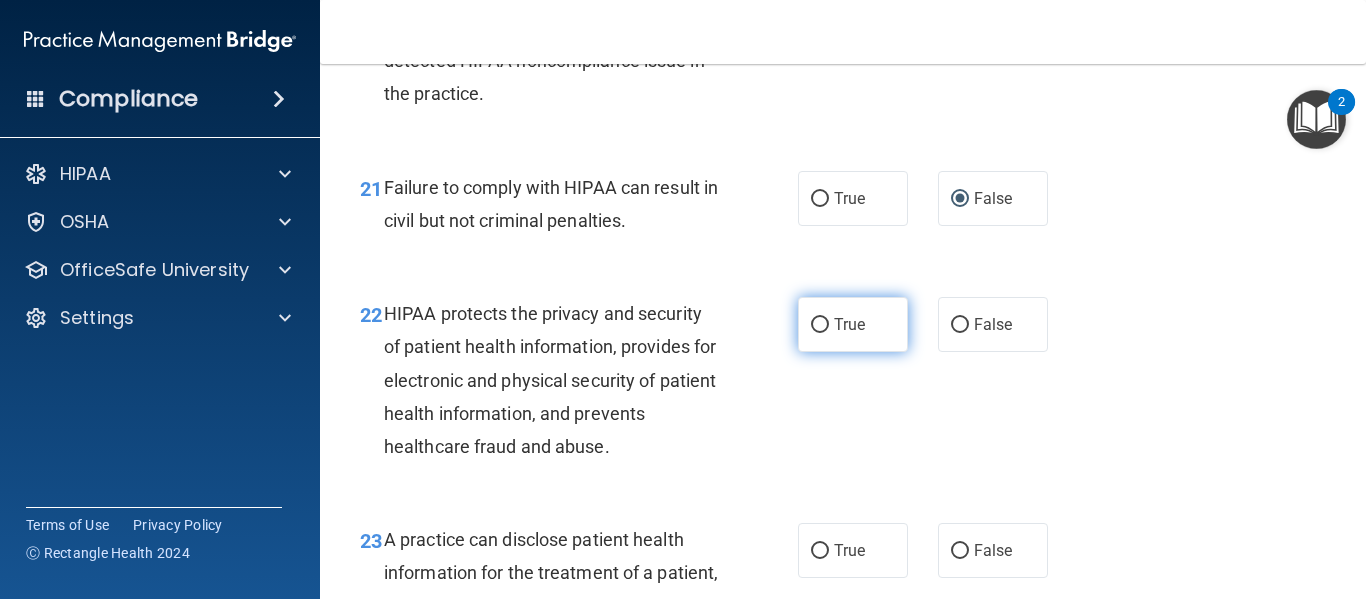 click on "True" at bounding box center (853, 324) 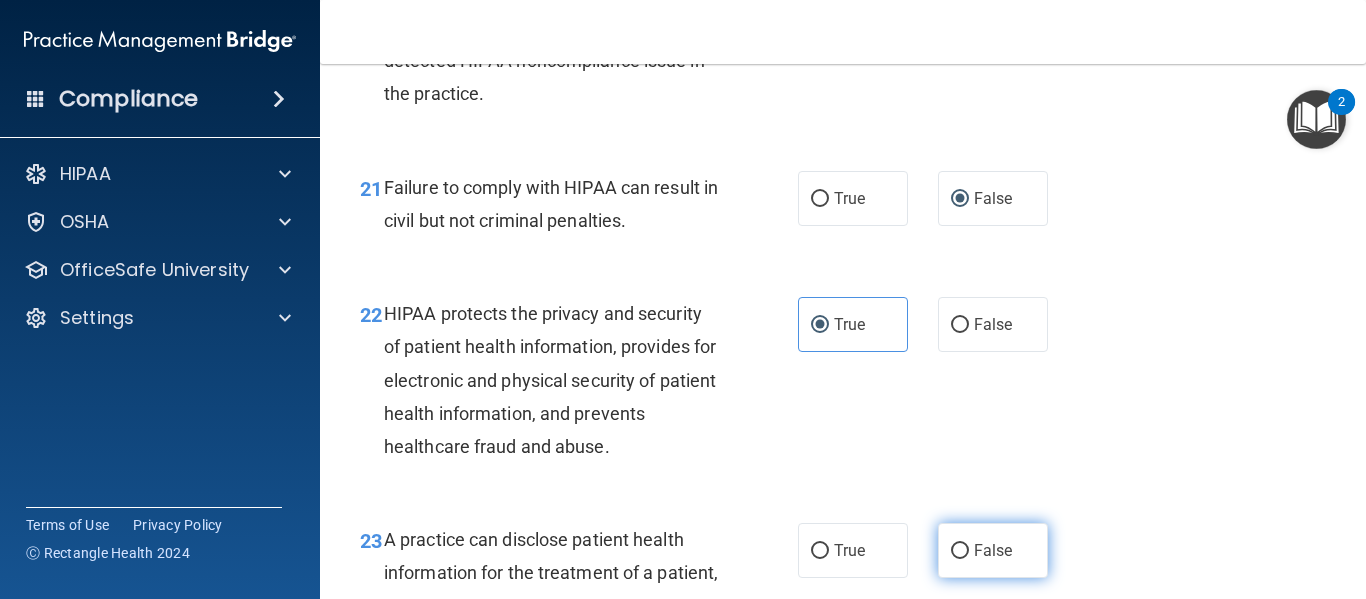 click on "False" at bounding box center [993, 550] 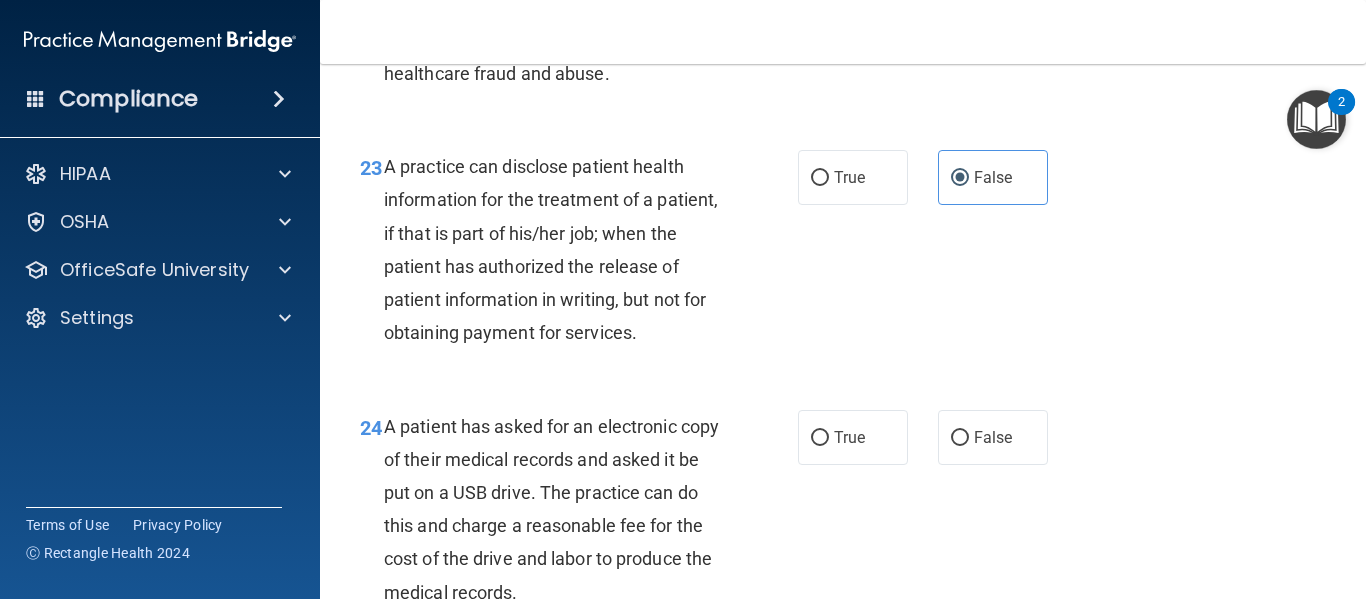scroll, scrollTop: 4188, scrollLeft: 0, axis: vertical 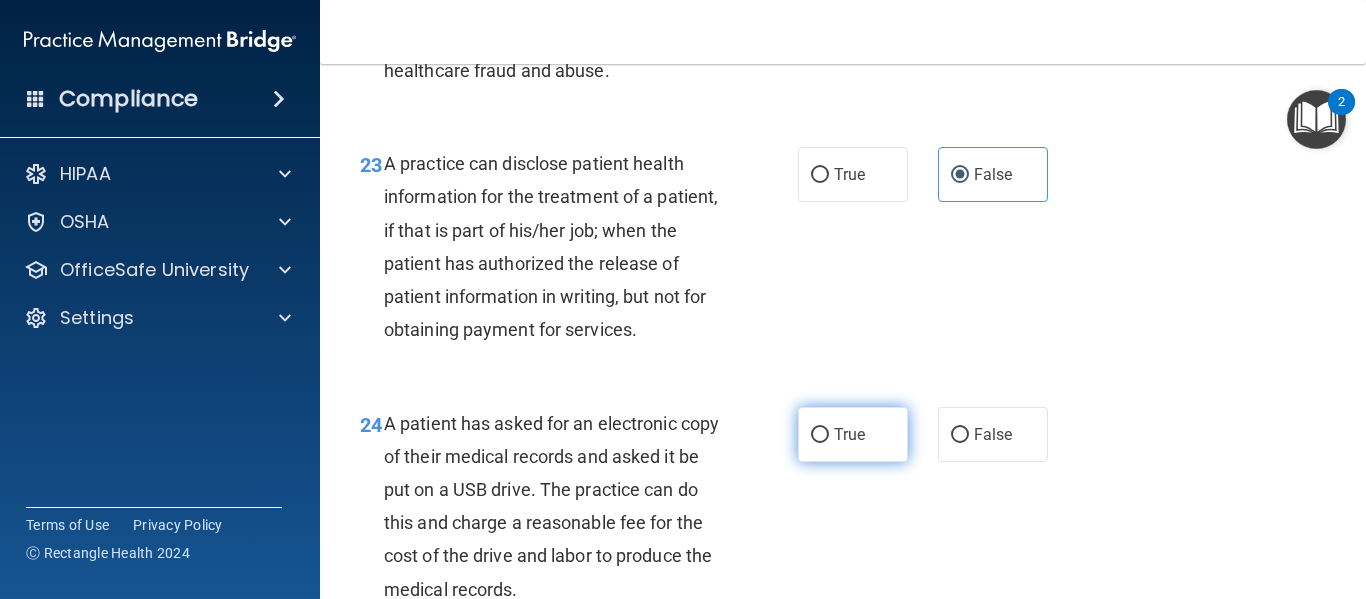 click on "True" at bounding box center [853, 434] 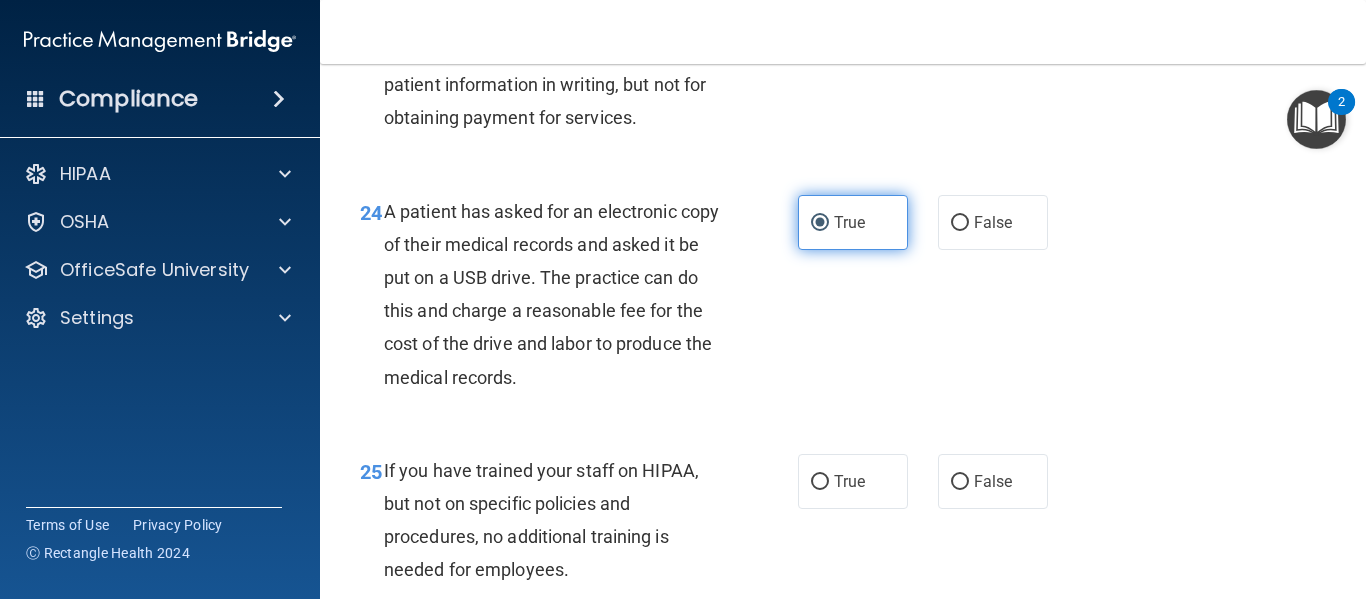 scroll, scrollTop: 4465, scrollLeft: 0, axis: vertical 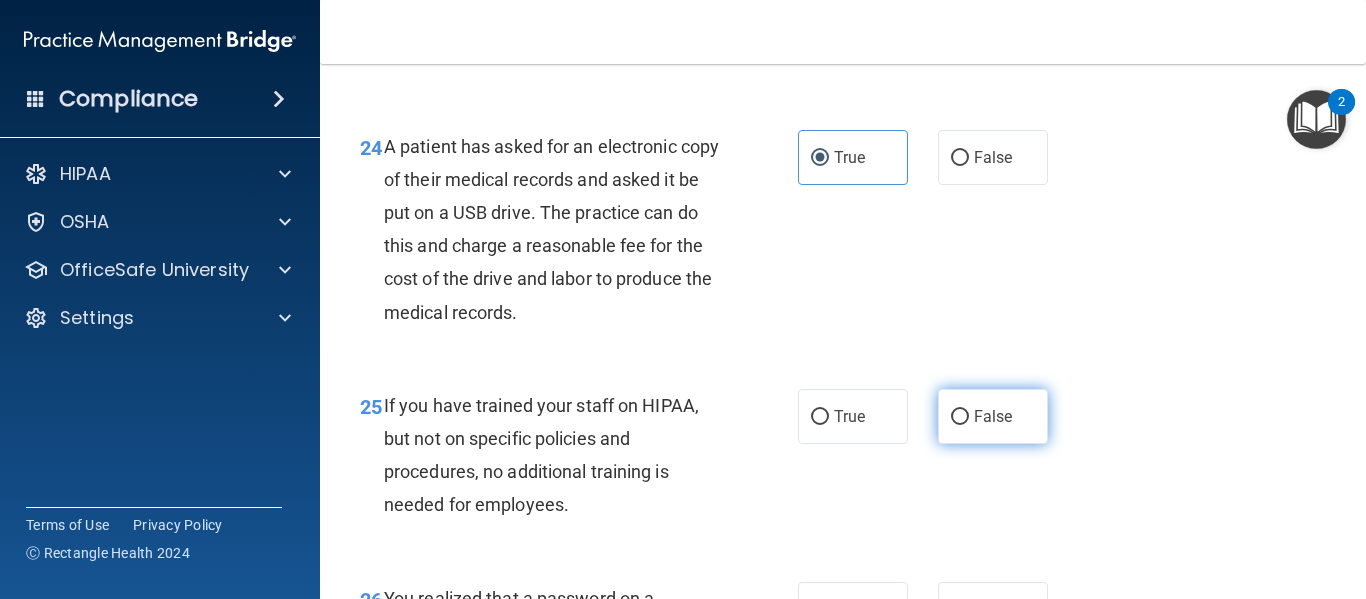 click on "False" at bounding box center [993, 416] 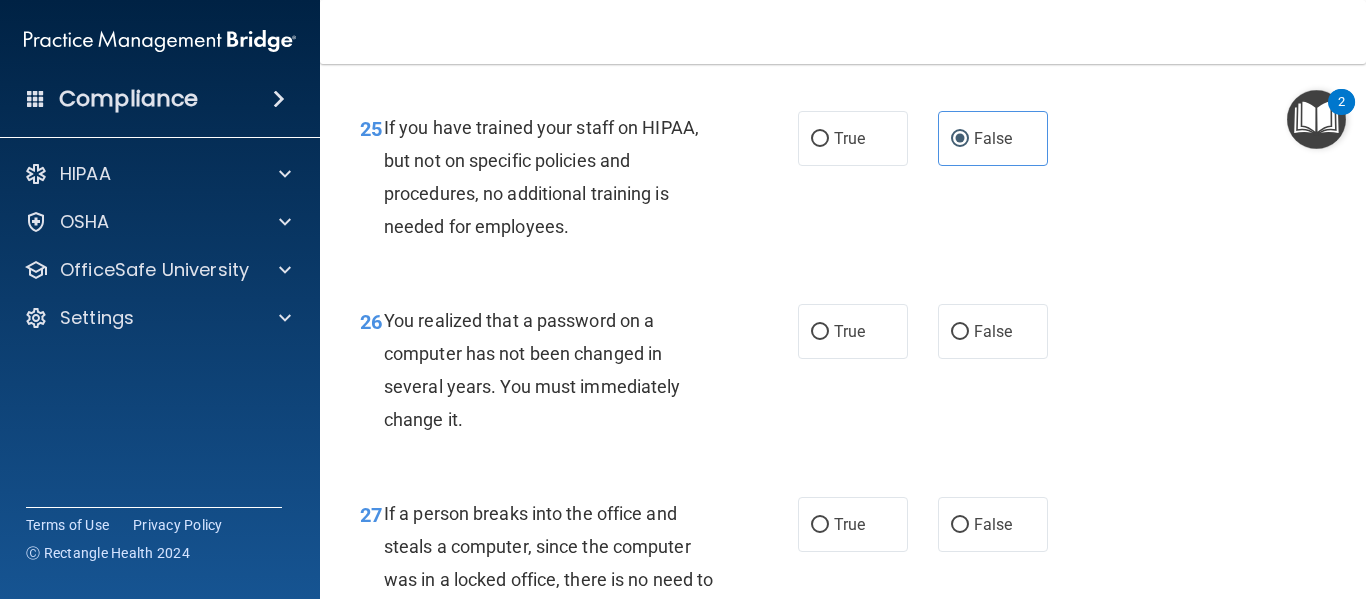 scroll, scrollTop: 4745, scrollLeft: 0, axis: vertical 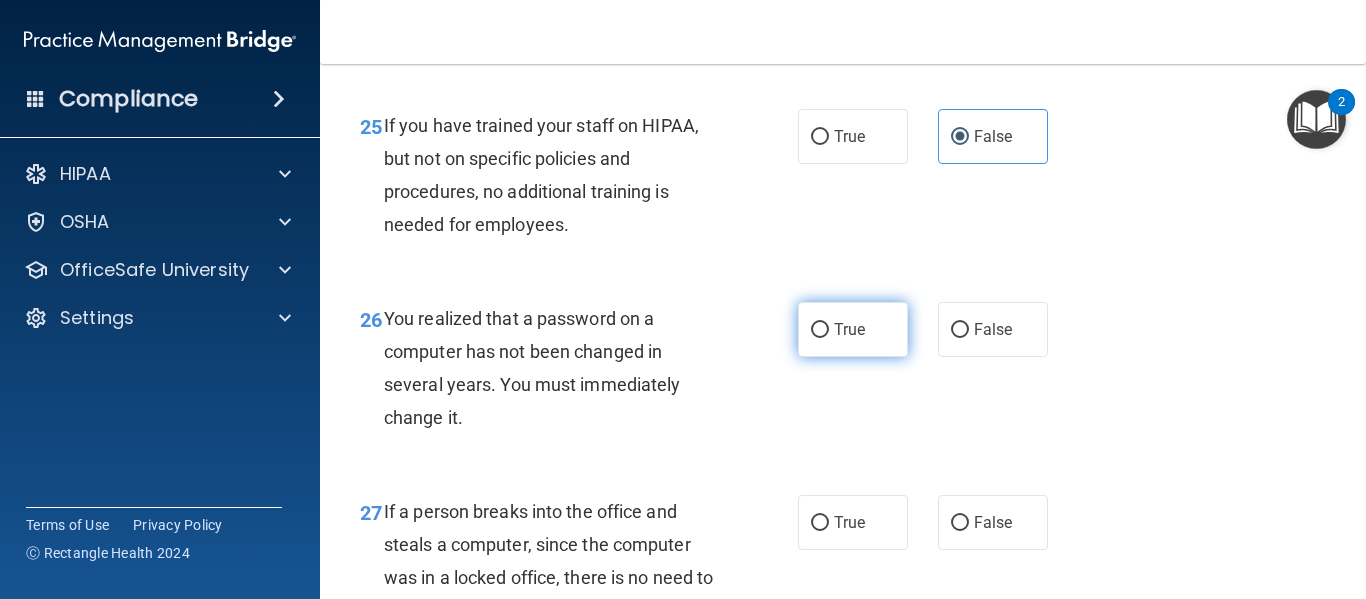 click on "True" at bounding box center (853, 329) 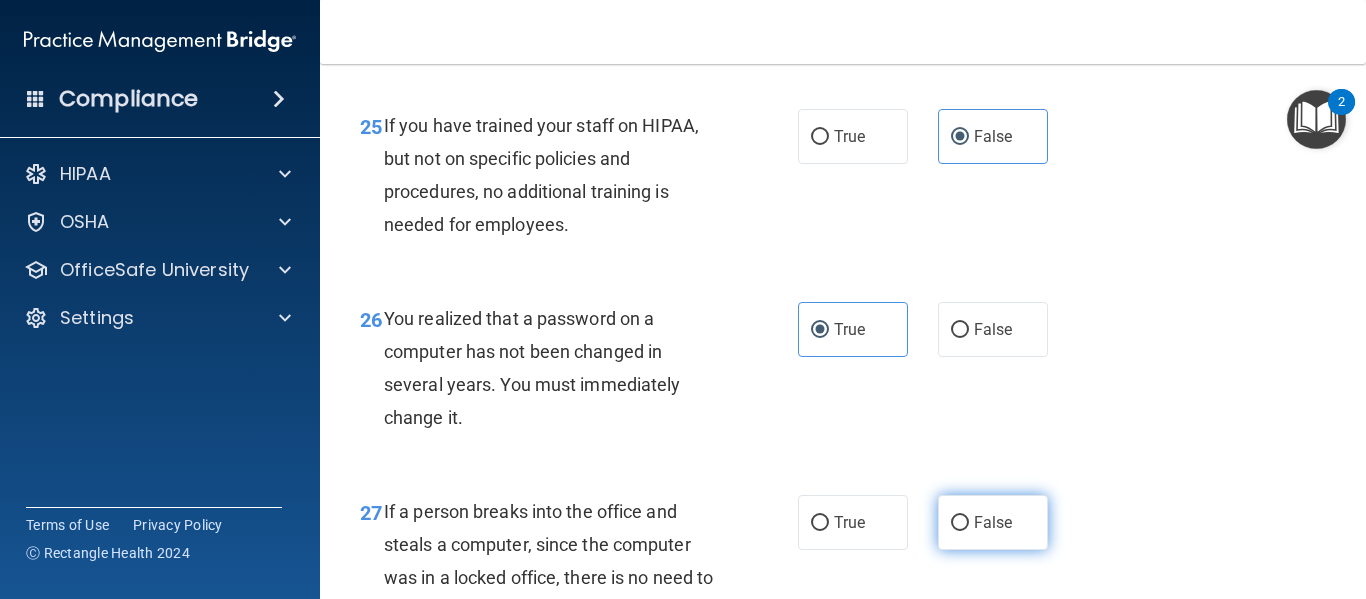click on "False" at bounding box center (993, 522) 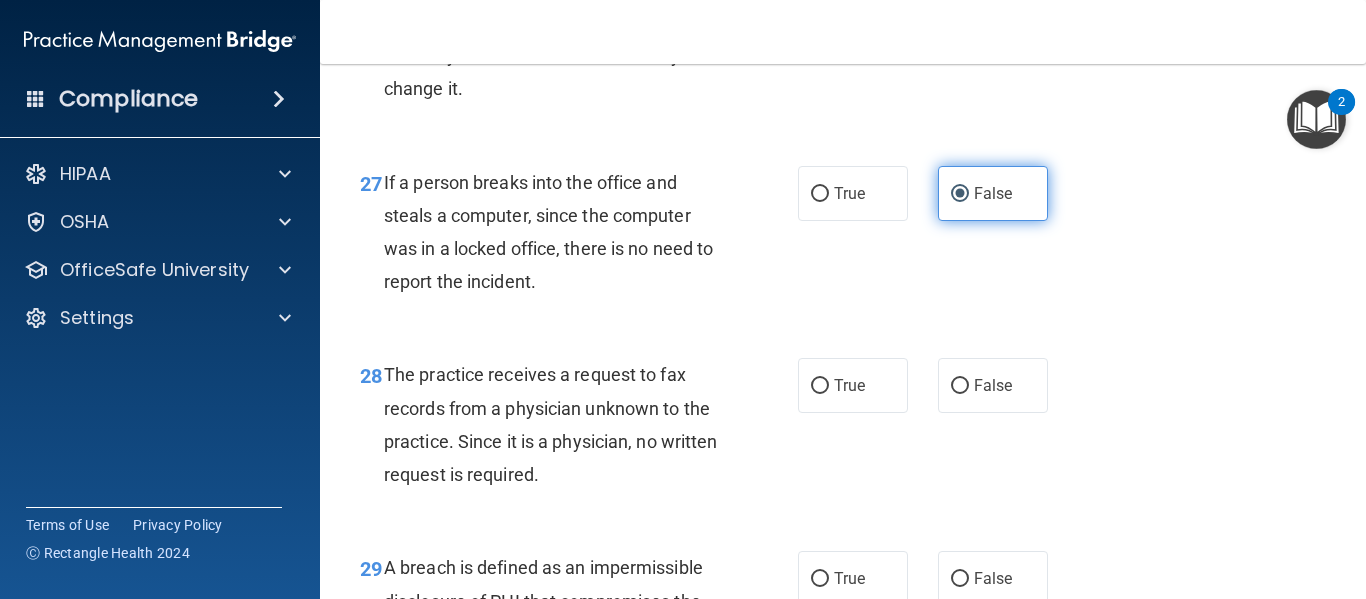 scroll, scrollTop: 5080, scrollLeft: 0, axis: vertical 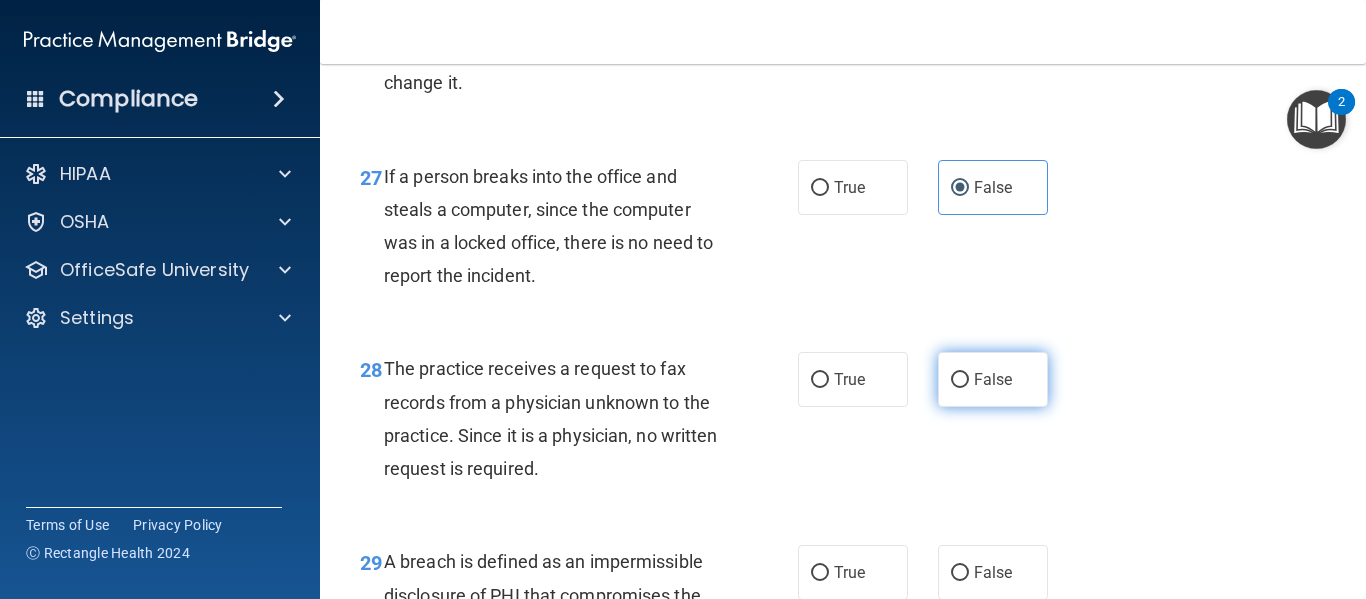 click on "False" at bounding box center (960, 380) 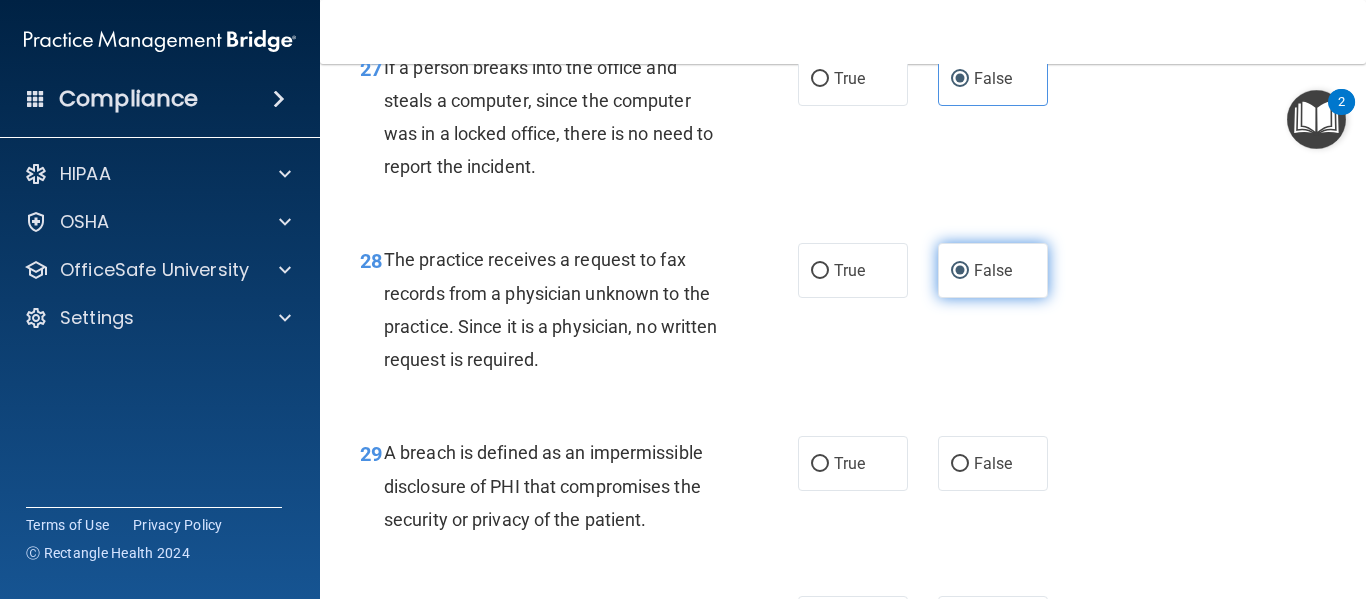 scroll, scrollTop: 5191, scrollLeft: 0, axis: vertical 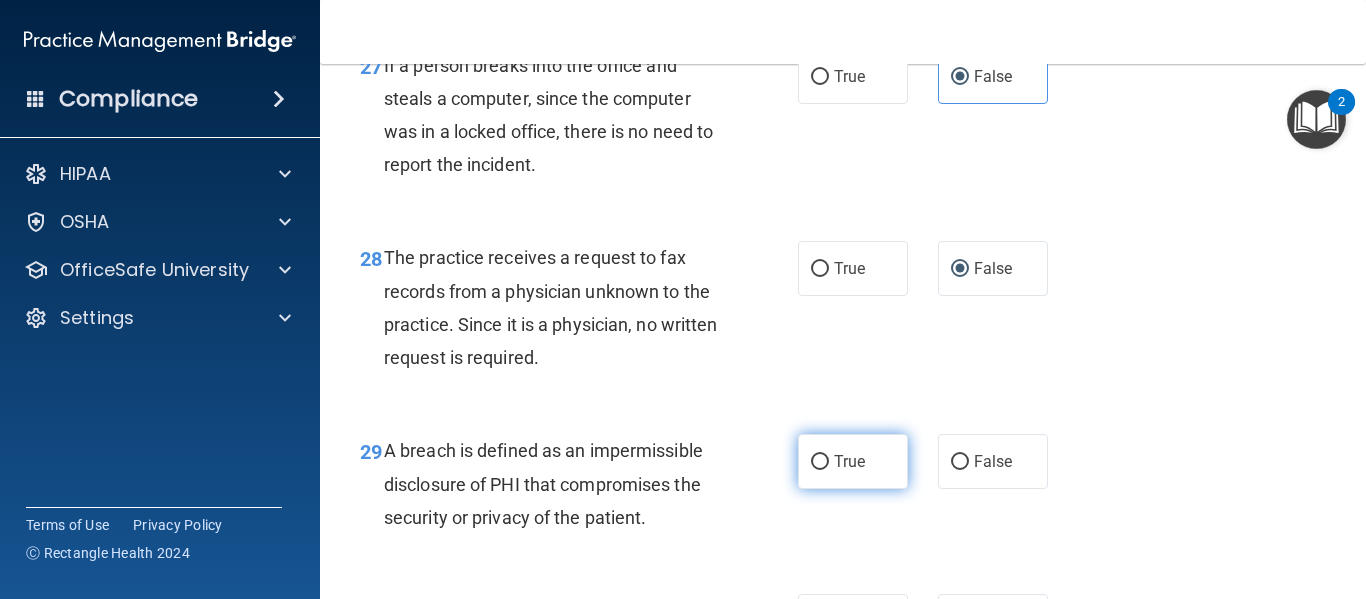 click on "True" at bounding box center (849, 461) 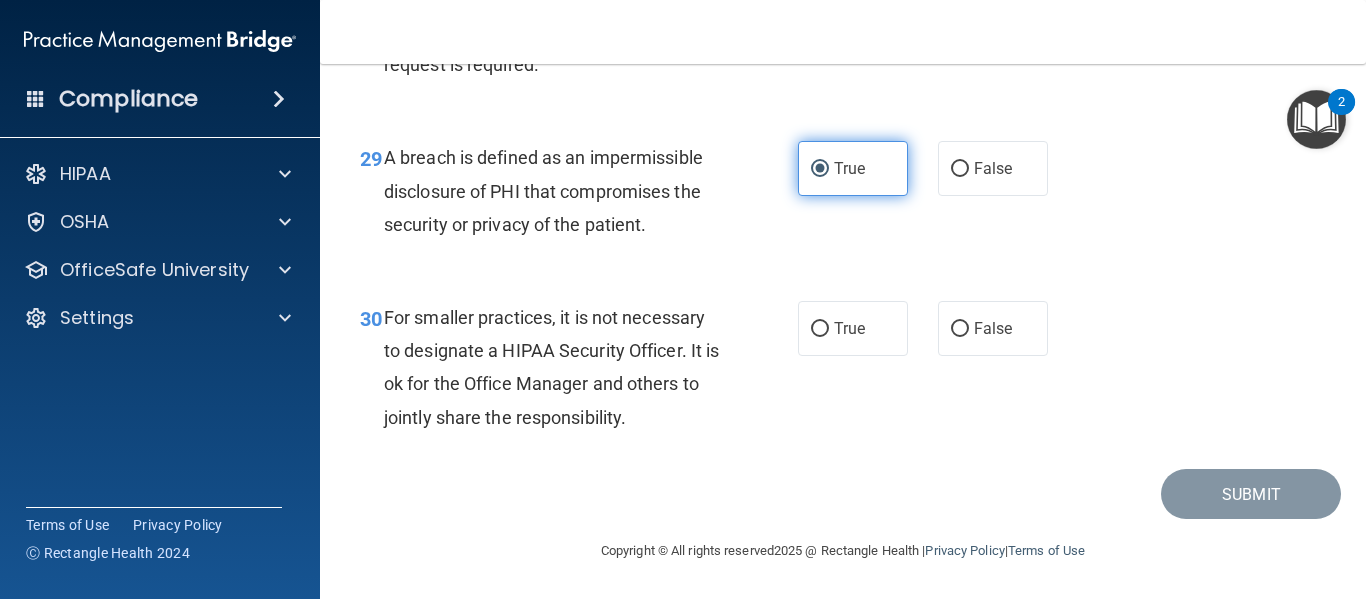 scroll, scrollTop: 5518, scrollLeft: 0, axis: vertical 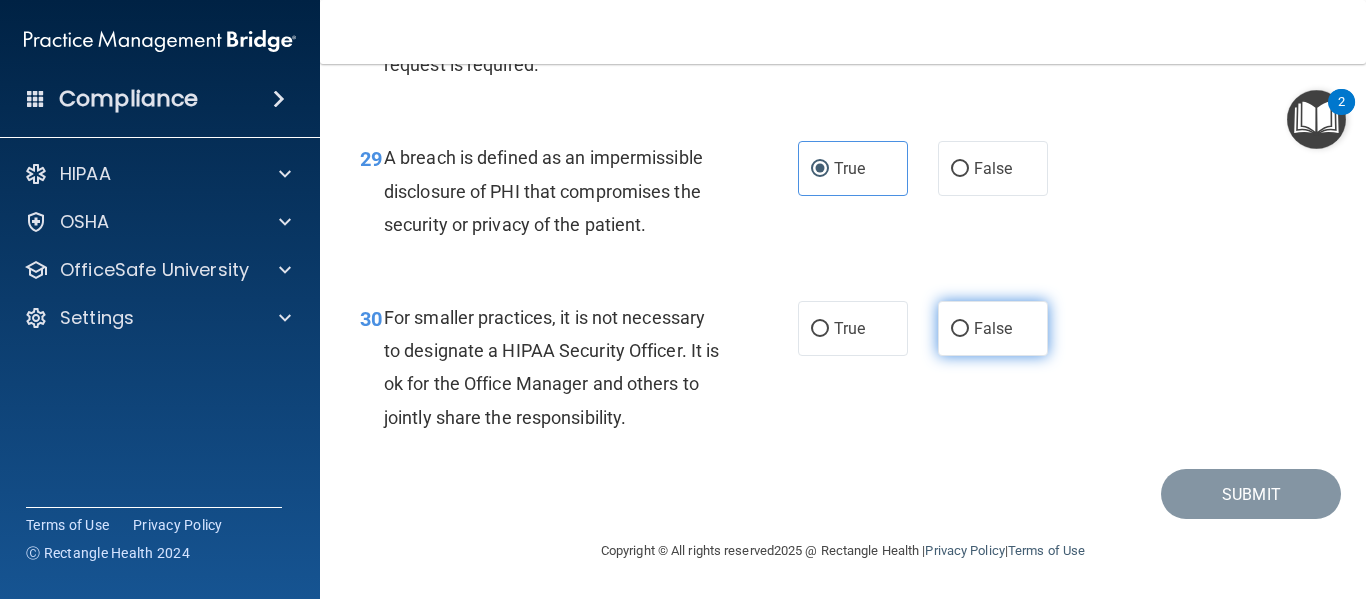 click on "False" at bounding box center (993, 328) 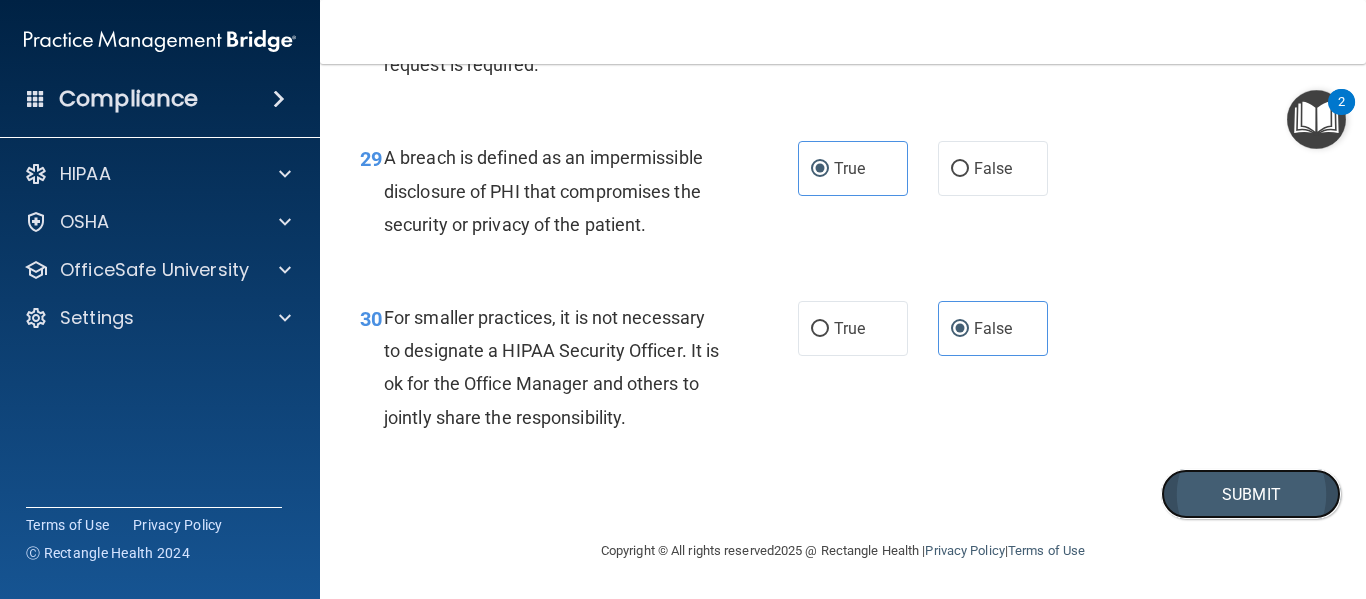 click on "Submit" at bounding box center [1251, 494] 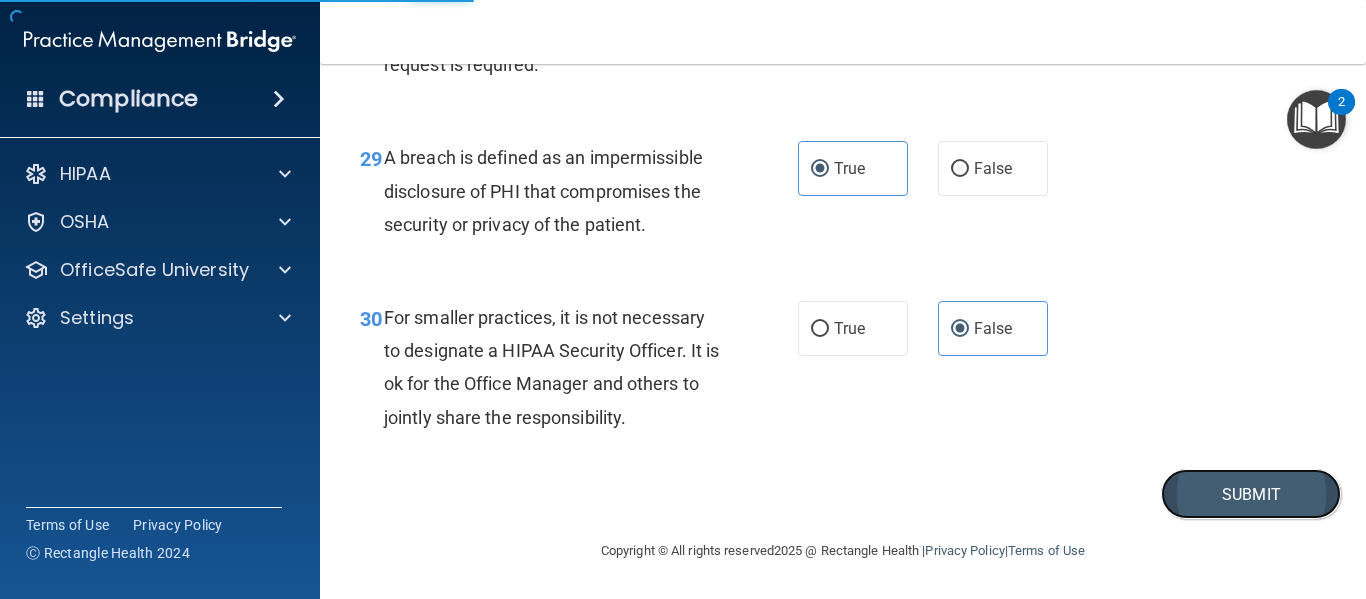 click on "Submit" at bounding box center (1251, 494) 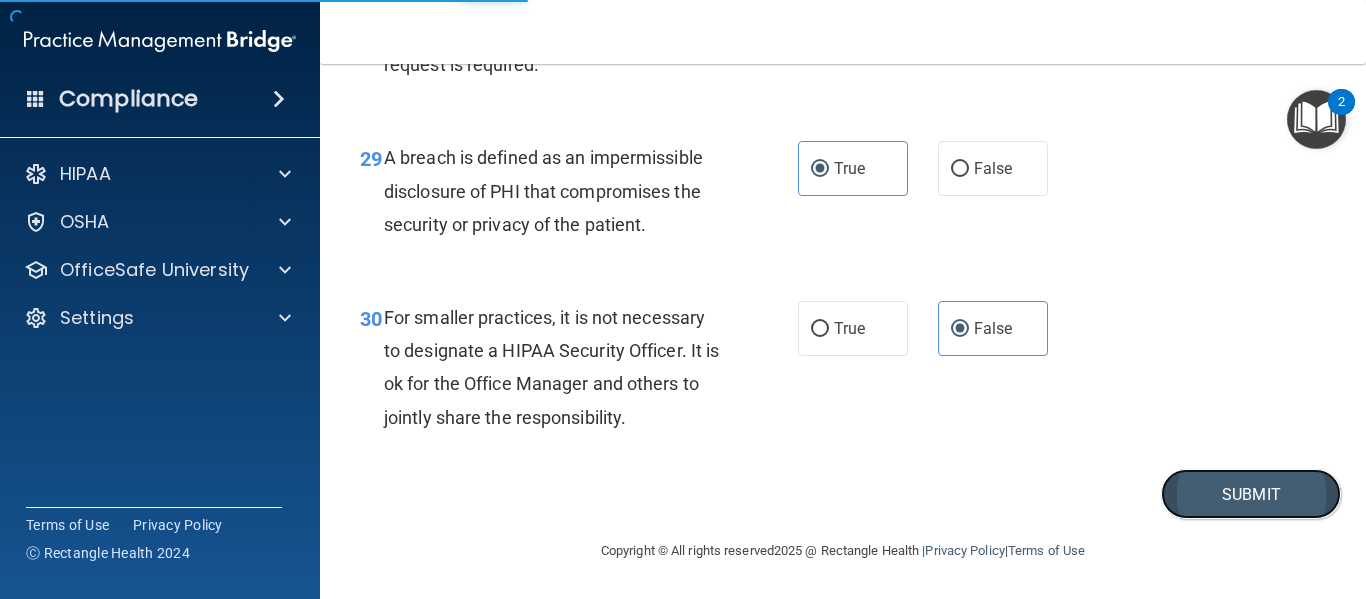 click on "Submit" at bounding box center (1251, 494) 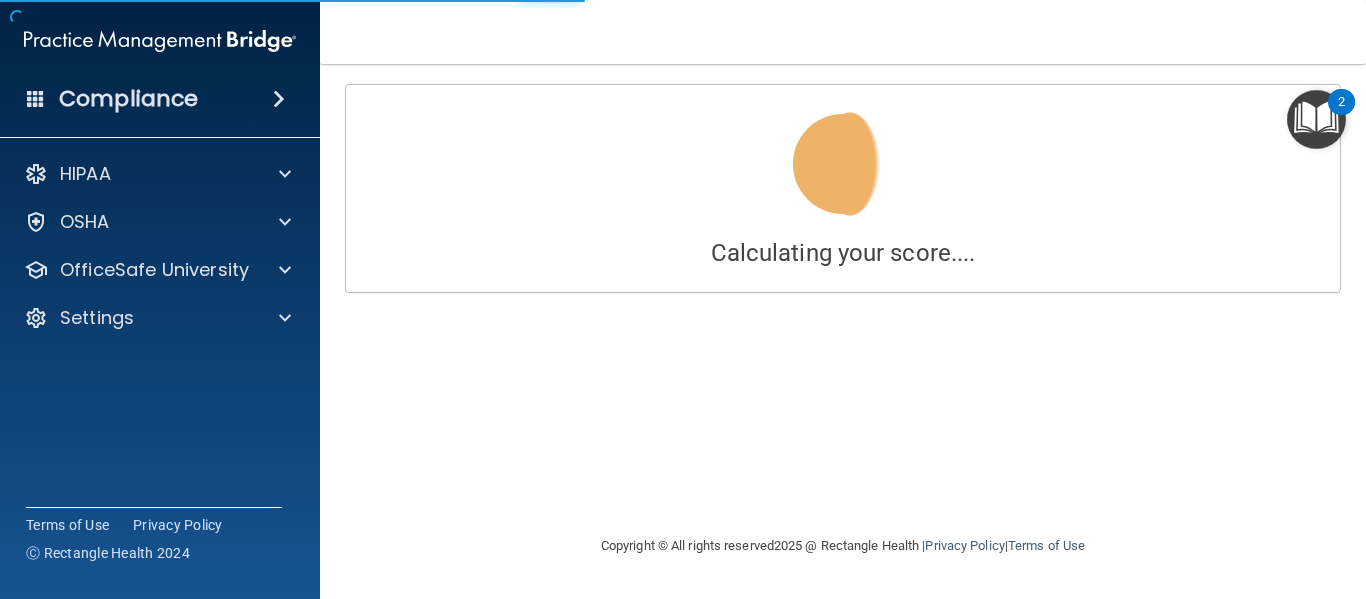 scroll, scrollTop: 0, scrollLeft: 0, axis: both 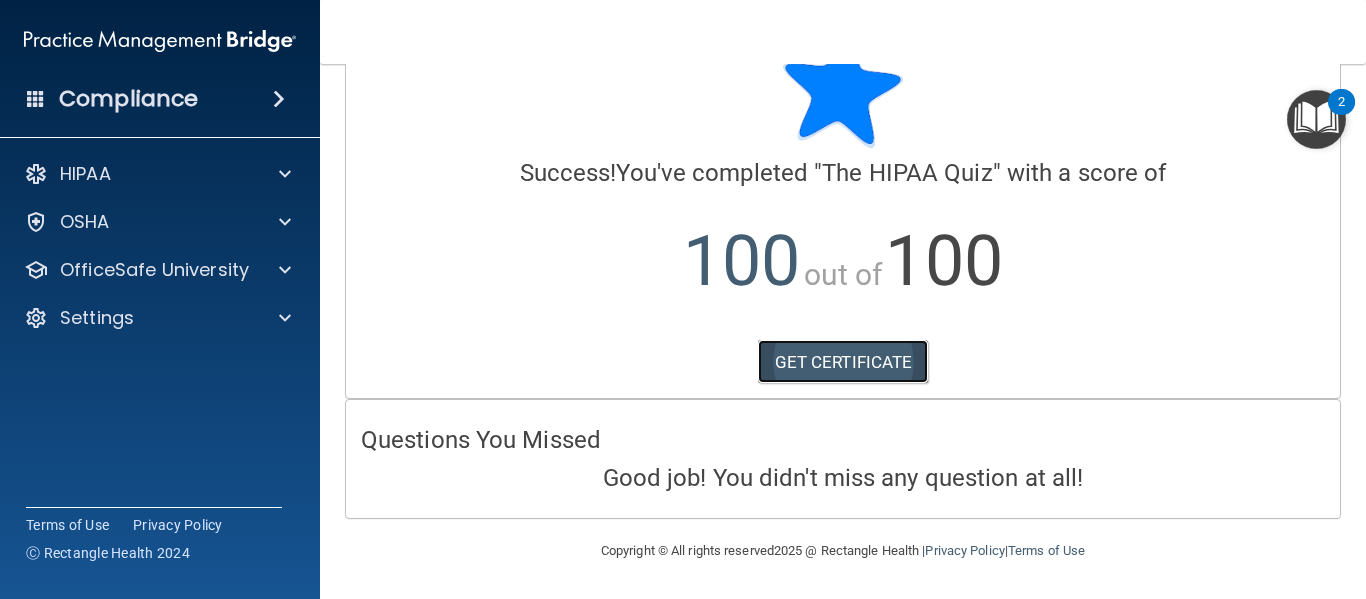 click on "GET CERTIFICATE" at bounding box center (843, 362) 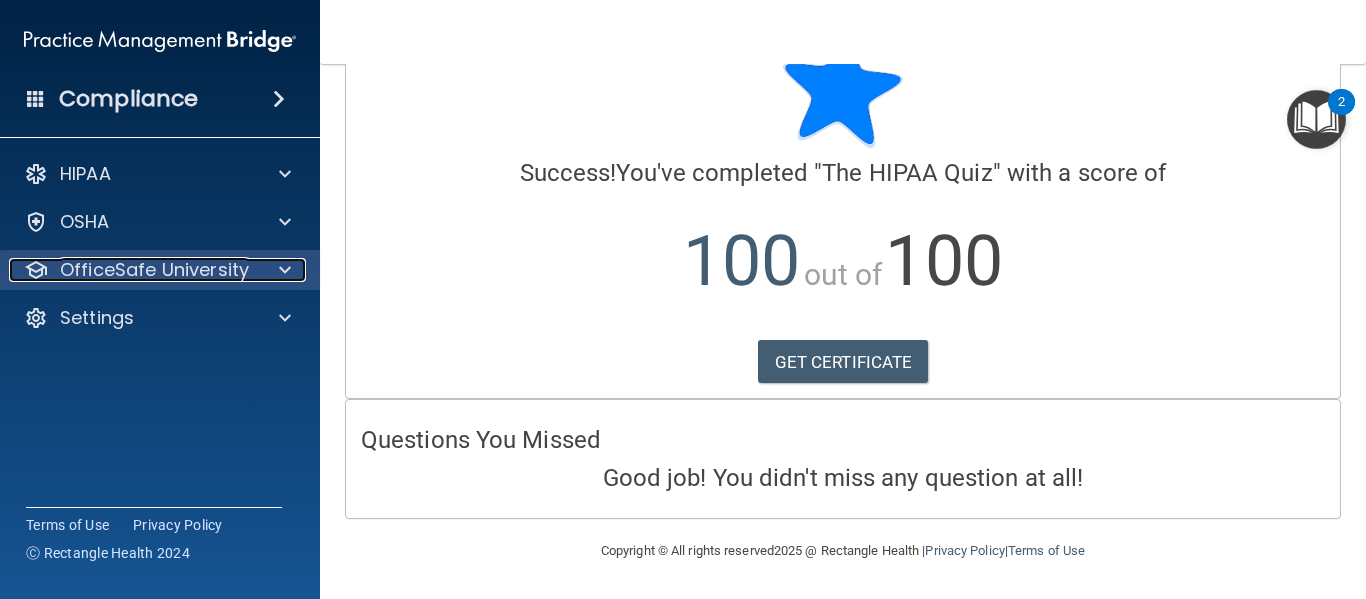 click on "OfficeSafe University" at bounding box center (154, 270) 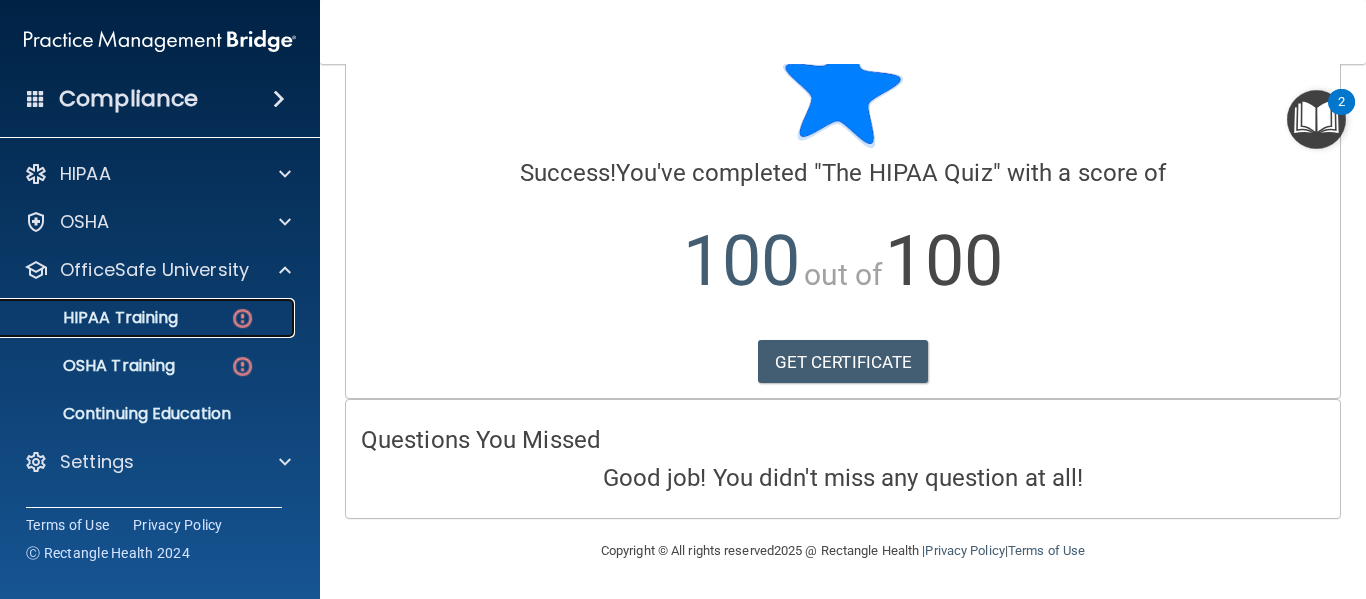 click on "HIPAA Training" at bounding box center (149, 318) 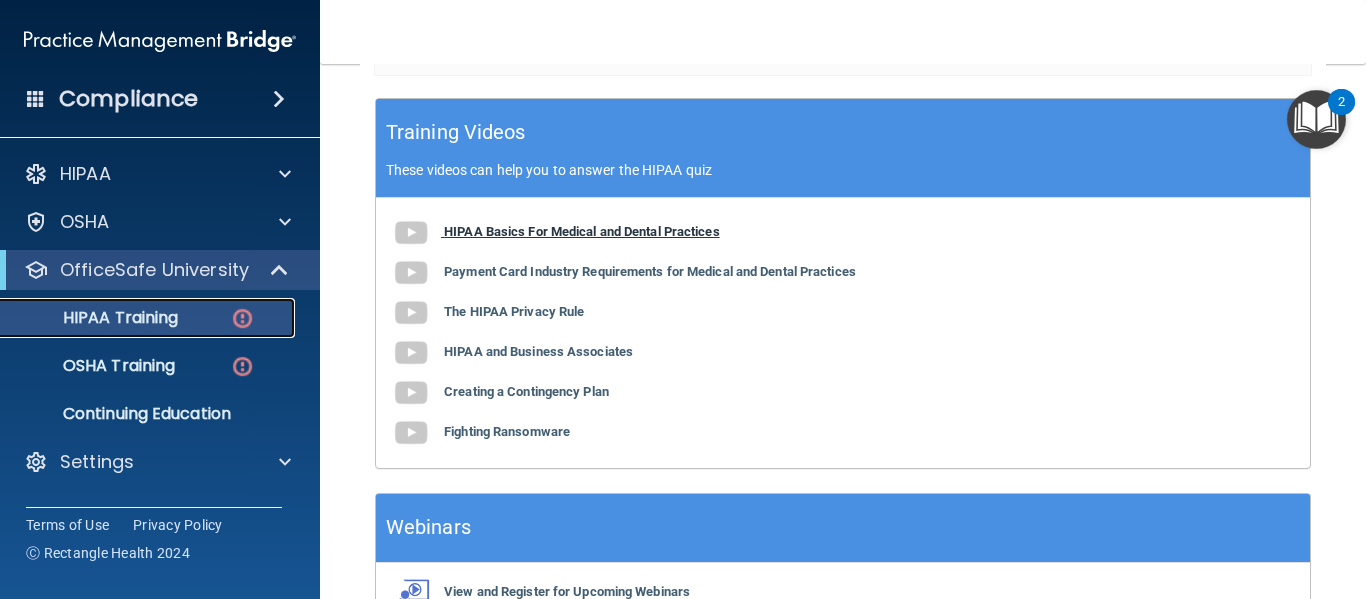 scroll, scrollTop: 765, scrollLeft: 0, axis: vertical 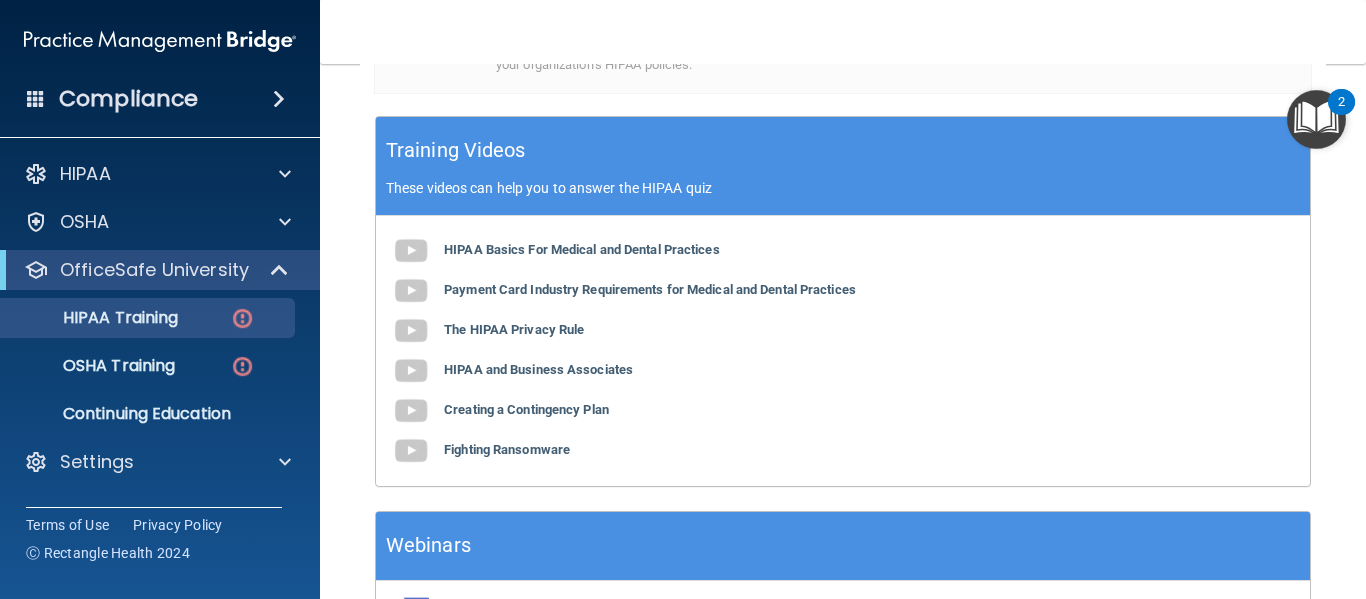 click at bounding box center (1316, 119) 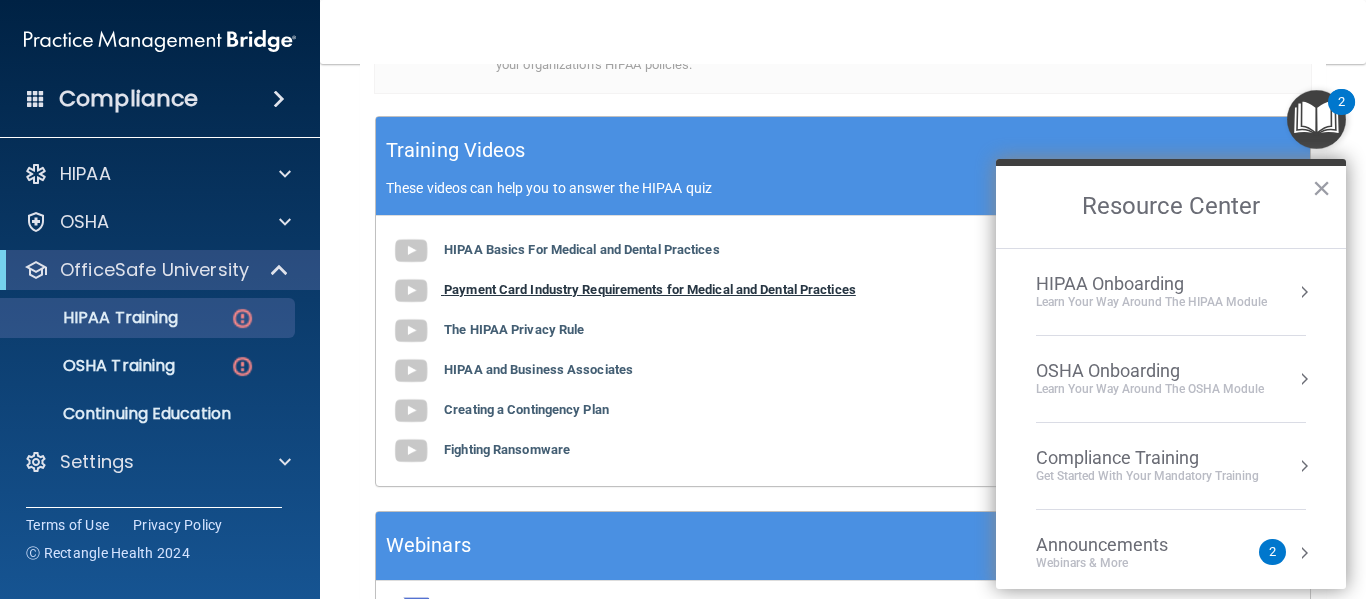 click on "Payment Card Industry Requirements for Medical and Dental Practices" at bounding box center (650, 289) 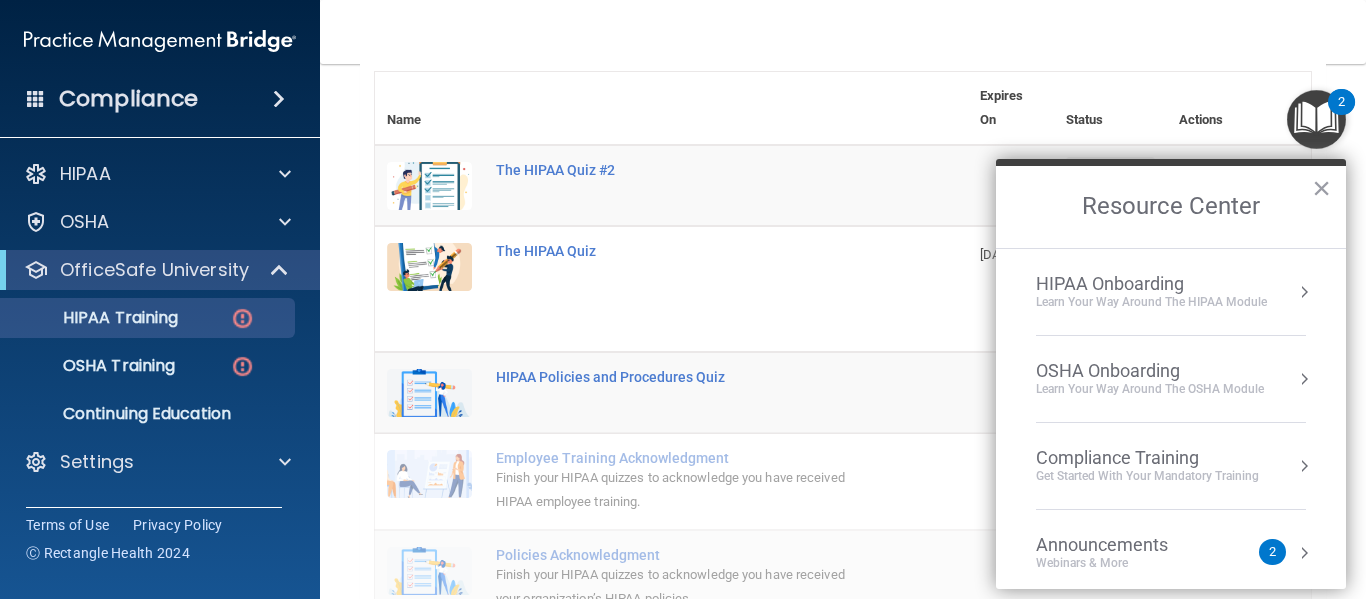 scroll, scrollTop: 71, scrollLeft: 0, axis: vertical 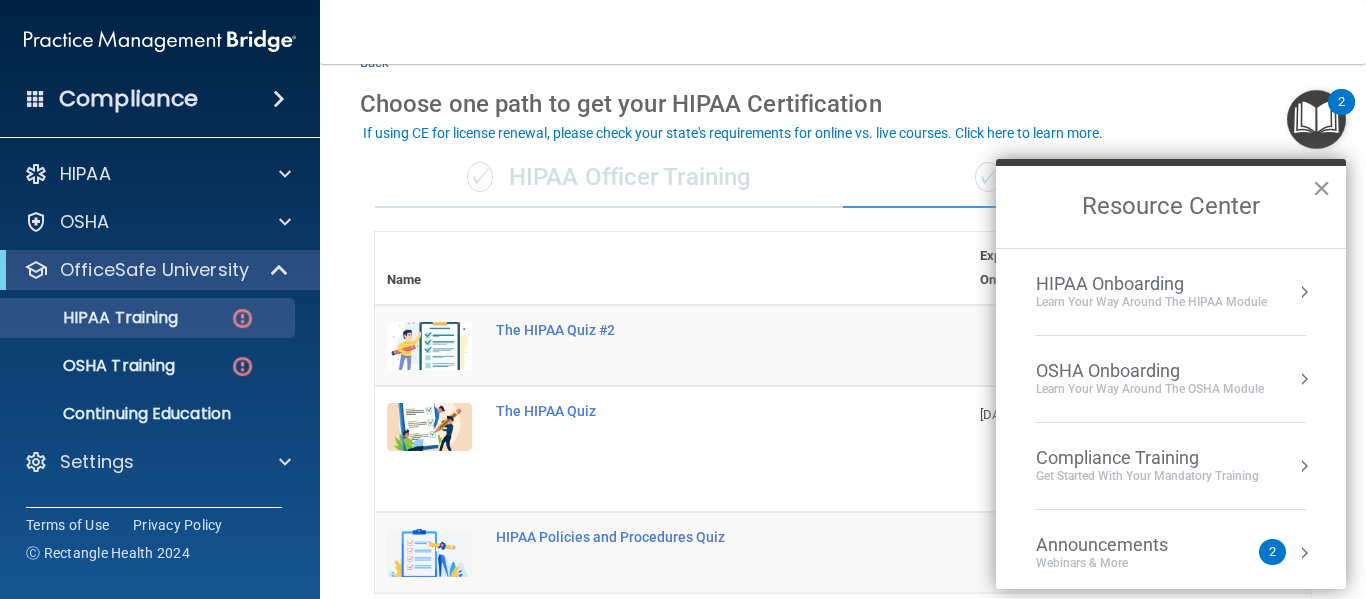 click on "×" at bounding box center [1321, 188] 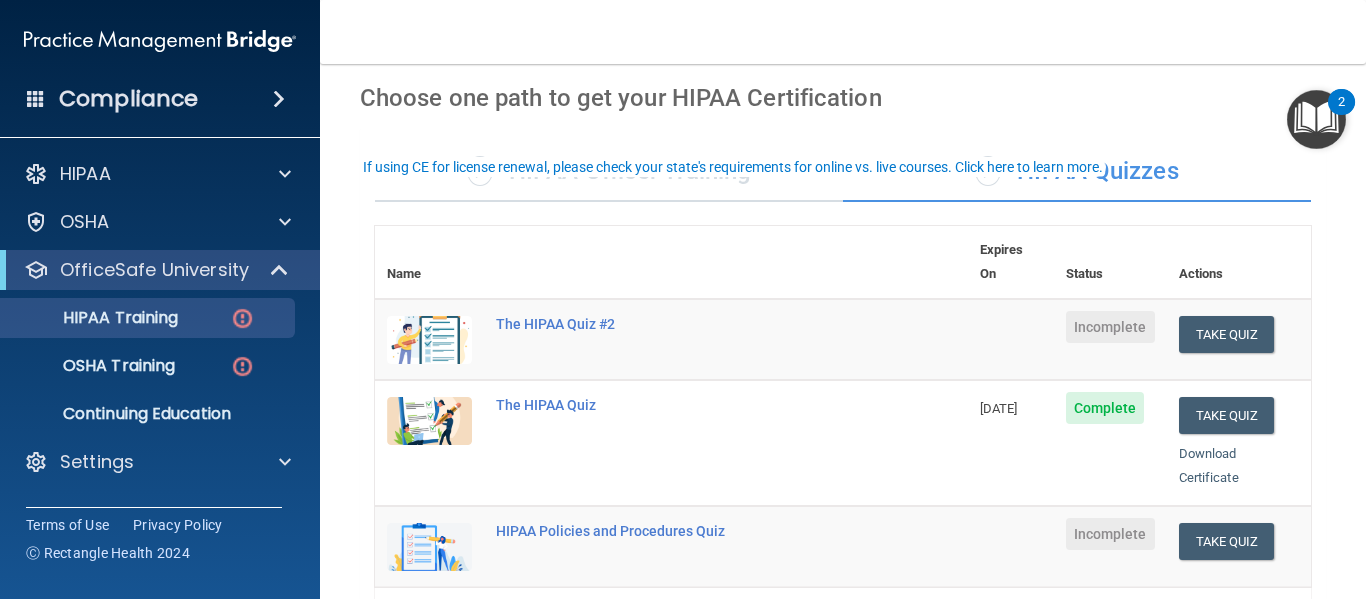 scroll, scrollTop: 0, scrollLeft: 0, axis: both 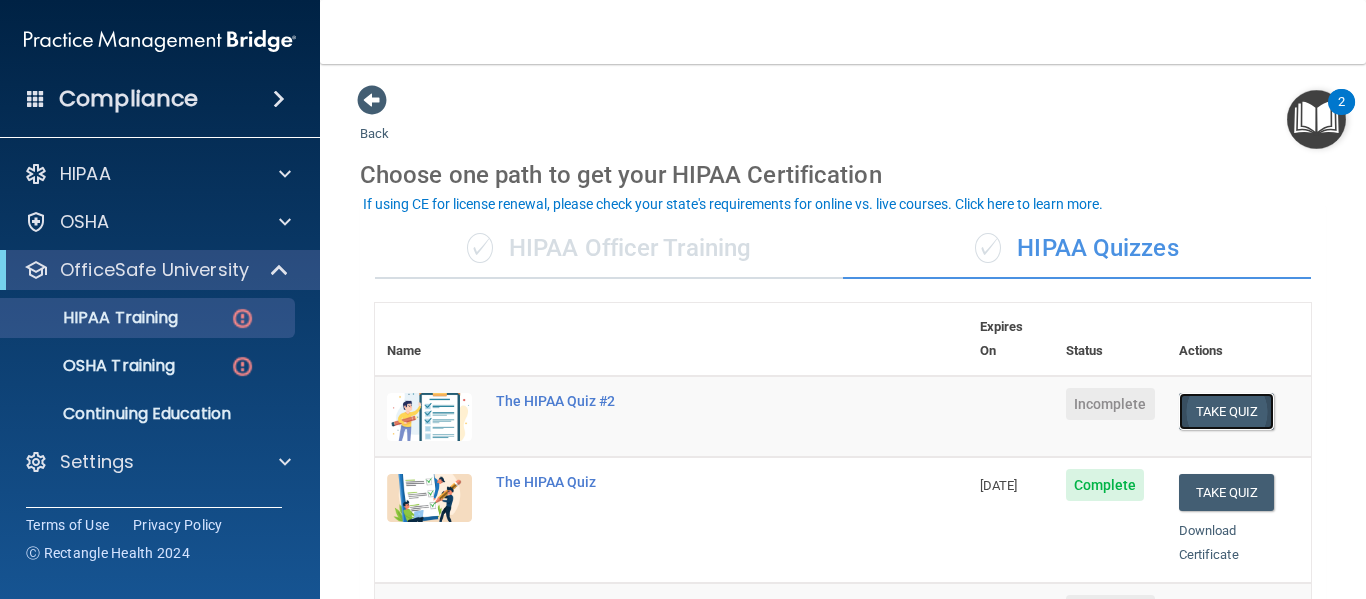 click on "Take Quiz" at bounding box center (1227, 411) 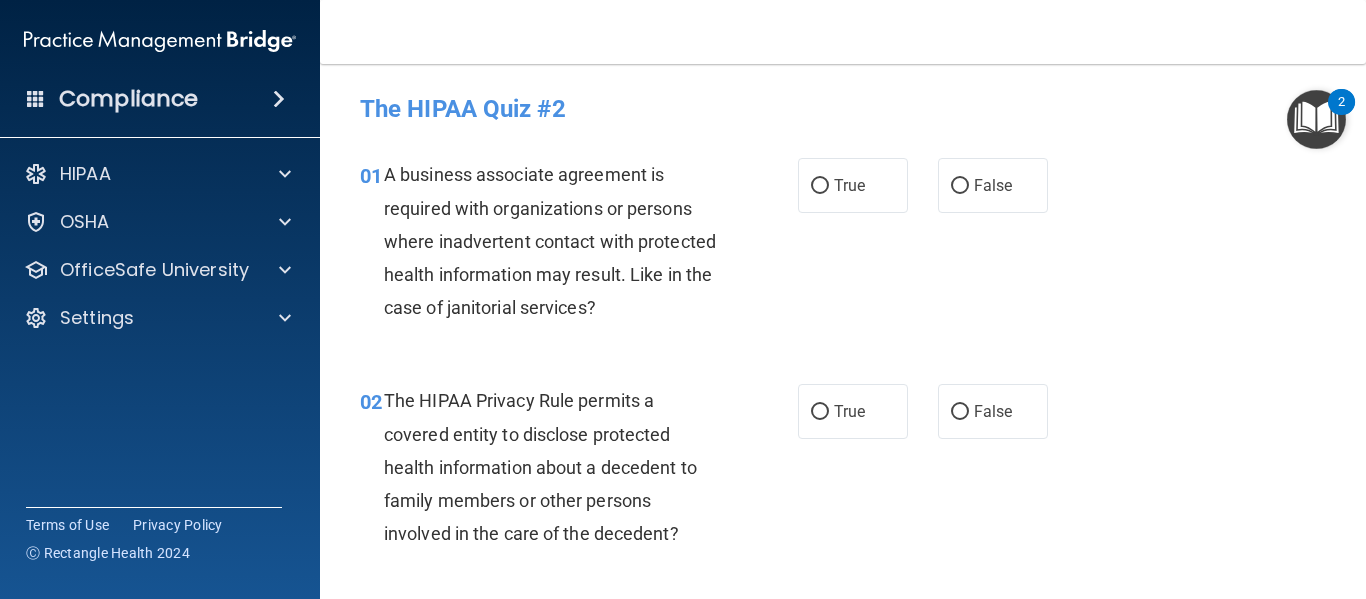 click on "01       A business associate agreement is required with organizations or persons where inadvertent contact with protected health information may result.  Like in the case of janitorial services?                 True           False" at bounding box center (843, 246) 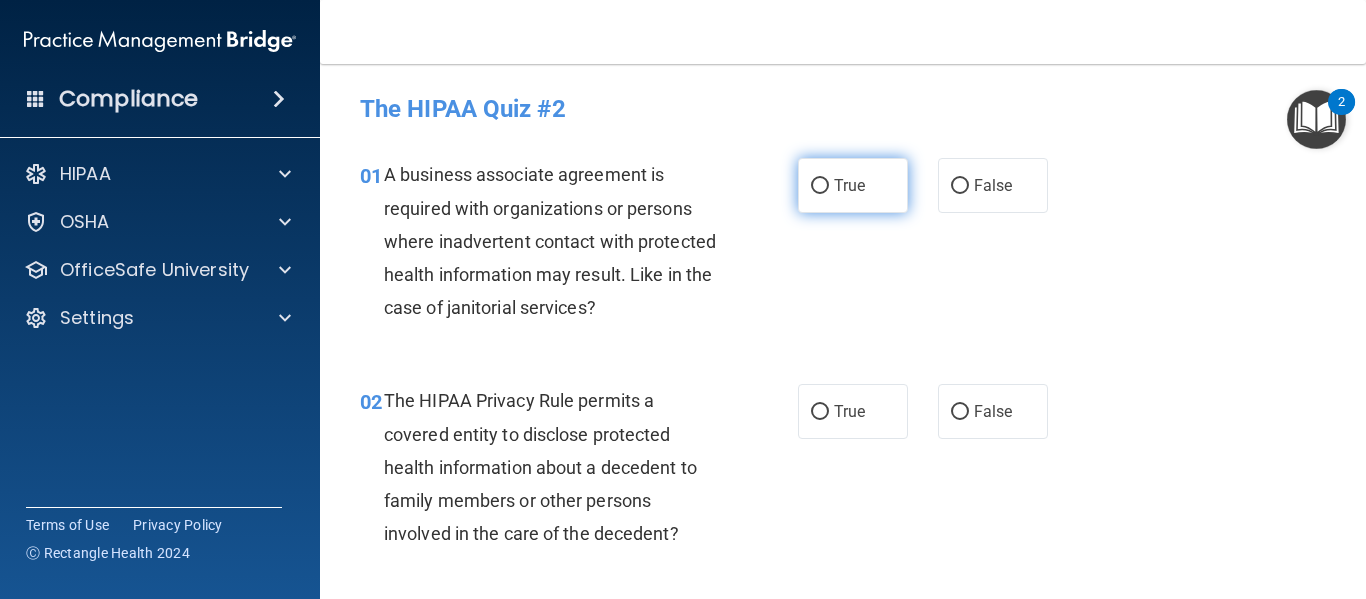 click on "True" at bounding box center (853, 185) 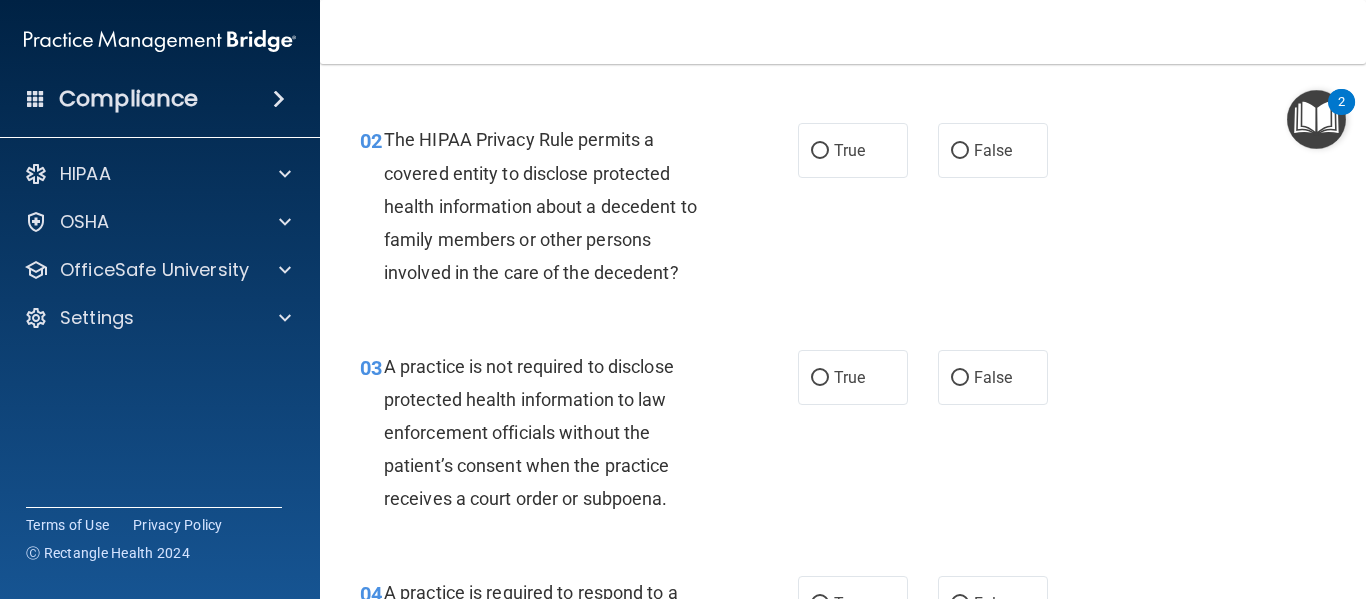 scroll, scrollTop: 262, scrollLeft: 0, axis: vertical 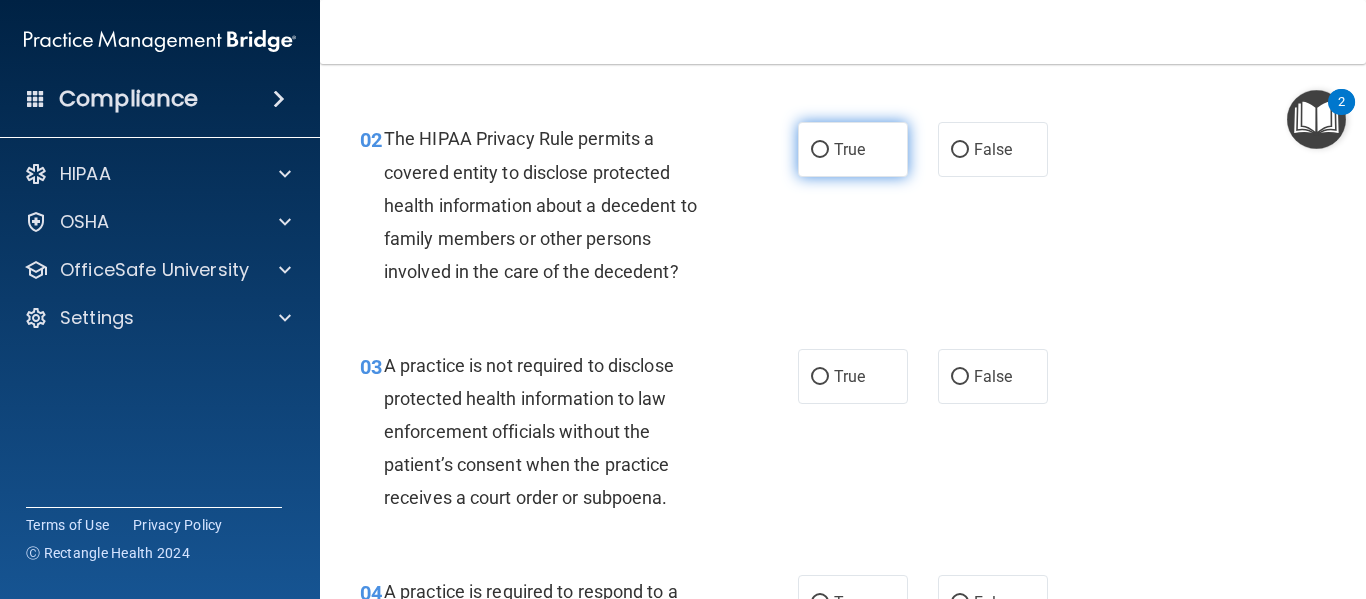 click on "True" at bounding box center (853, 149) 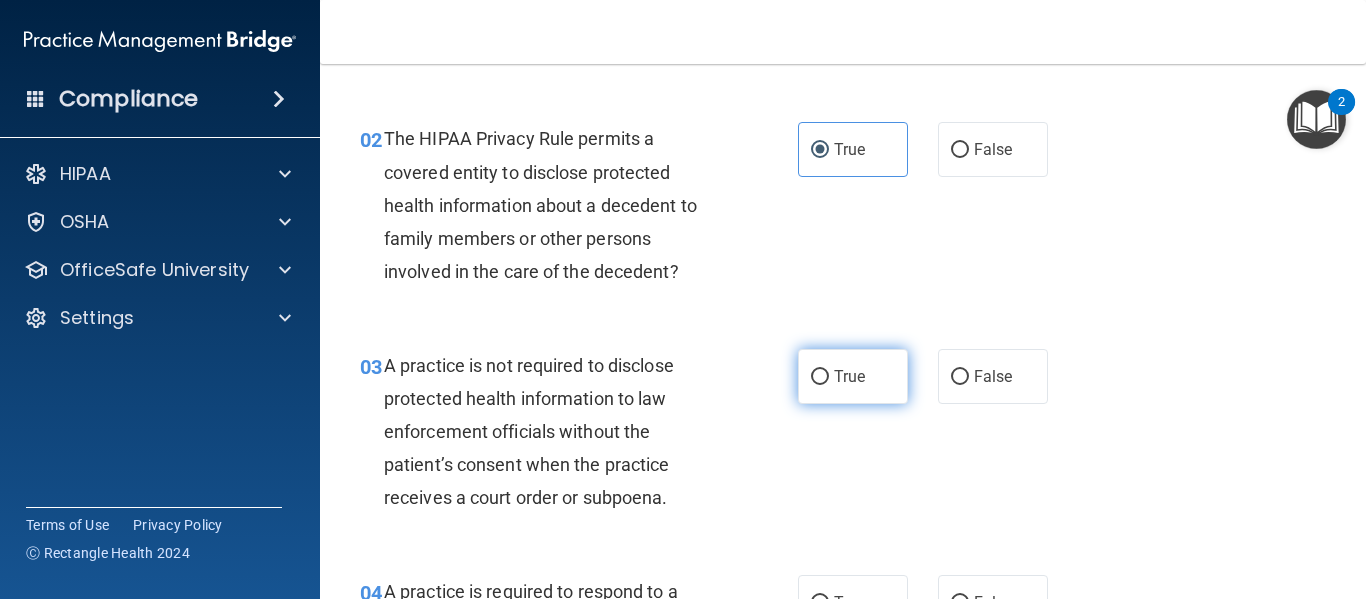 click on "True" at bounding box center [853, 376] 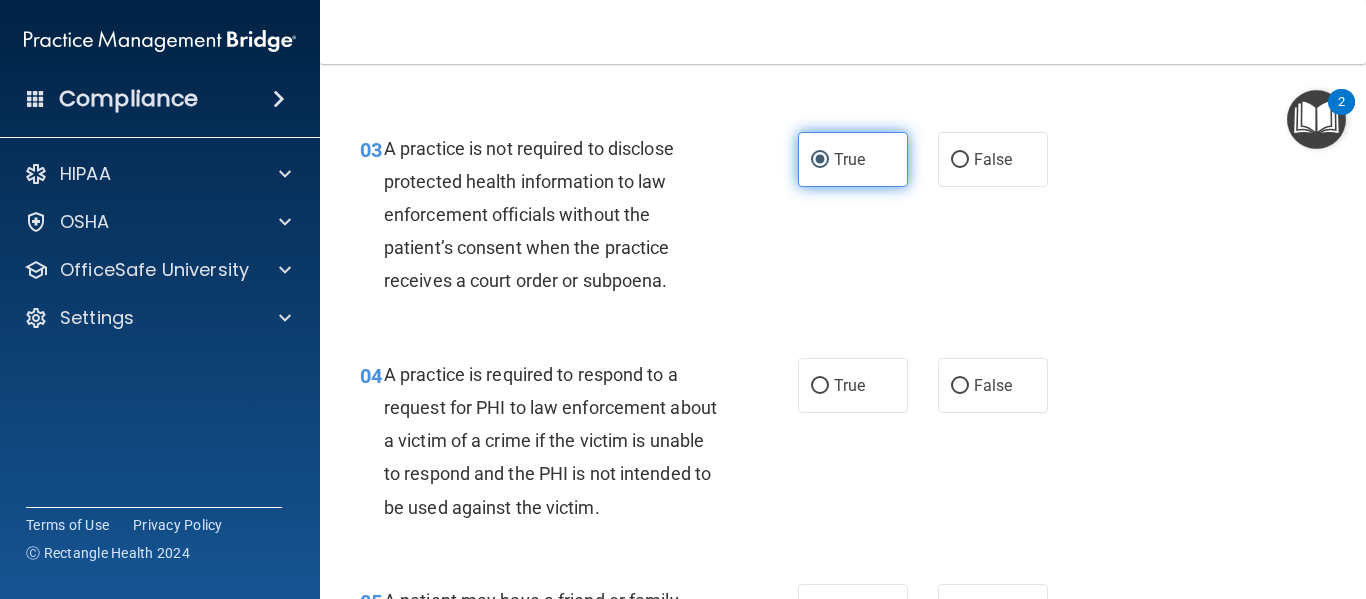 scroll, scrollTop: 485, scrollLeft: 0, axis: vertical 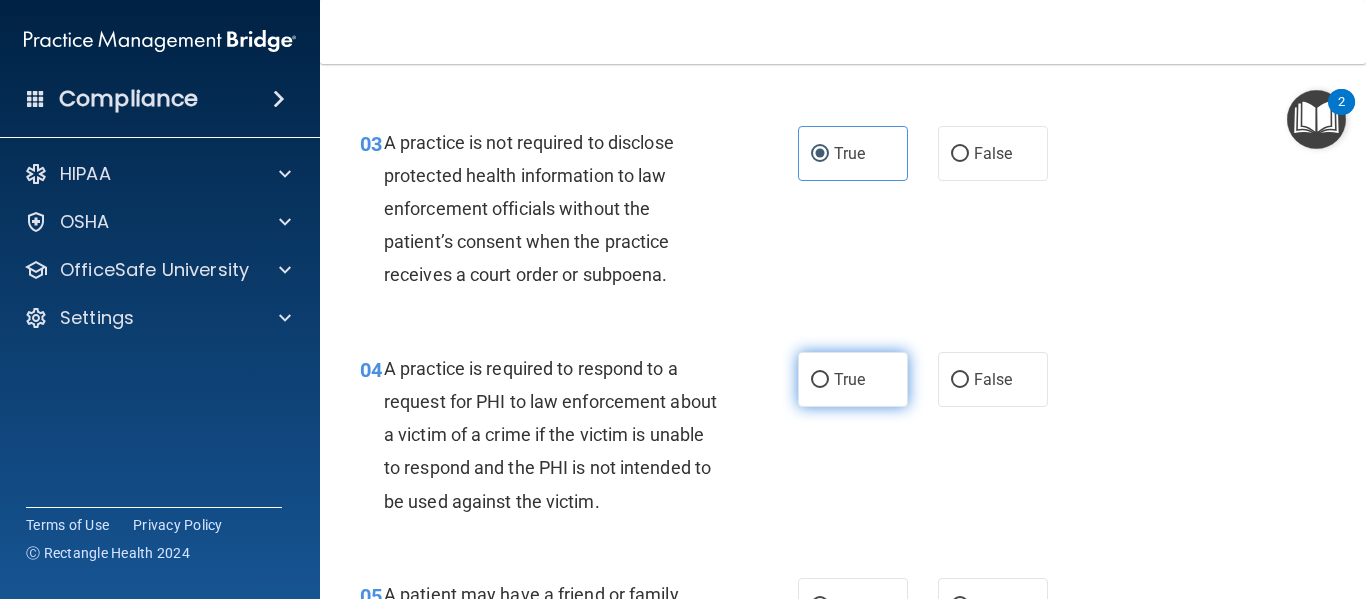click on "True" at bounding box center (853, 379) 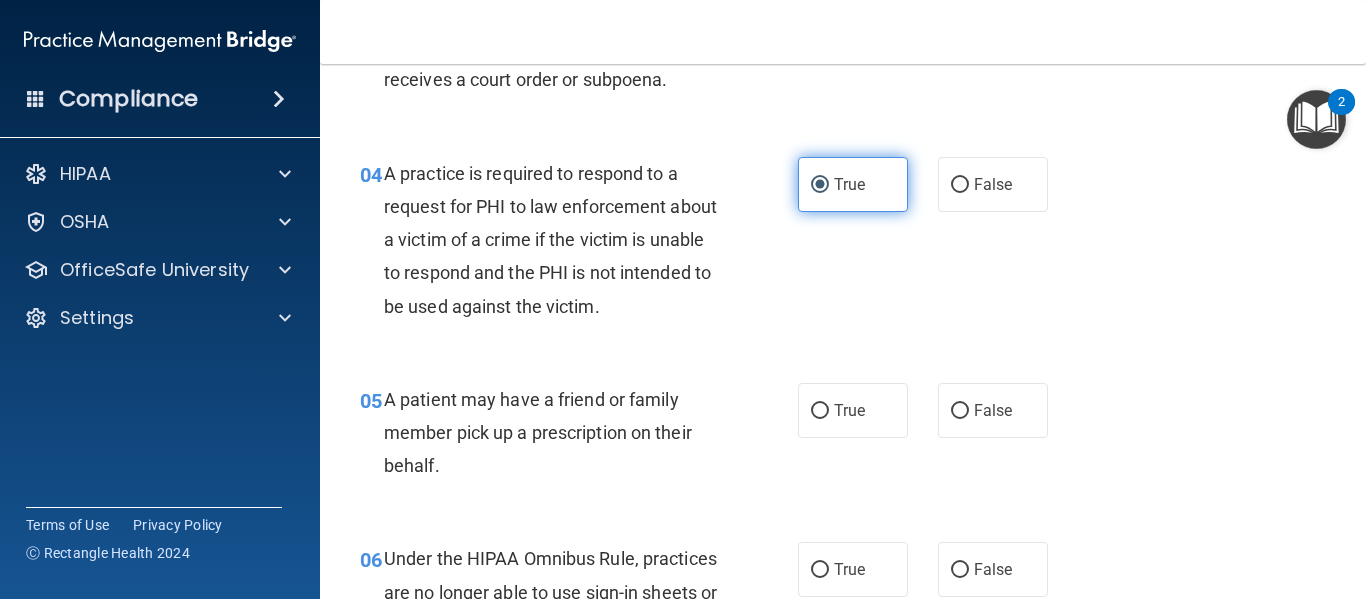 scroll, scrollTop: 701, scrollLeft: 0, axis: vertical 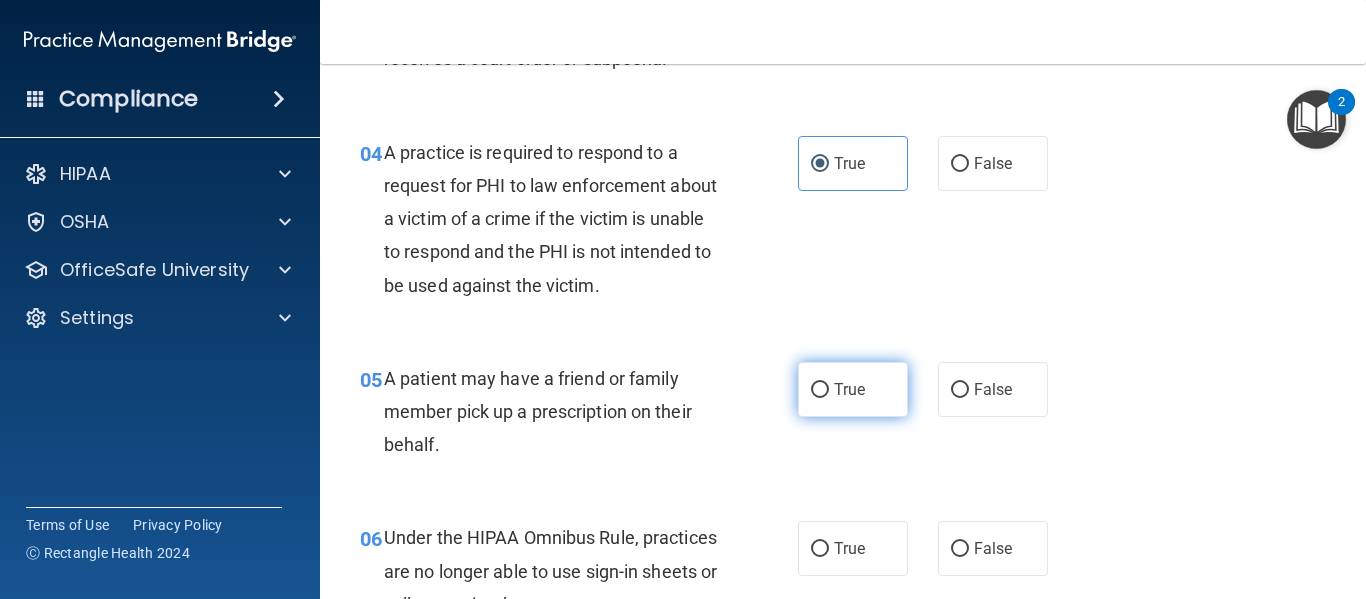 click on "True" at bounding box center [853, 389] 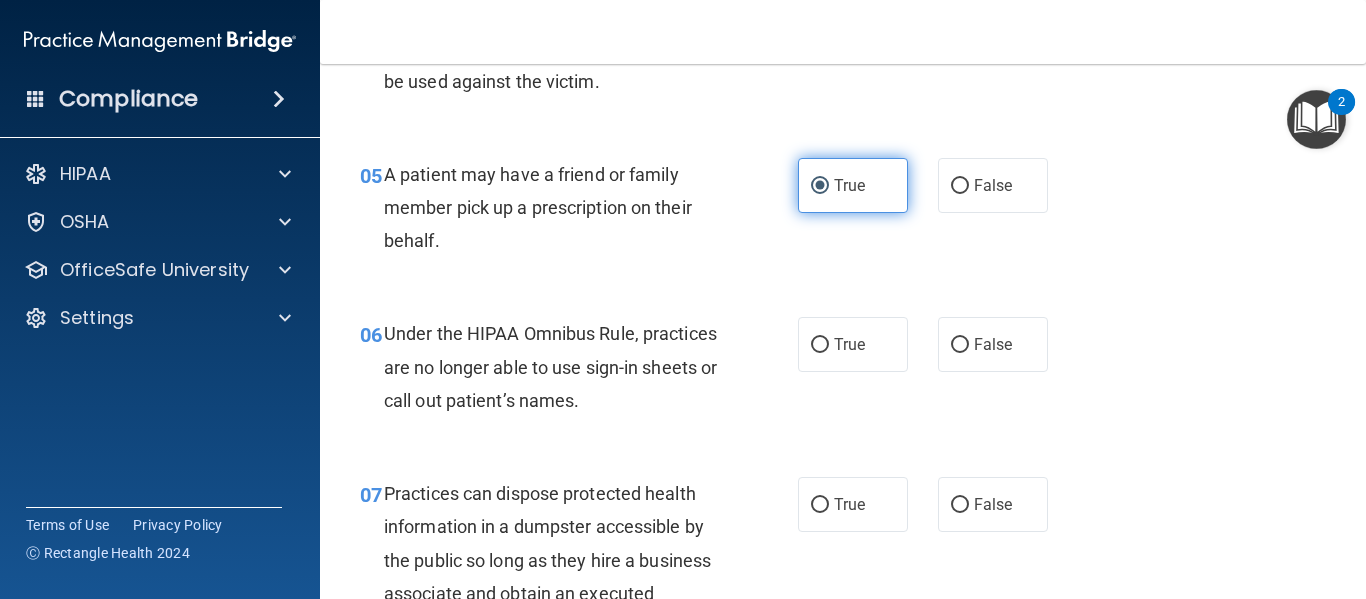scroll, scrollTop: 907, scrollLeft: 0, axis: vertical 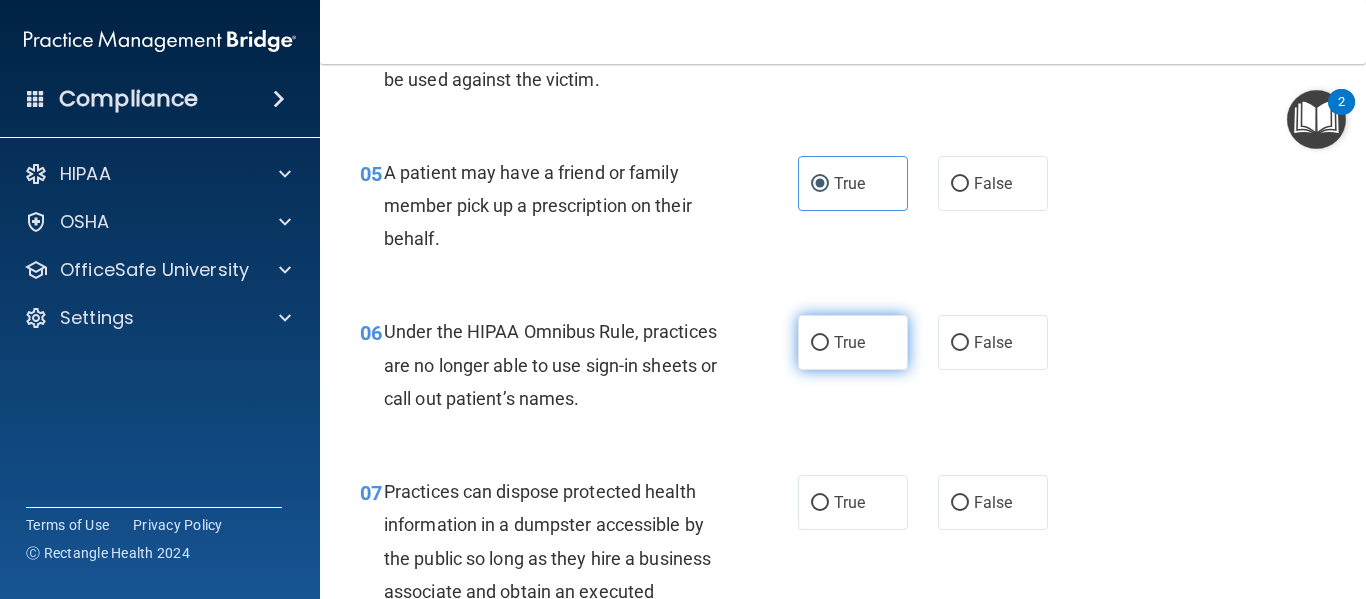 click on "True" at bounding box center [853, 342] 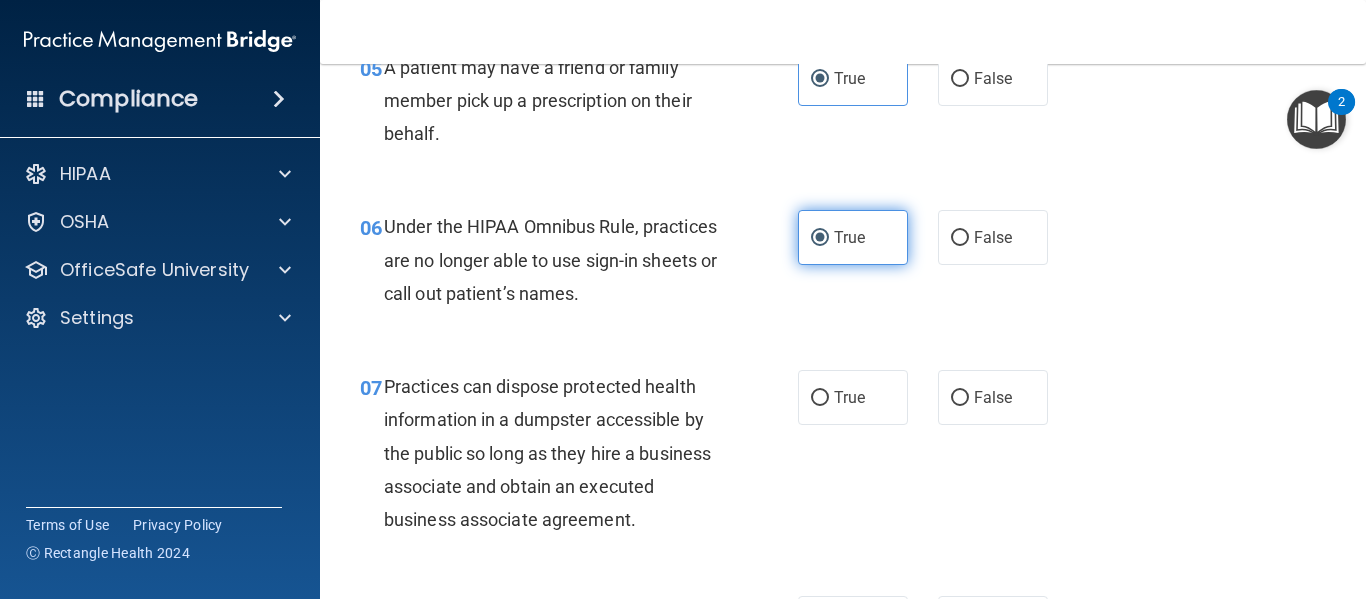 scroll, scrollTop: 1013, scrollLeft: 0, axis: vertical 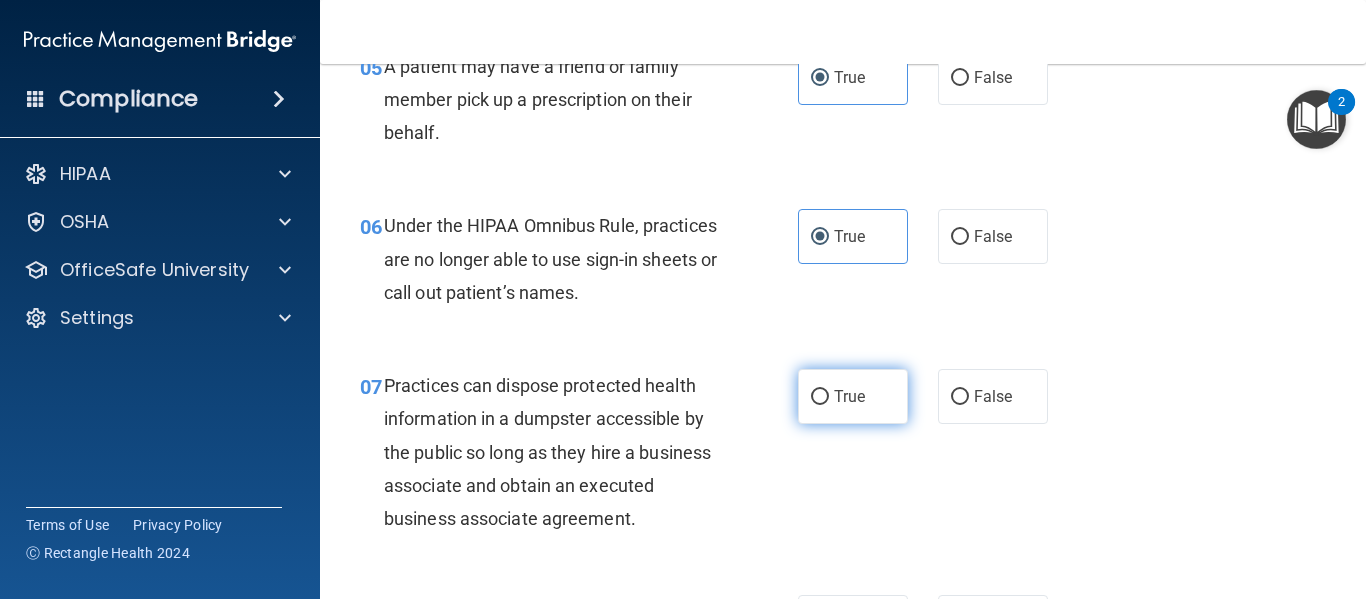 click on "True" at bounding box center (849, 396) 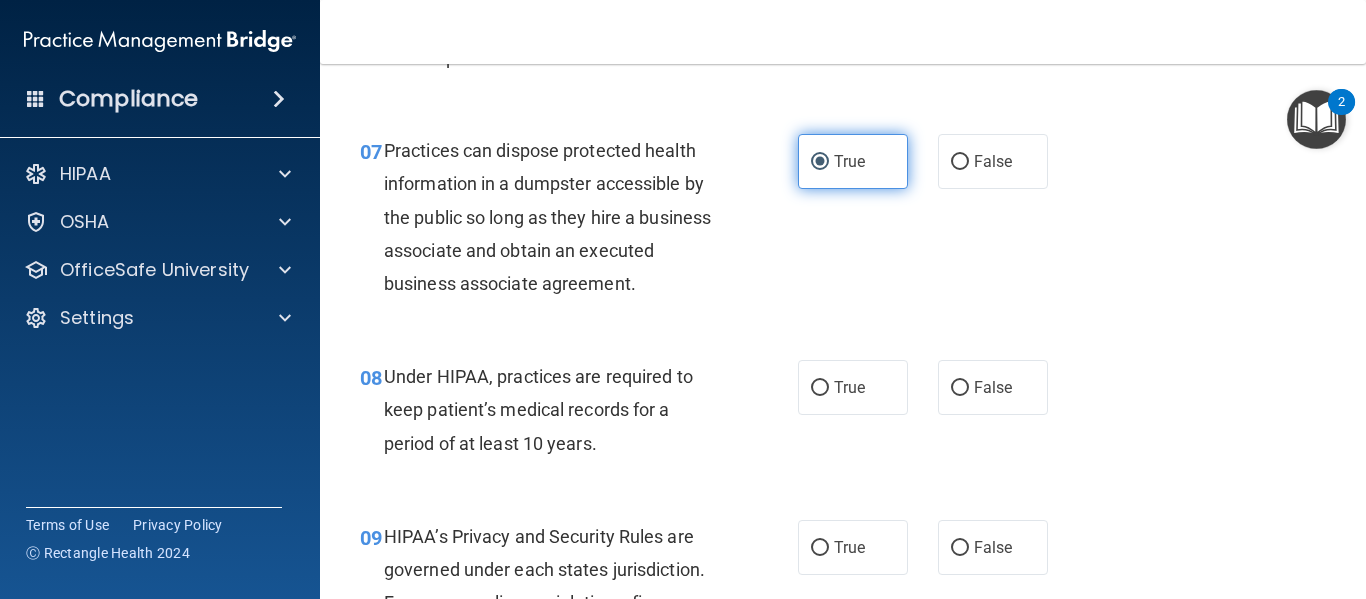 click on "True" at bounding box center (853, 387) 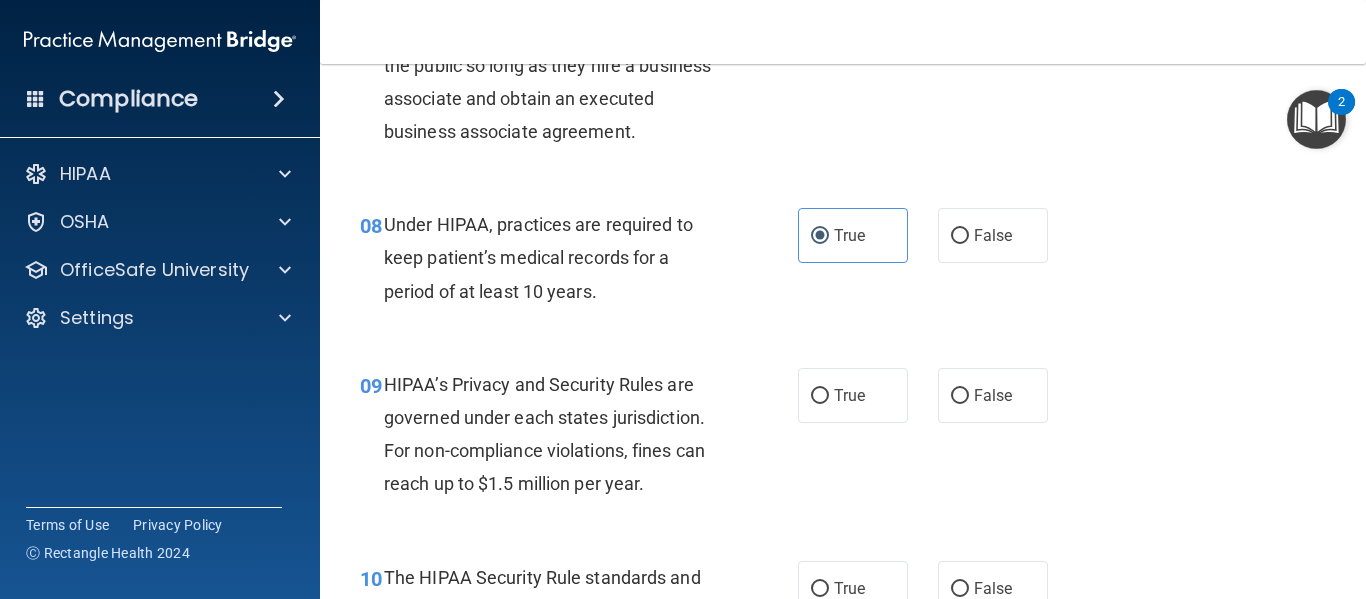 click on "True" at bounding box center (849, 395) 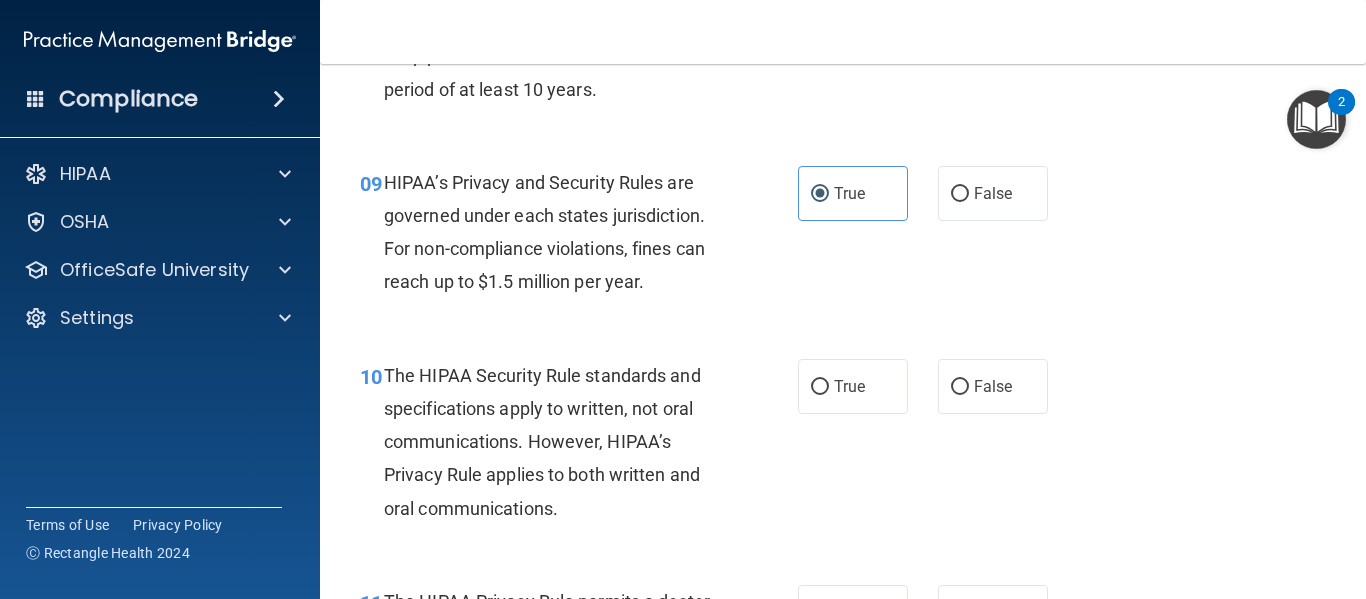 scroll, scrollTop: 1632, scrollLeft: 0, axis: vertical 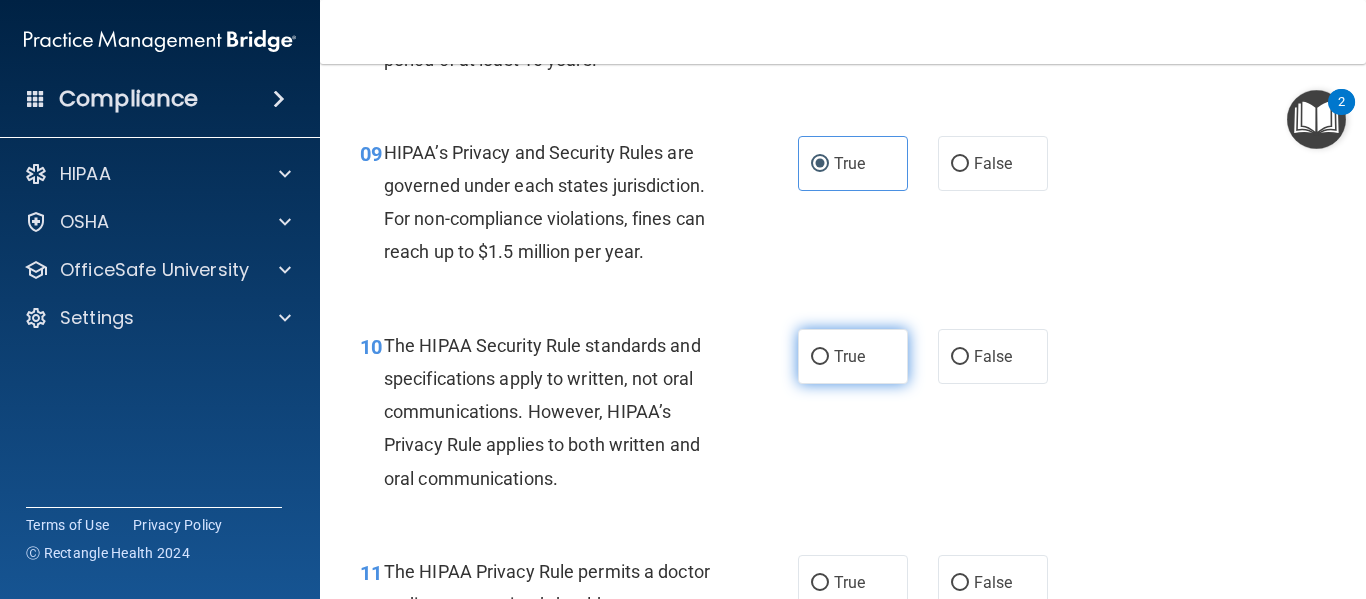 click on "True" at bounding box center (853, 356) 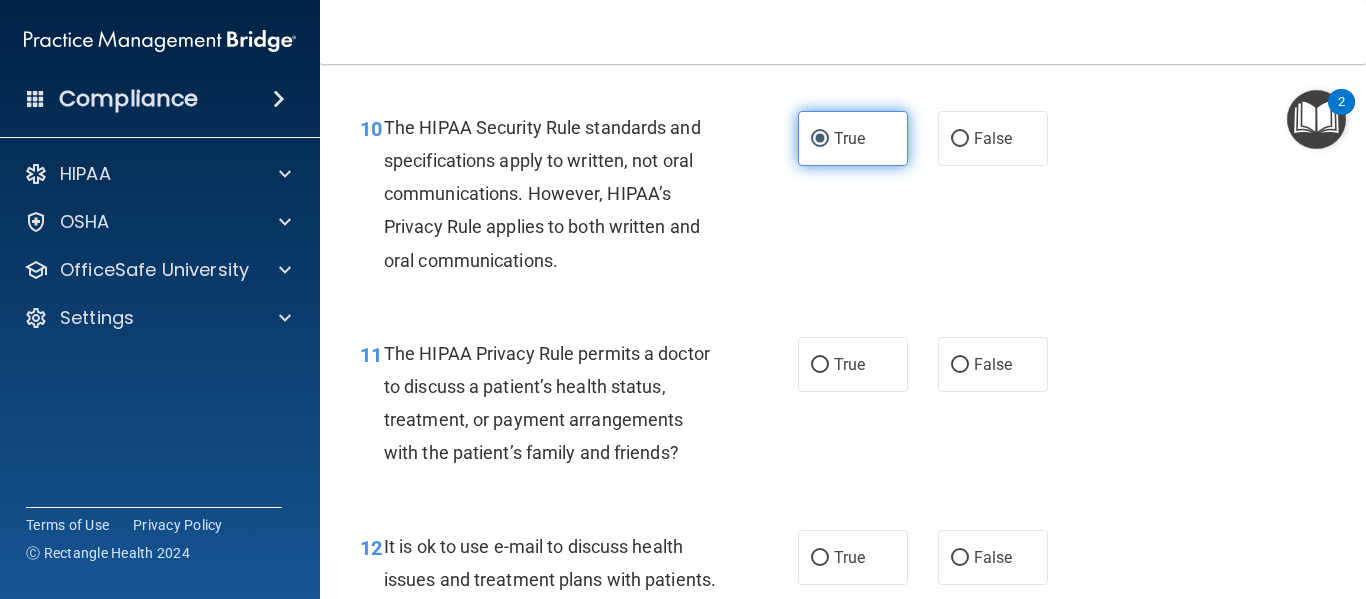 click on "True" at bounding box center (849, 364) 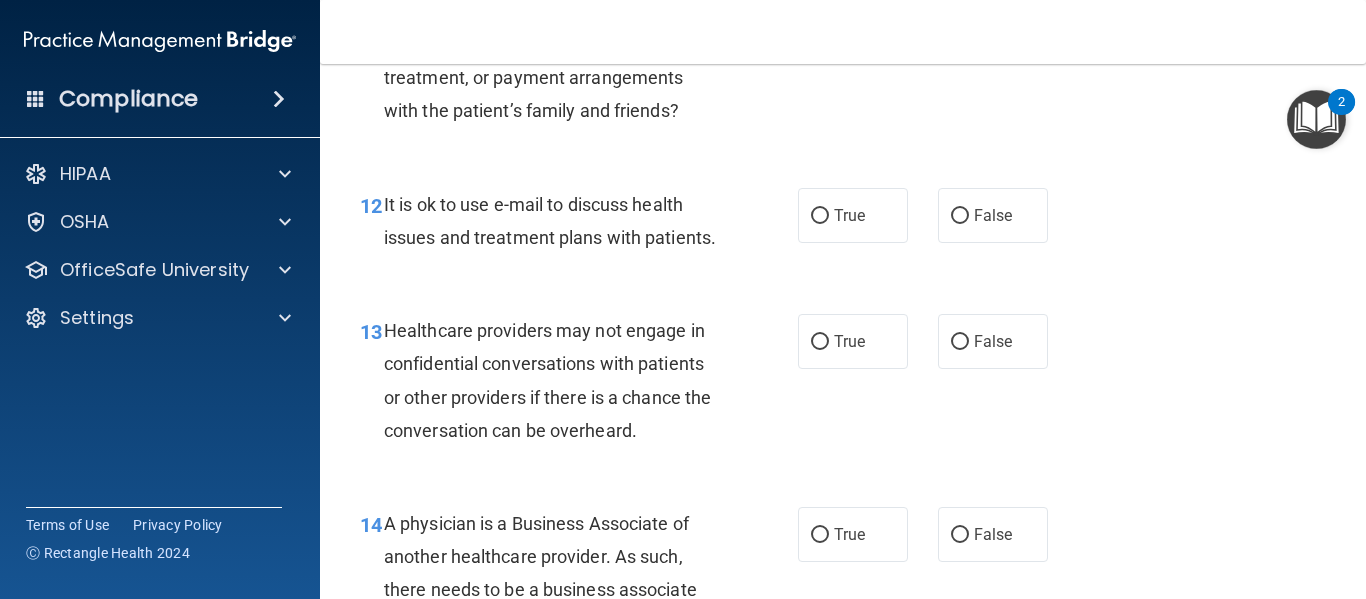 click on "13       Healthcare providers may not engage in confidential conversations with patients or other providers if there is a chance the conversation can be overheard.                  True           False" at bounding box center [843, 385] 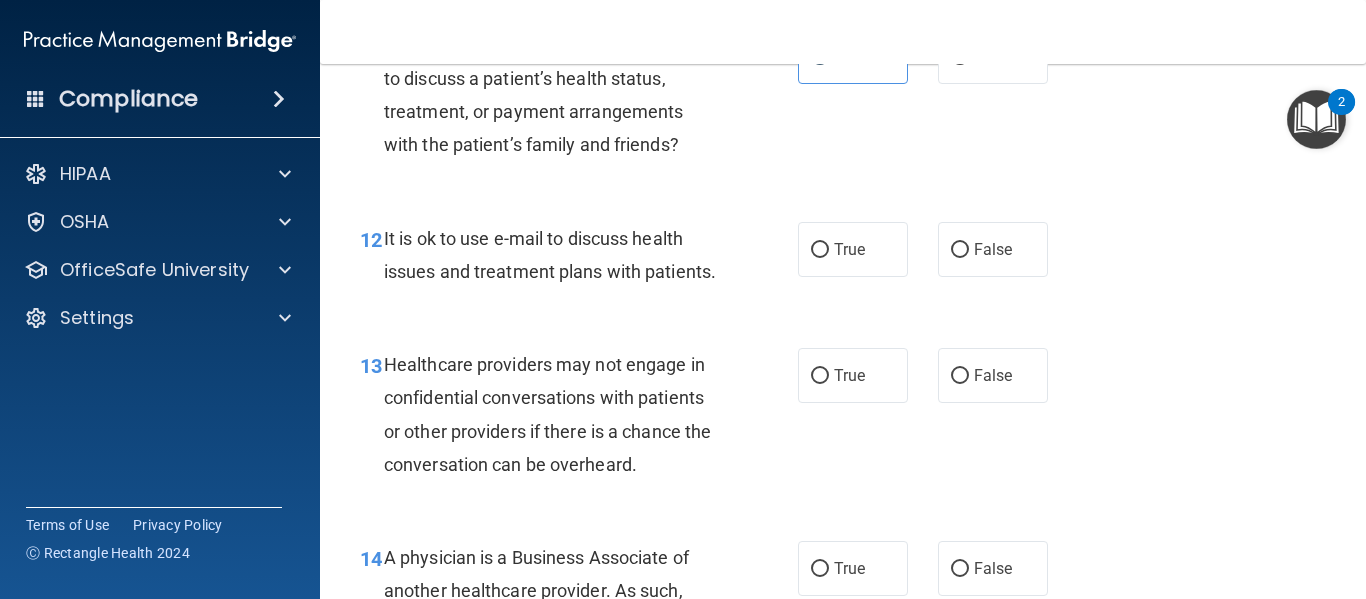 click on "True" at bounding box center [849, 375] 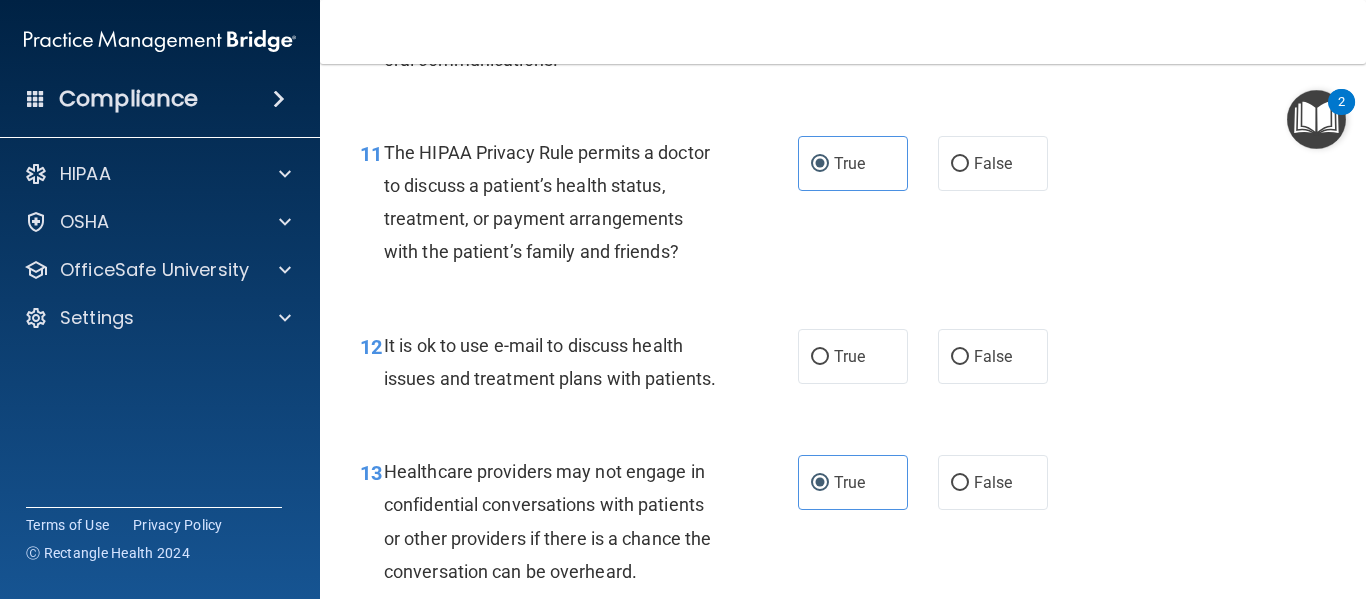 scroll, scrollTop: 2057, scrollLeft: 0, axis: vertical 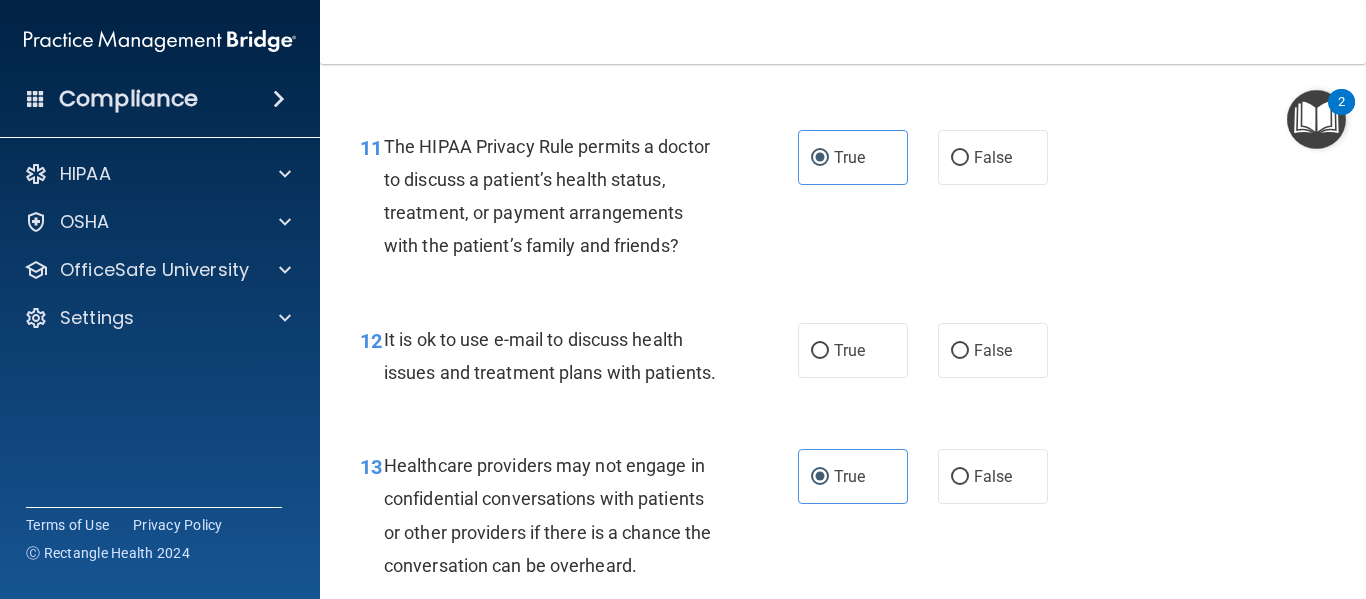 click on "True" at bounding box center (853, 350) 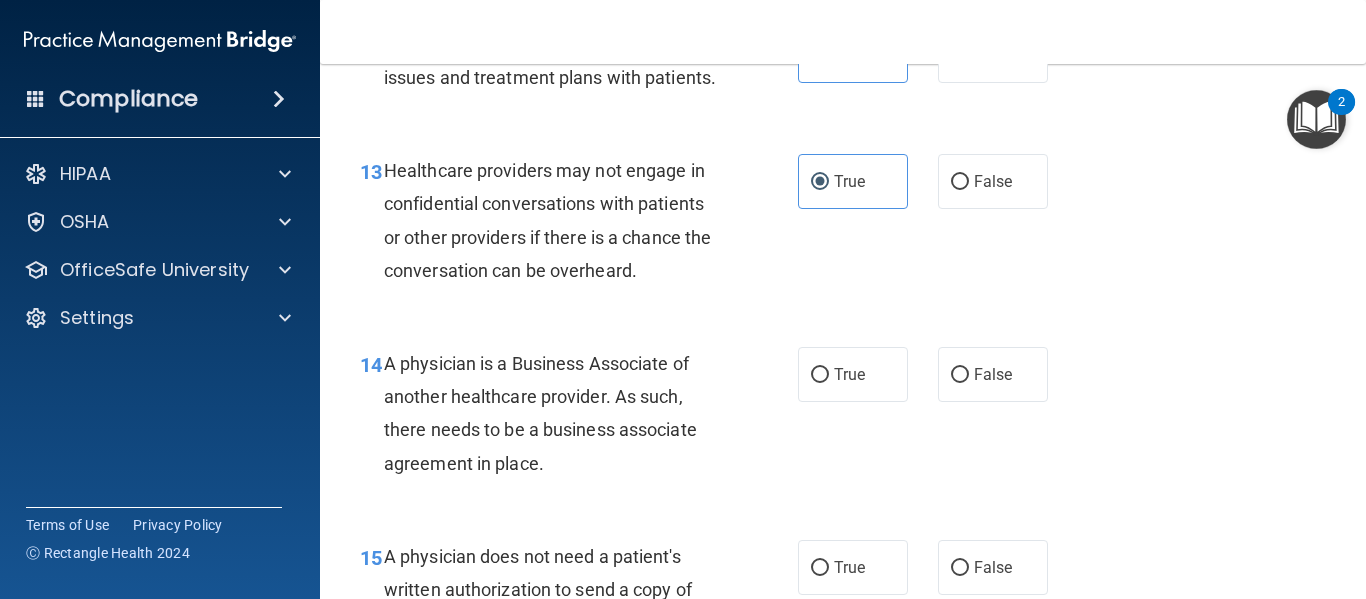 click on "True" at bounding box center [849, 374] 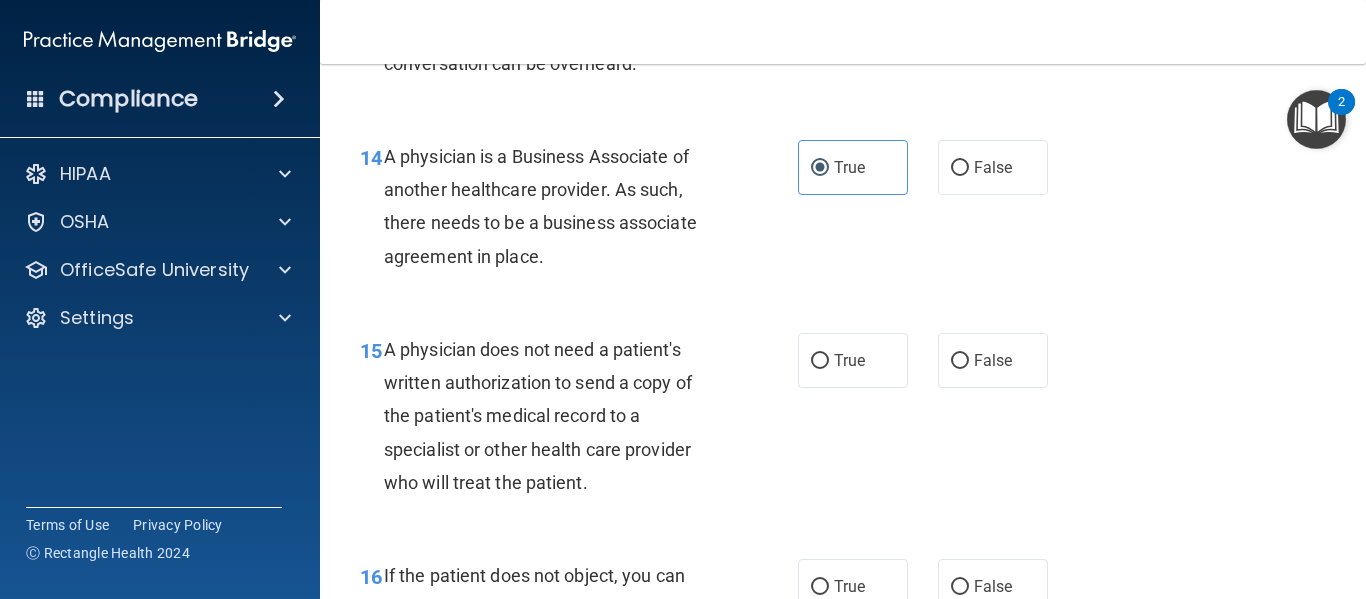 click on "True" at bounding box center (849, 360) 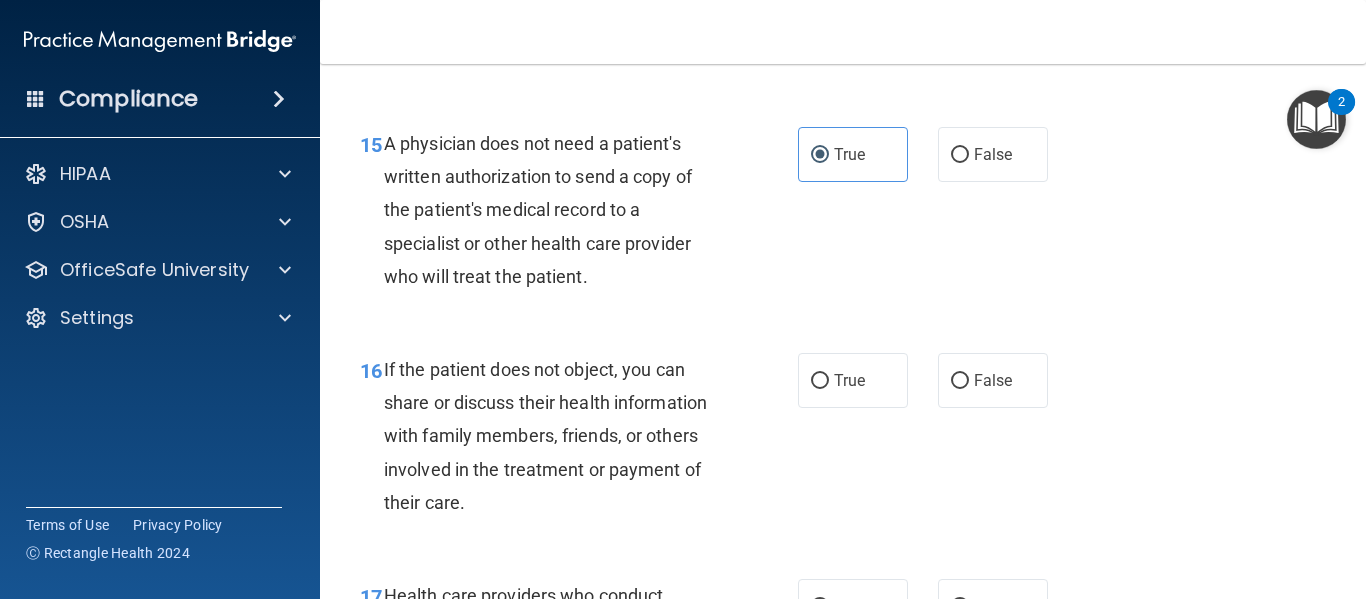 click on "True" at bounding box center (853, 380) 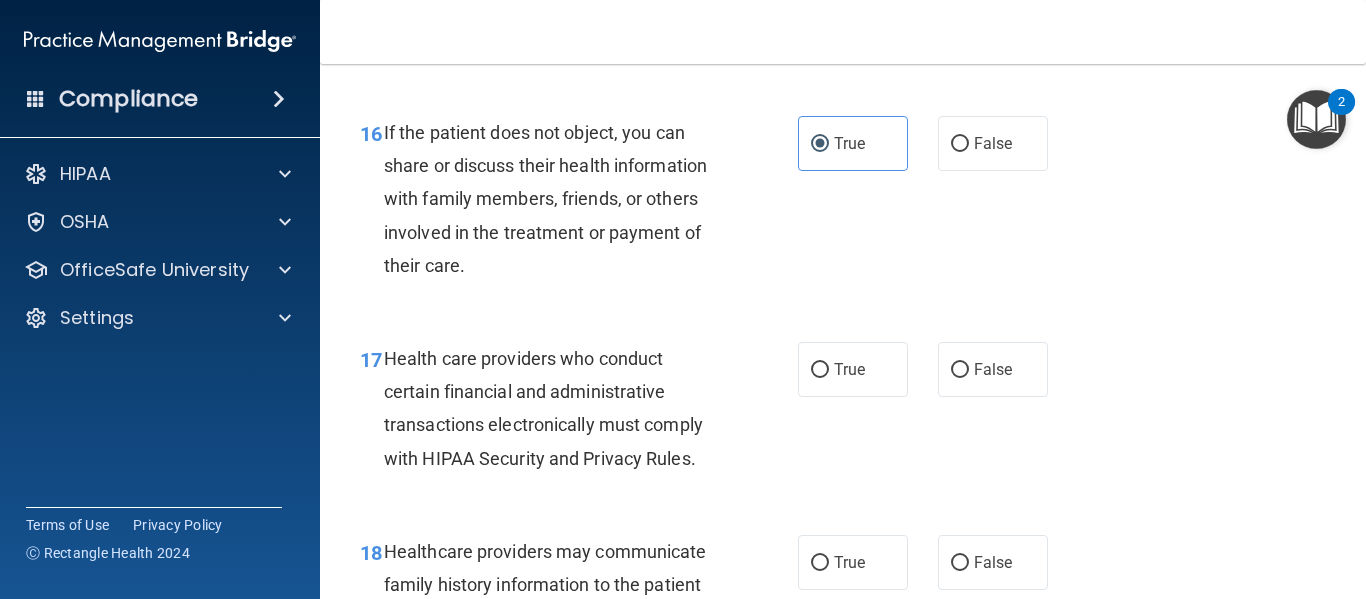 click on "True" at bounding box center (849, 369) 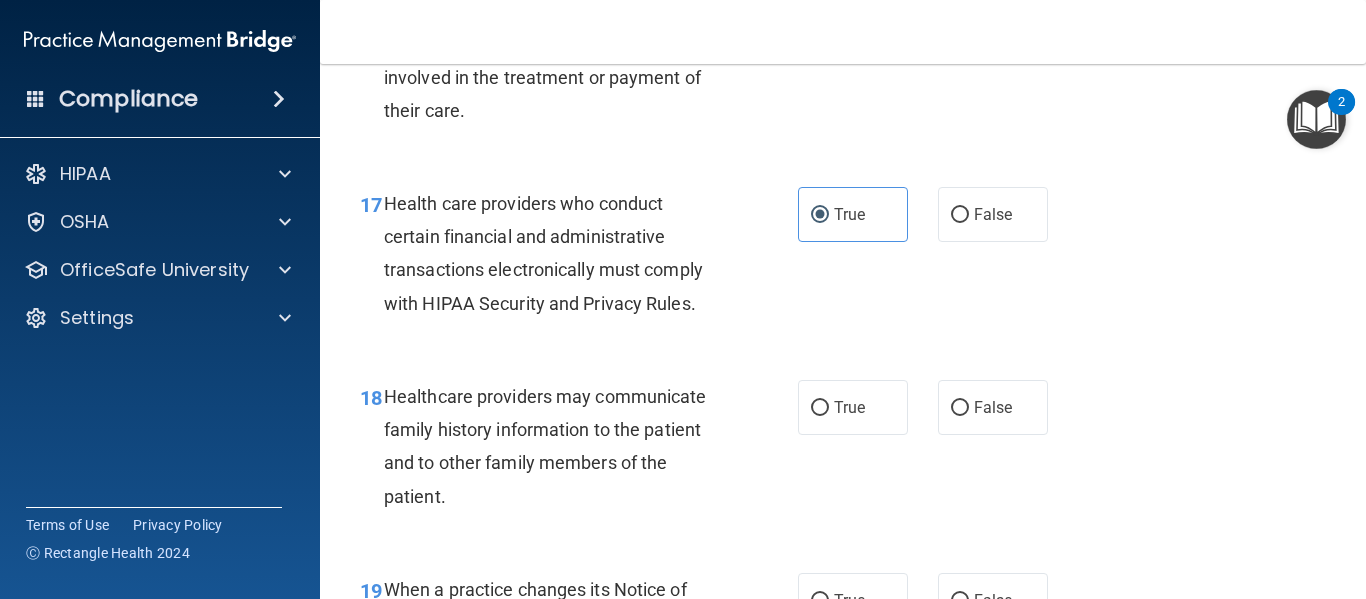 scroll, scrollTop: 3166, scrollLeft: 0, axis: vertical 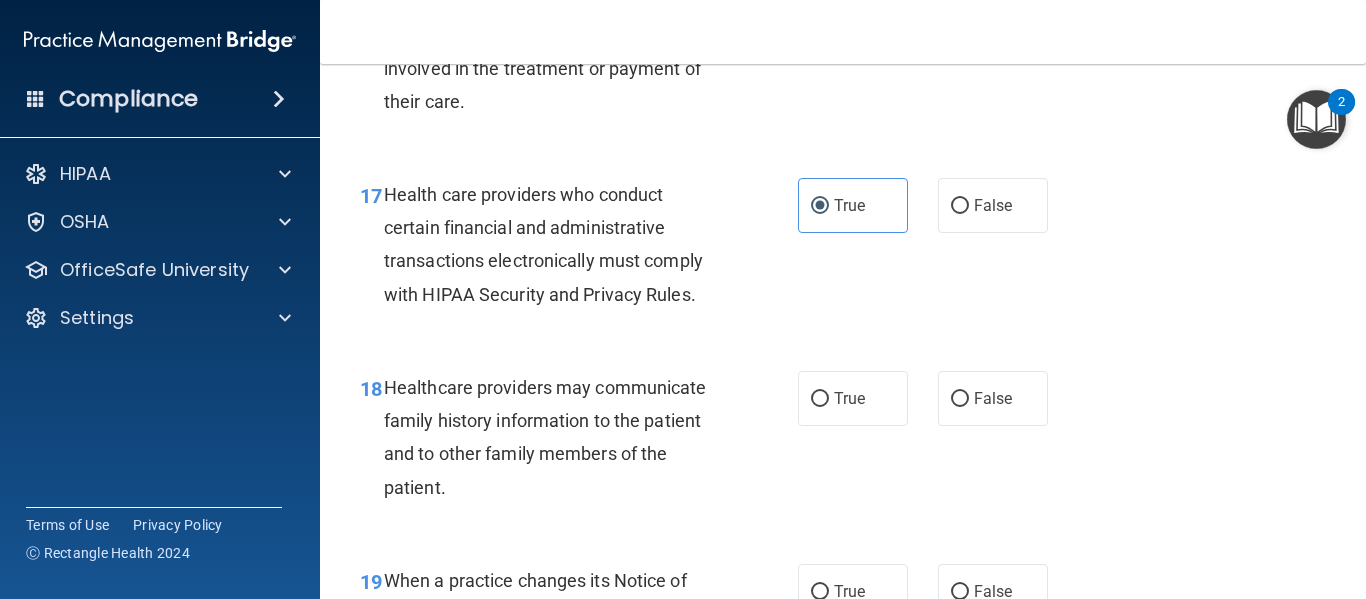 click on "18       Healthcare providers may communicate family history information to the patient and to other family members of the patient.                 True           False" at bounding box center (843, 442) 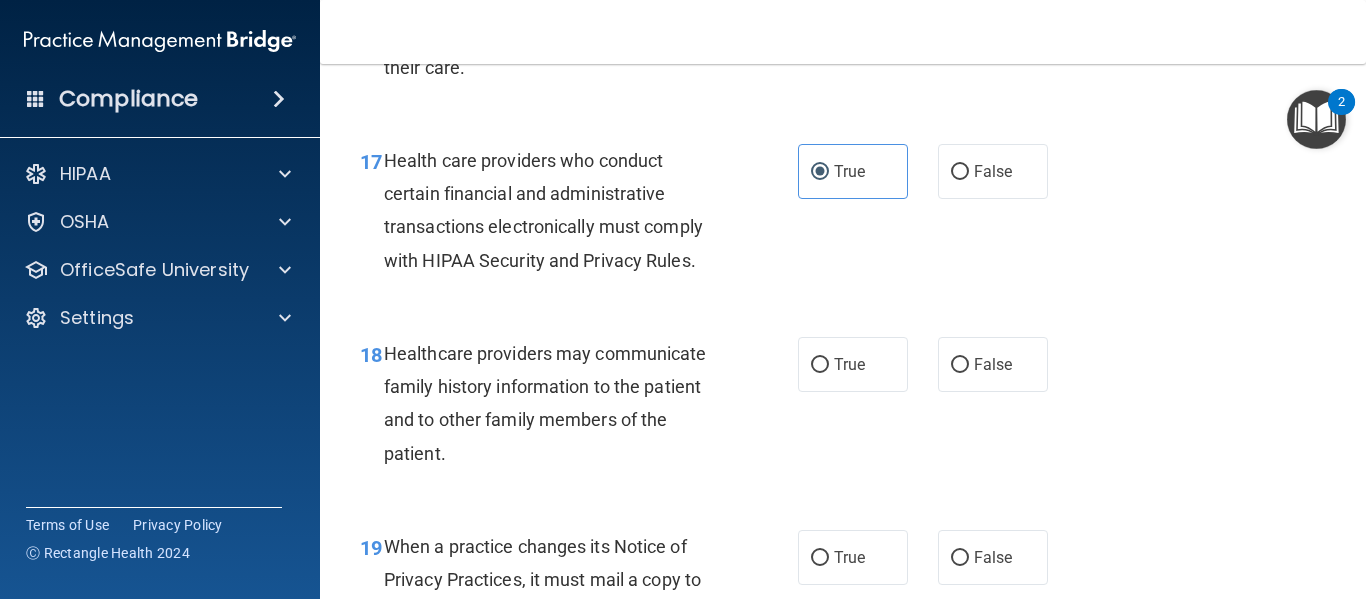 click on "True" at bounding box center (849, 364) 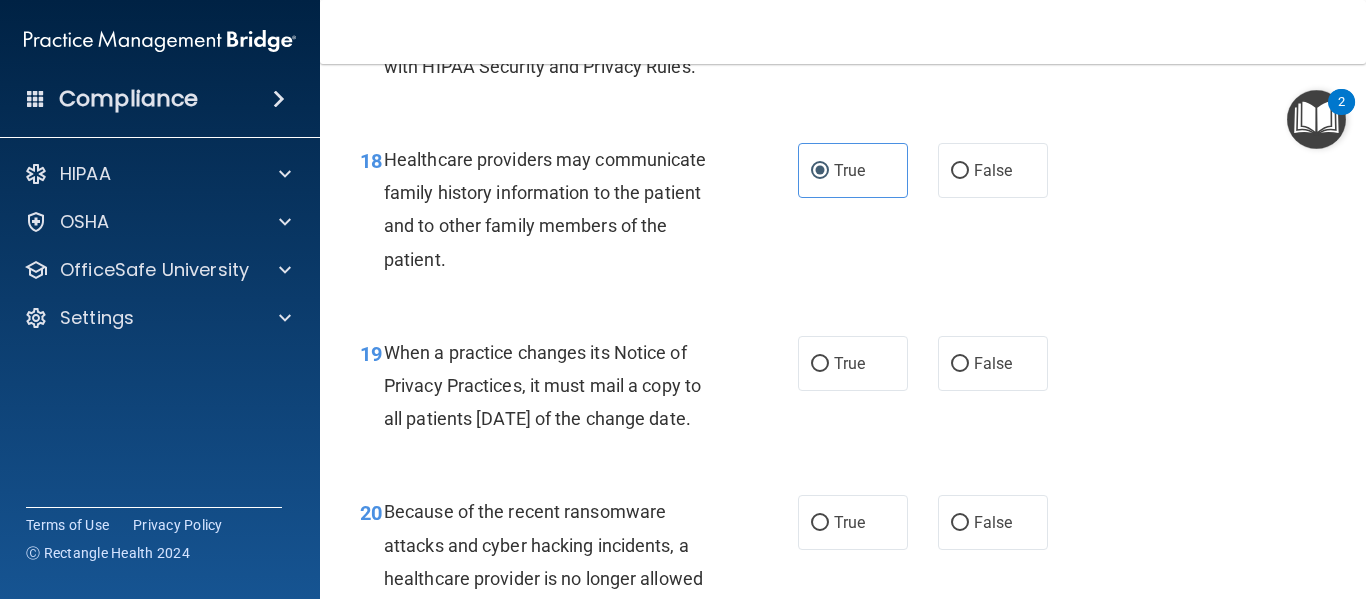 click on "True" at bounding box center (849, 363) 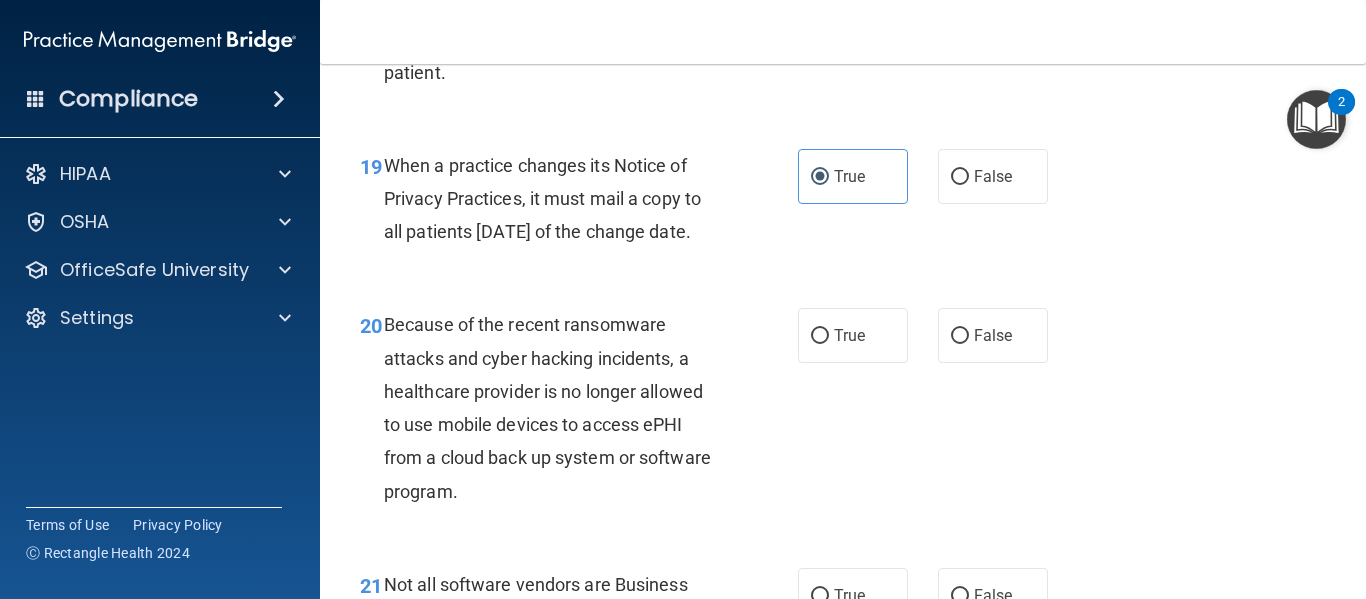 click on "True" at bounding box center (849, 335) 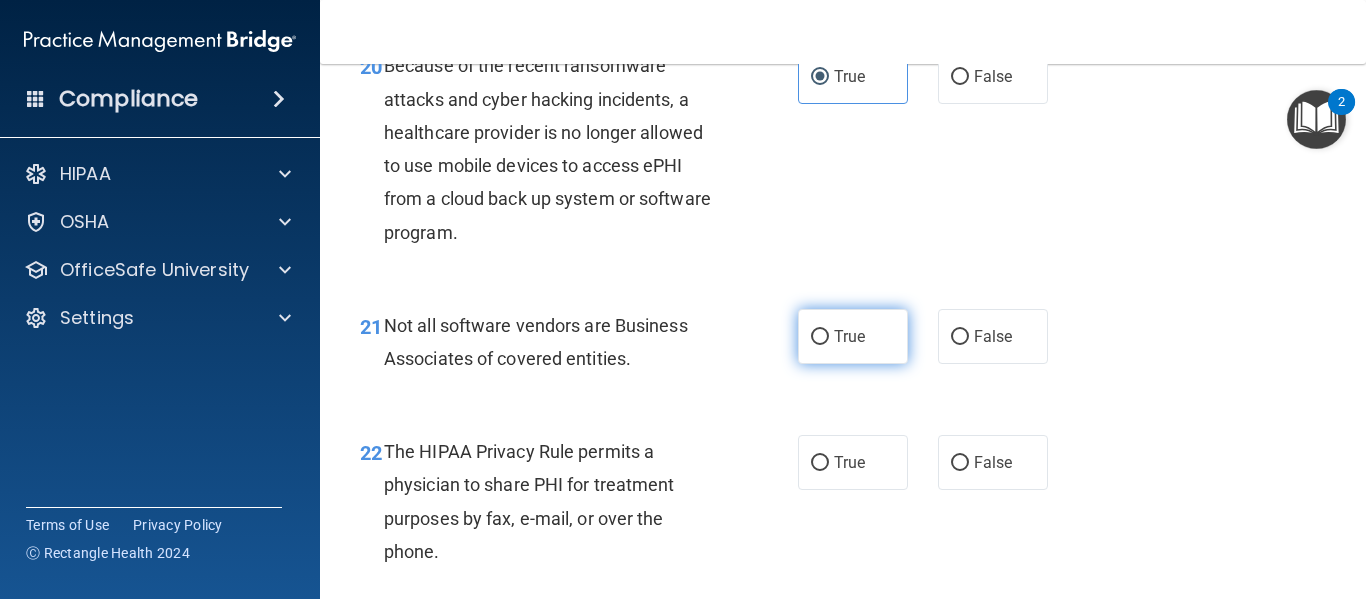 click on "True" at bounding box center (849, 336) 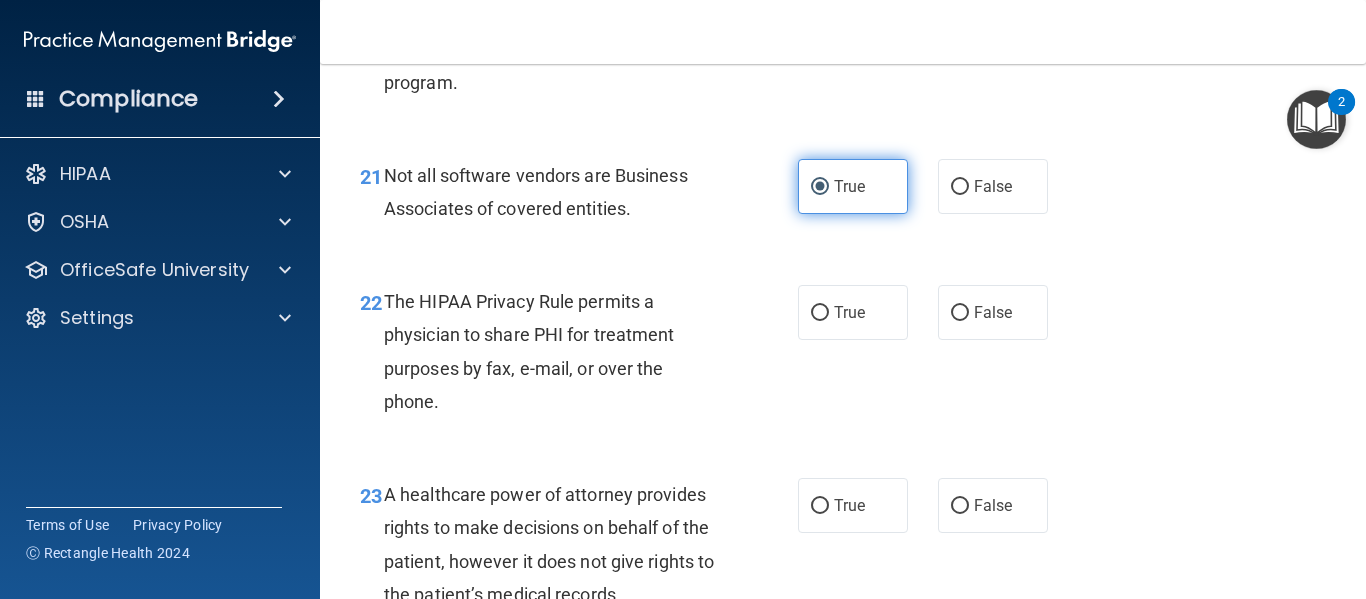 click on "True" at bounding box center (853, 312) 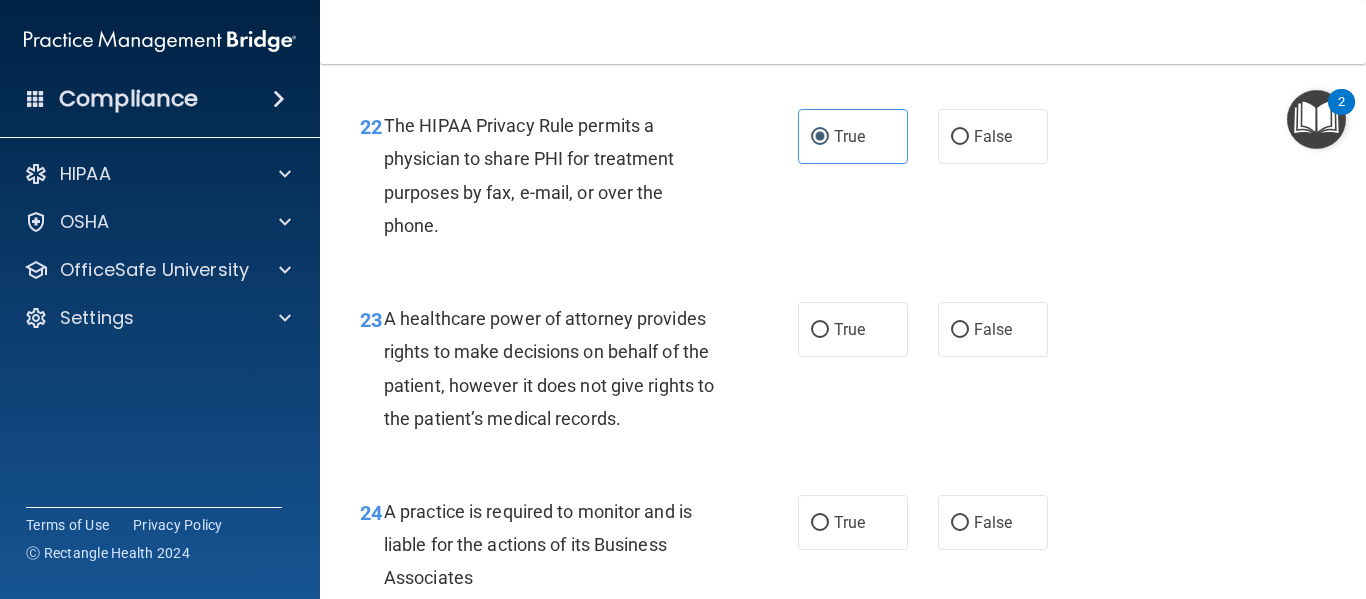click on "True" at bounding box center [849, 329] 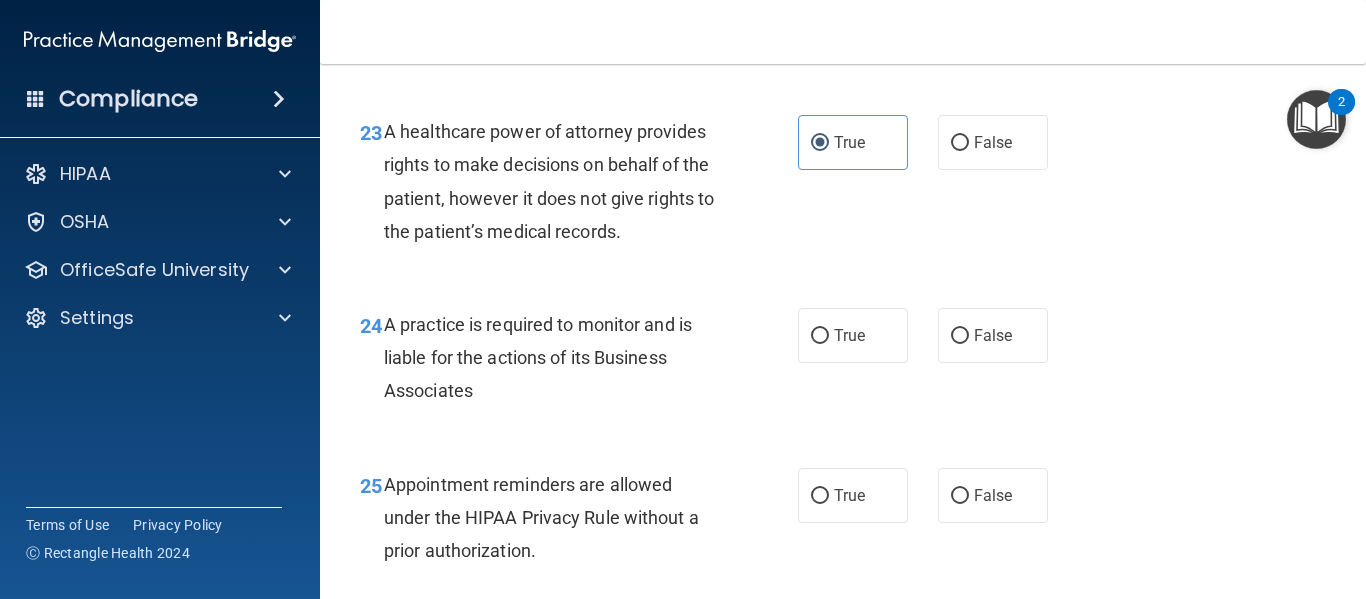 click on "True" at bounding box center (849, 335) 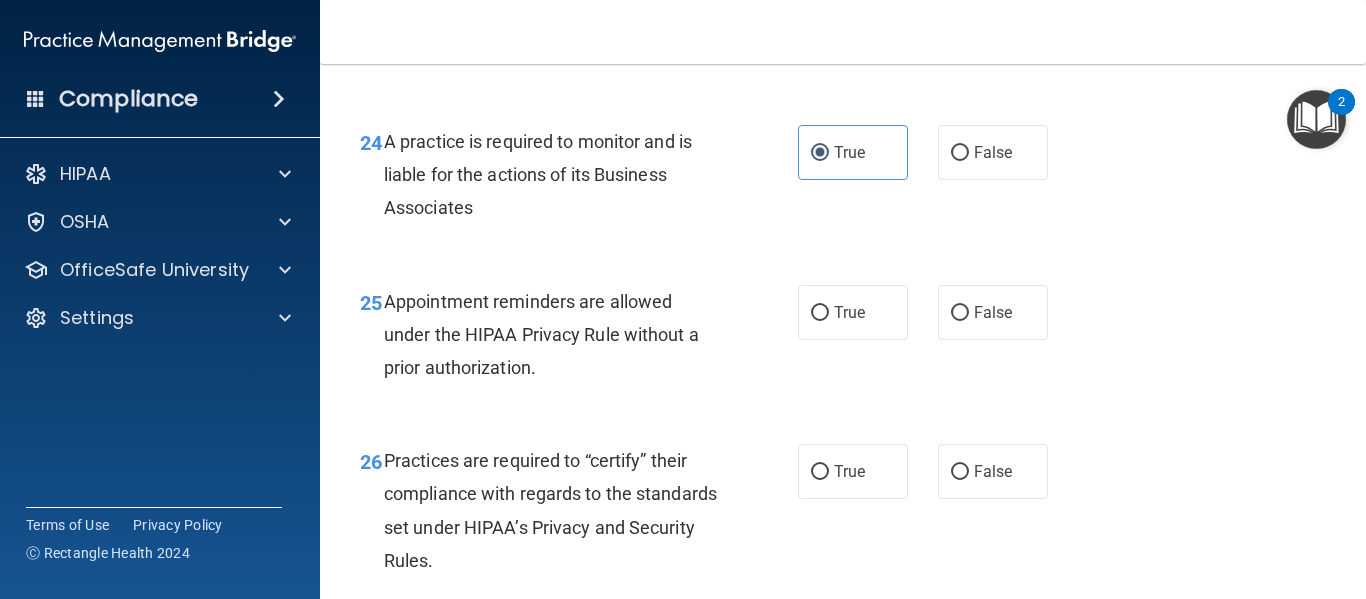 click on "True" at bounding box center (853, 312) 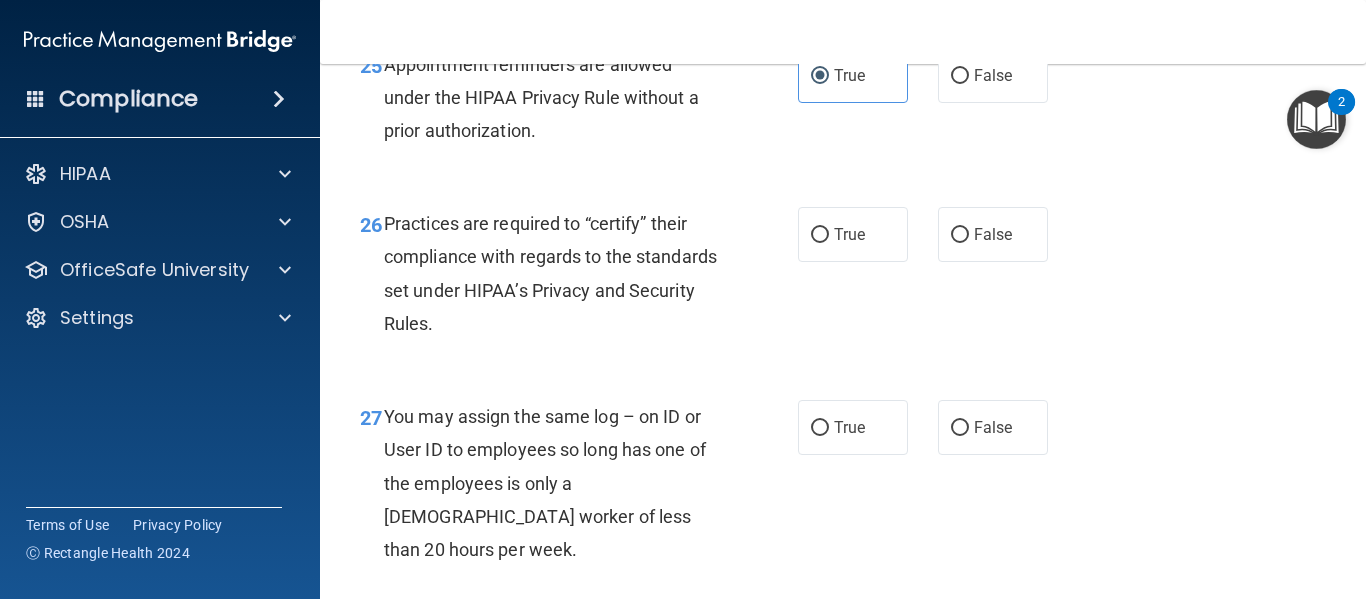scroll, scrollTop: 4667, scrollLeft: 0, axis: vertical 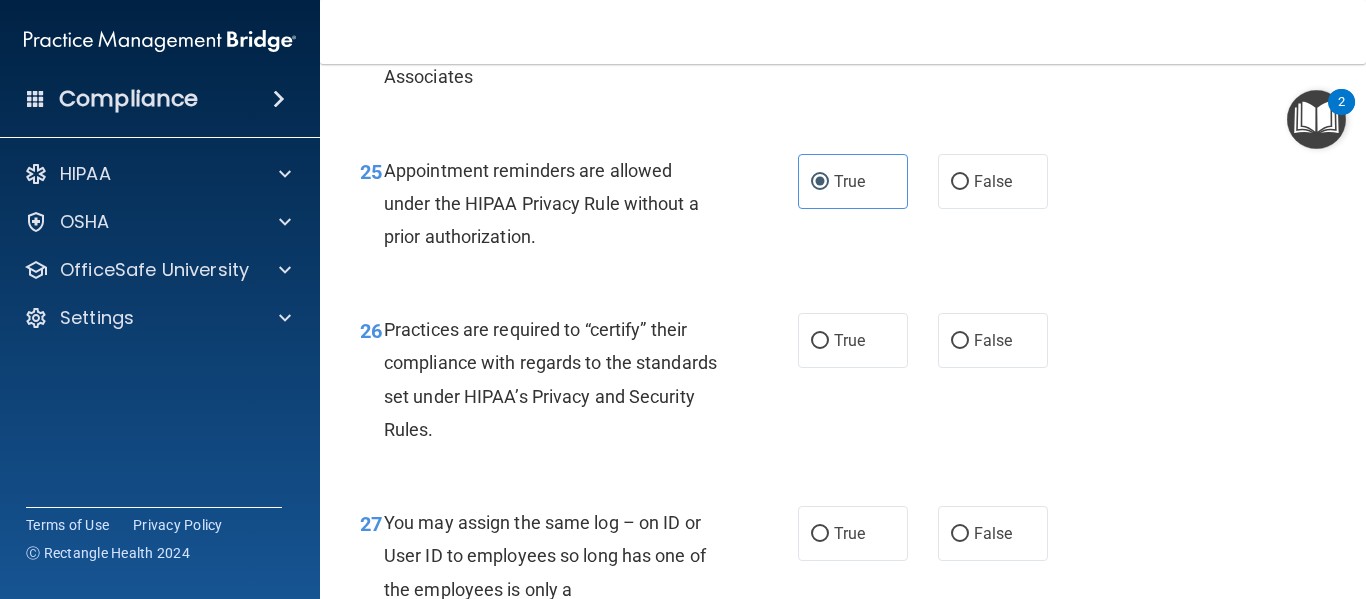 click on "True" at bounding box center [849, 340] 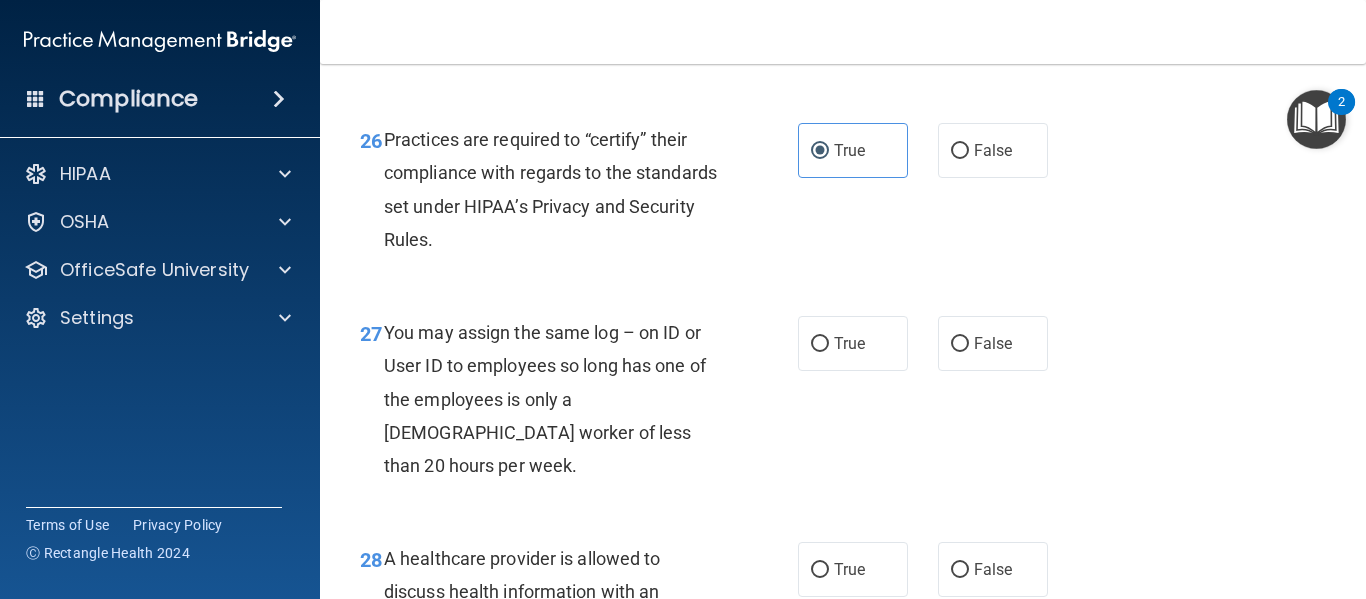 click on "True" at bounding box center [849, 343] 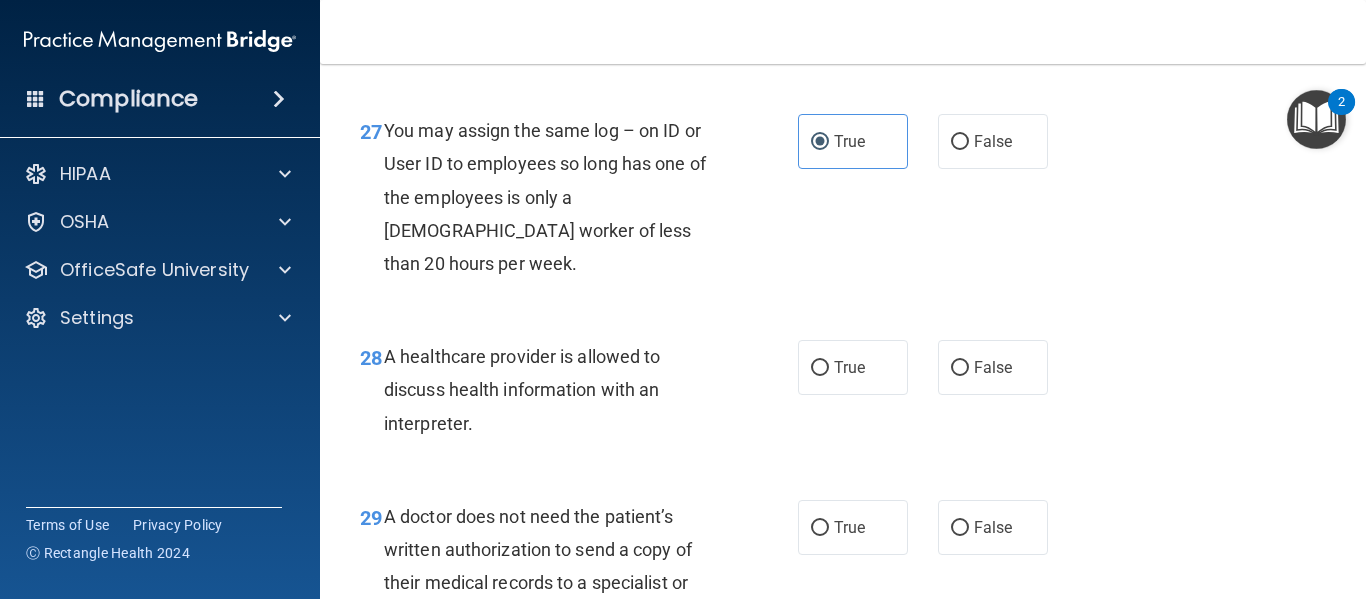 click on "True" at bounding box center [849, 367] 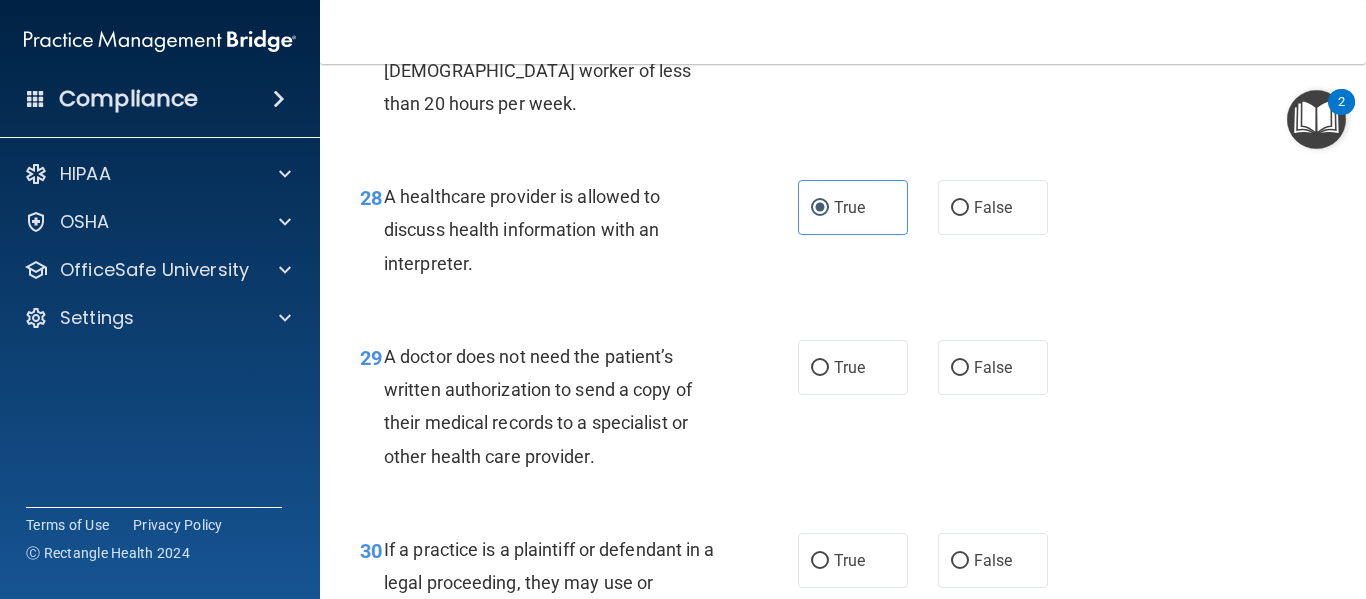 click on "True" at bounding box center (849, 367) 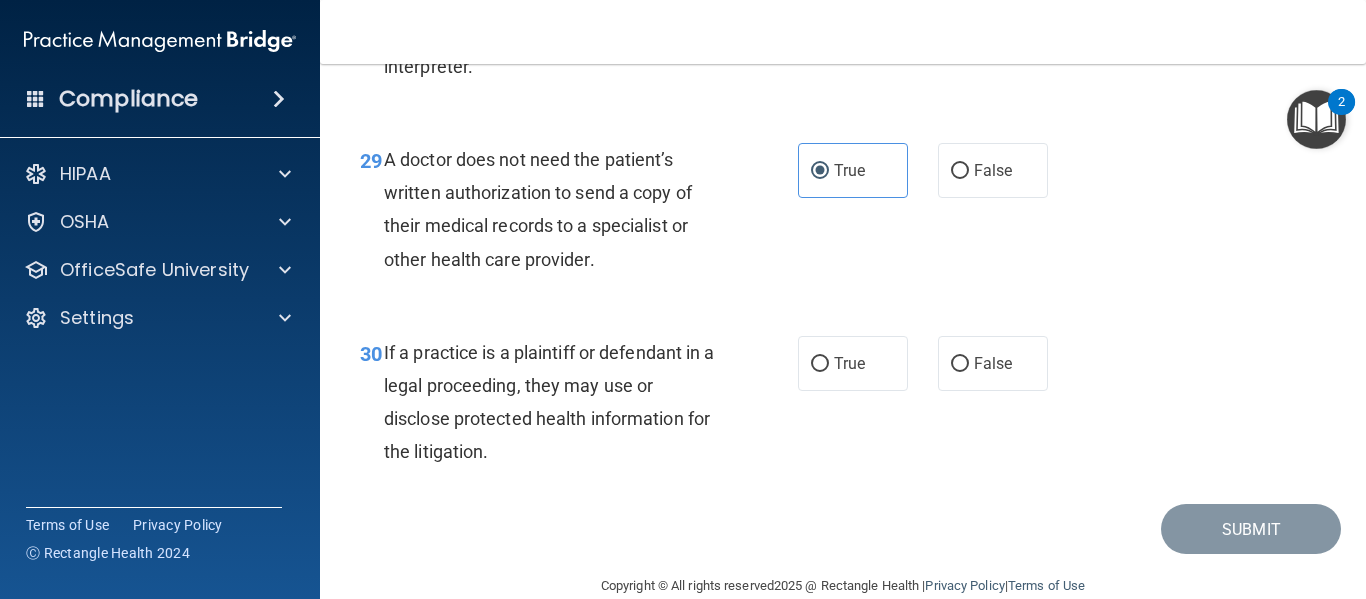scroll, scrollTop: 5425, scrollLeft: 0, axis: vertical 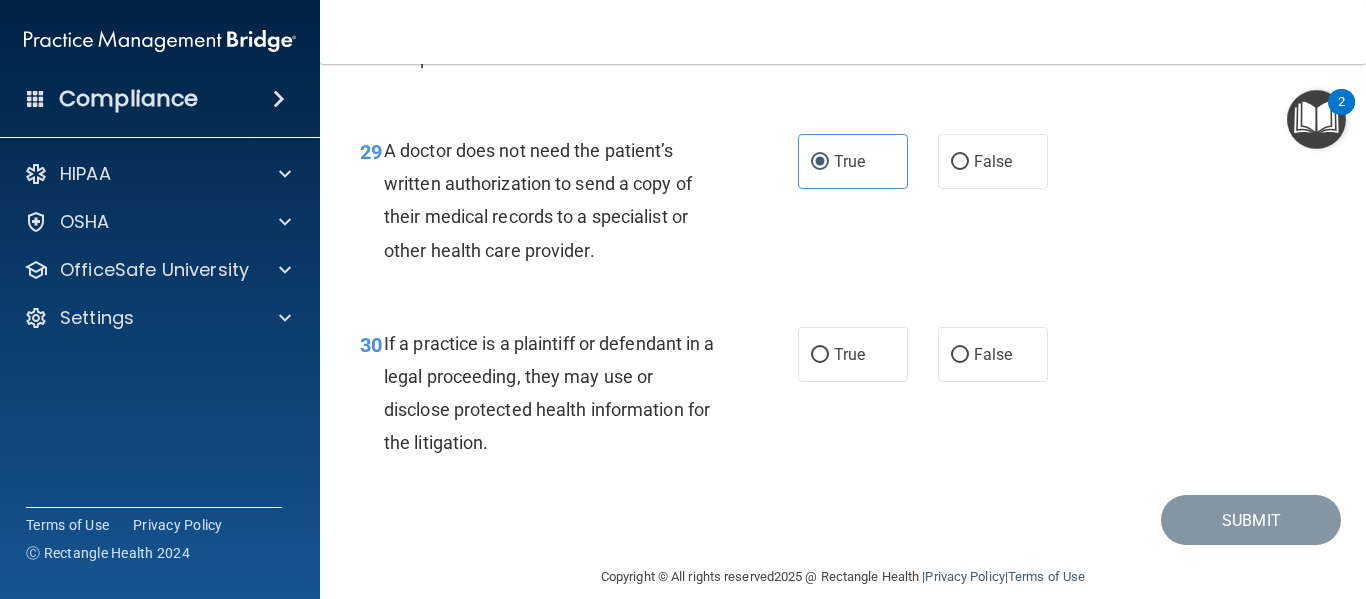 click on "True" at bounding box center (853, 354) 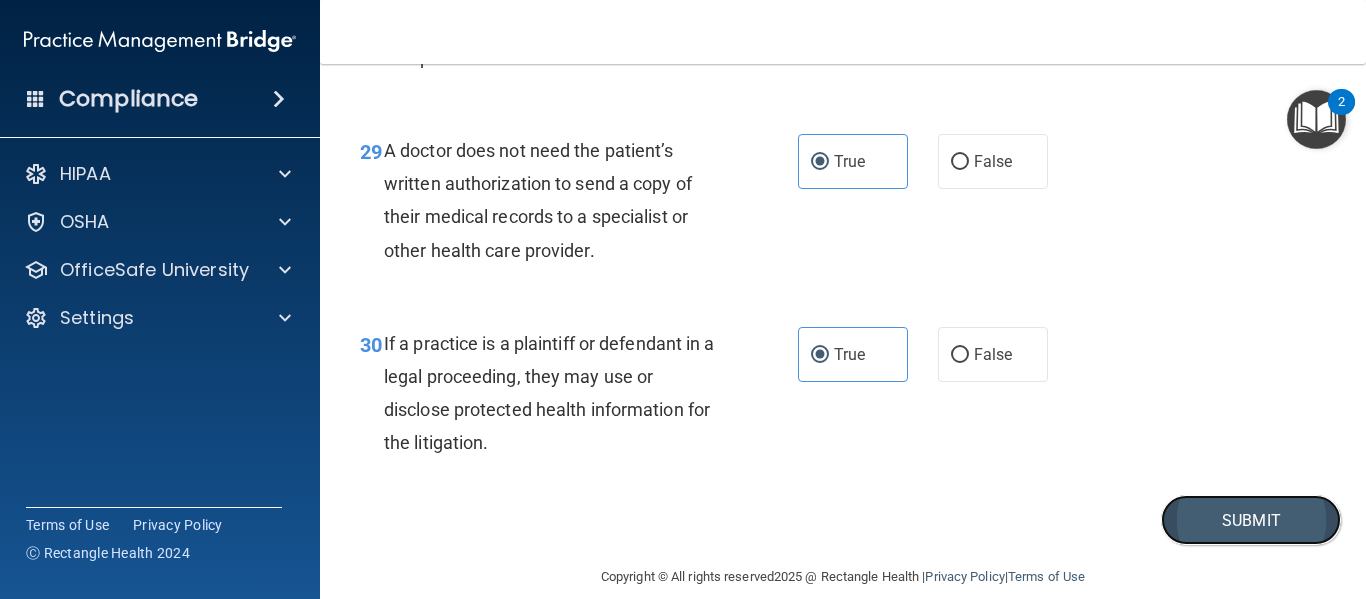 click on "Submit" at bounding box center (1251, 520) 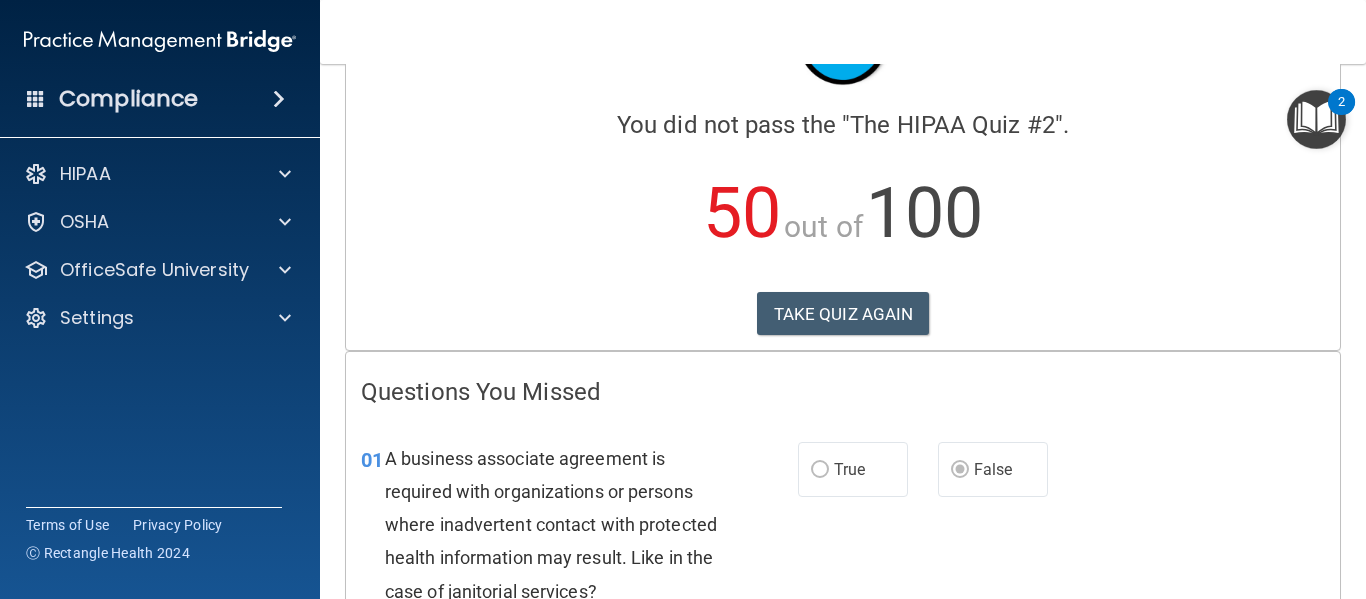 scroll, scrollTop: 0, scrollLeft: 0, axis: both 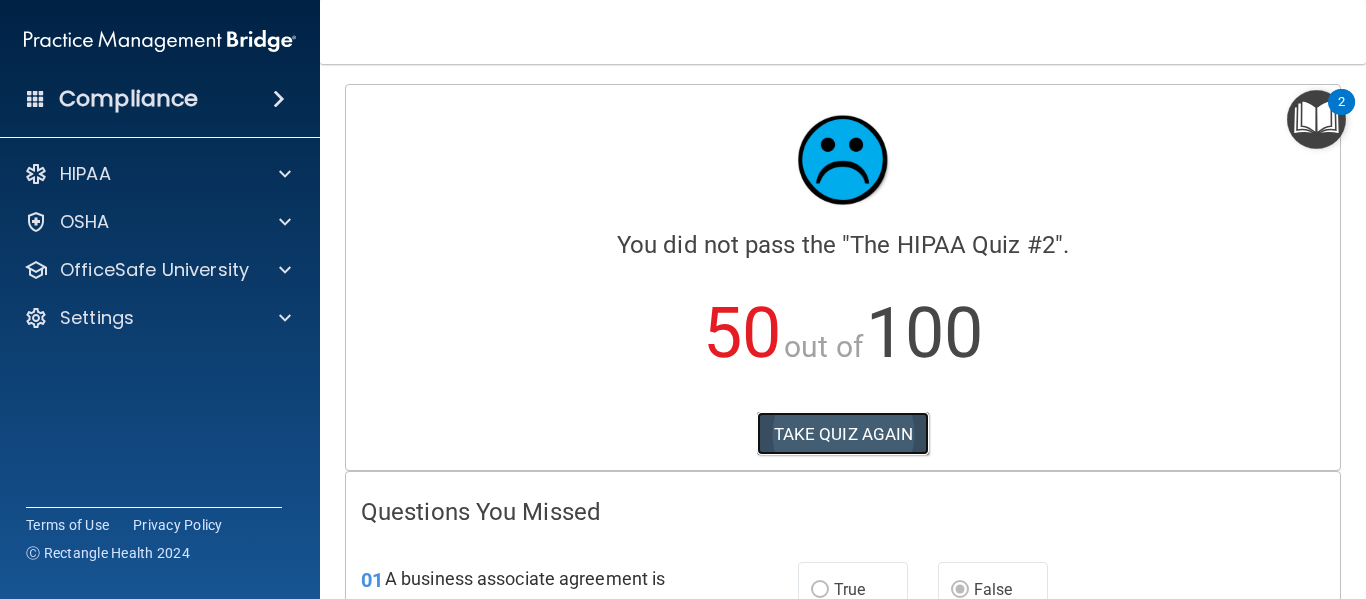 click on "TAKE QUIZ AGAIN" at bounding box center [843, 434] 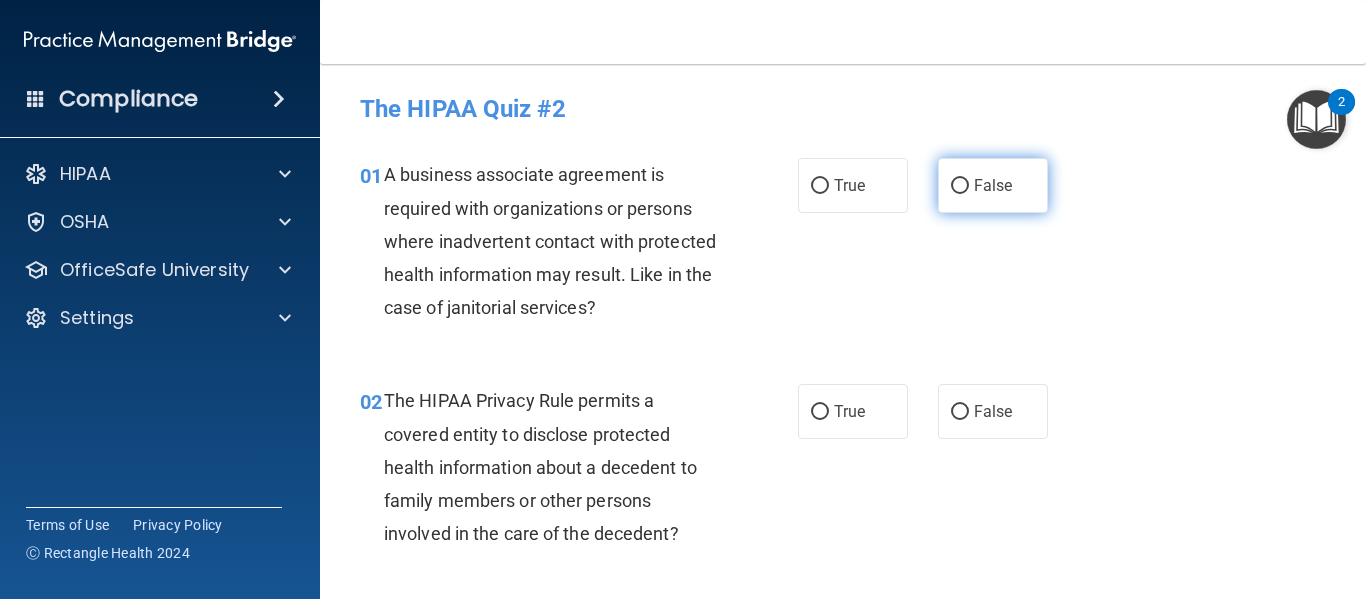 click on "False" at bounding box center (993, 185) 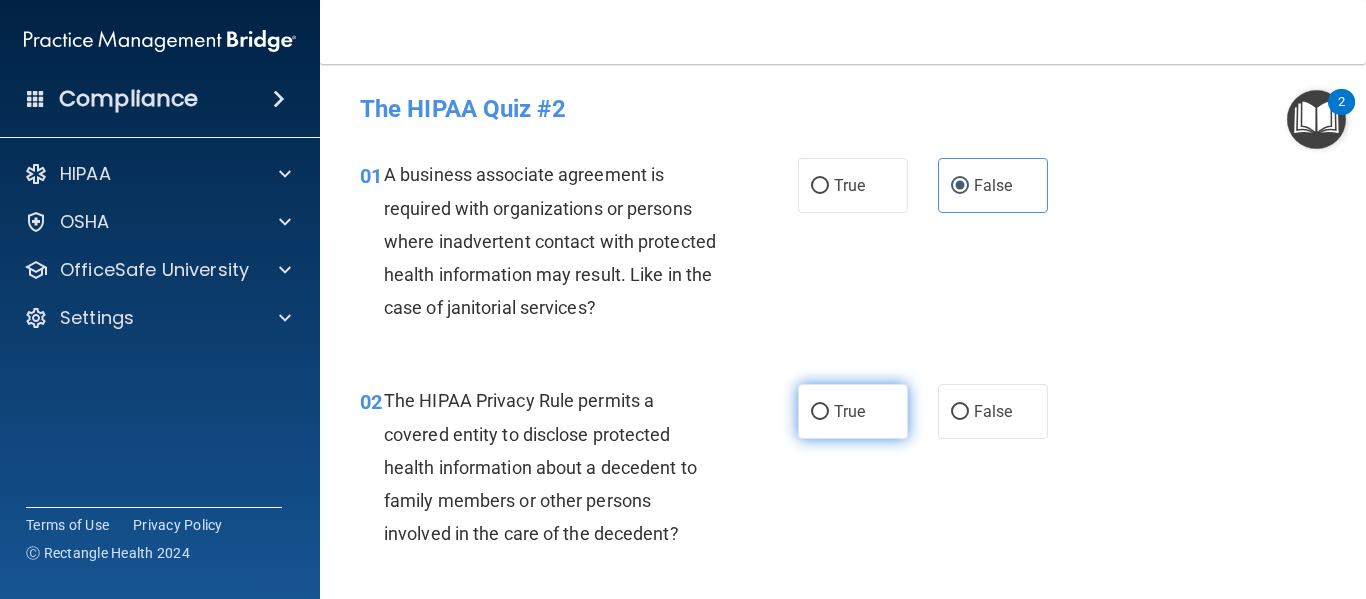 click on "True" at bounding box center (820, 412) 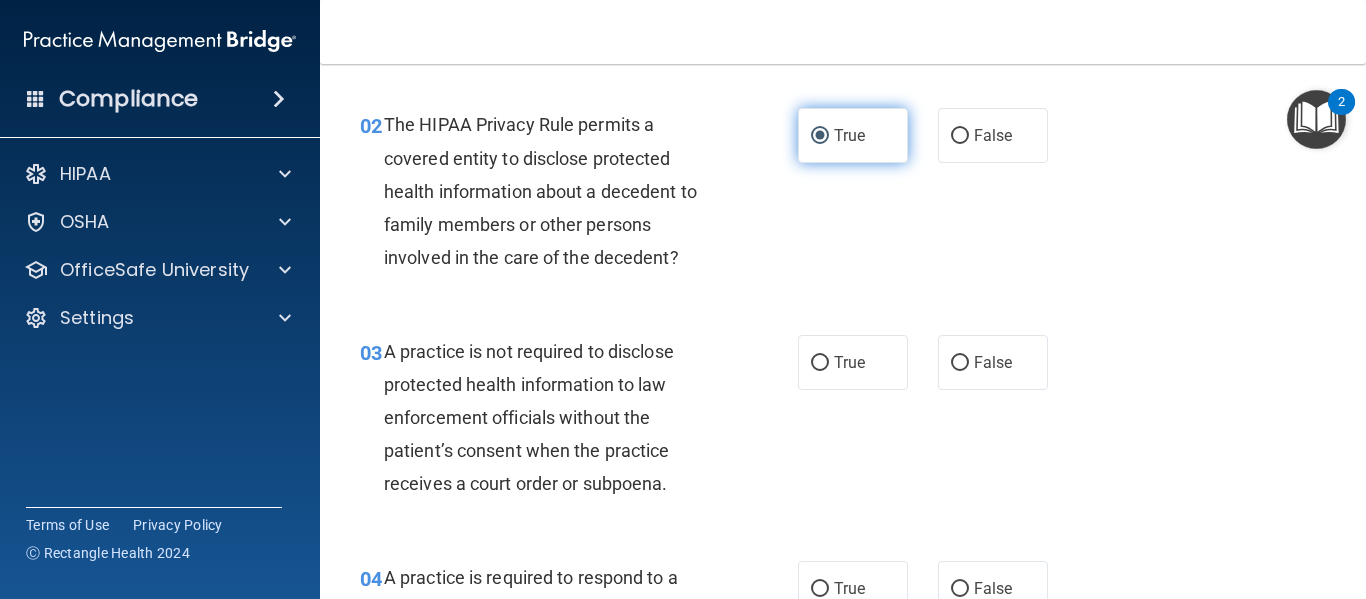 scroll, scrollTop: 310, scrollLeft: 0, axis: vertical 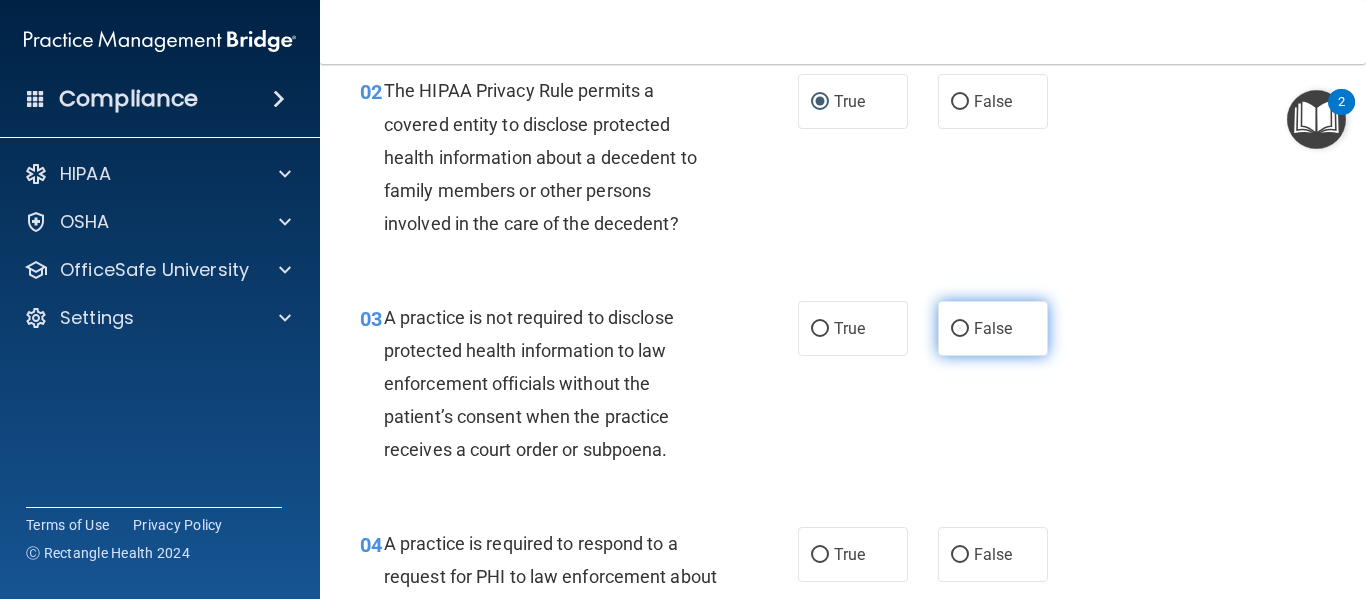 click on "False" at bounding box center [960, 329] 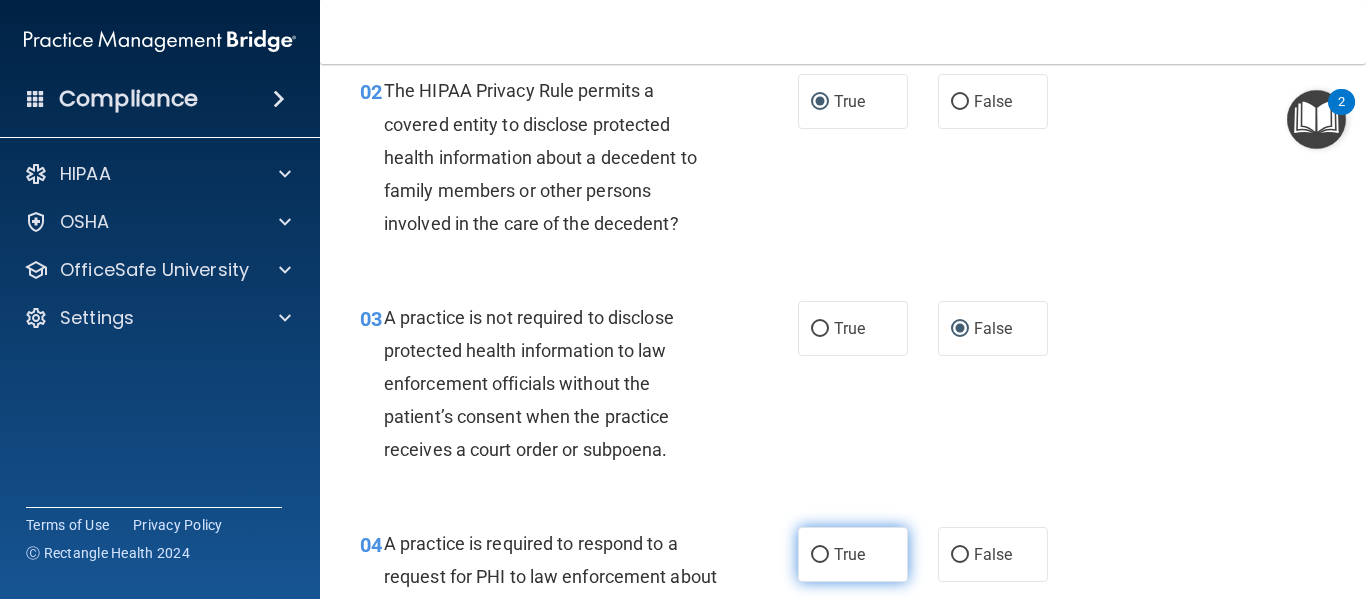 click on "True" at bounding box center (820, 555) 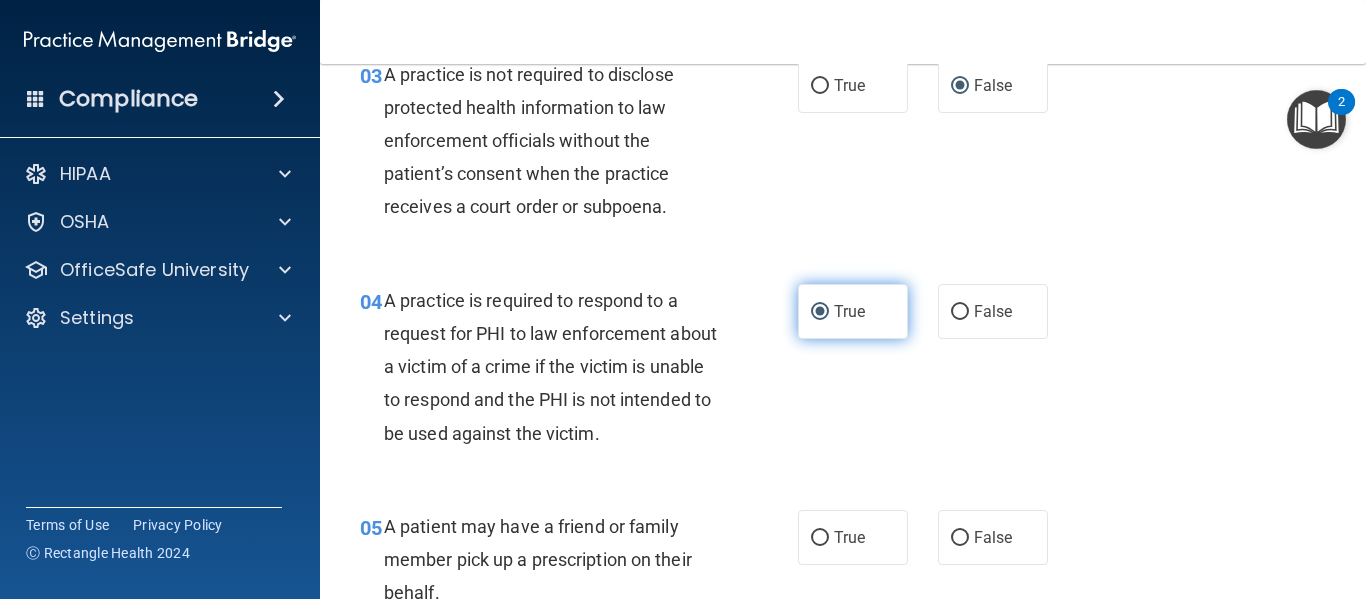 click on "True" at bounding box center (853, 537) 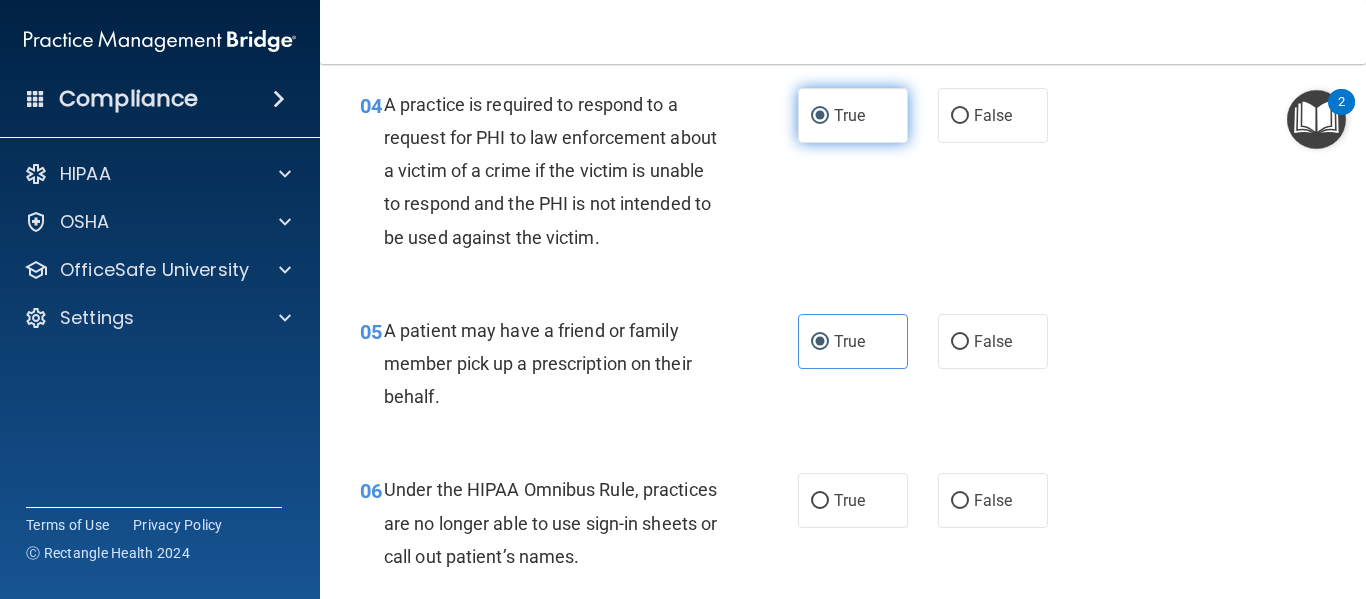 scroll, scrollTop: 762, scrollLeft: 0, axis: vertical 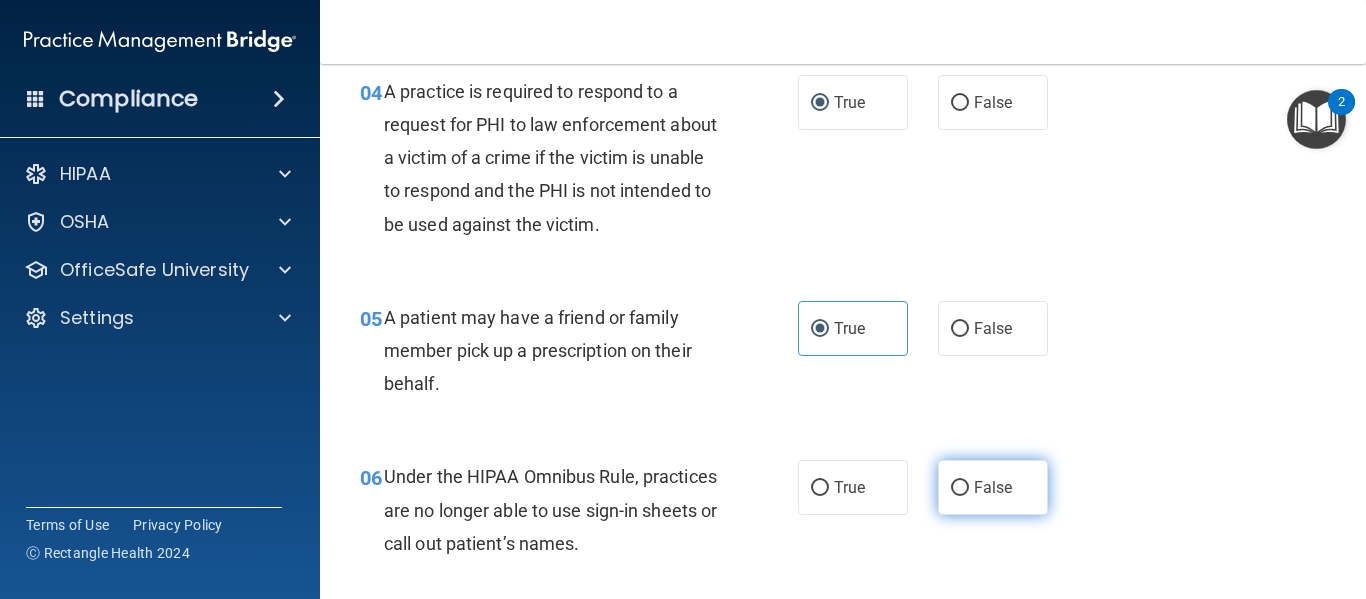 click on "False" at bounding box center (993, 487) 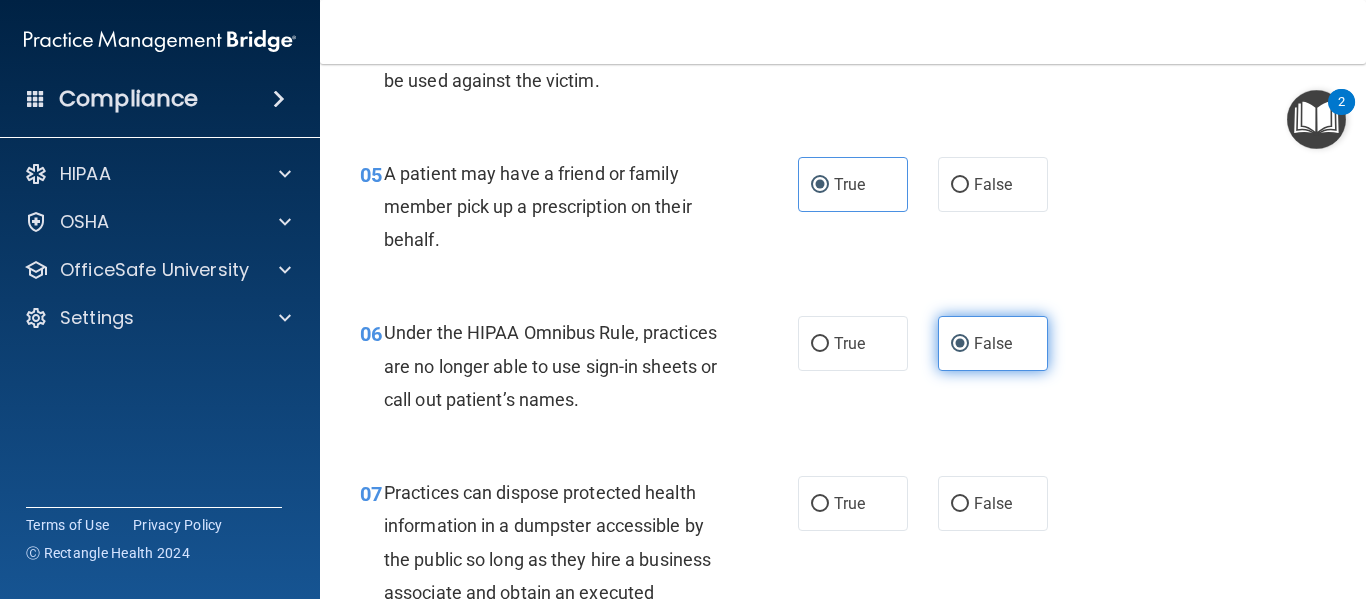 click on "False" at bounding box center [960, 504] 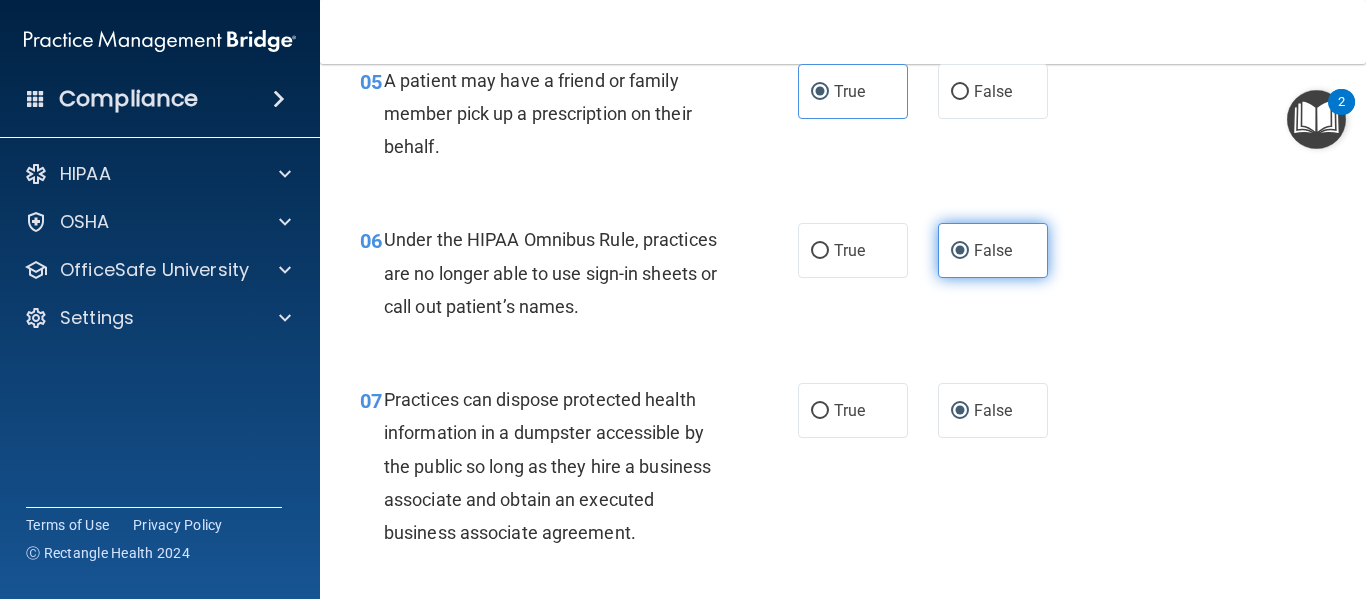 scroll, scrollTop: 1068, scrollLeft: 0, axis: vertical 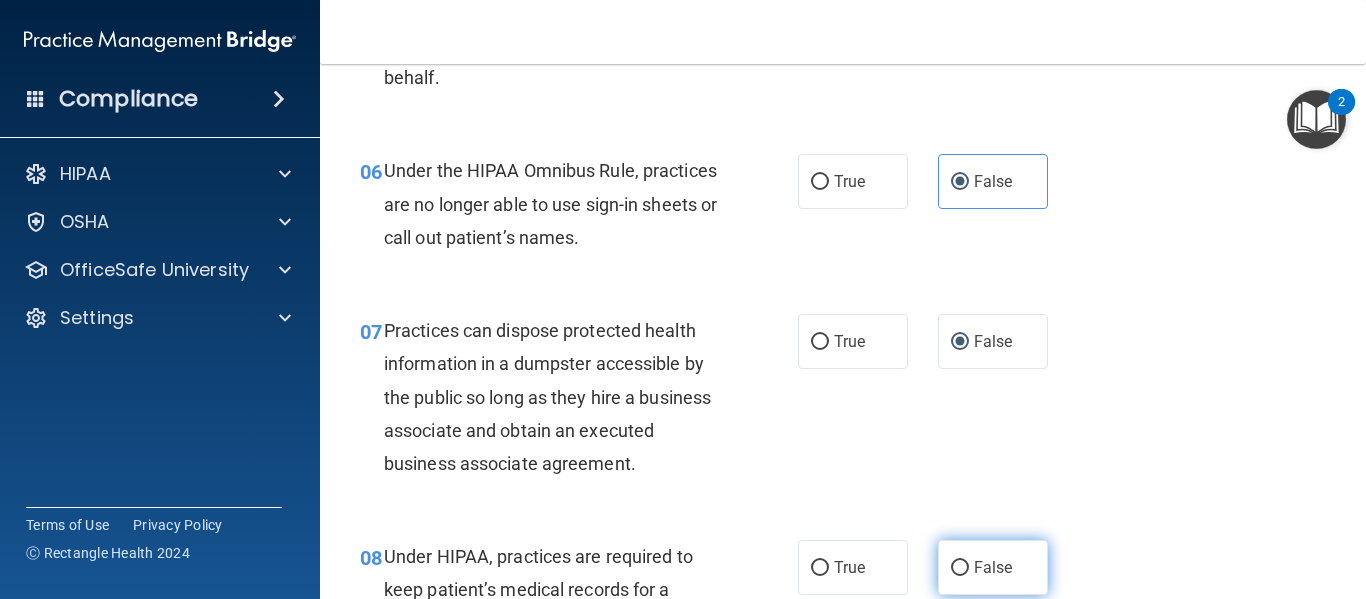 click on "False" at bounding box center (993, 567) 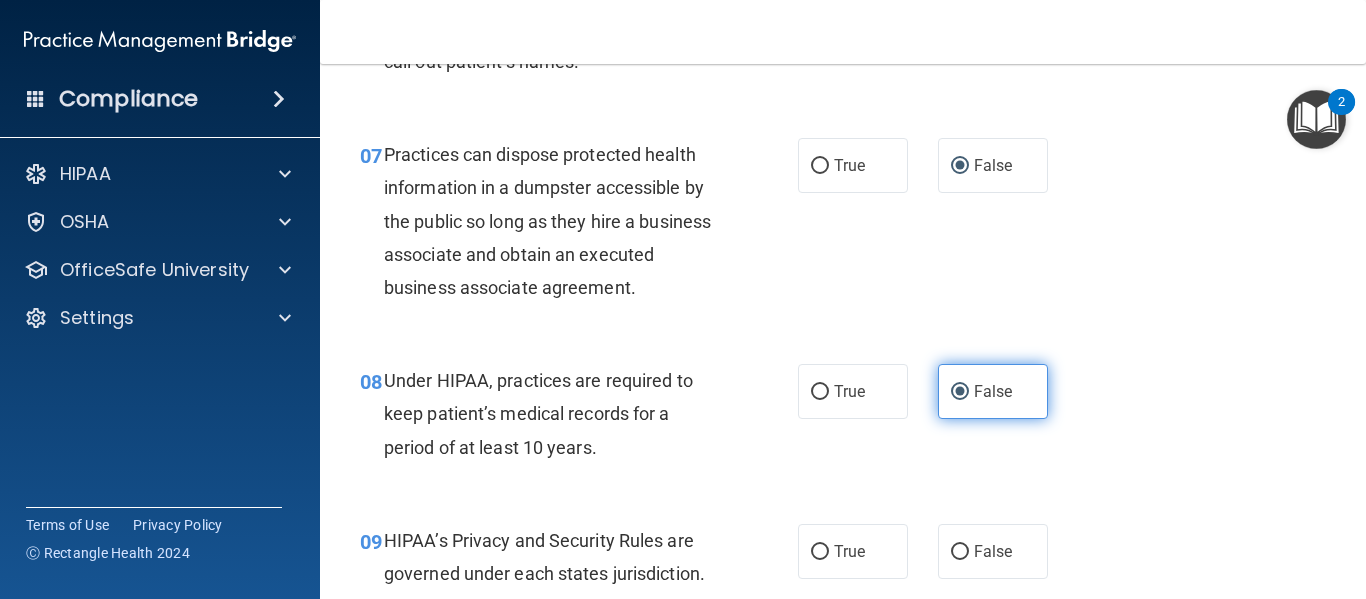 scroll, scrollTop: 1251, scrollLeft: 0, axis: vertical 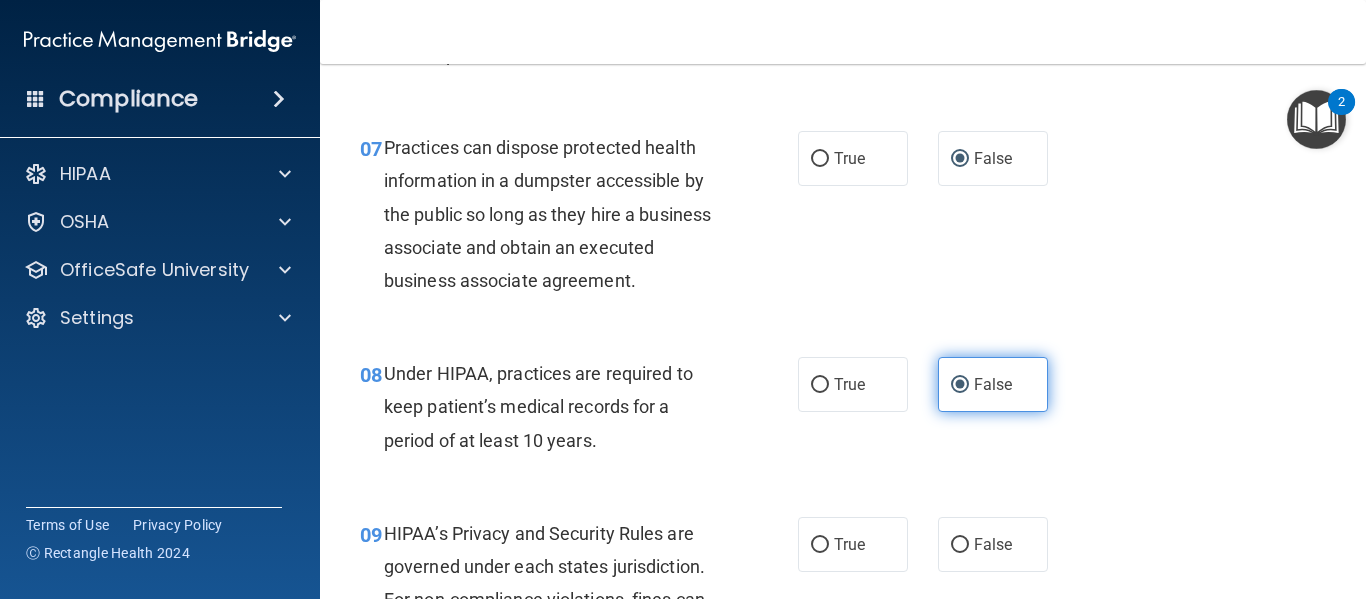 click on "False" at bounding box center (993, 544) 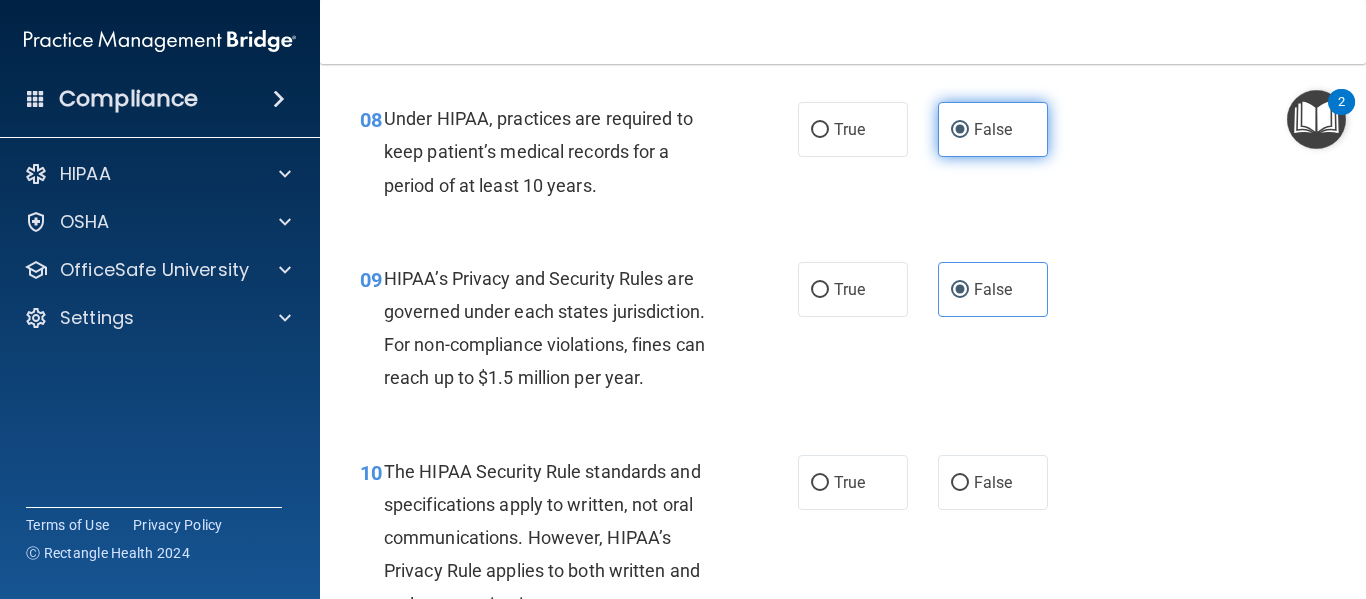 scroll, scrollTop: 1509, scrollLeft: 0, axis: vertical 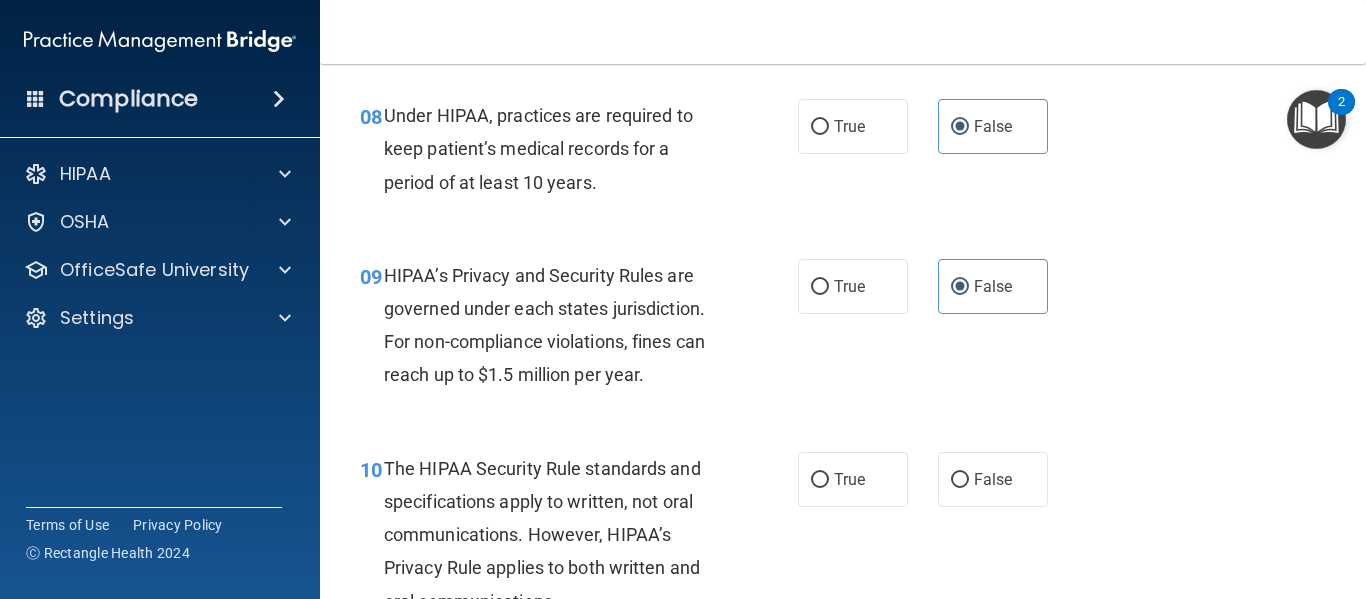 click on "10       The HIPAA Security Rule standards and specifications apply to written, not oral communications. However, HIPAA’s Privacy Rule applies to both written and oral communications." at bounding box center [579, 540] 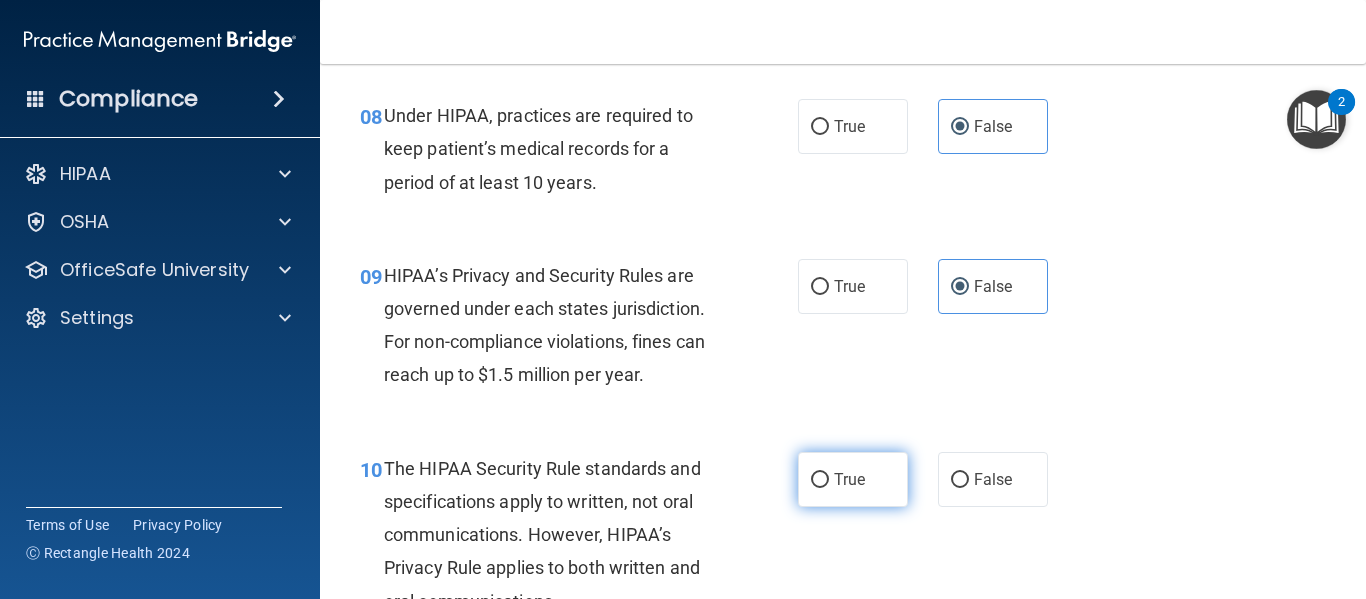 click on "True" at bounding box center (853, 479) 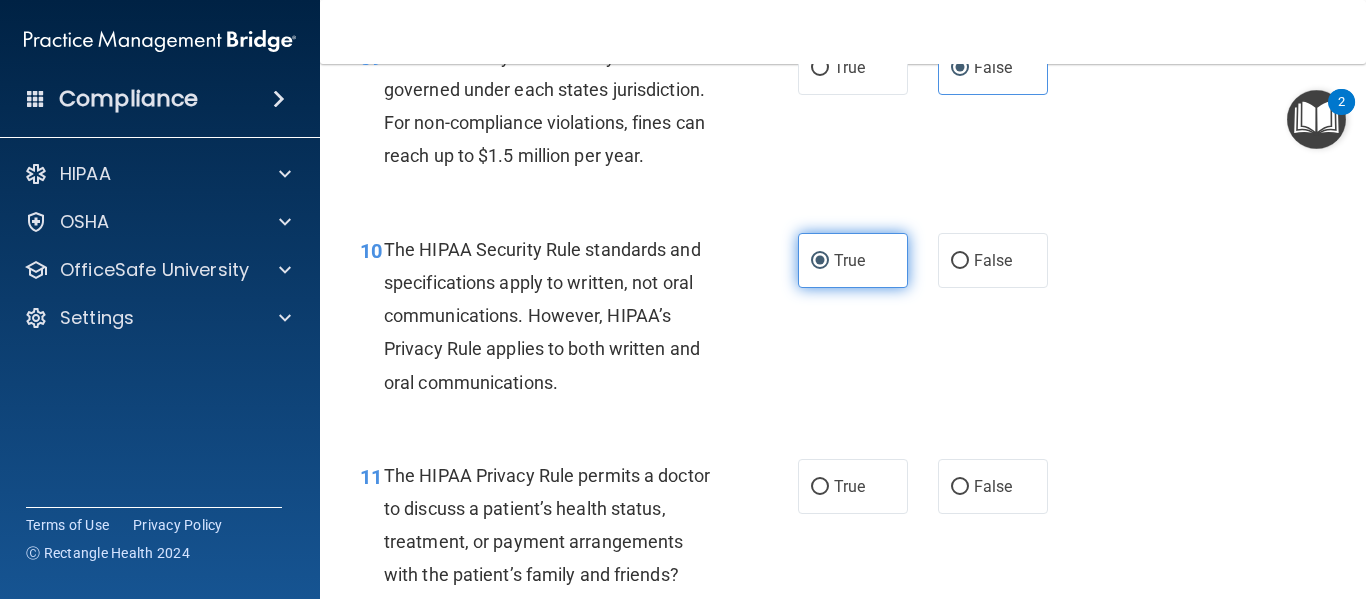 click on "True" at bounding box center (853, 486) 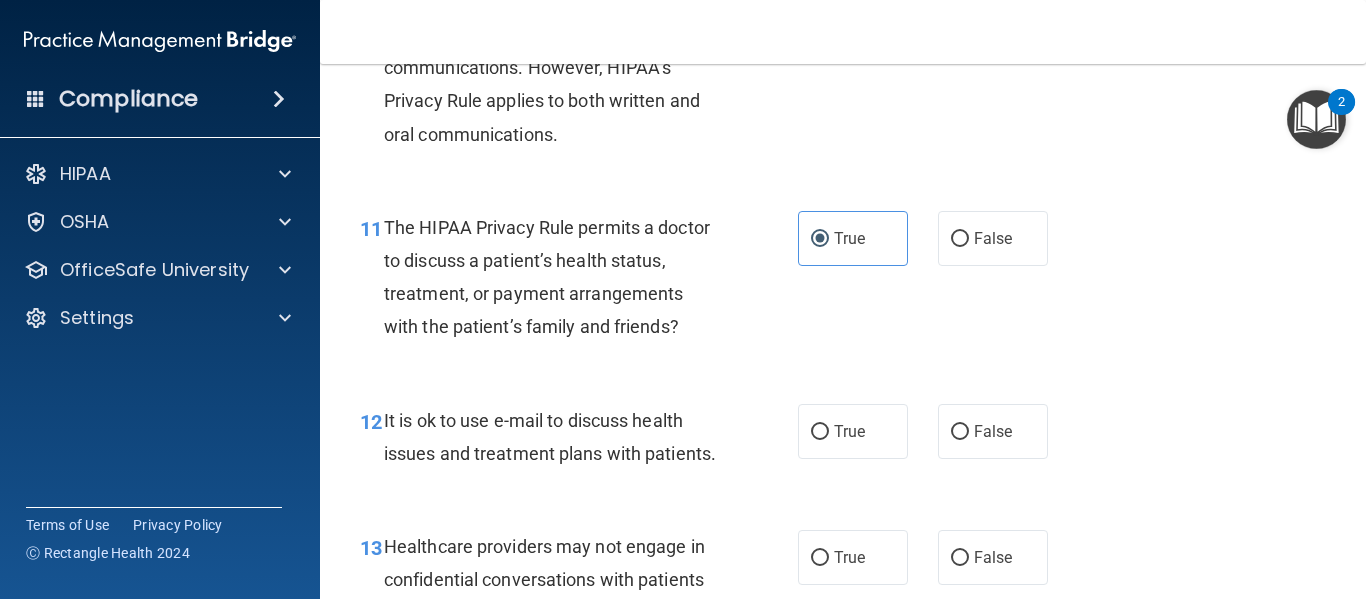 scroll, scrollTop: 1982, scrollLeft: 0, axis: vertical 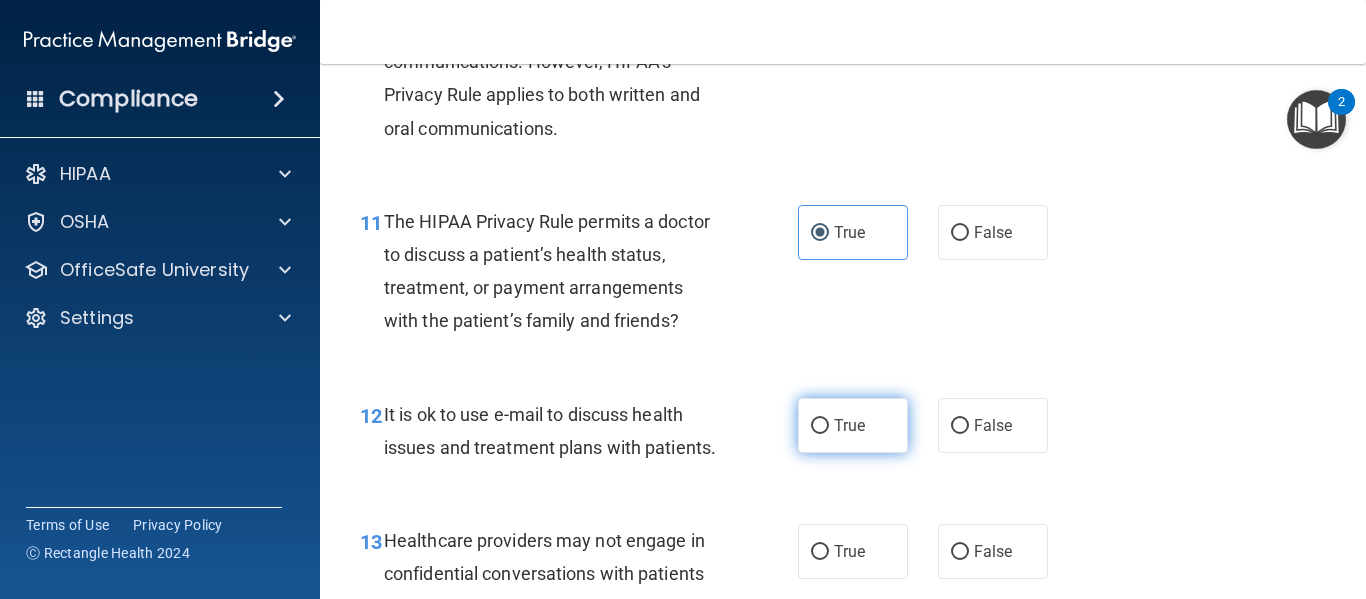 click on "True" at bounding box center (849, 425) 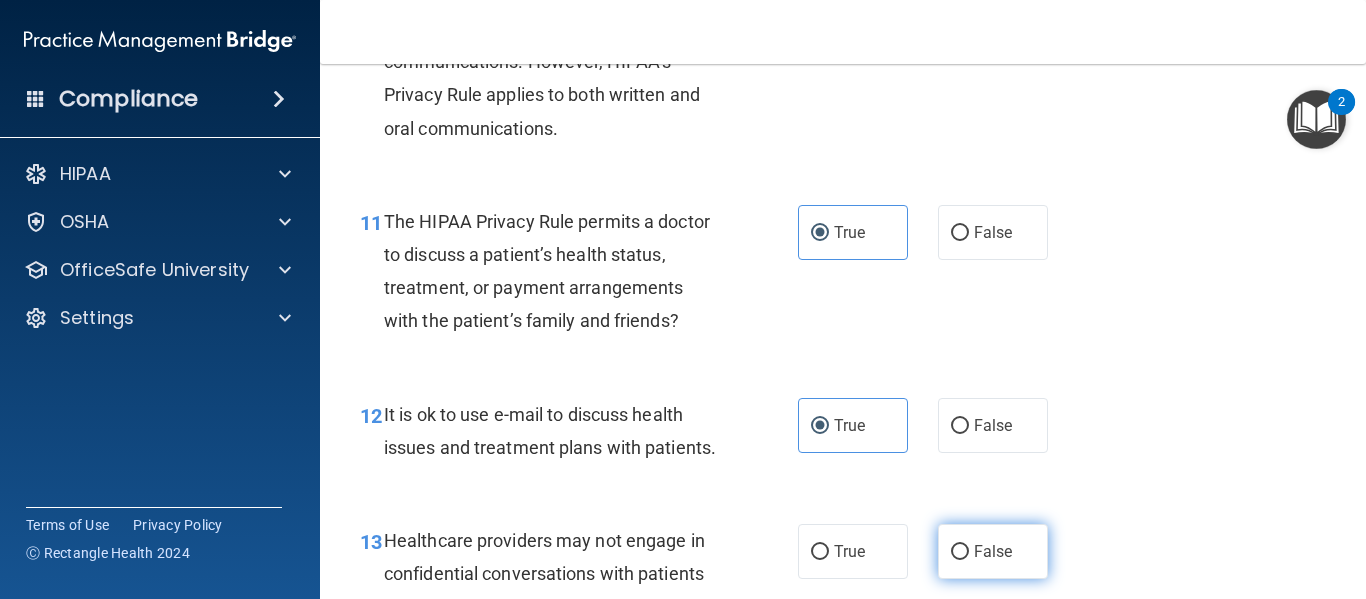 click on "False" at bounding box center [993, 551] 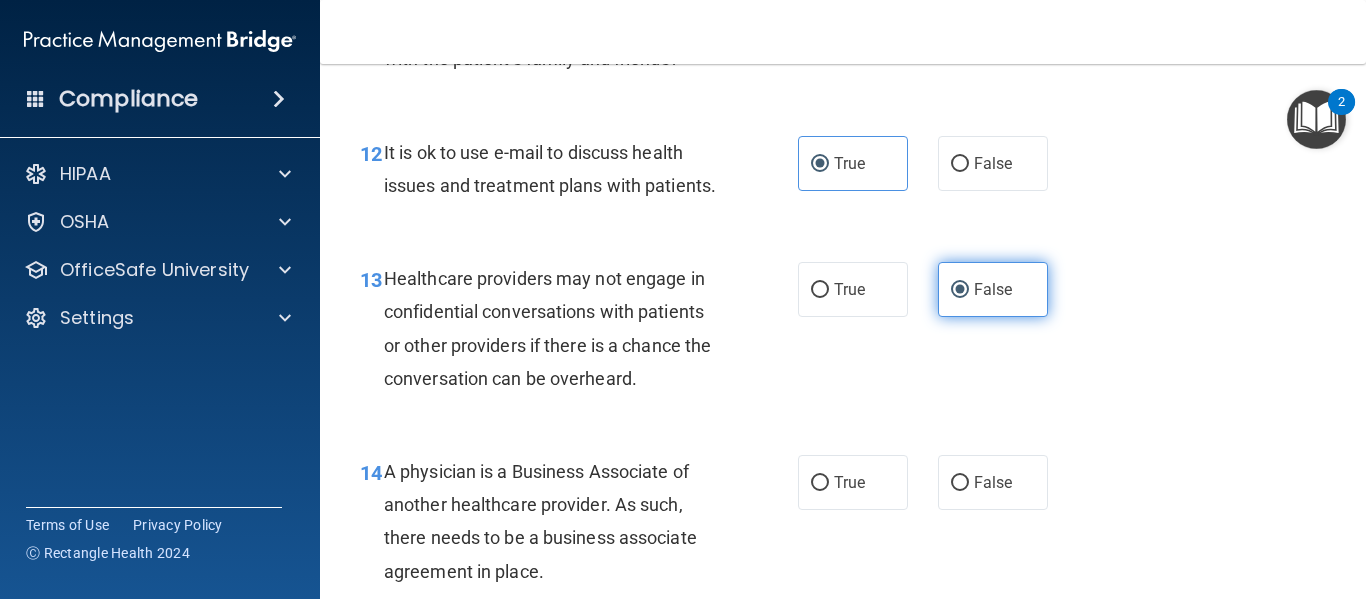 scroll, scrollTop: 2247, scrollLeft: 0, axis: vertical 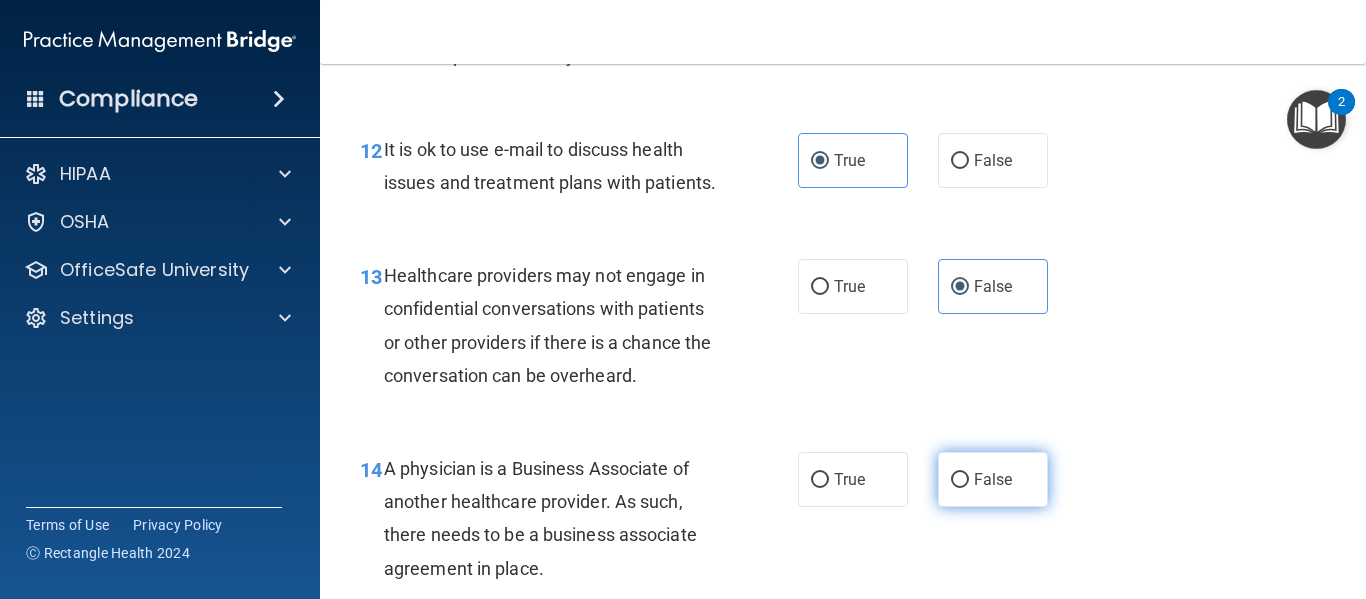 click on "False" at bounding box center [993, 479] 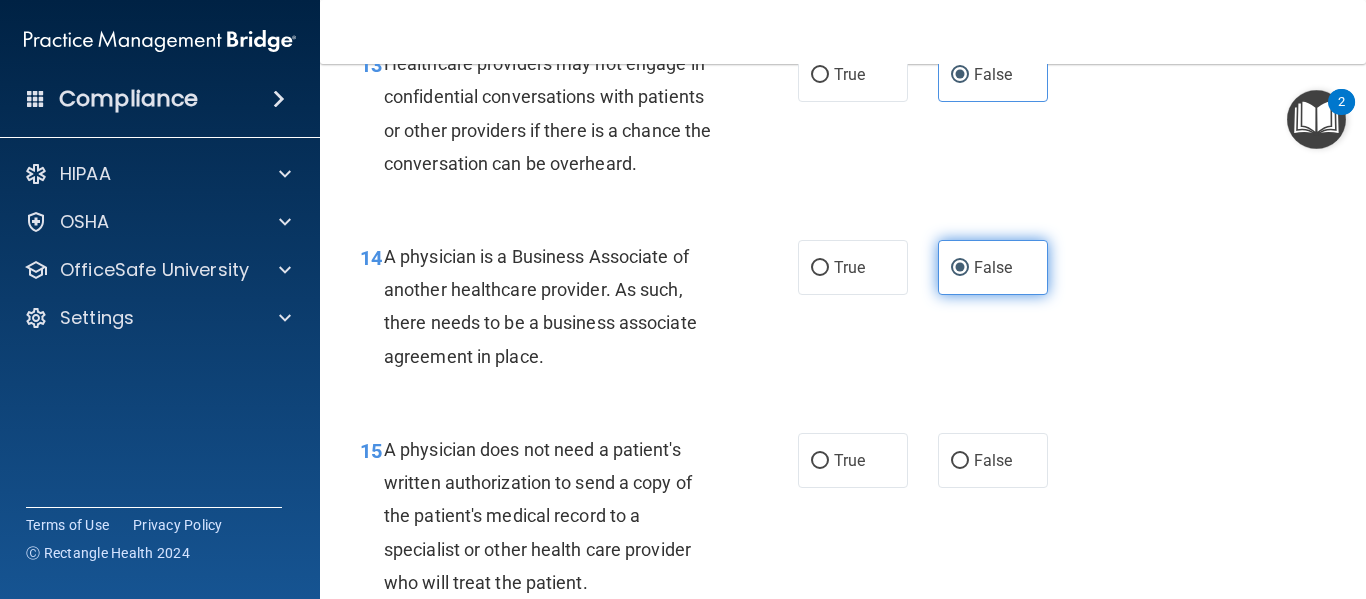 scroll, scrollTop: 2461, scrollLeft: 0, axis: vertical 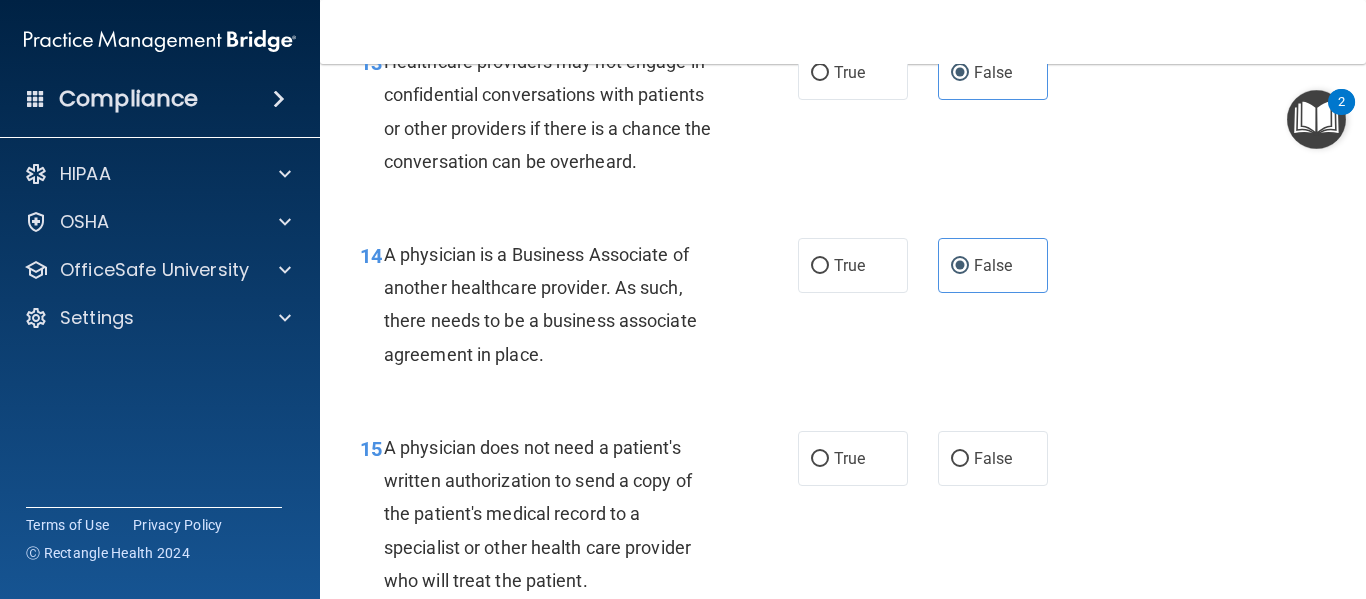 click on "15       A physician does not need a patient's written authorization to send a copy of the patient's medical record to a specialist or other health care provider who will treat the patient." at bounding box center [579, 519] 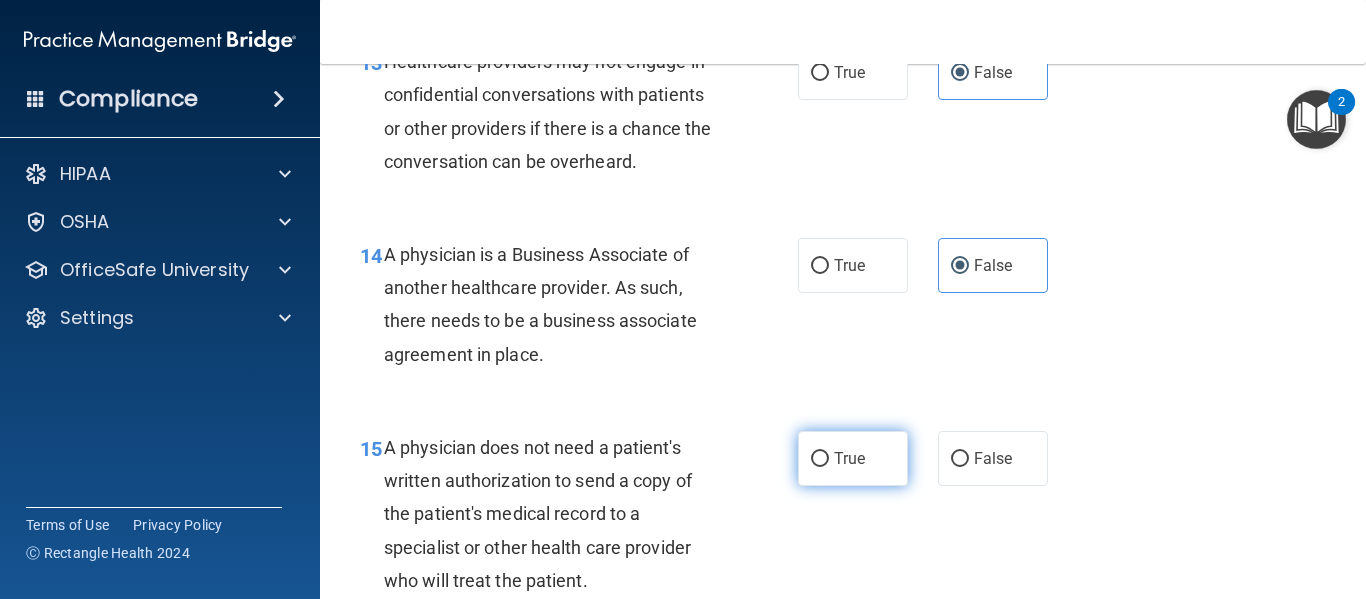 click on "True" at bounding box center (853, 458) 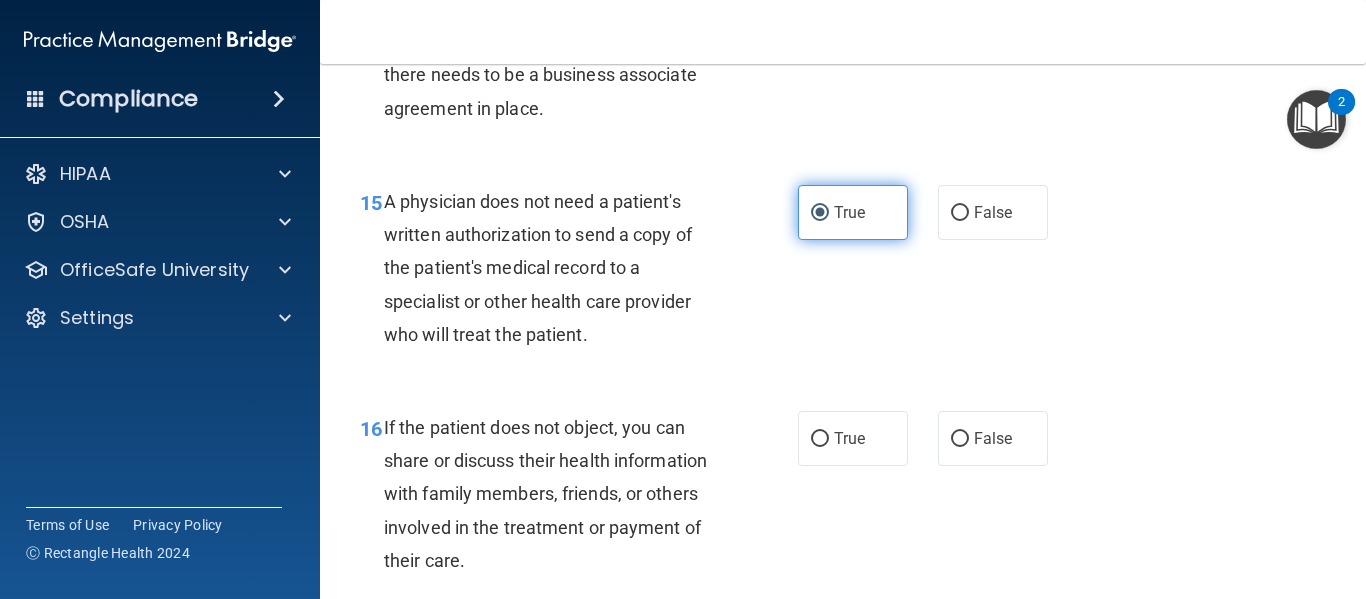 scroll, scrollTop: 2788, scrollLeft: 0, axis: vertical 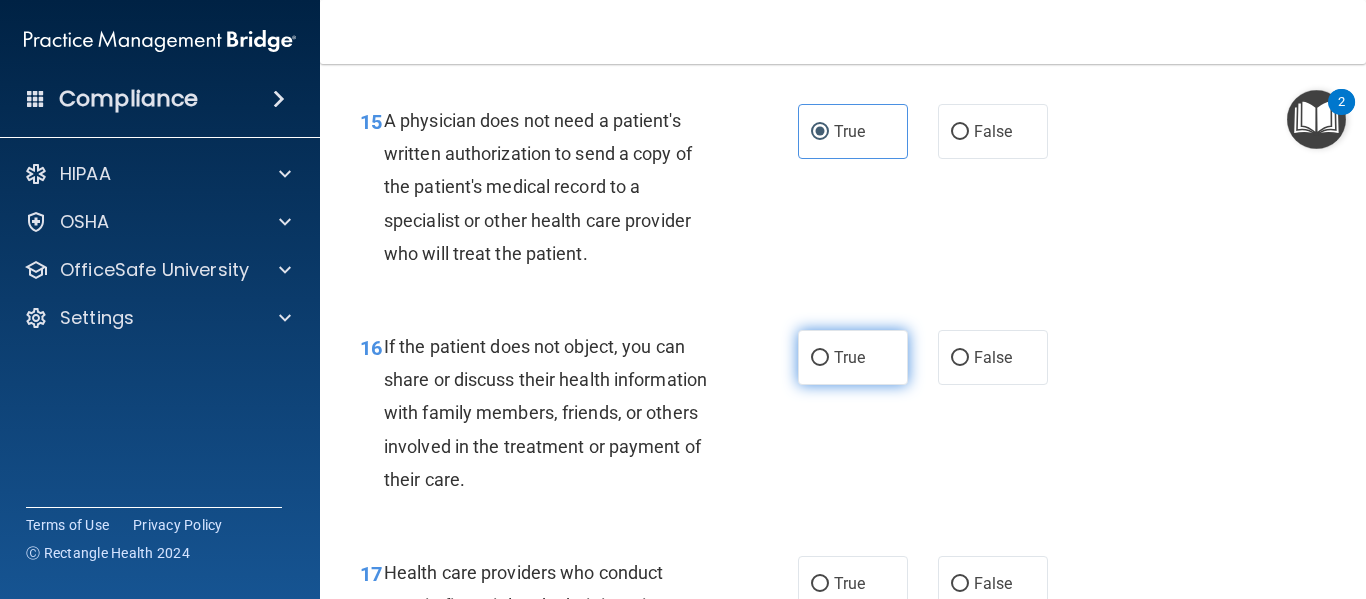 click on "True" at bounding box center [853, 357] 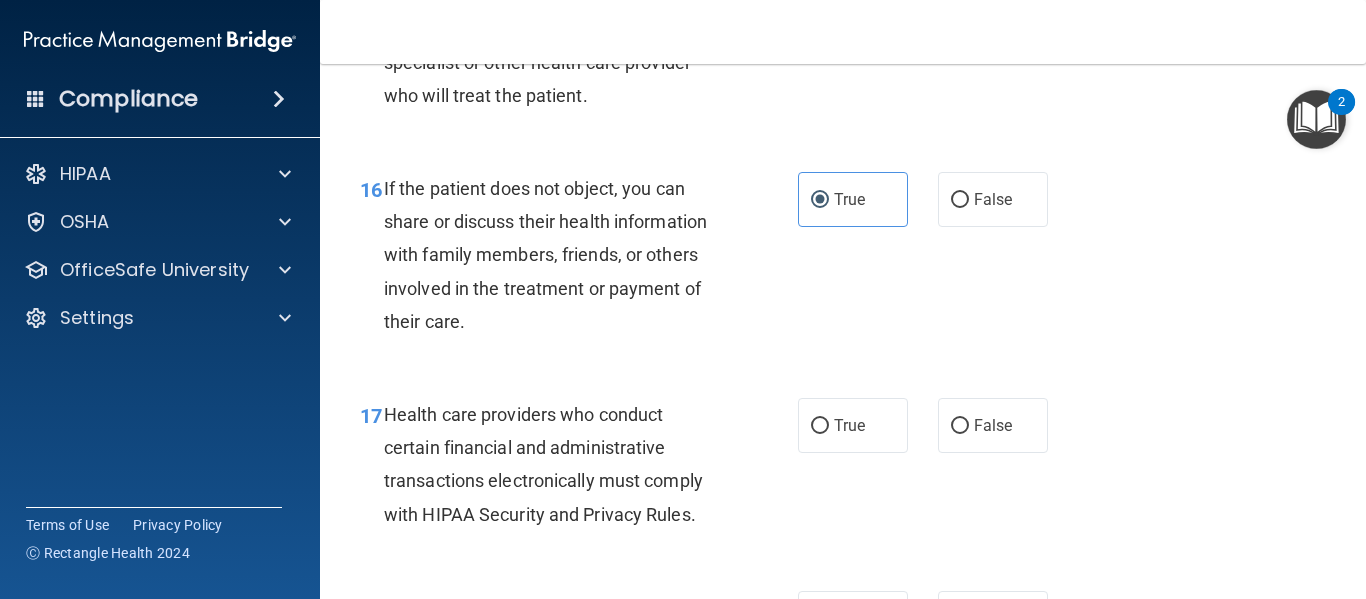 click on "True" at bounding box center (820, 426) 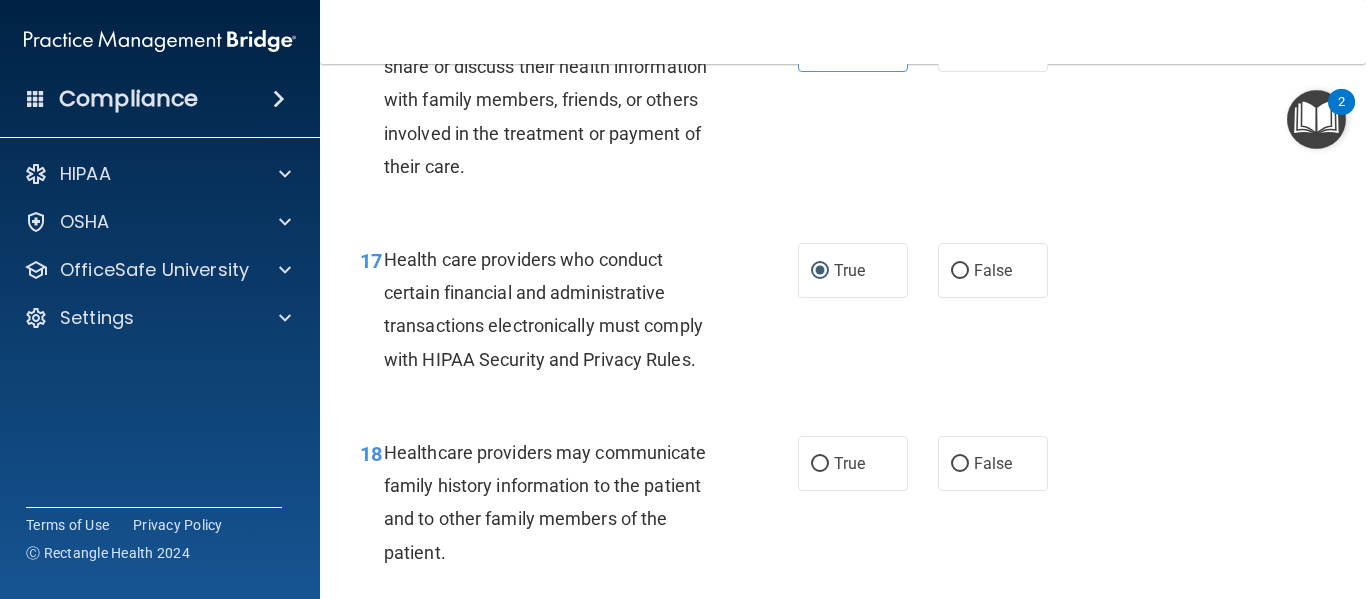 scroll, scrollTop: 3105, scrollLeft: 0, axis: vertical 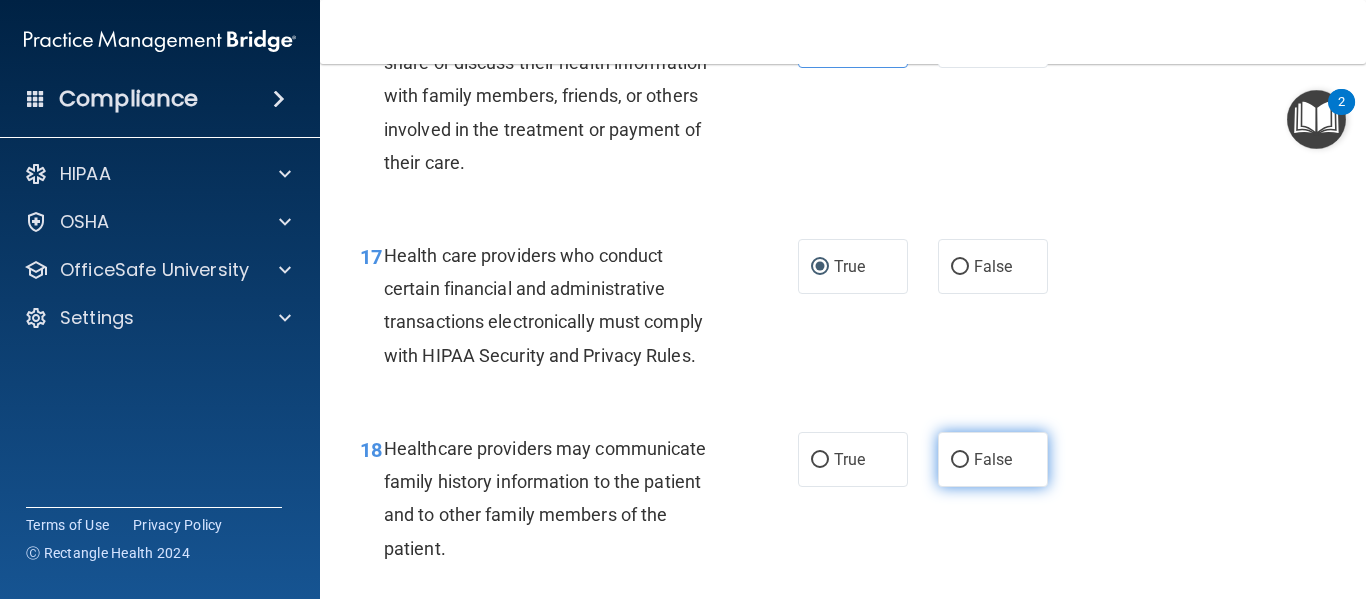 click on "False" at bounding box center (960, 460) 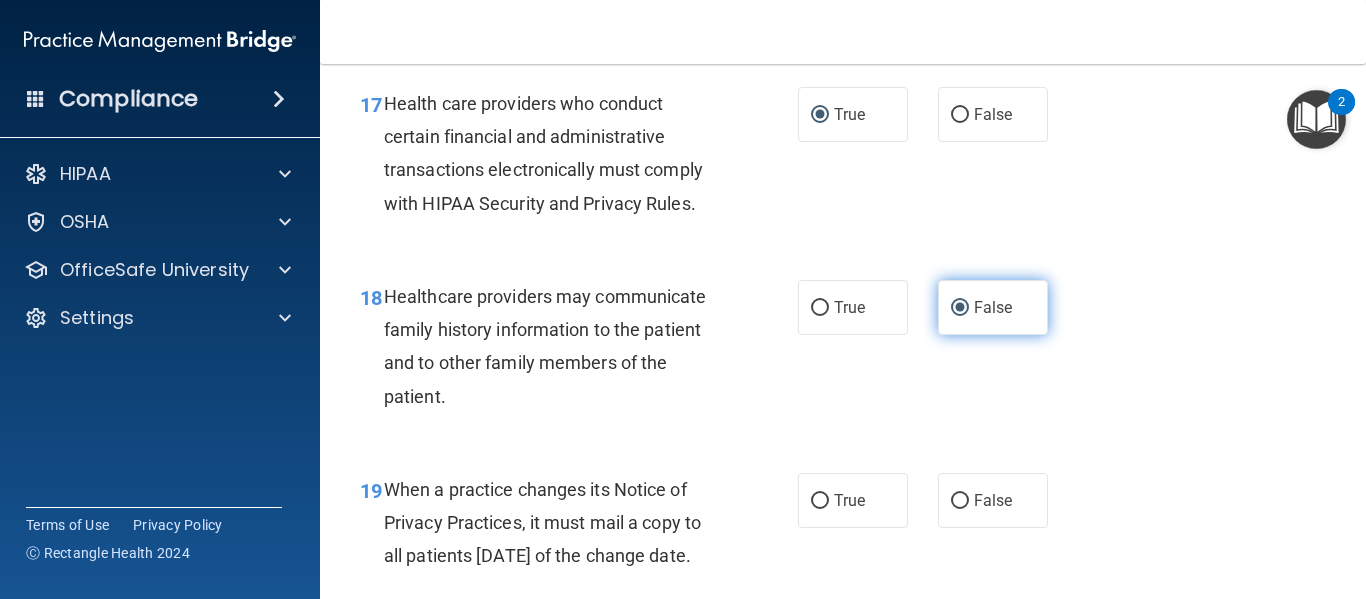 scroll, scrollTop: 3260, scrollLeft: 0, axis: vertical 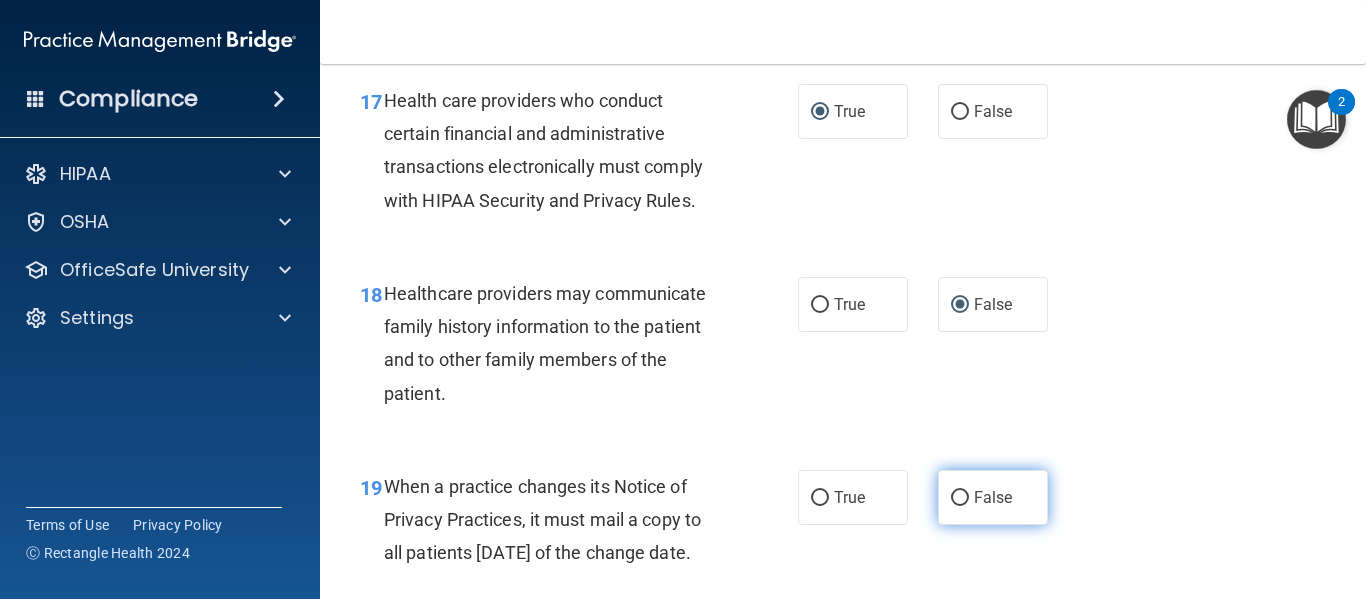 click on "False" at bounding box center [993, 497] 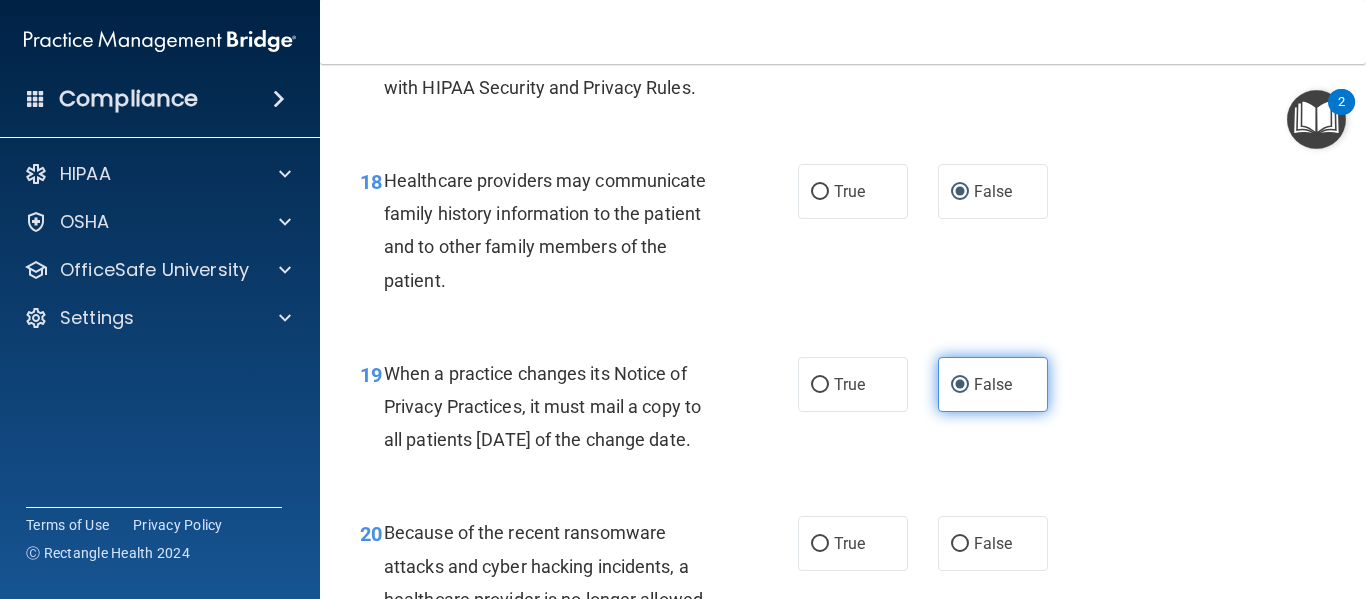 scroll, scrollTop: 3380, scrollLeft: 0, axis: vertical 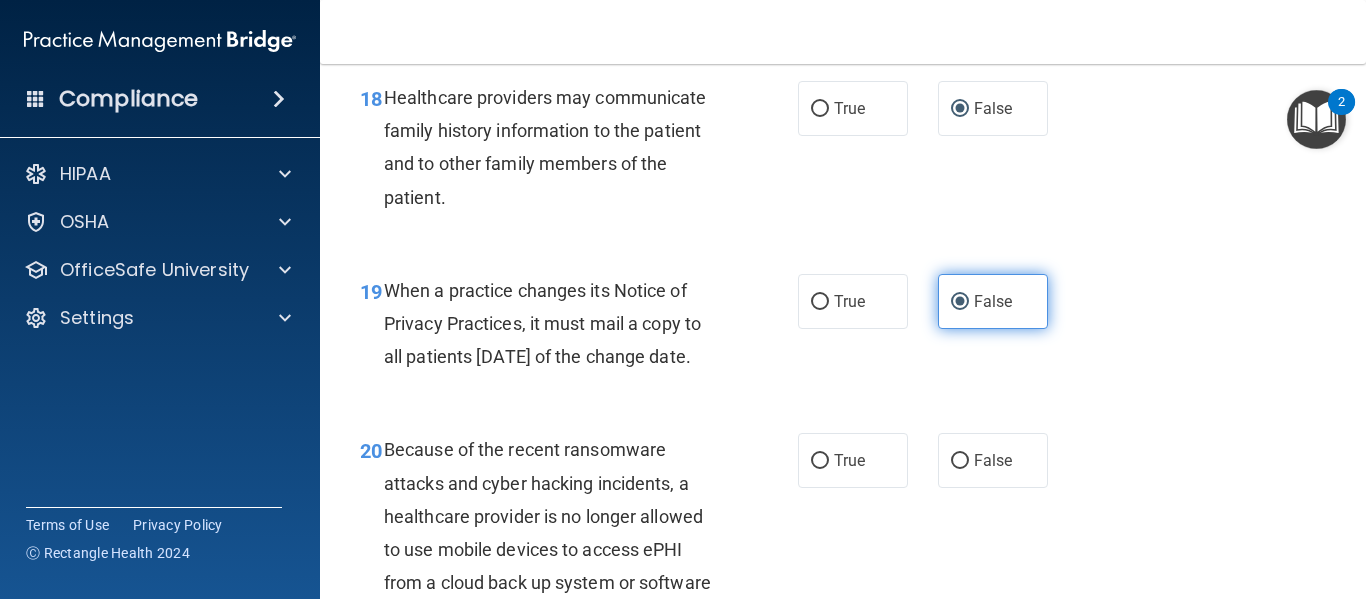 click on "False" at bounding box center [993, 460] 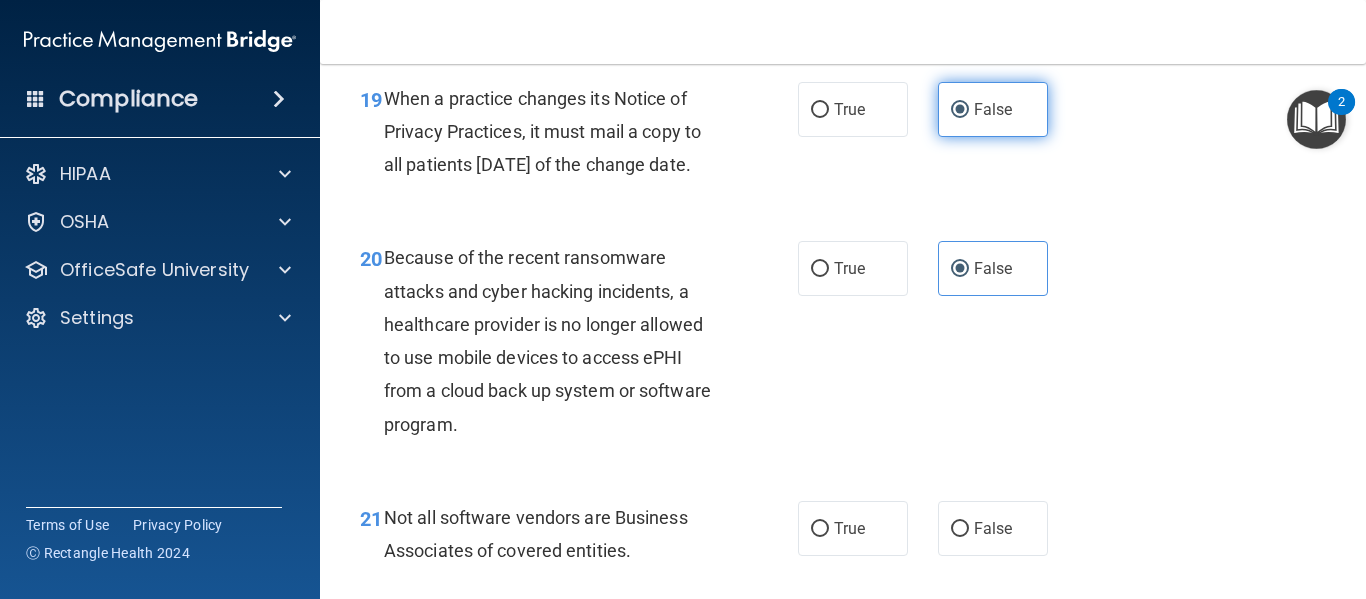 scroll, scrollTop: 3651, scrollLeft: 0, axis: vertical 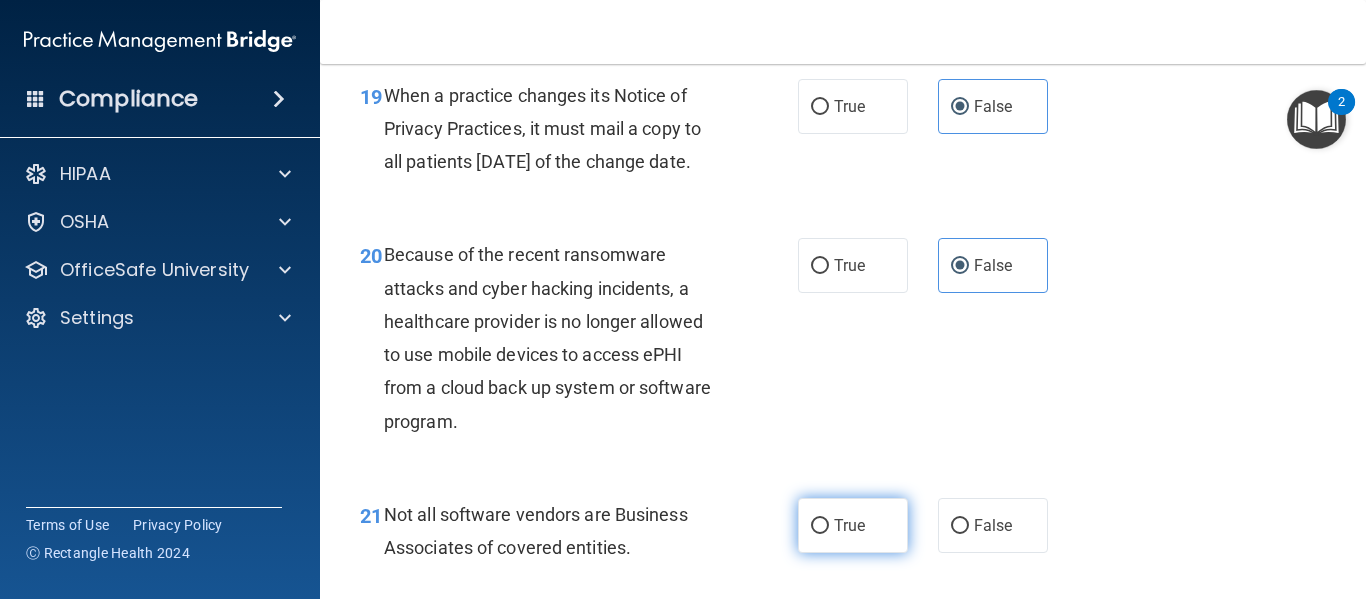 click on "True" at bounding box center [849, 525] 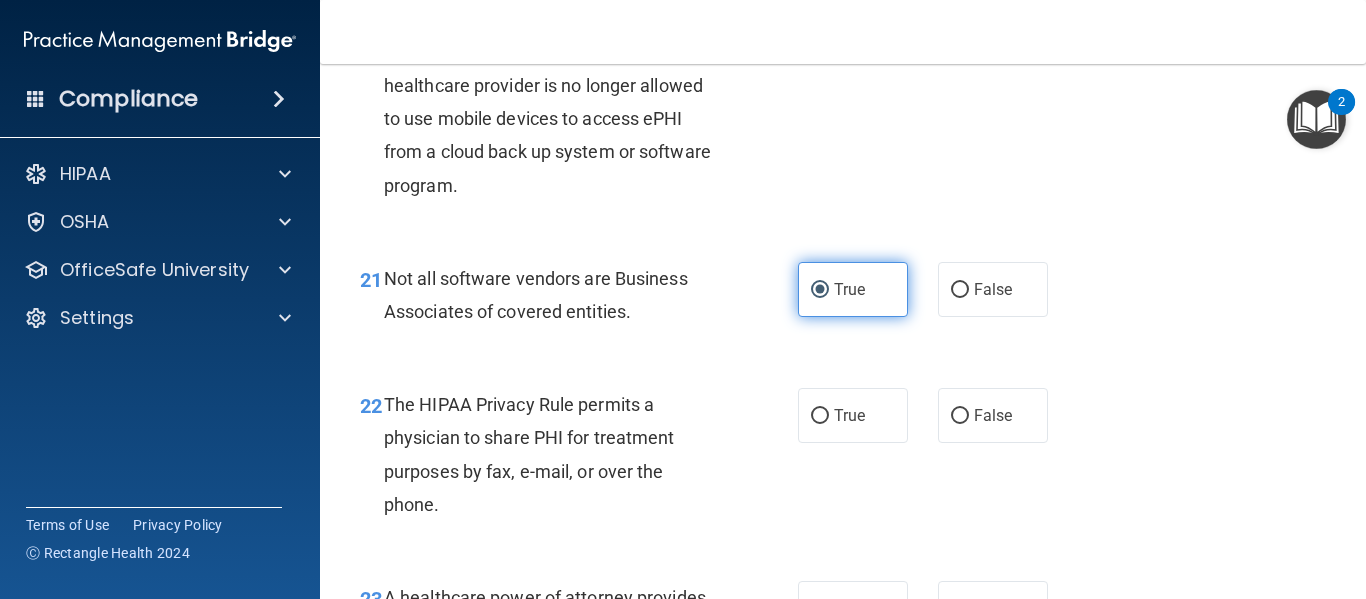 scroll, scrollTop: 3896, scrollLeft: 0, axis: vertical 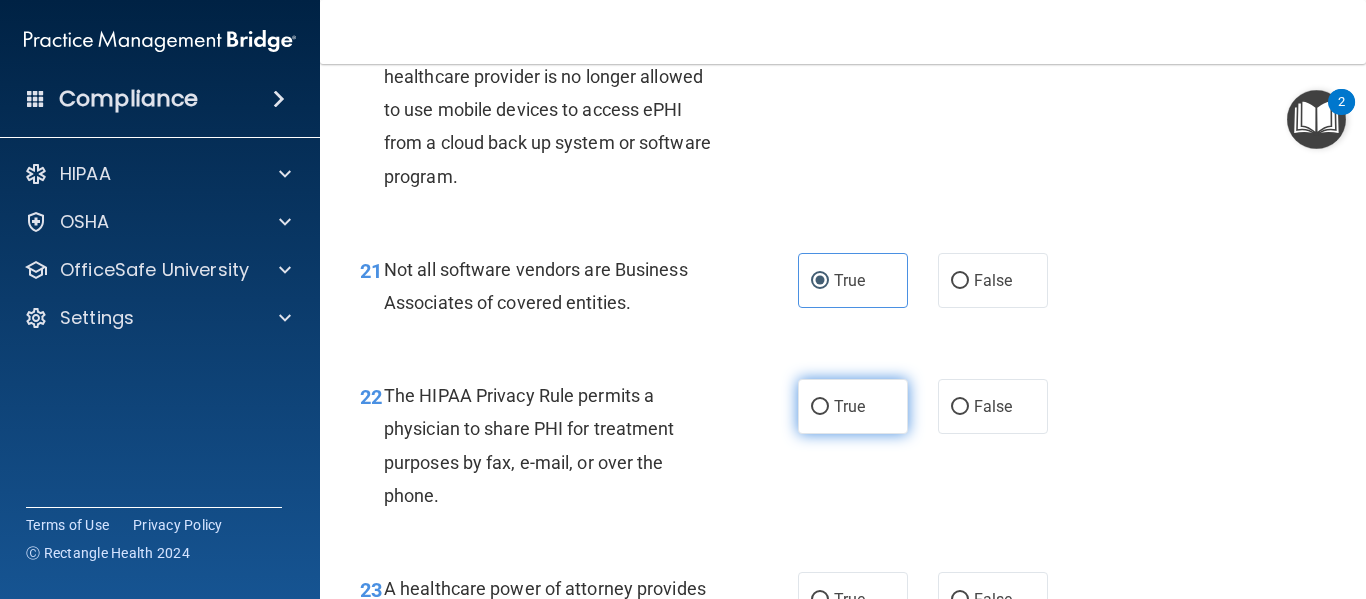 click on "True" at bounding box center (849, 406) 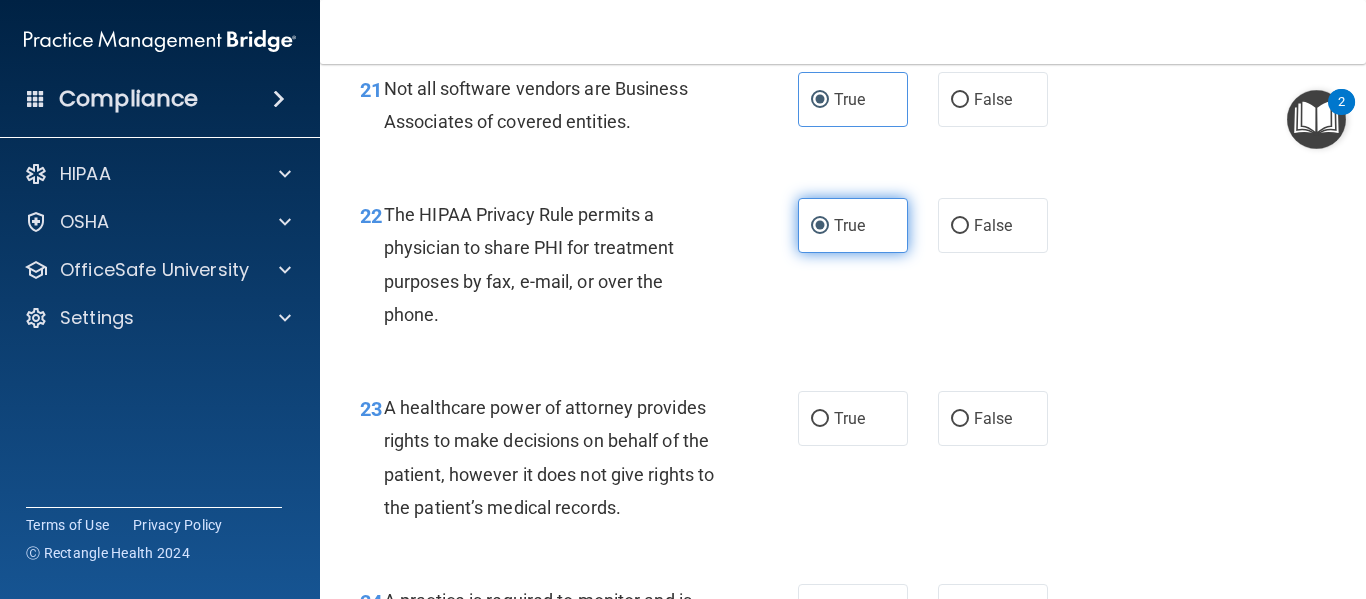 scroll, scrollTop: 4078, scrollLeft: 0, axis: vertical 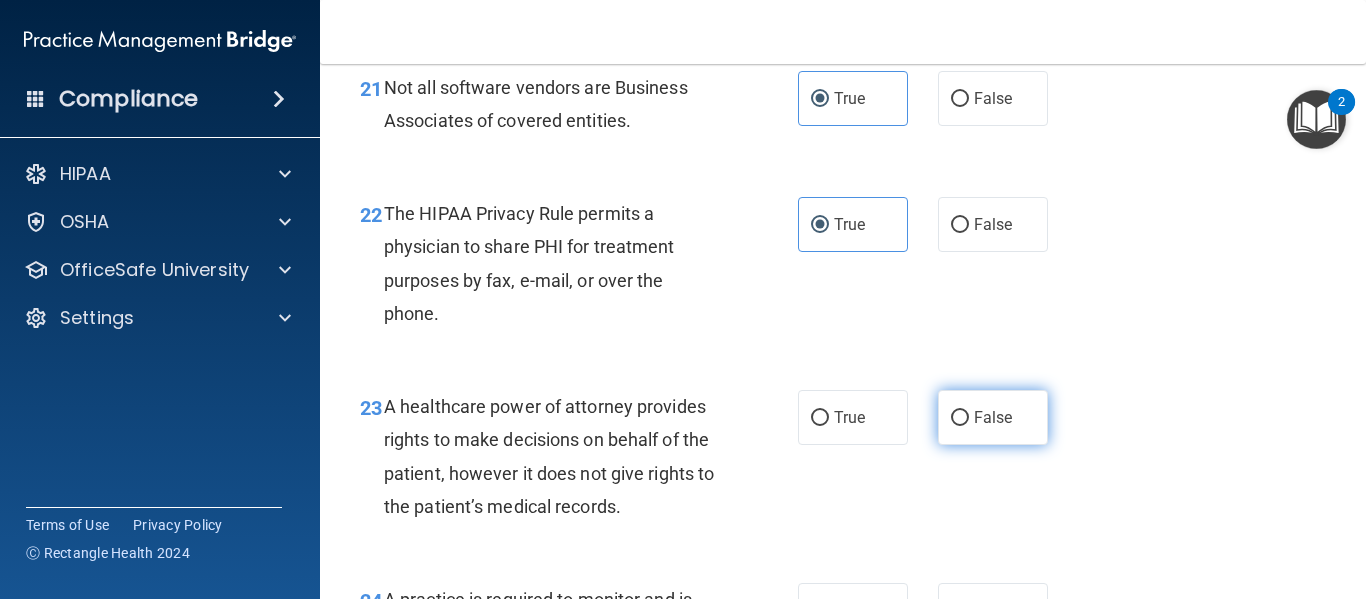 click on "False" at bounding box center [960, 418] 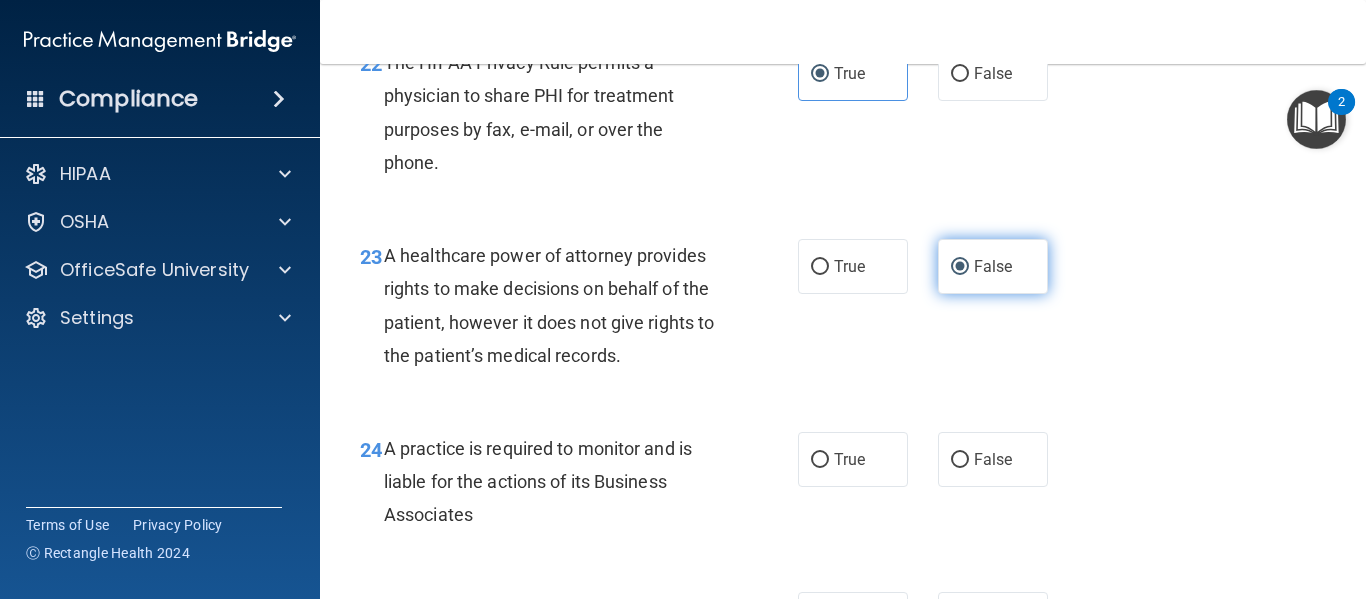 scroll, scrollTop: 4234, scrollLeft: 0, axis: vertical 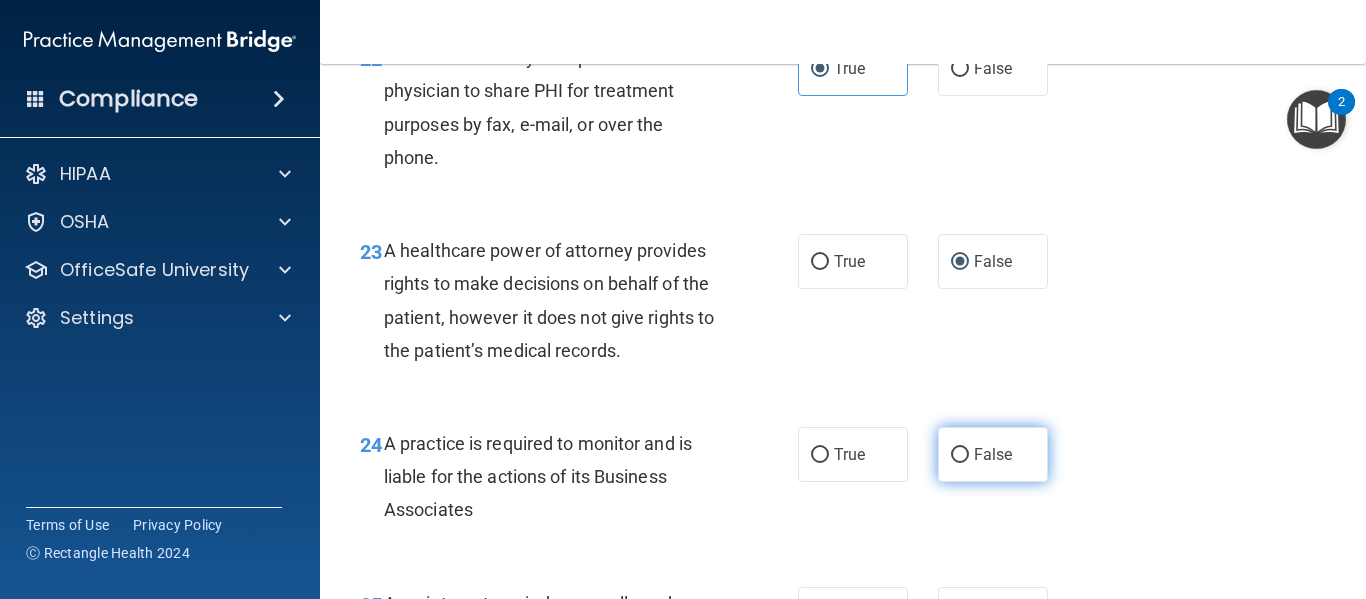click on "False" at bounding box center [993, 454] 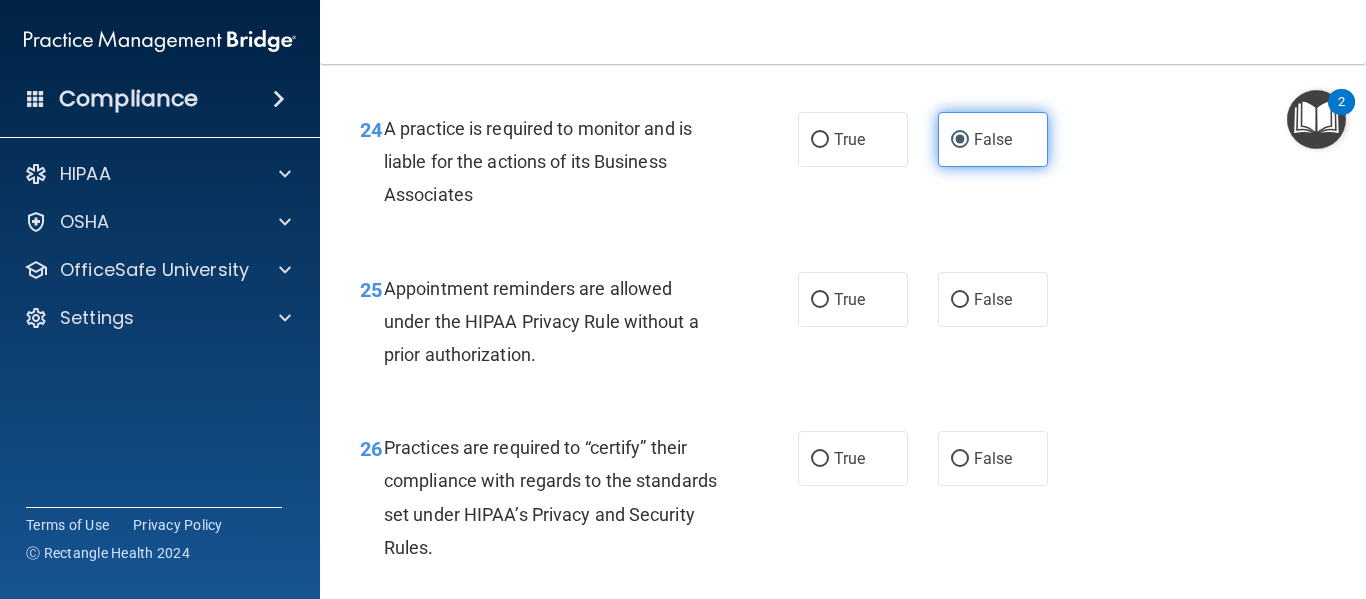 scroll, scrollTop: 4597, scrollLeft: 0, axis: vertical 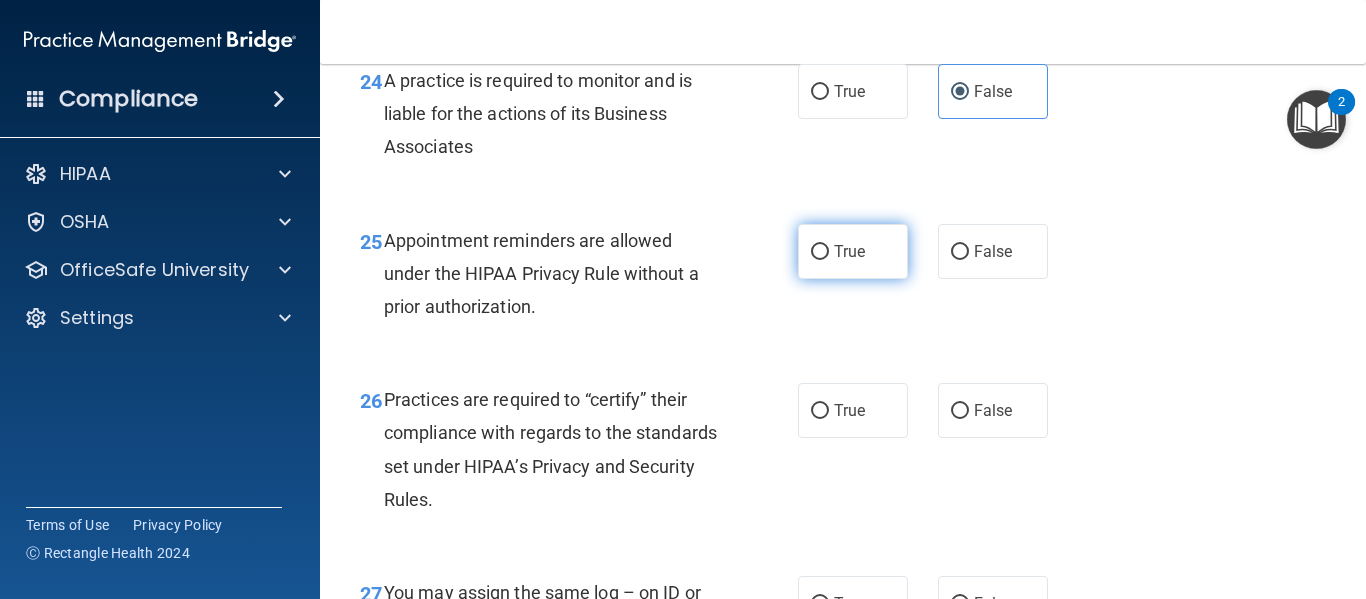 click on "True" at bounding box center (853, 251) 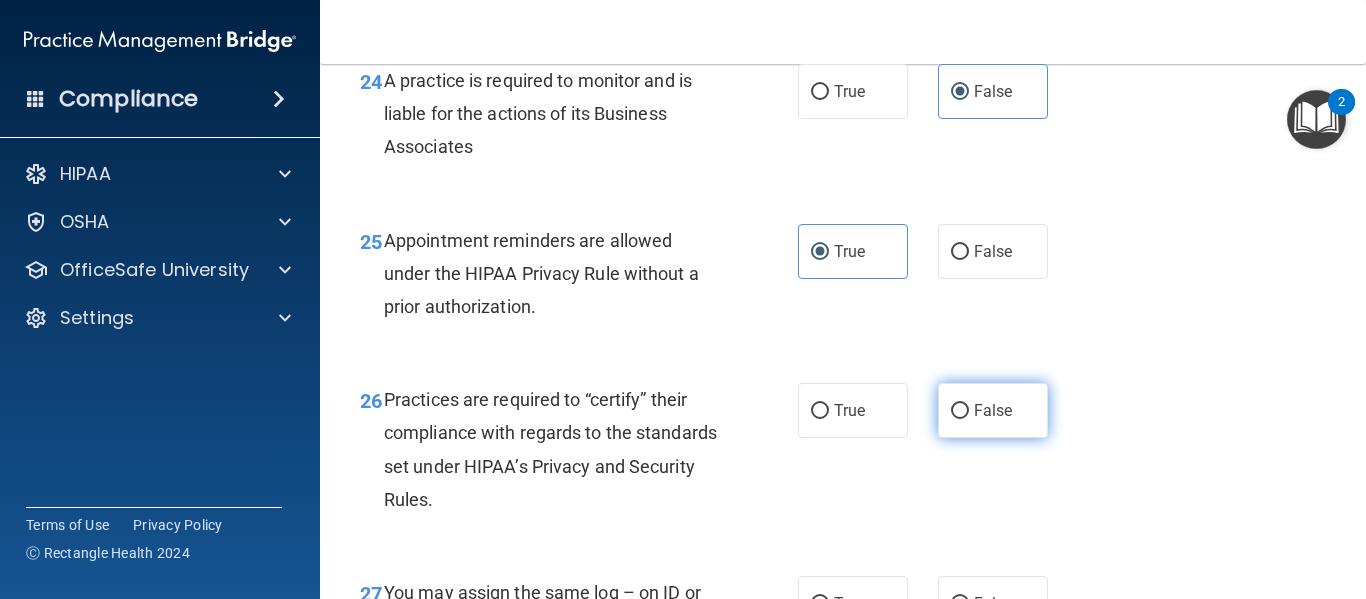 click on "False" at bounding box center (993, 410) 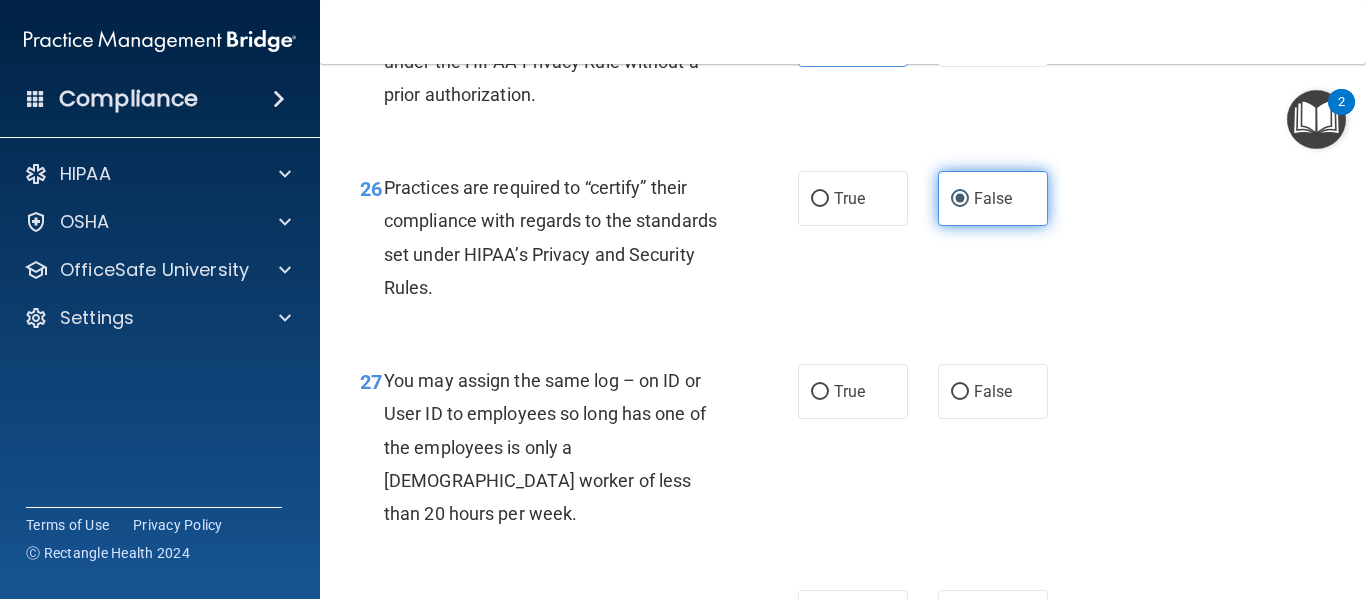 scroll, scrollTop: 4811, scrollLeft: 0, axis: vertical 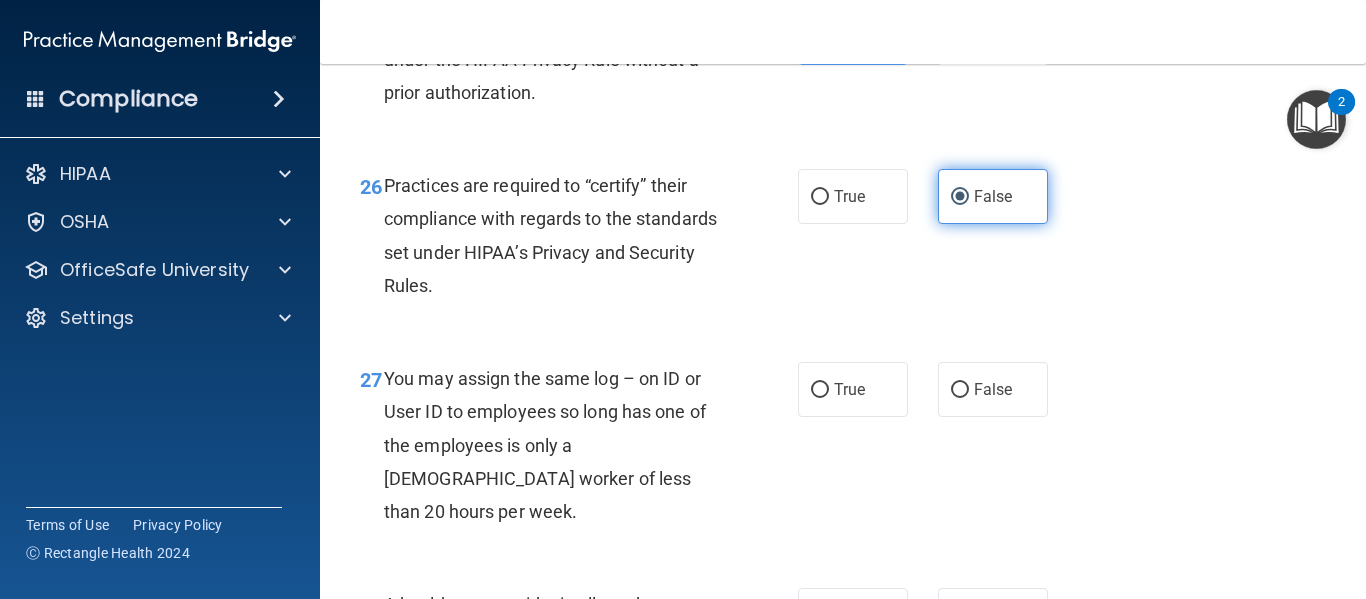 click on "False" at bounding box center [993, 389] 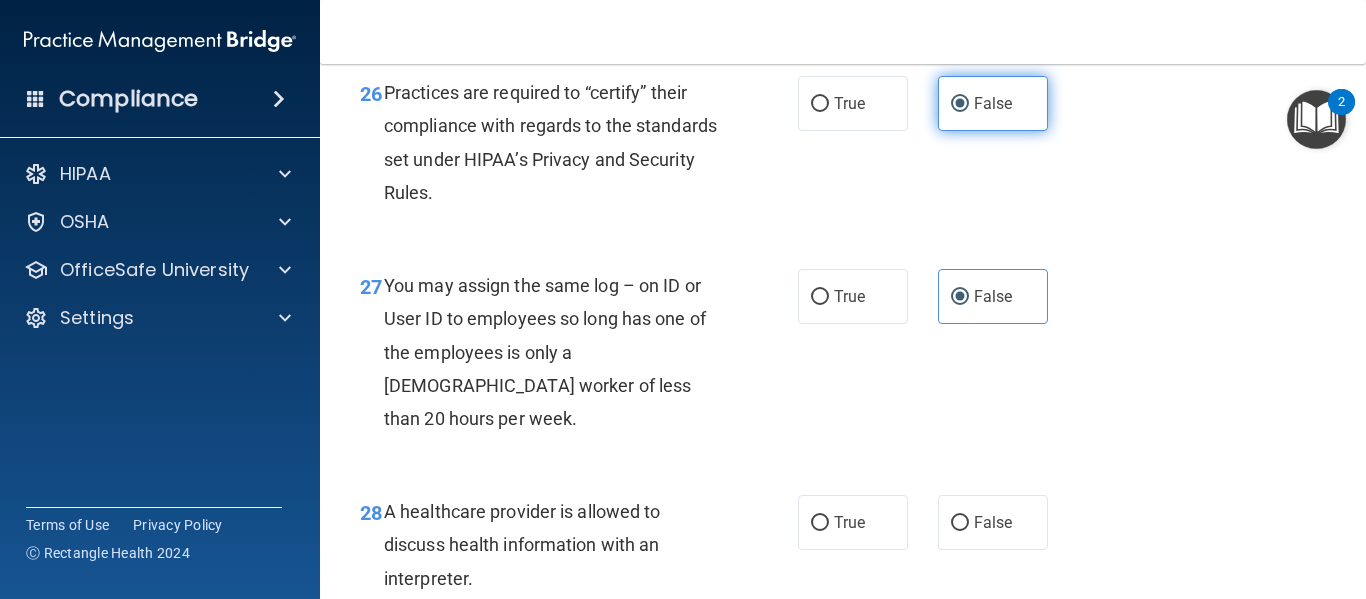 scroll, scrollTop: 4956, scrollLeft: 0, axis: vertical 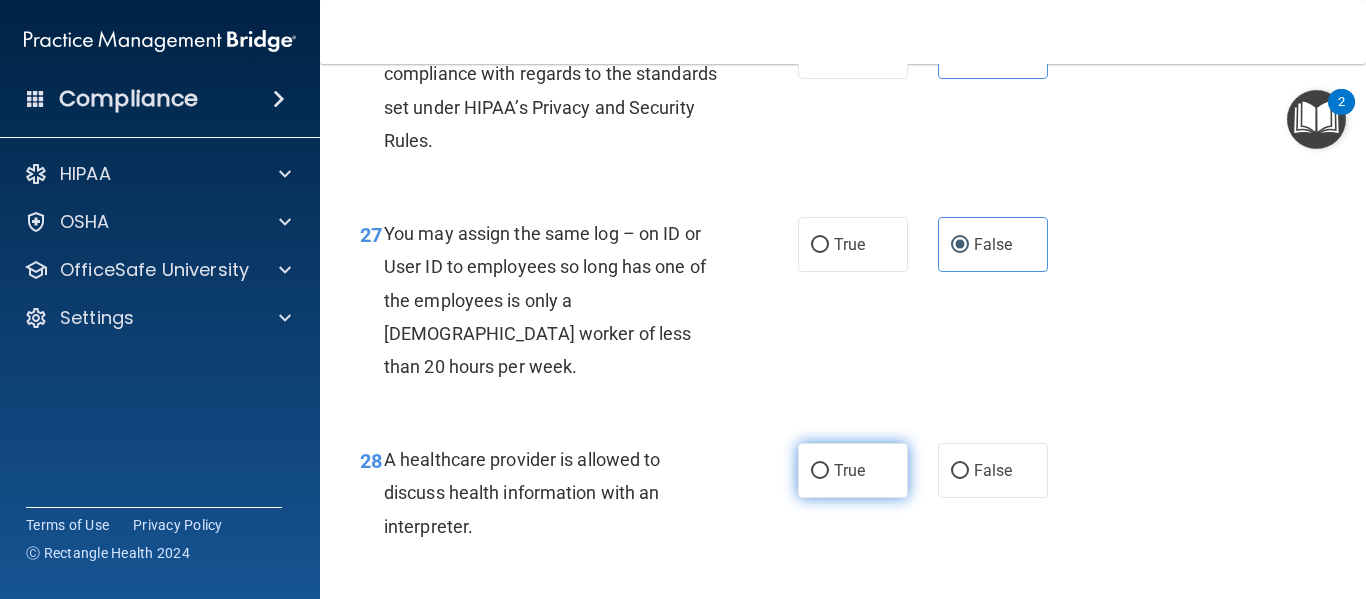 click on "True" at bounding box center (853, 470) 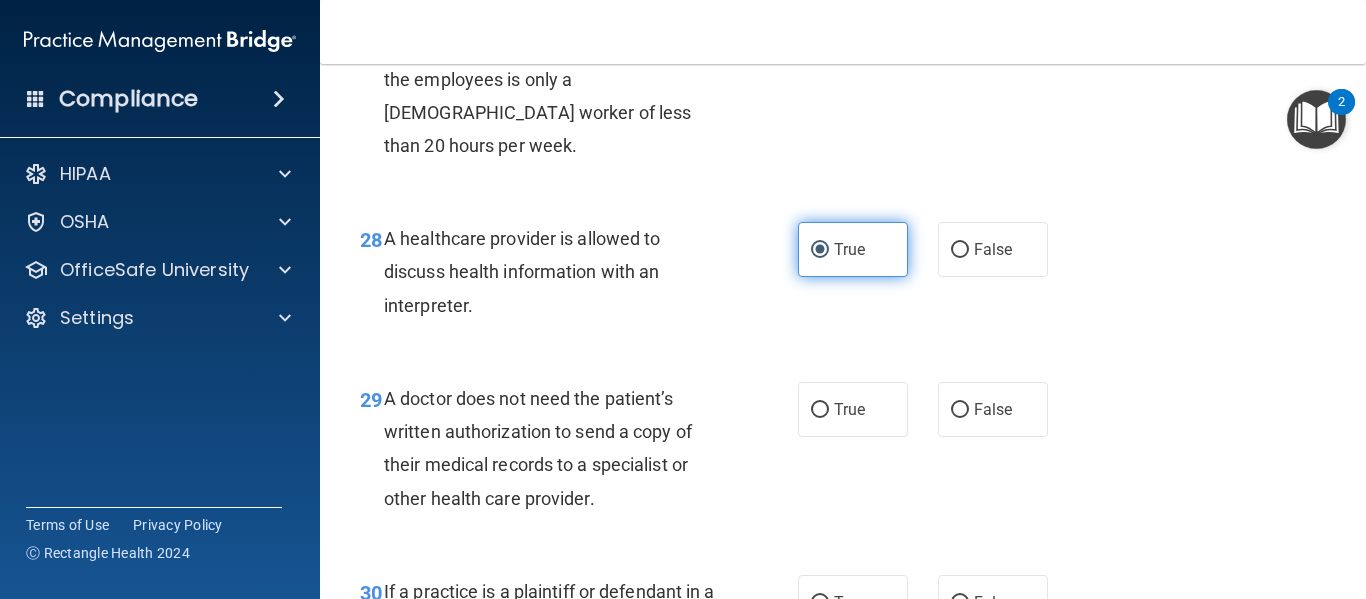 scroll, scrollTop: 5179, scrollLeft: 0, axis: vertical 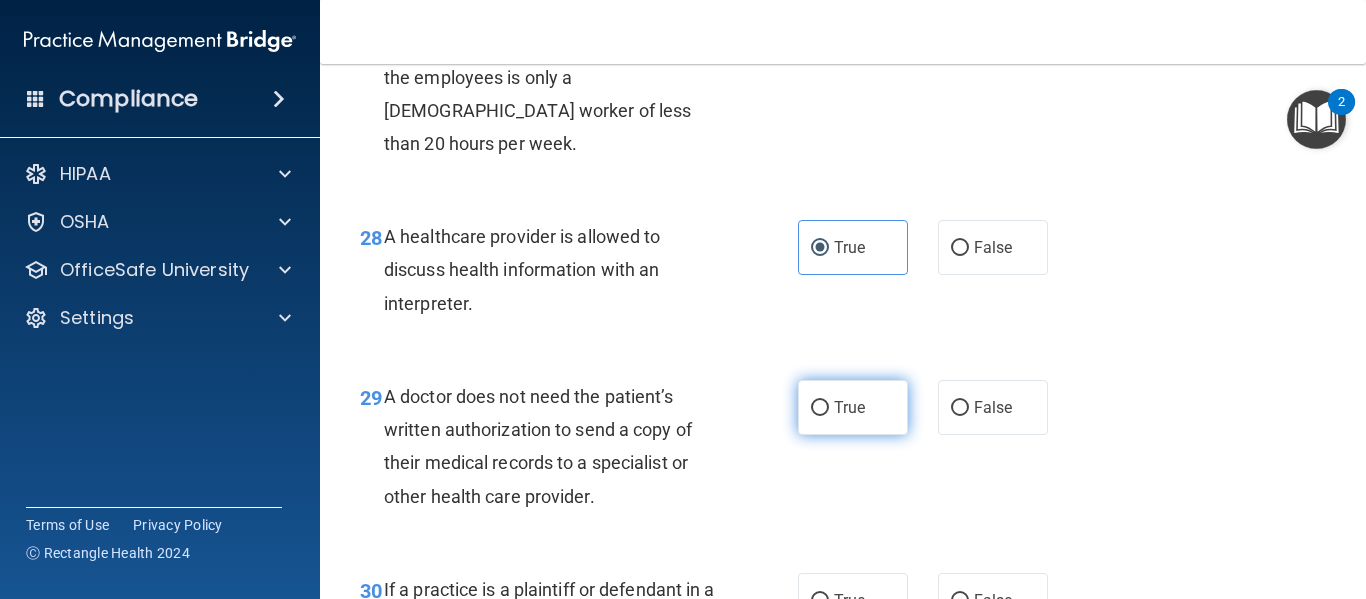 click on "True" at bounding box center [849, 407] 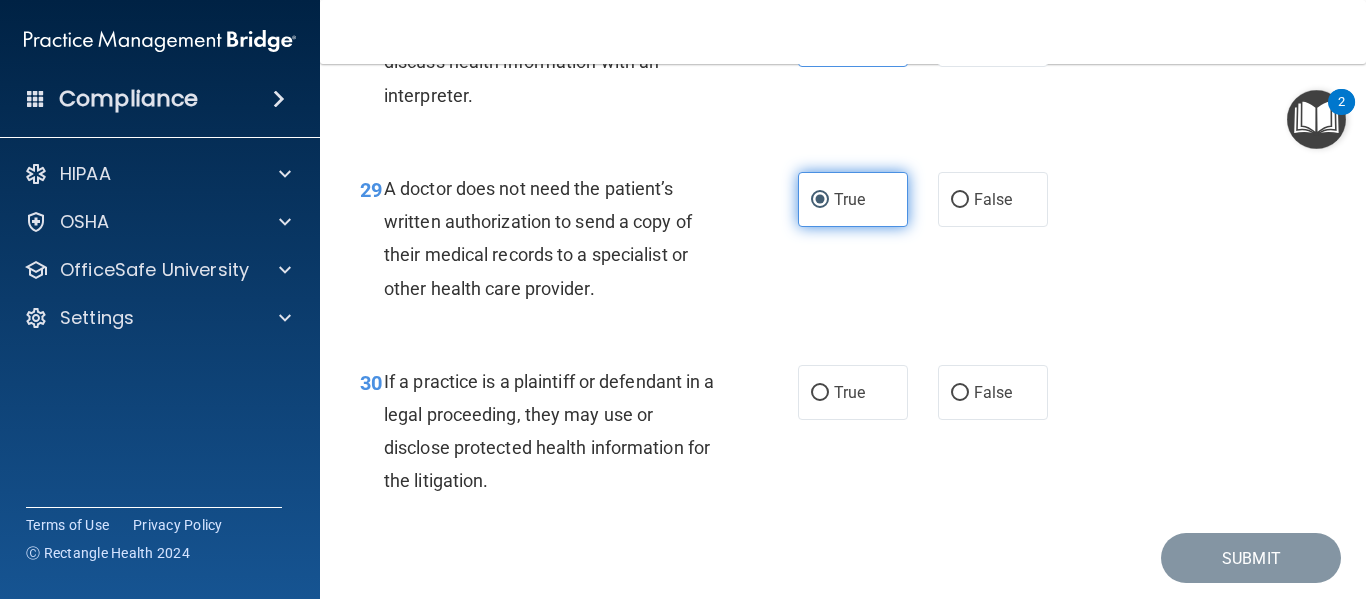 scroll, scrollTop: 5392, scrollLeft: 0, axis: vertical 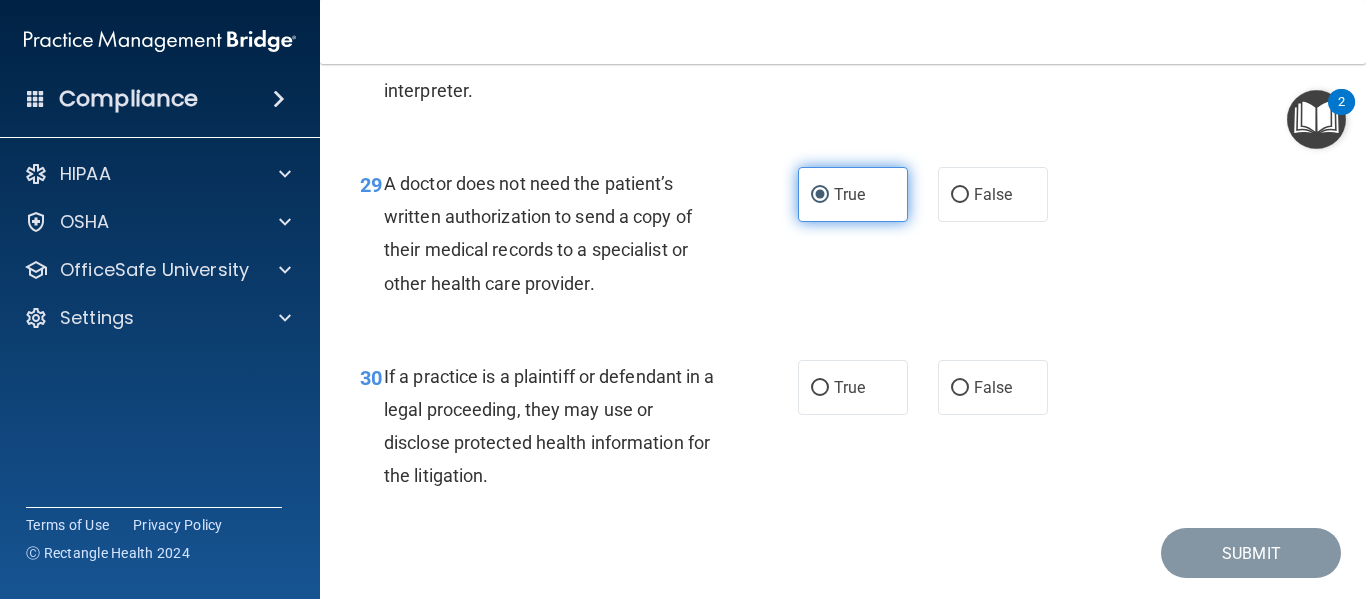 click on "True" at bounding box center [853, 387] 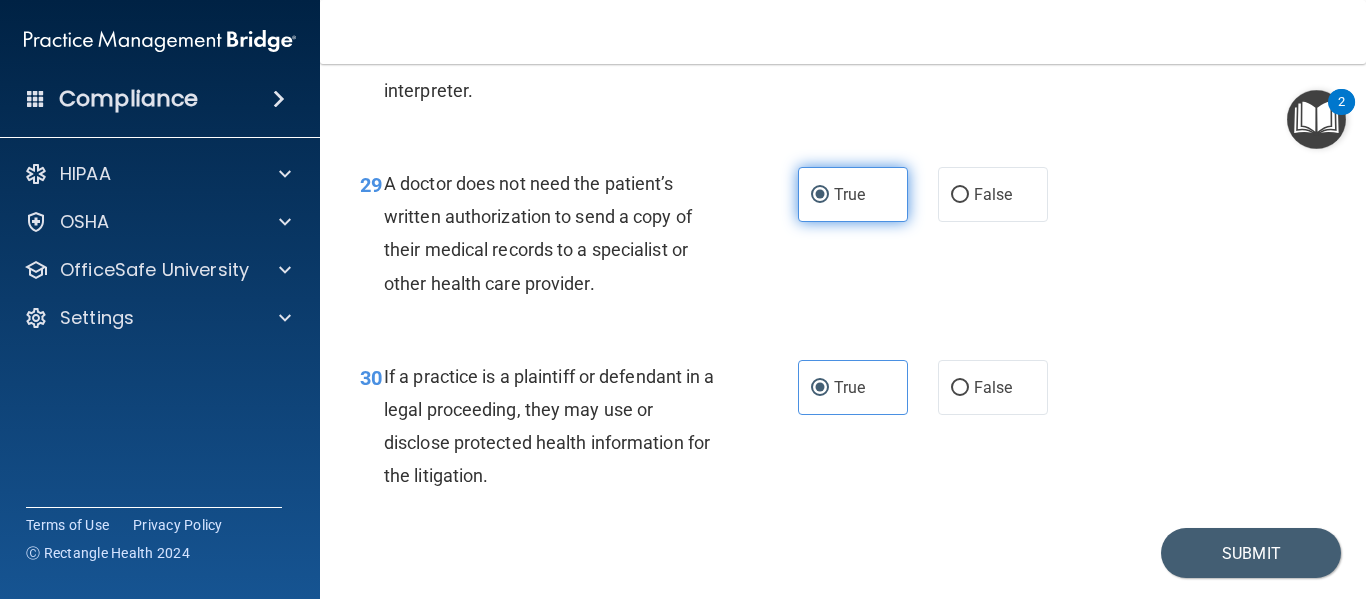 click on "True" at bounding box center (853, 387) 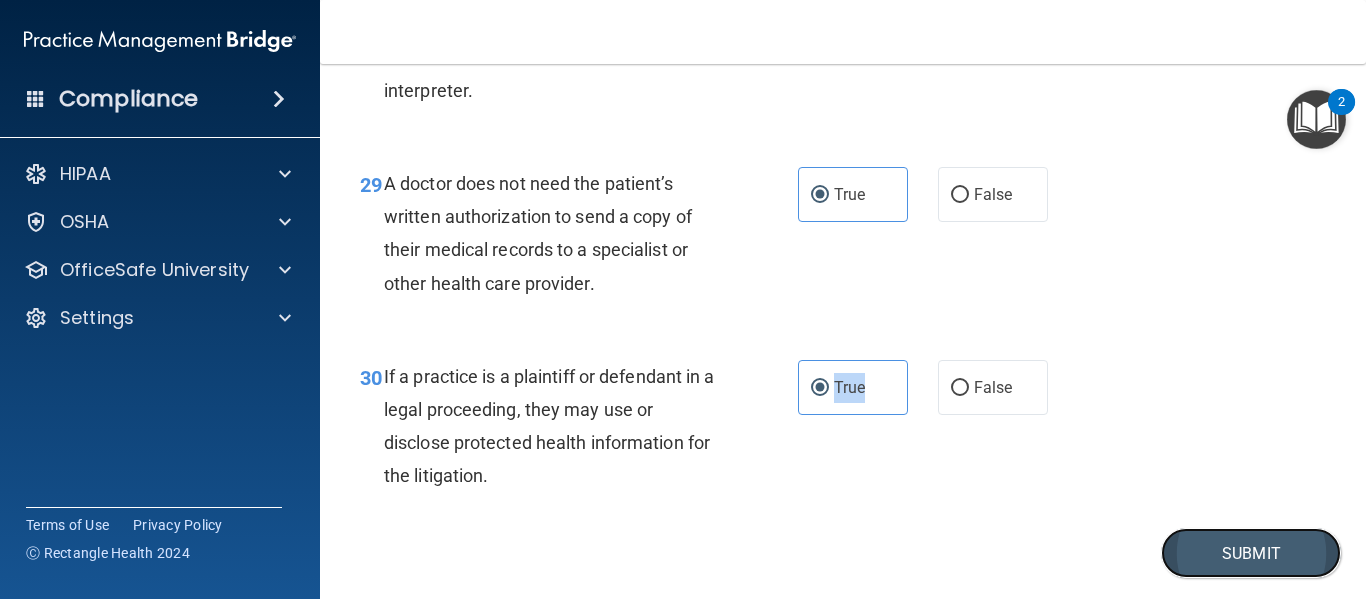 click on "Submit" at bounding box center (1251, 553) 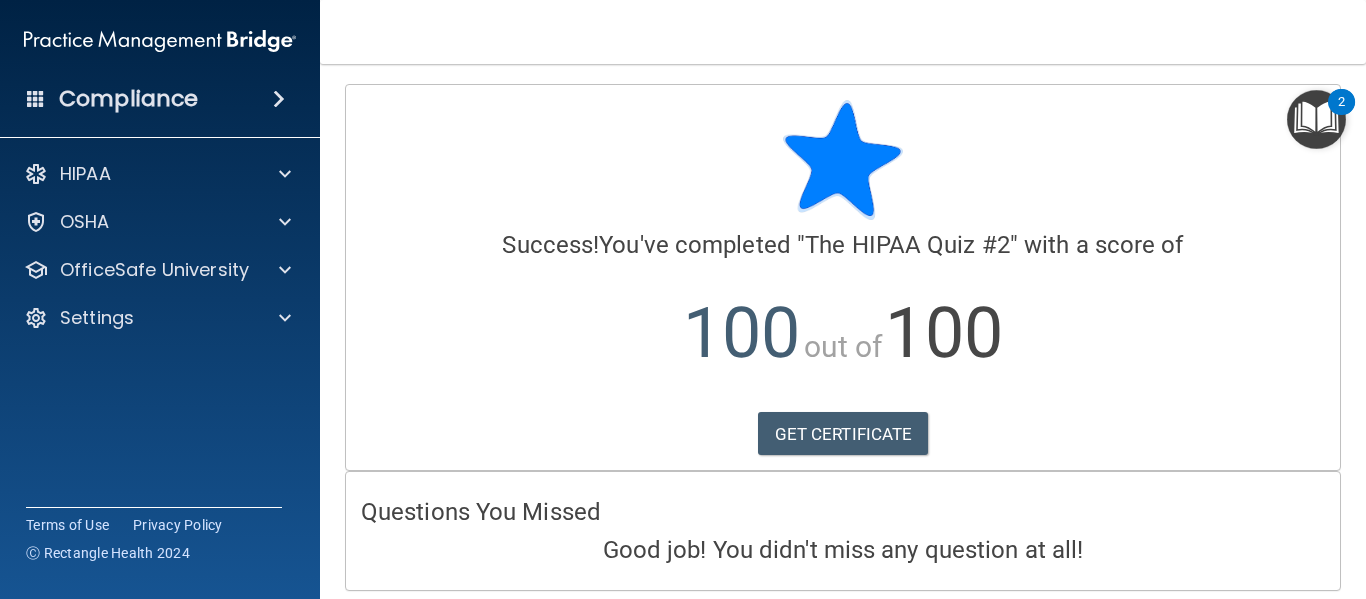 scroll, scrollTop: 72, scrollLeft: 0, axis: vertical 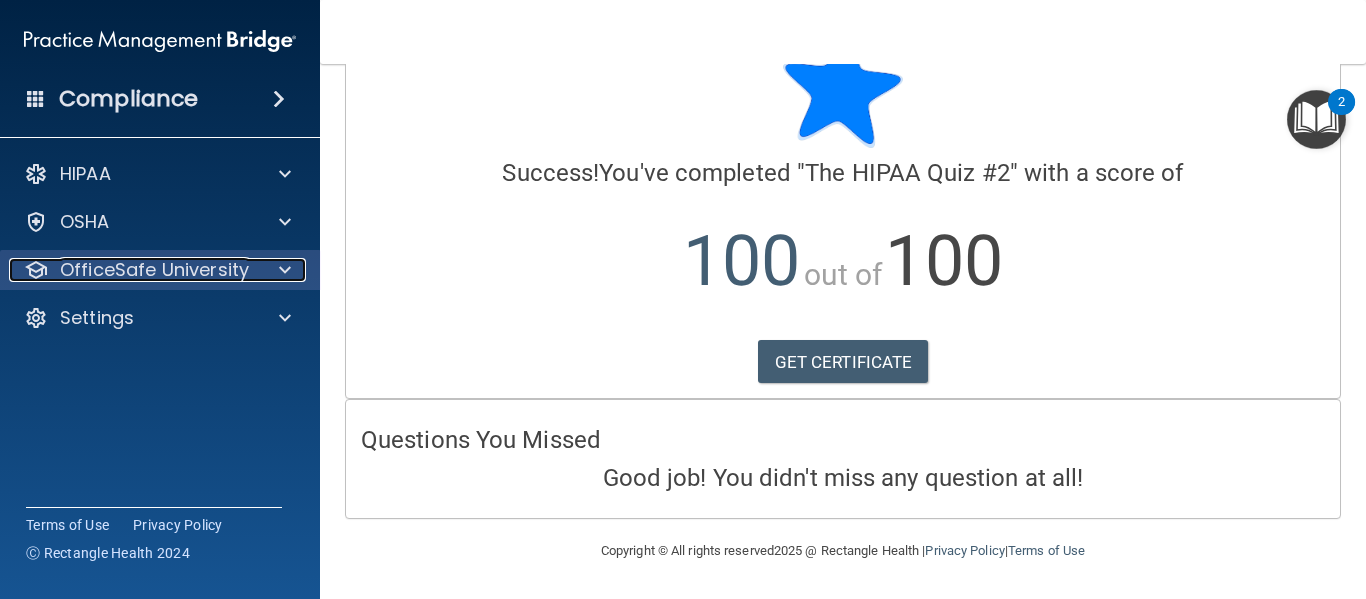click on "OfficeSafe University" at bounding box center (154, 270) 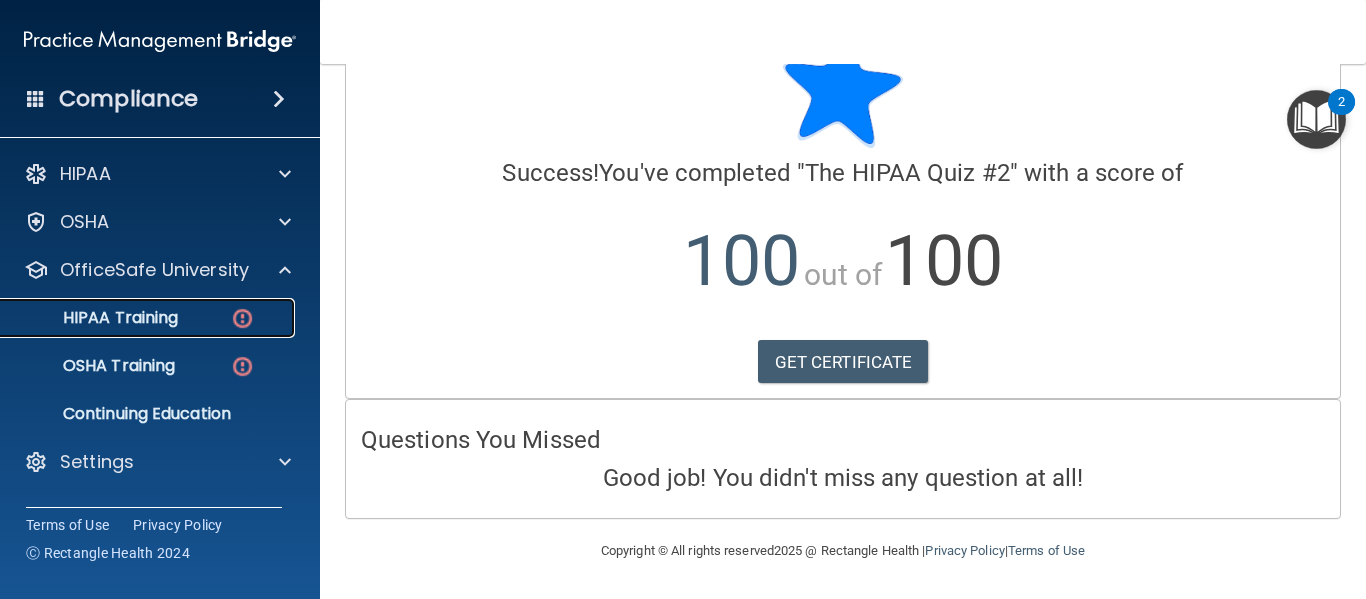 click on "HIPAA Training" at bounding box center (149, 318) 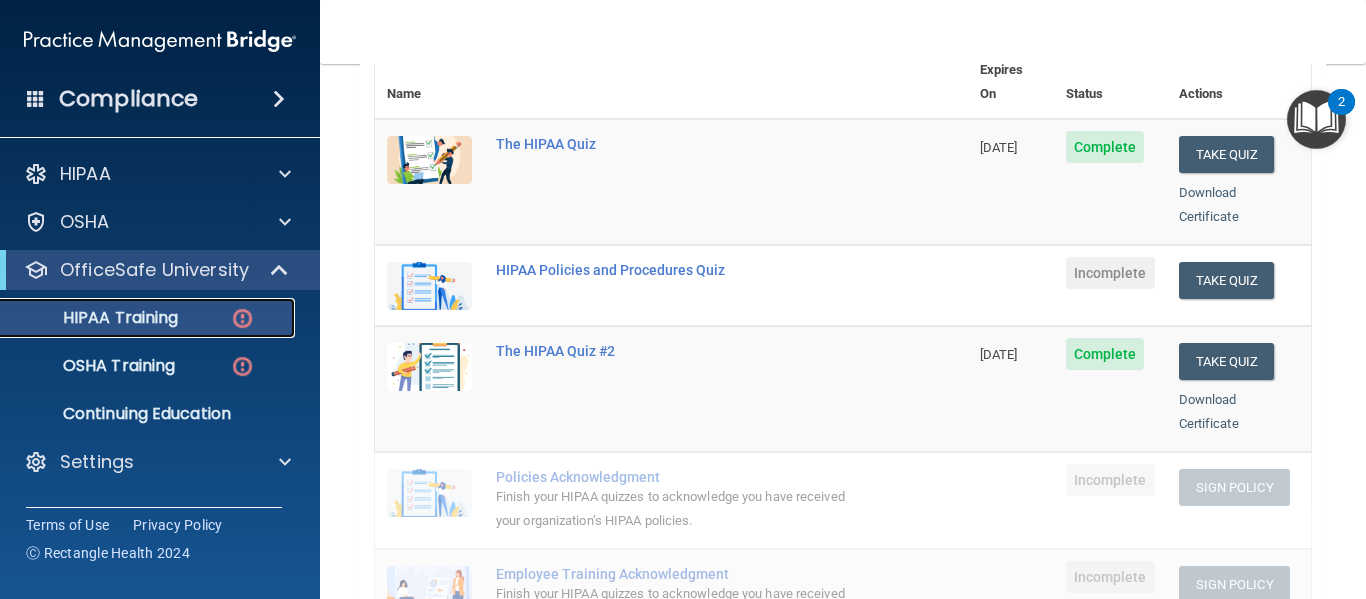scroll, scrollTop: 259, scrollLeft: 0, axis: vertical 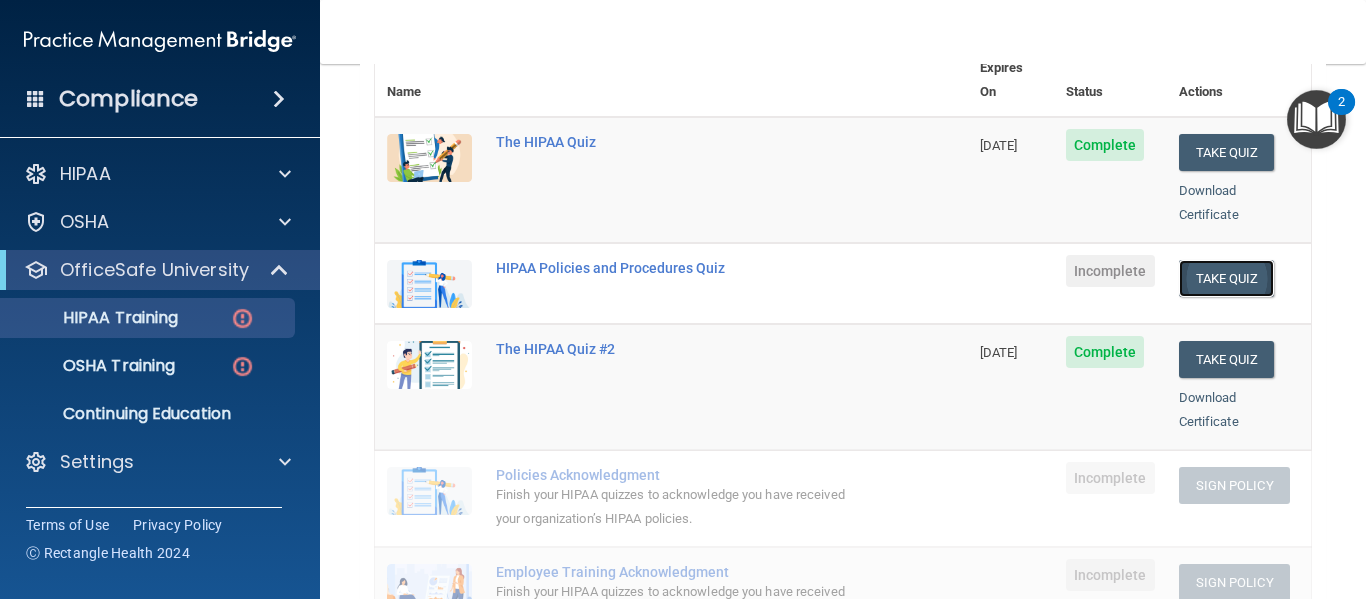 click on "Take Quiz" at bounding box center (1227, 278) 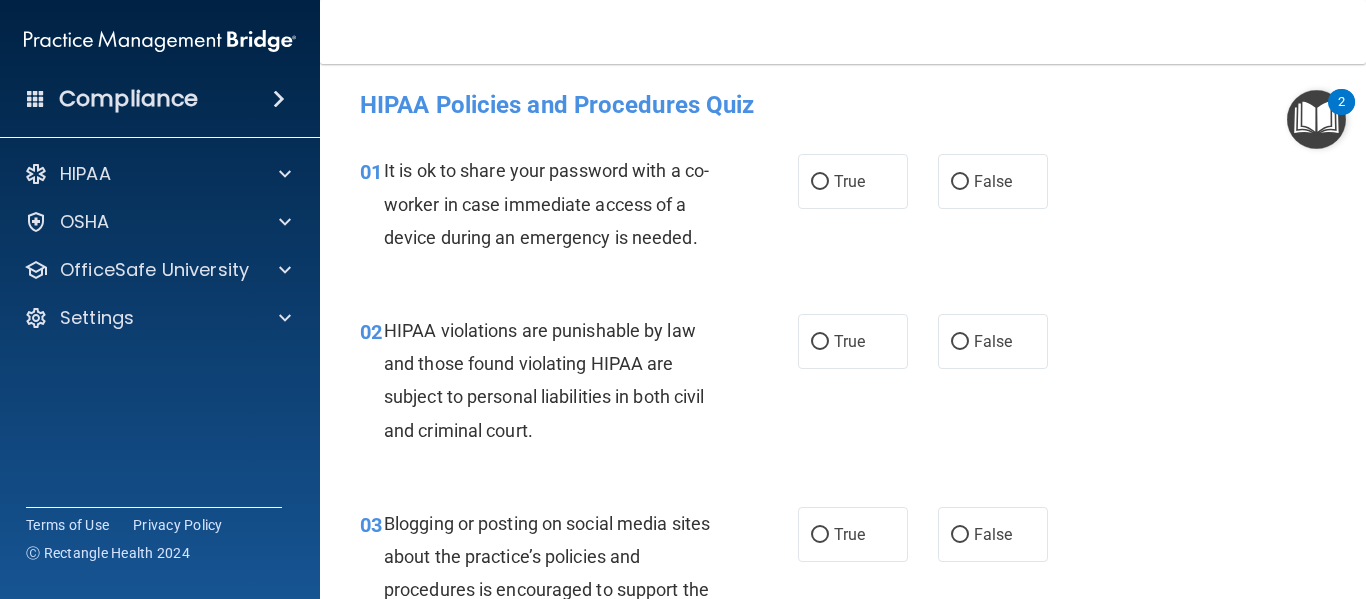 scroll, scrollTop: 5, scrollLeft: 0, axis: vertical 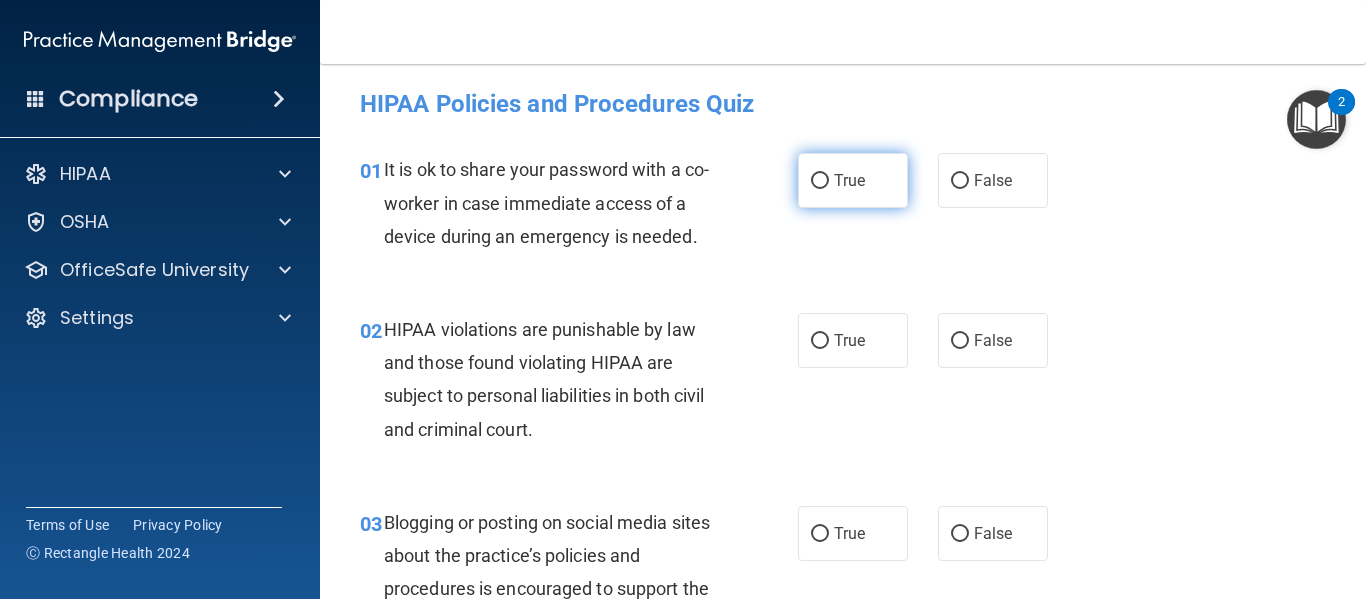 click on "True" at bounding box center [853, 180] 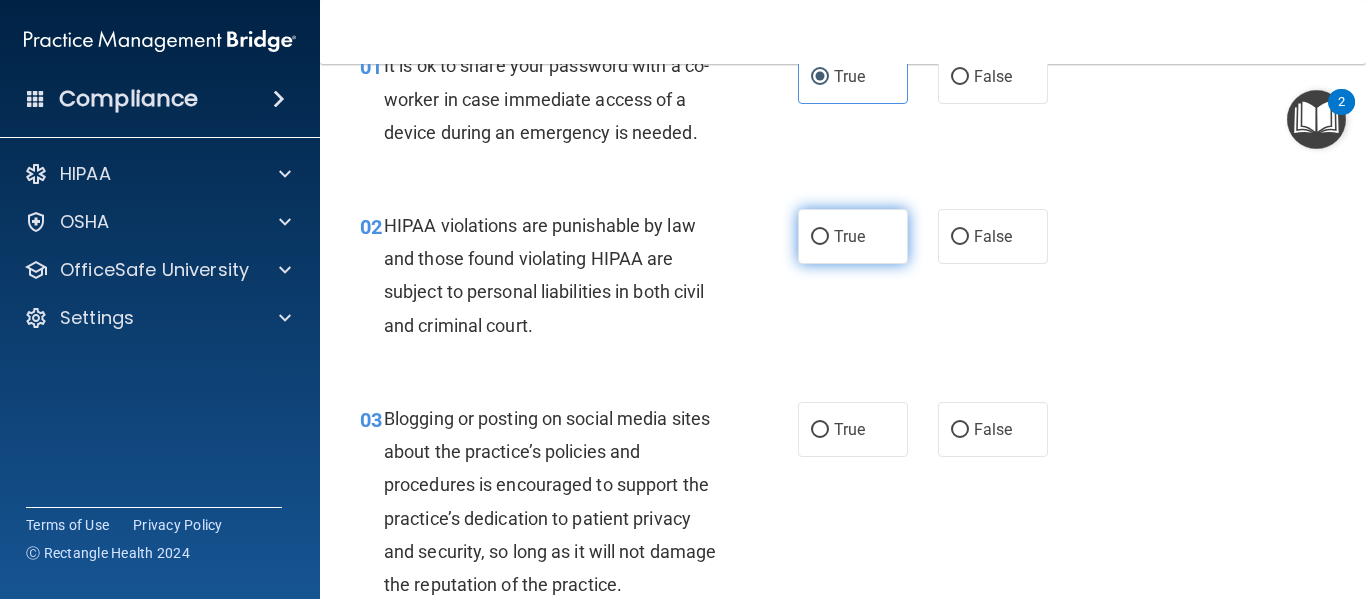 click on "True" at bounding box center [820, 237] 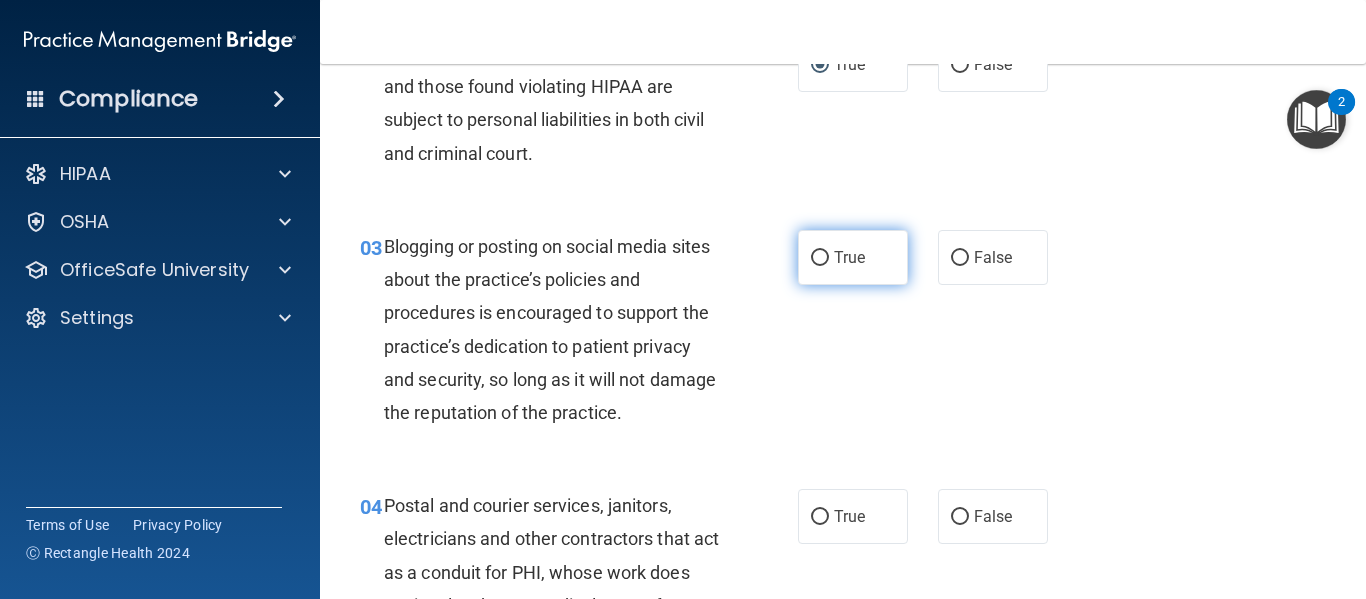 click on "True" at bounding box center (820, 258) 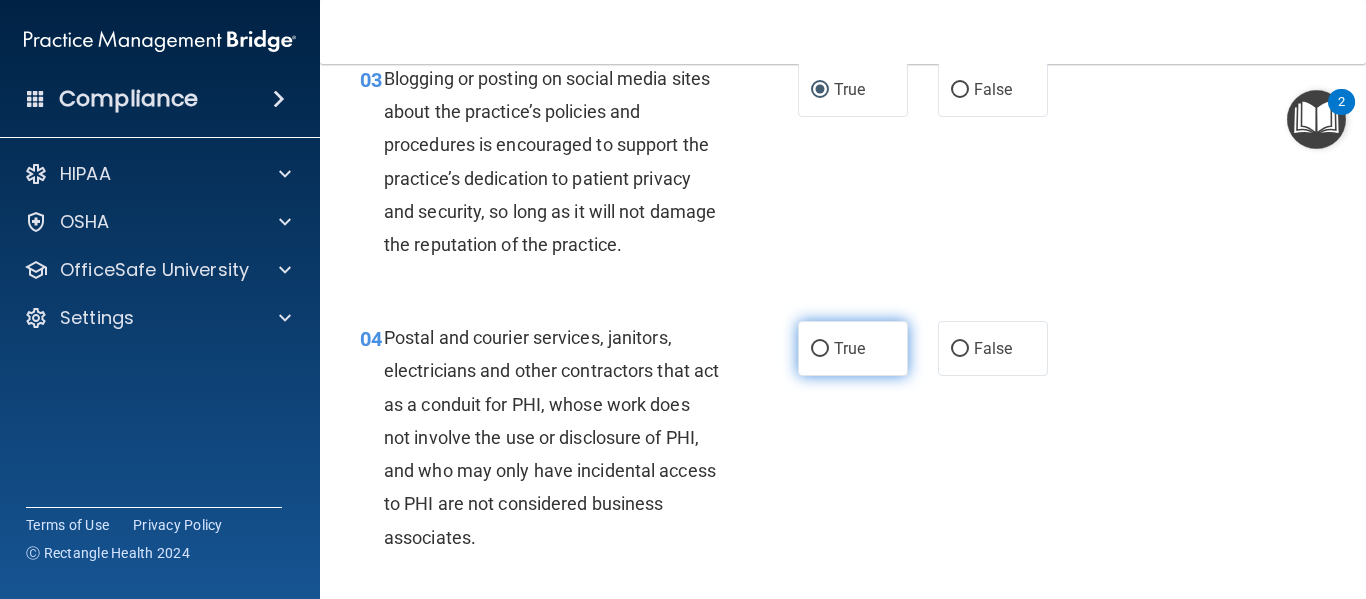 click on "True" at bounding box center [820, 349] 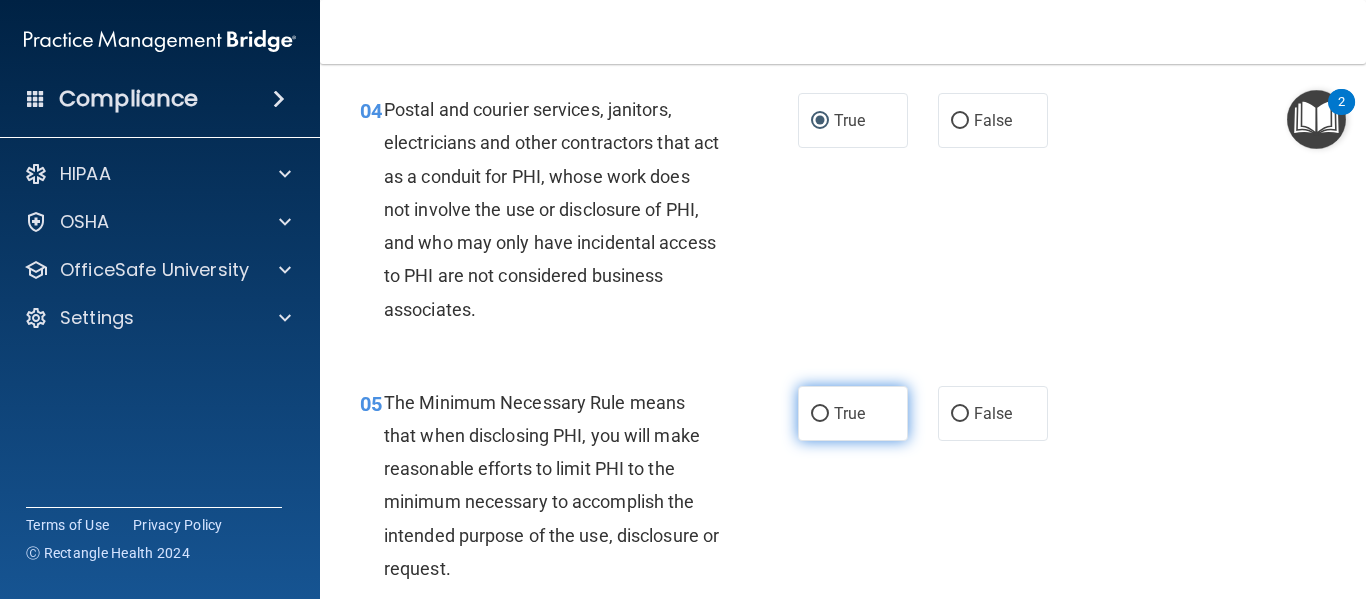 click on "True" at bounding box center [853, 413] 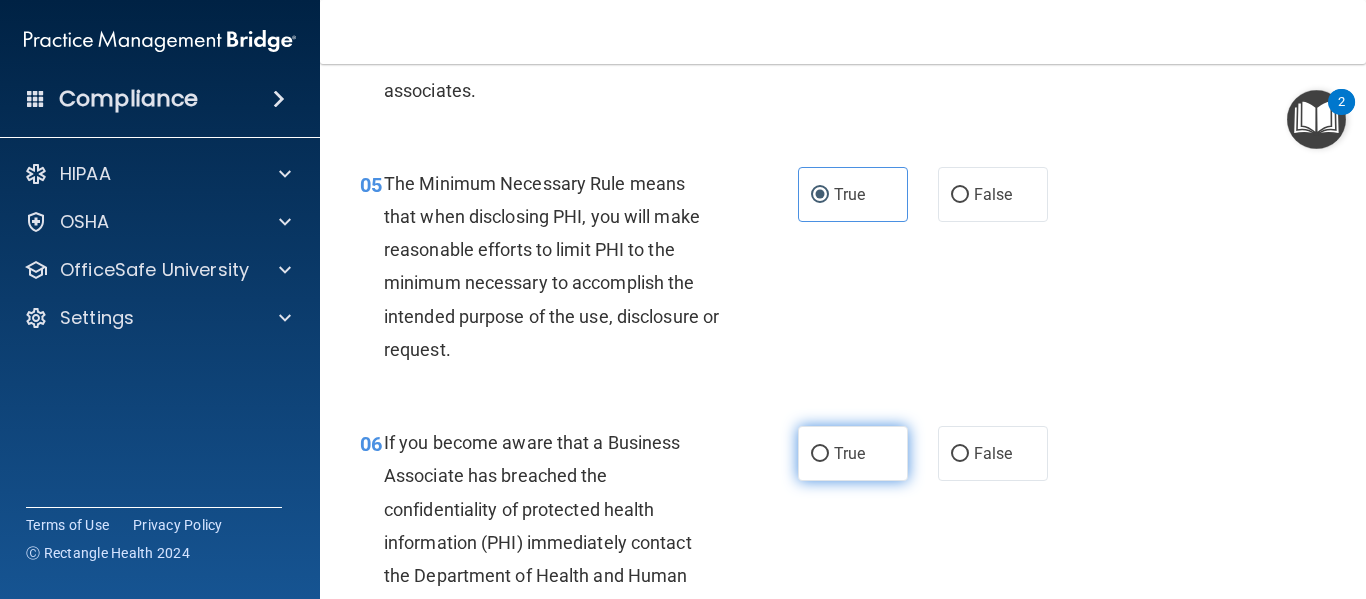 click on "True" at bounding box center [853, 453] 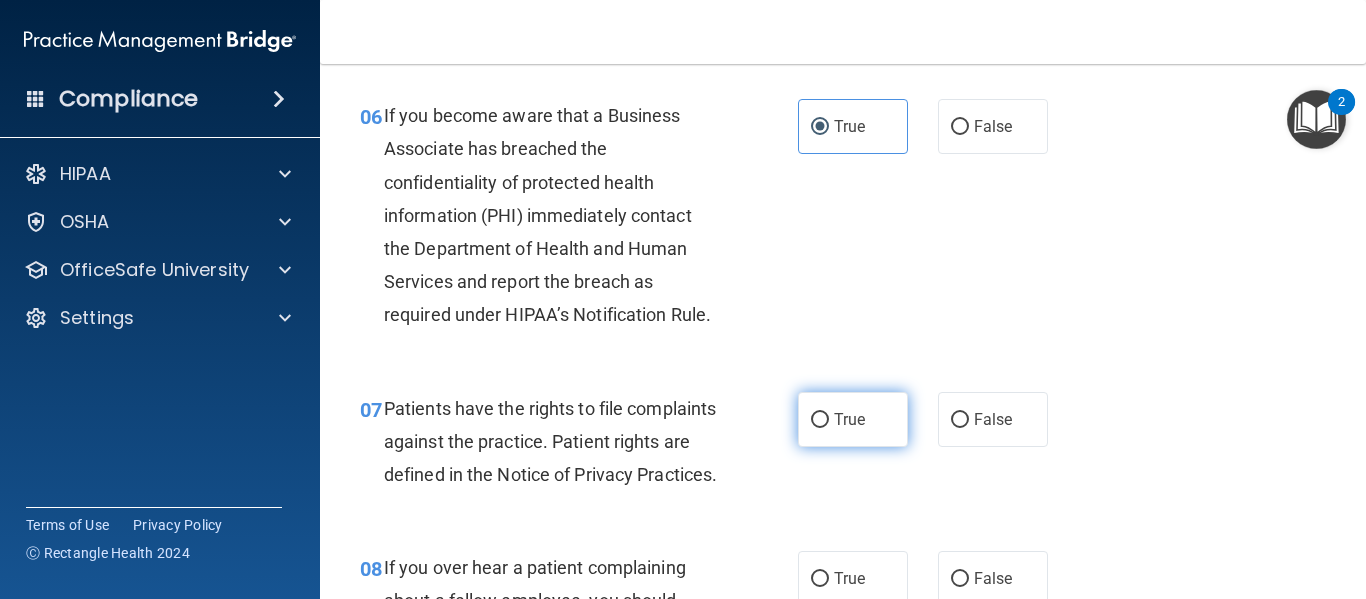 click on "True" at bounding box center [849, 419] 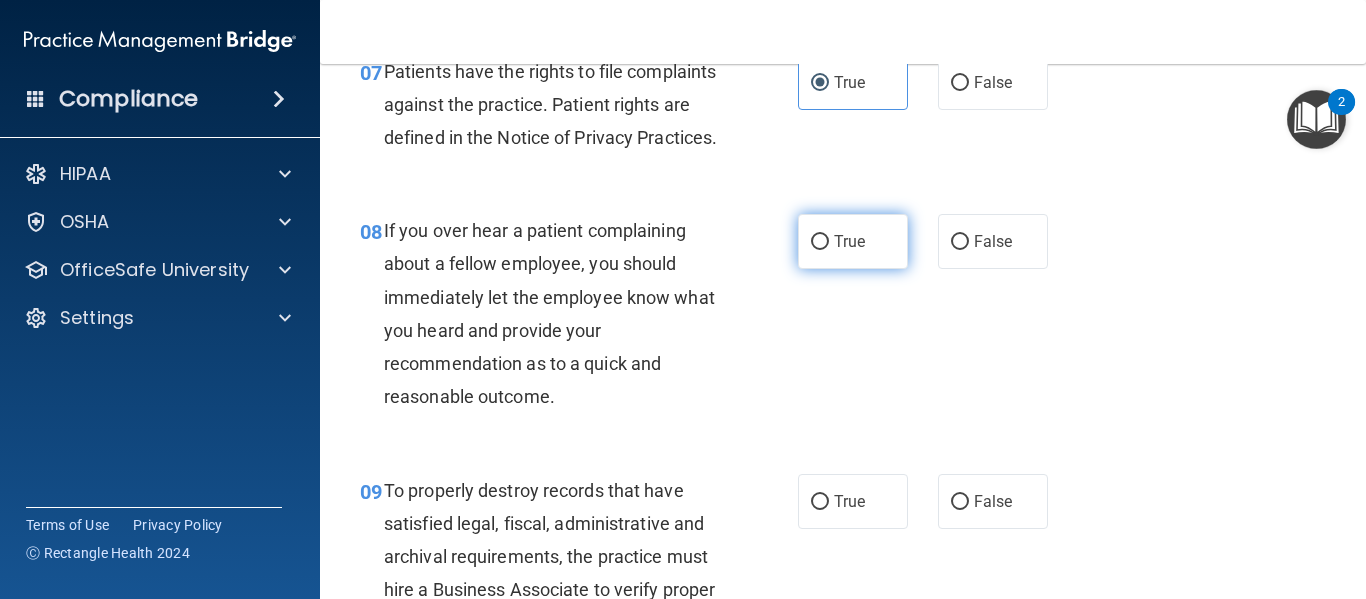 click on "True" at bounding box center [853, 241] 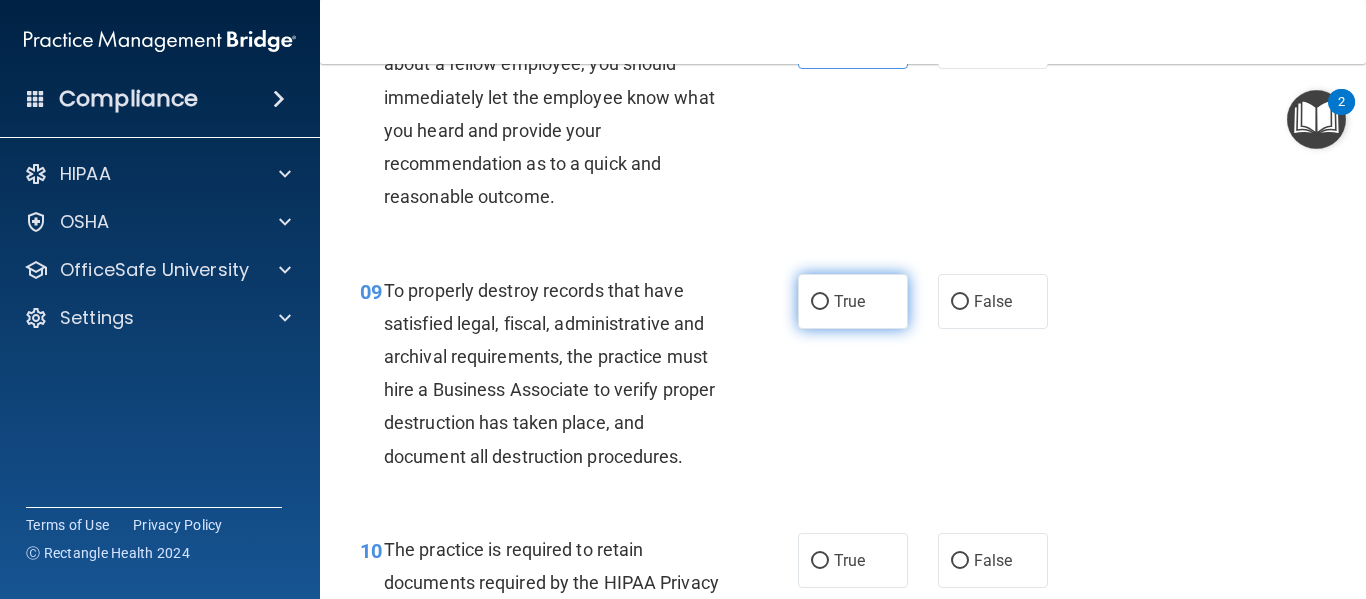 click on "True" at bounding box center (853, 301) 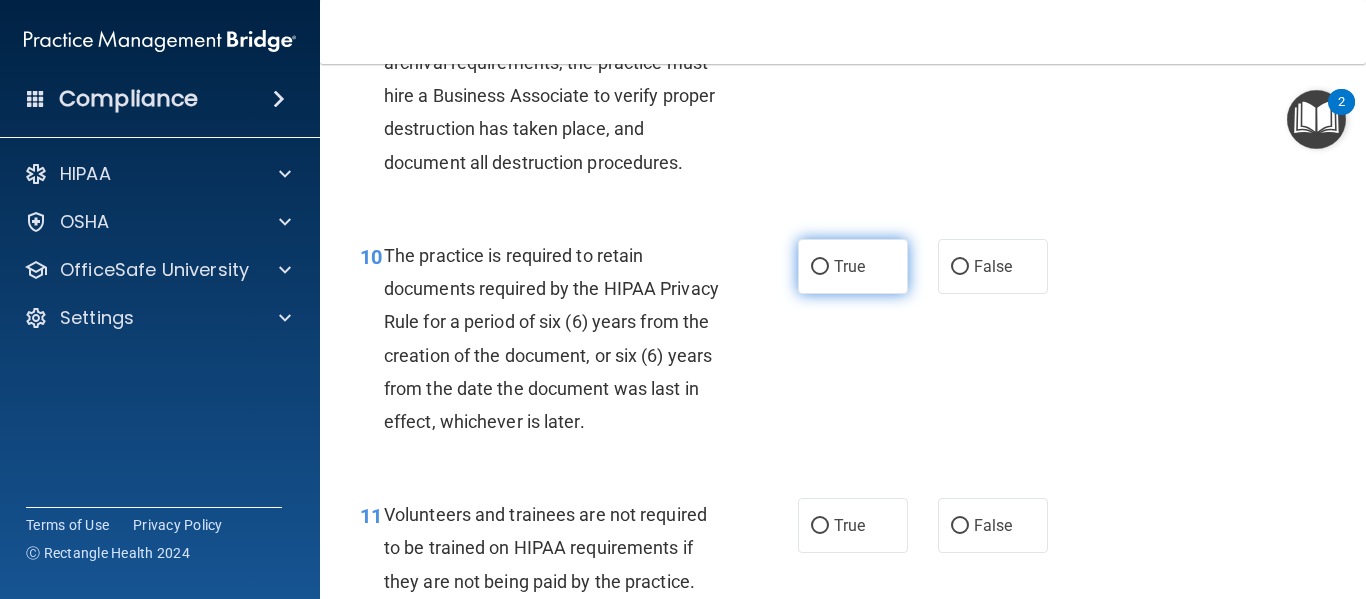 click on "True" at bounding box center [820, 267] 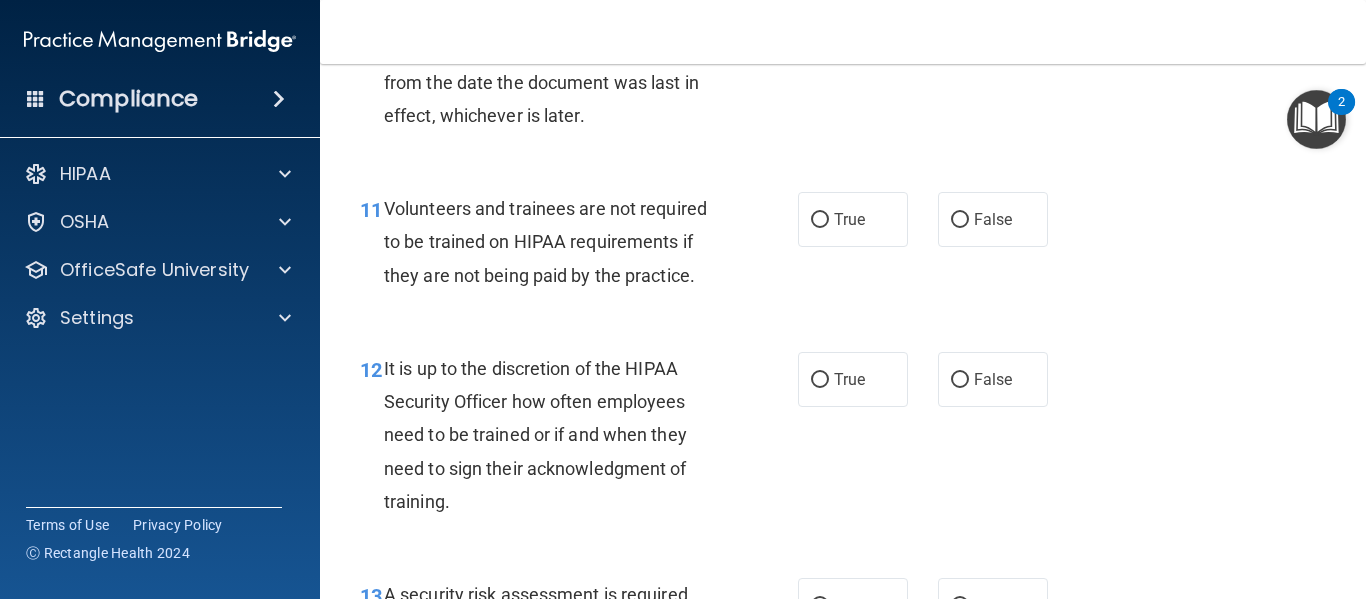 scroll, scrollTop: 2370, scrollLeft: 0, axis: vertical 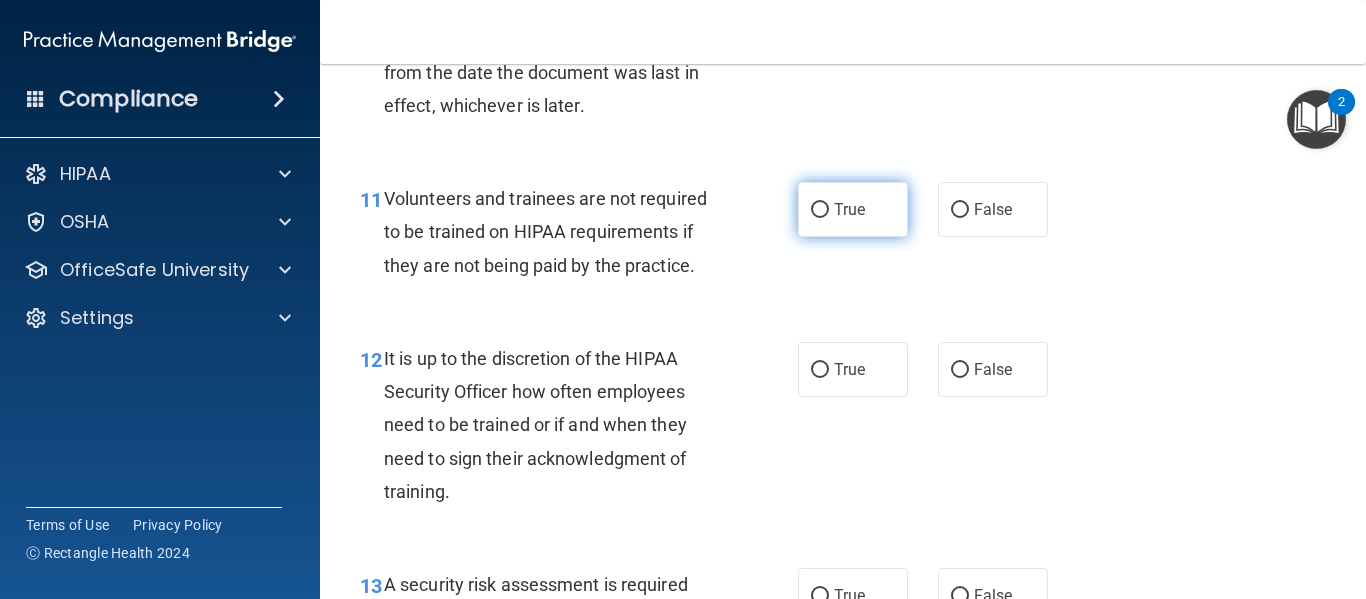 click on "True" at bounding box center [820, 210] 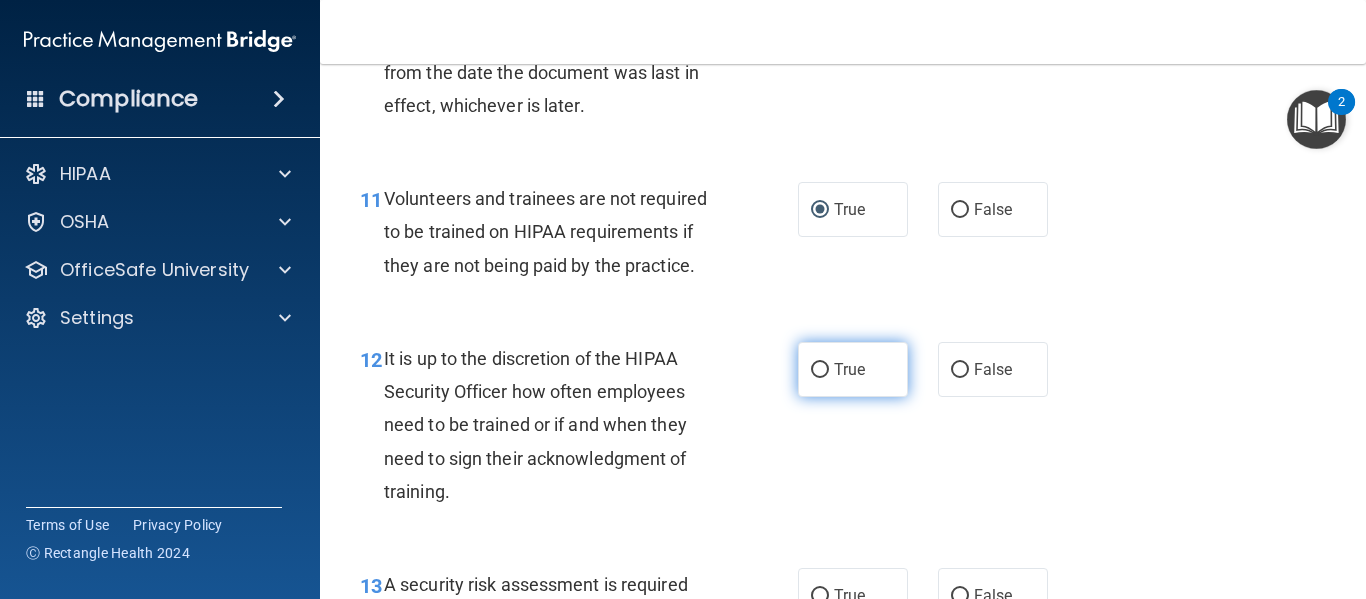 click on "True" at bounding box center [853, 369] 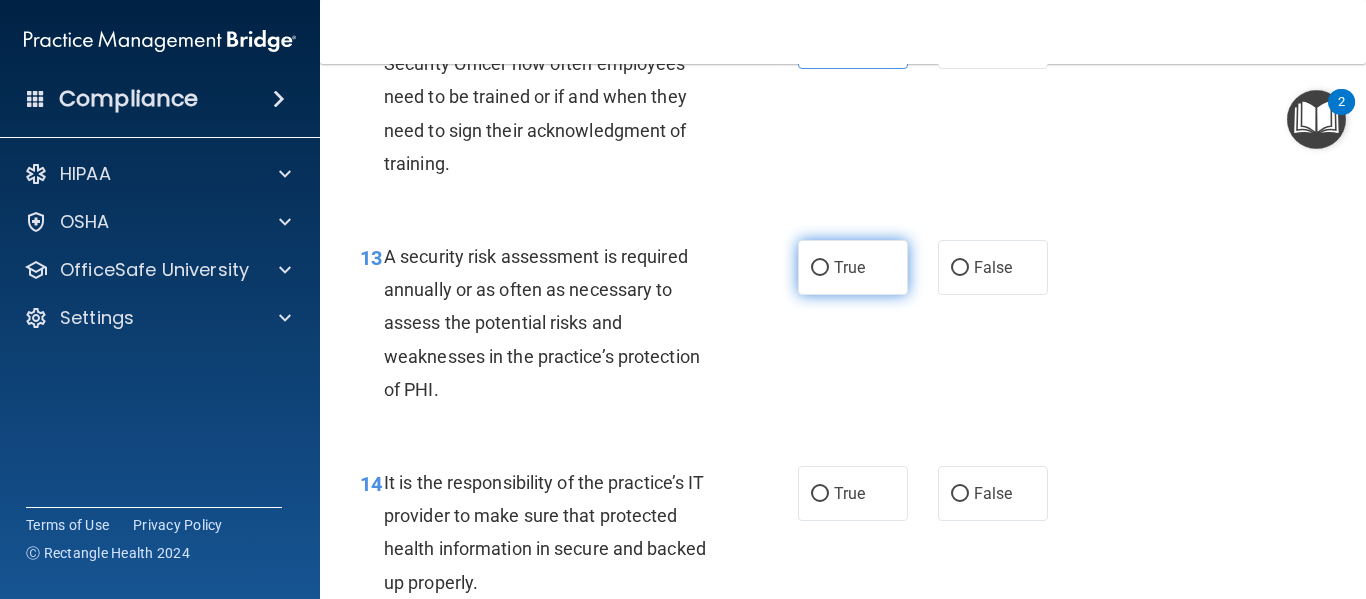 click on "True" at bounding box center (849, 267) 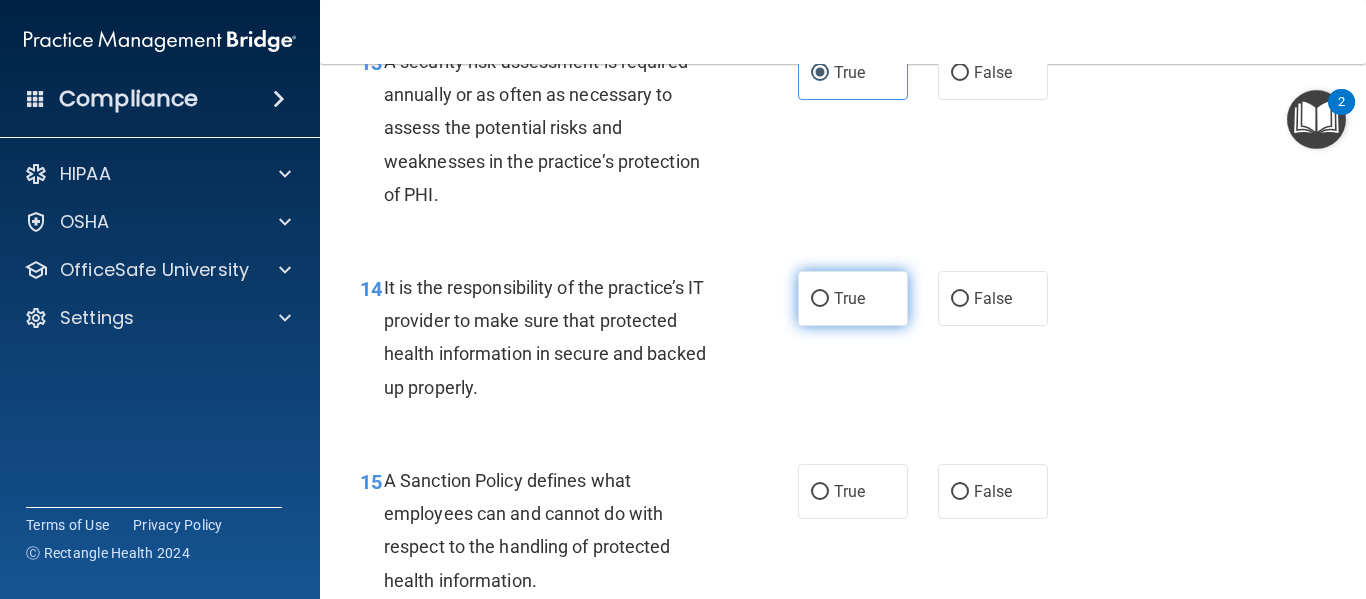 click on "True" at bounding box center [820, 299] 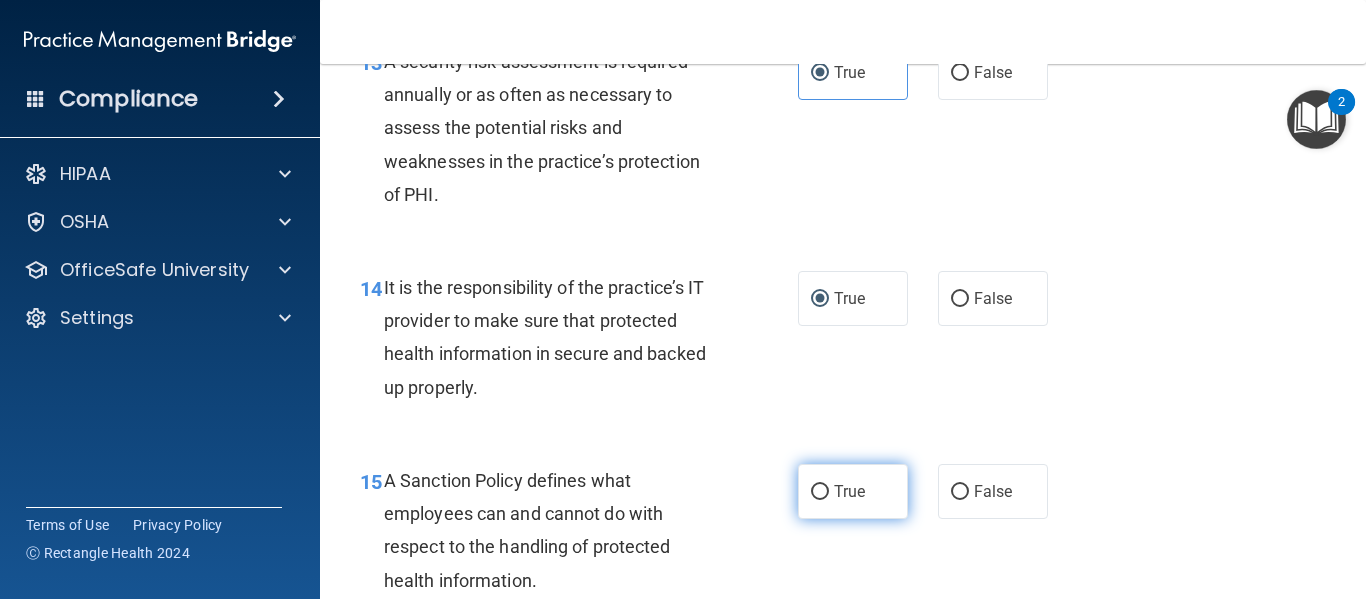 click on "True" at bounding box center [849, 491] 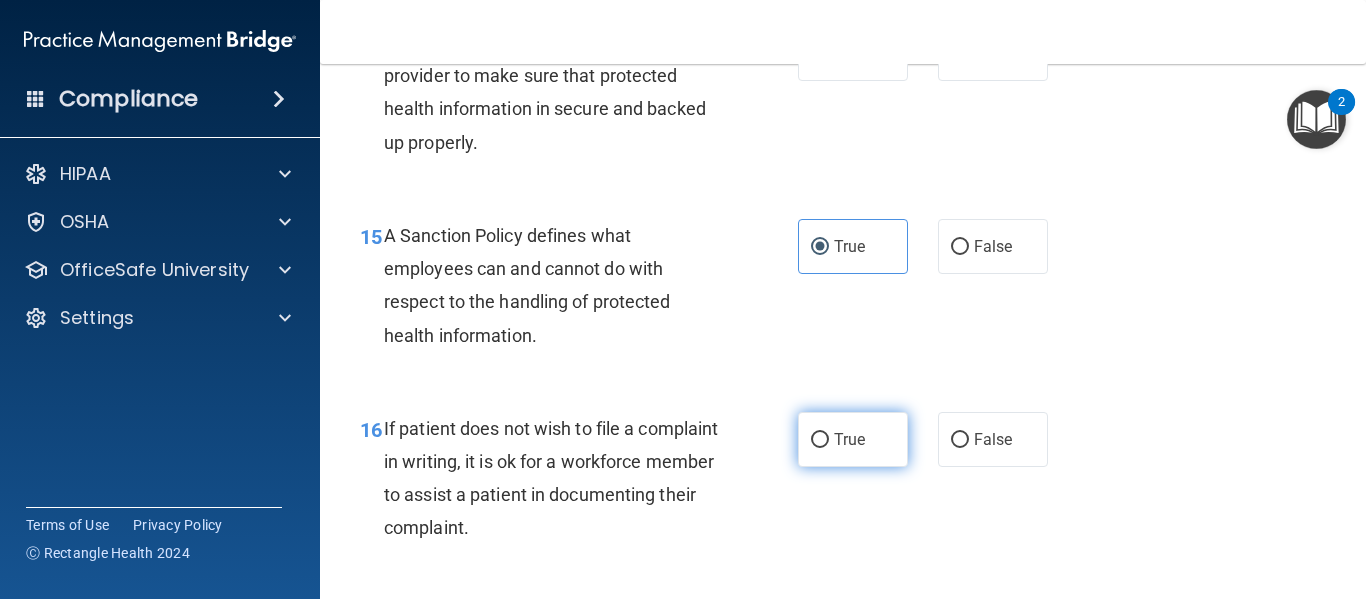 click on "True" at bounding box center [849, 439] 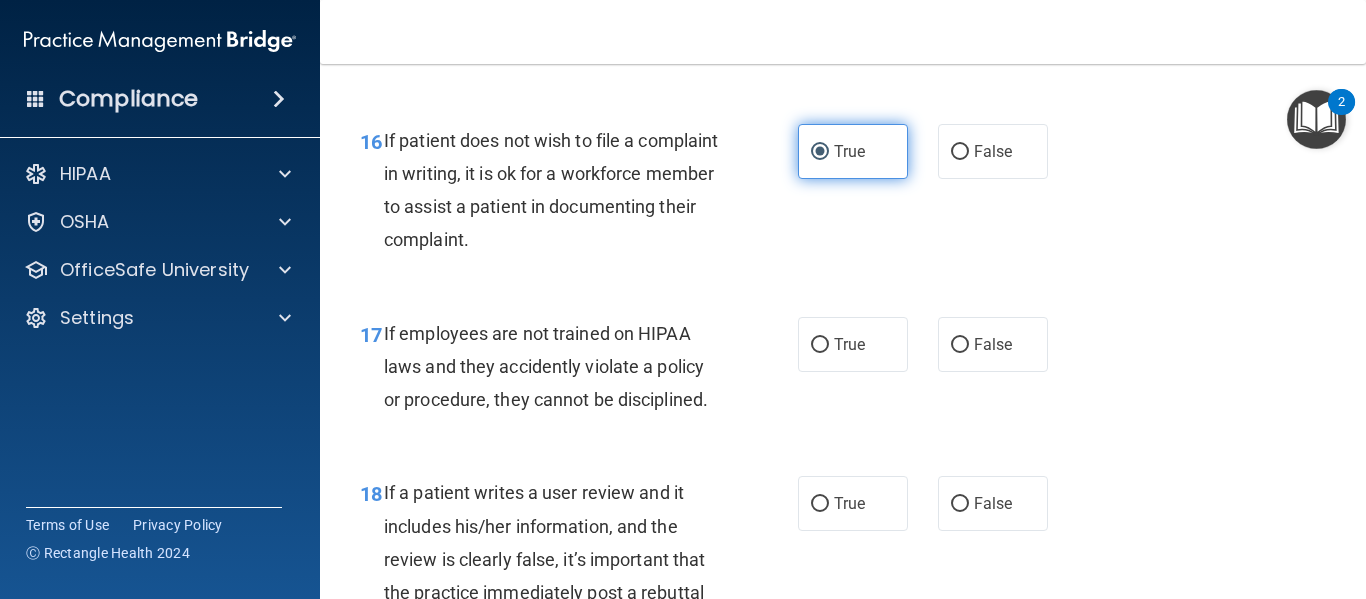 scroll, scrollTop: 3460, scrollLeft: 0, axis: vertical 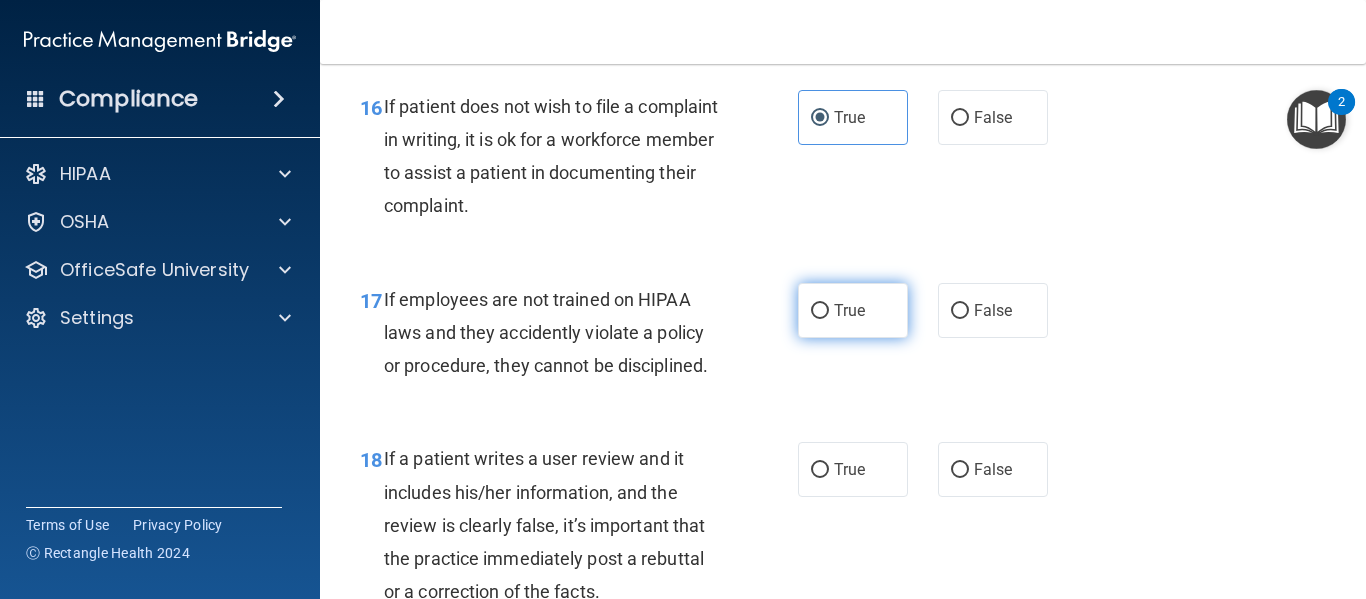 click on "True" at bounding box center [853, 310] 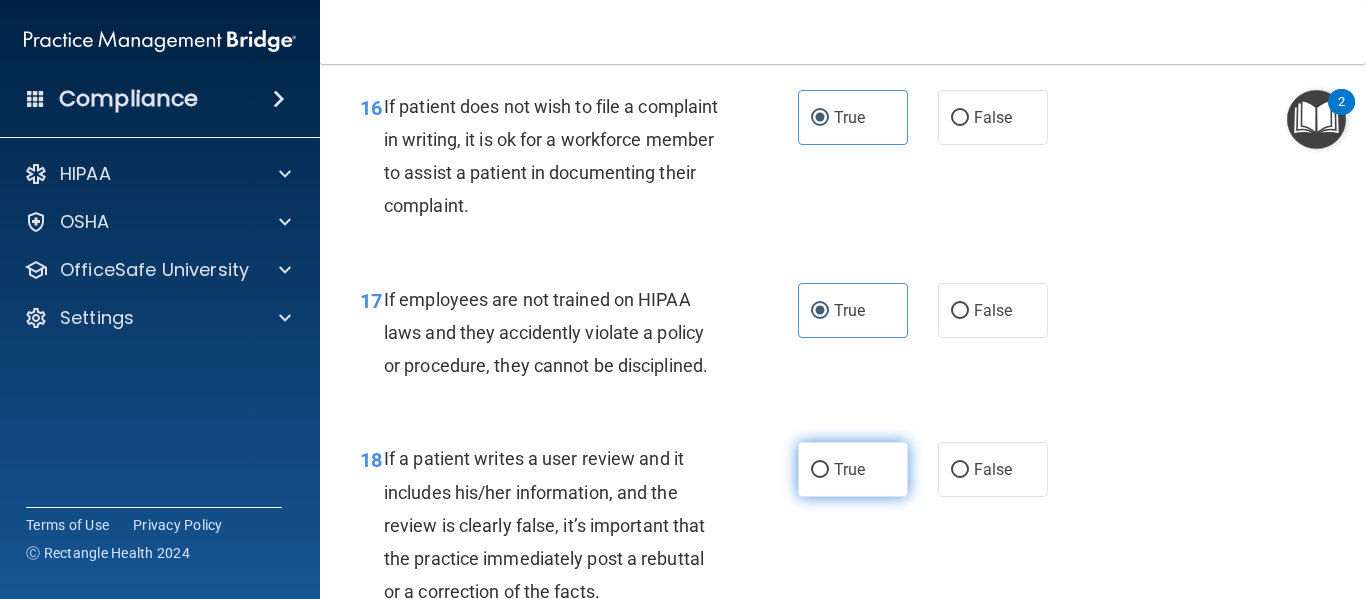 click on "True" at bounding box center (853, 469) 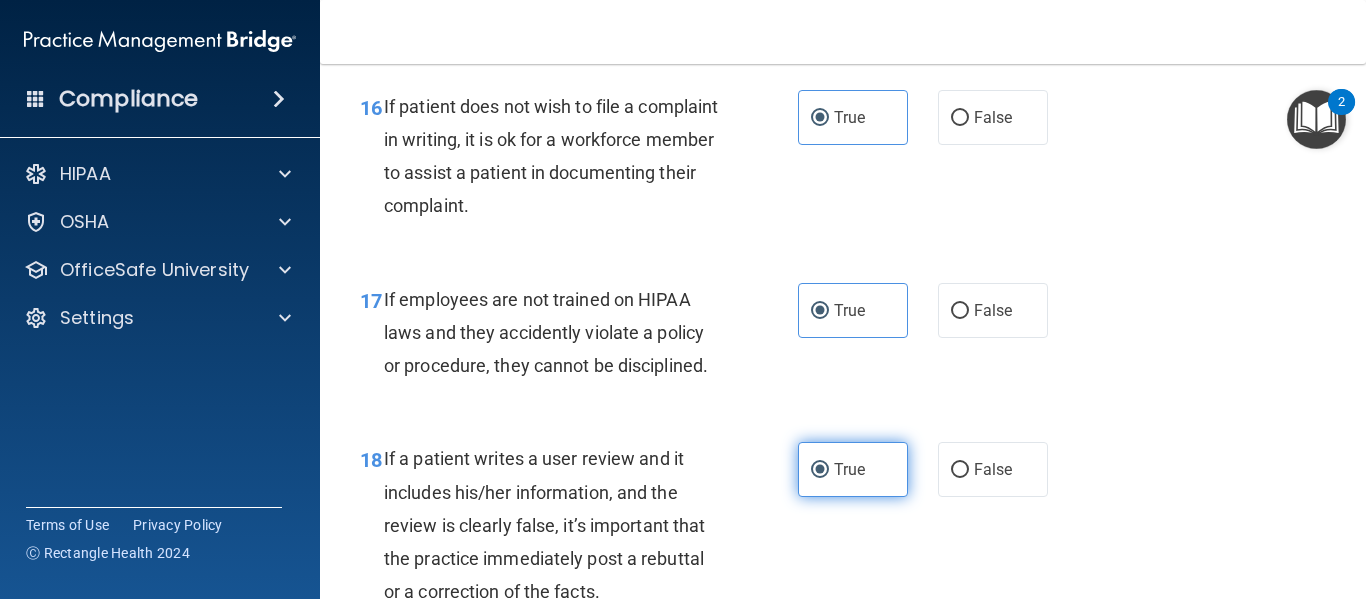 scroll, scrollTop: 3739, scrollLeft: 0, axis: vertical 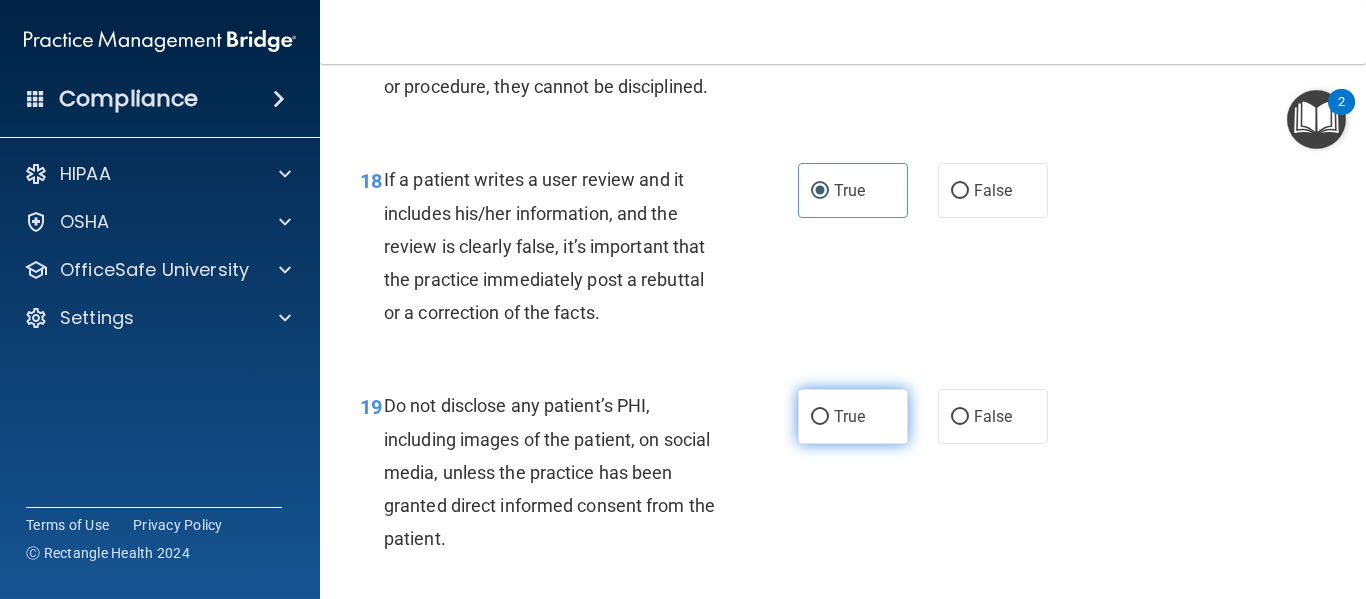 click on "True" at bounding box center (853, 416) 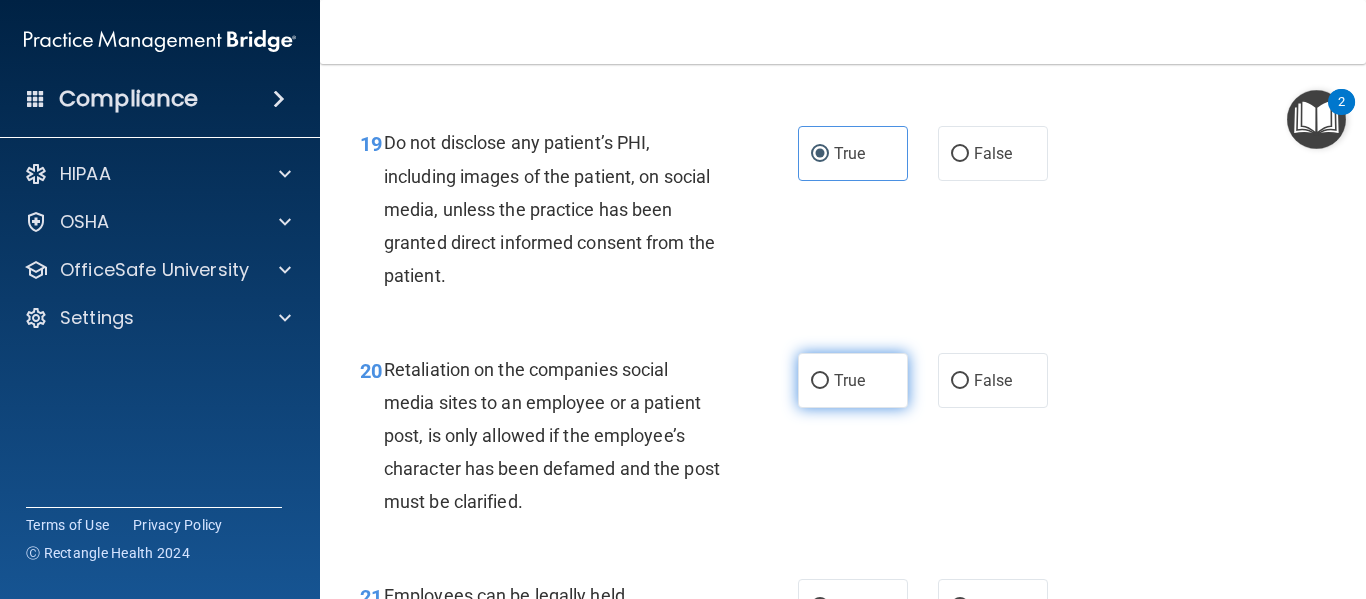click on "True" at bounding box center [853, 380] 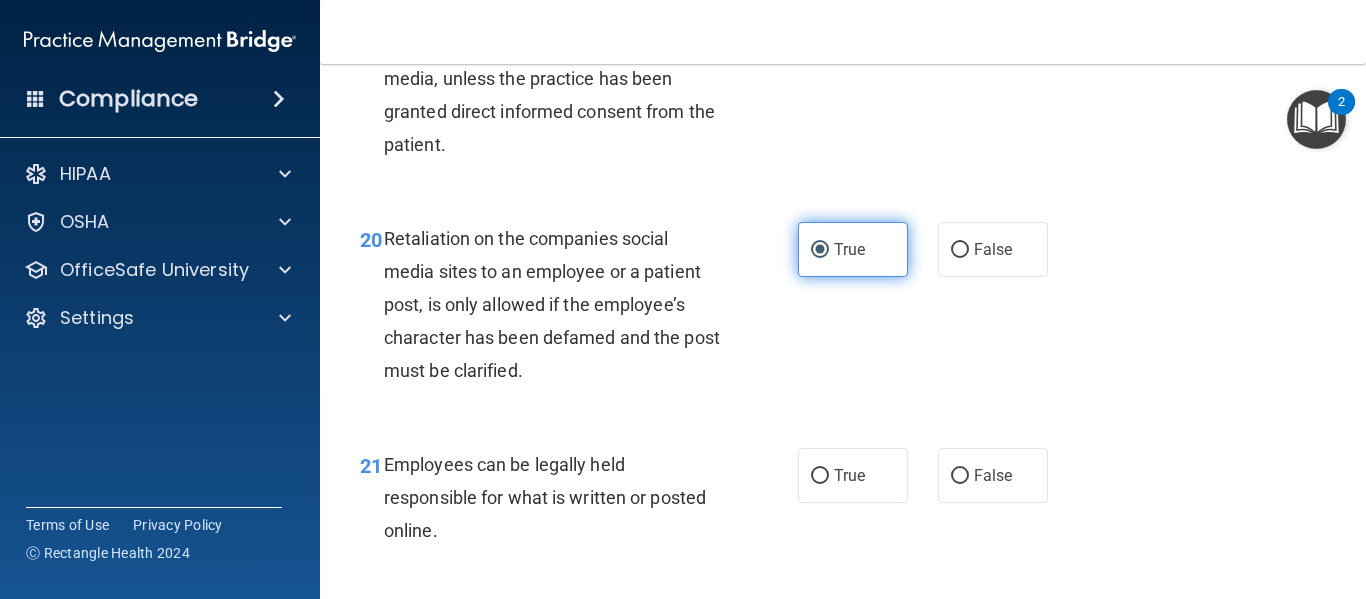 scroll, scrollTop: 4287, scrollLeft: 0, axis: vertical 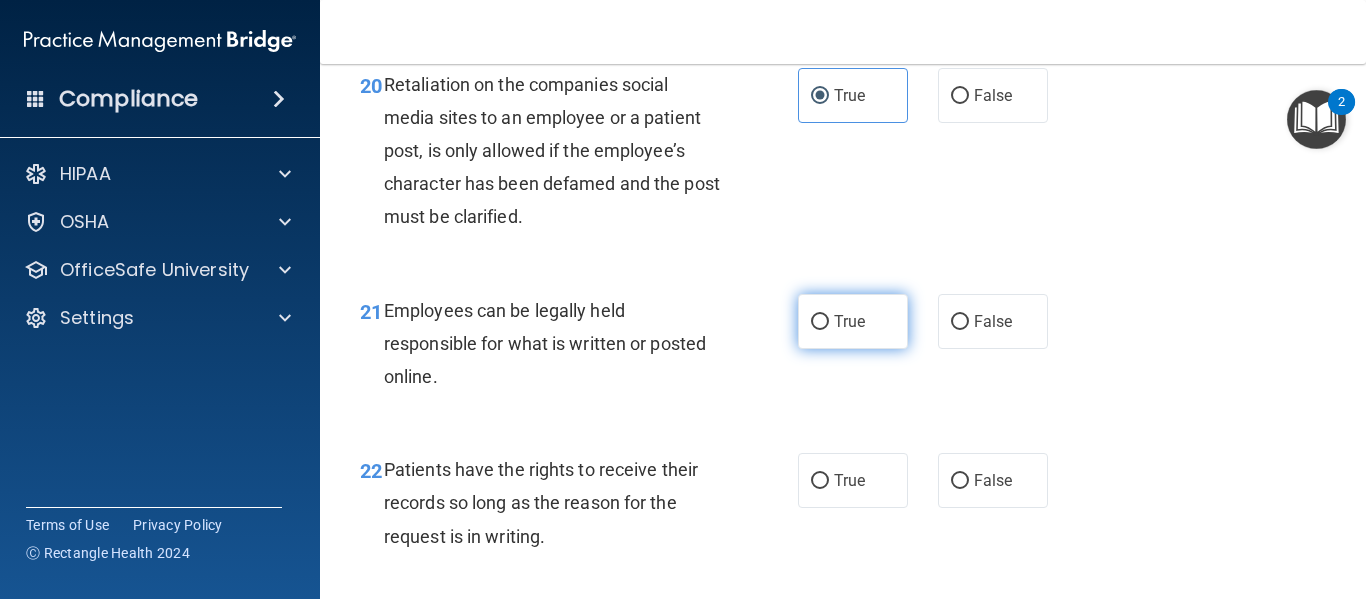 click on "True" at bounding box center (849, 321) 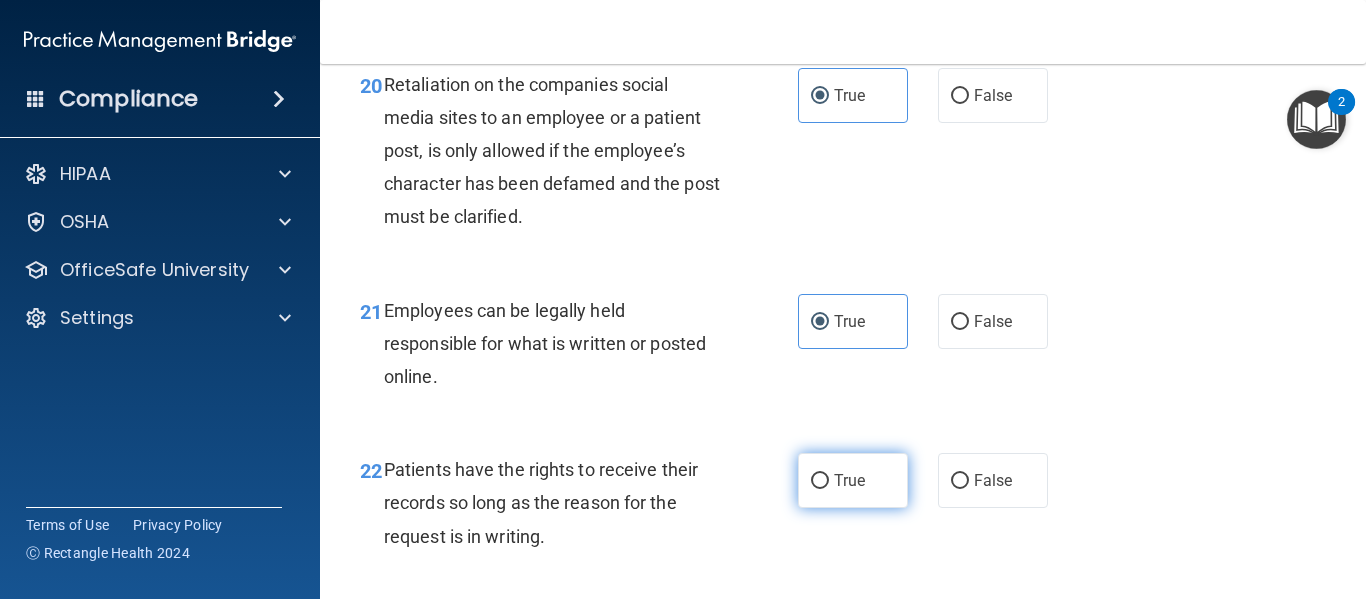 click on "True" at bounding box center (849, 480) 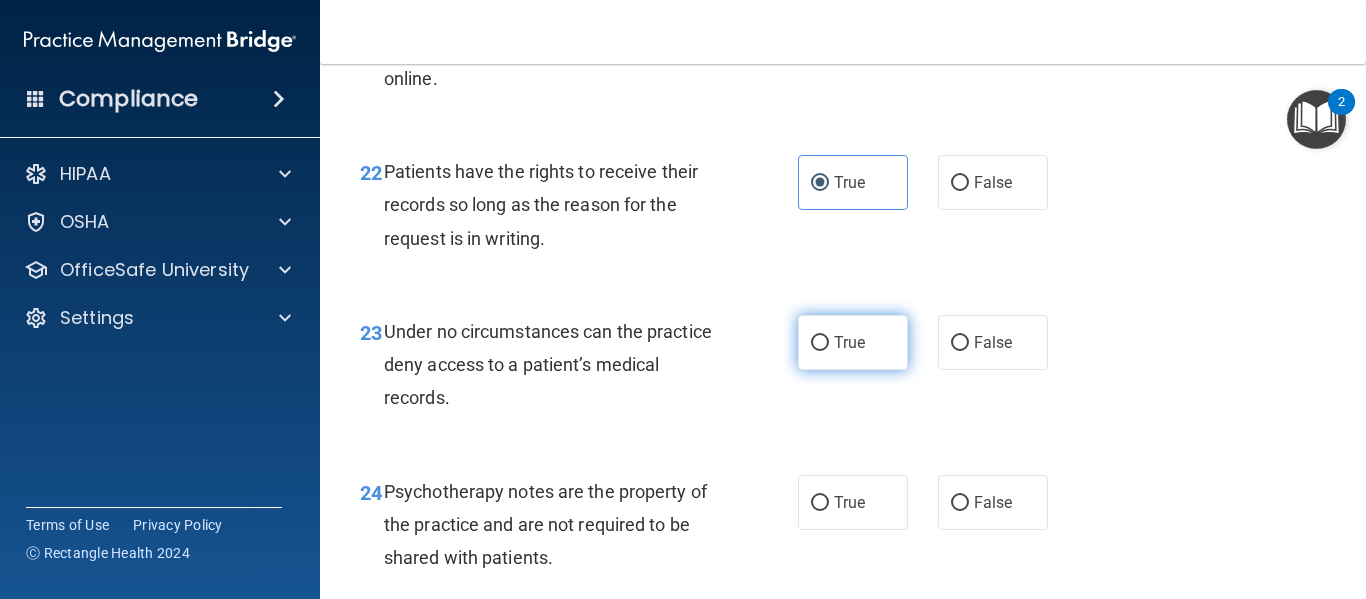 click on "True" at bounding box center [853, 342] 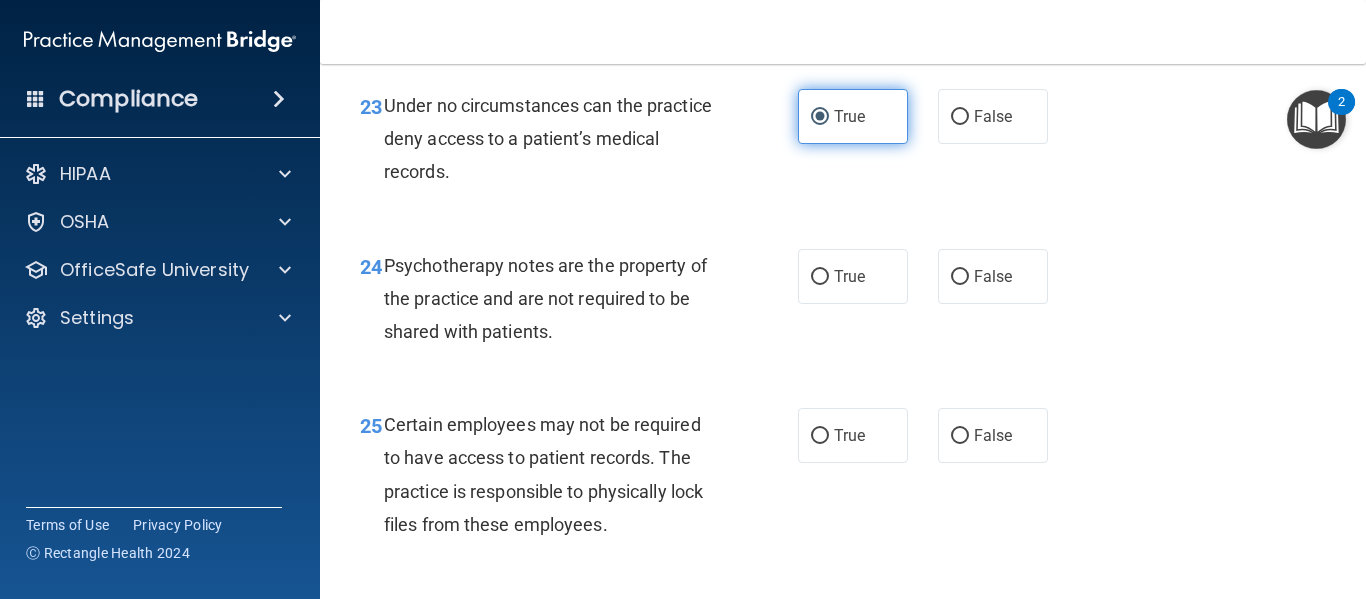 scroll, scrollTop: 4813, scrollLeft: 0, axis: vertical 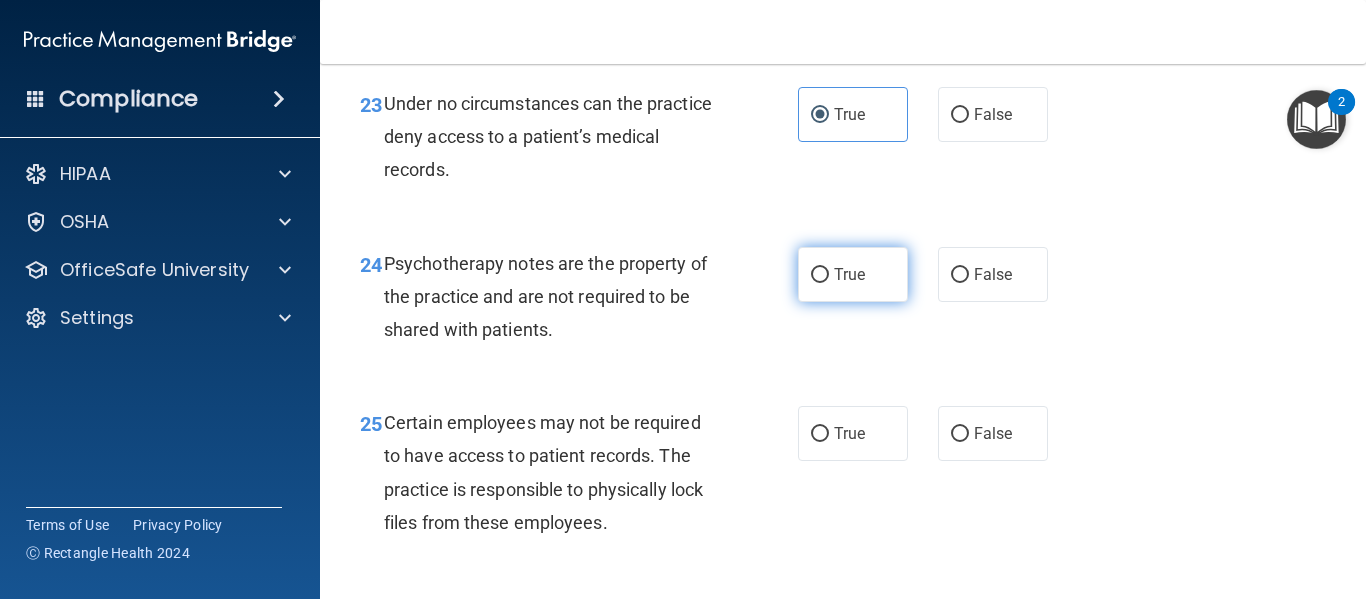 click on "True" at bounding box center [853, 274] 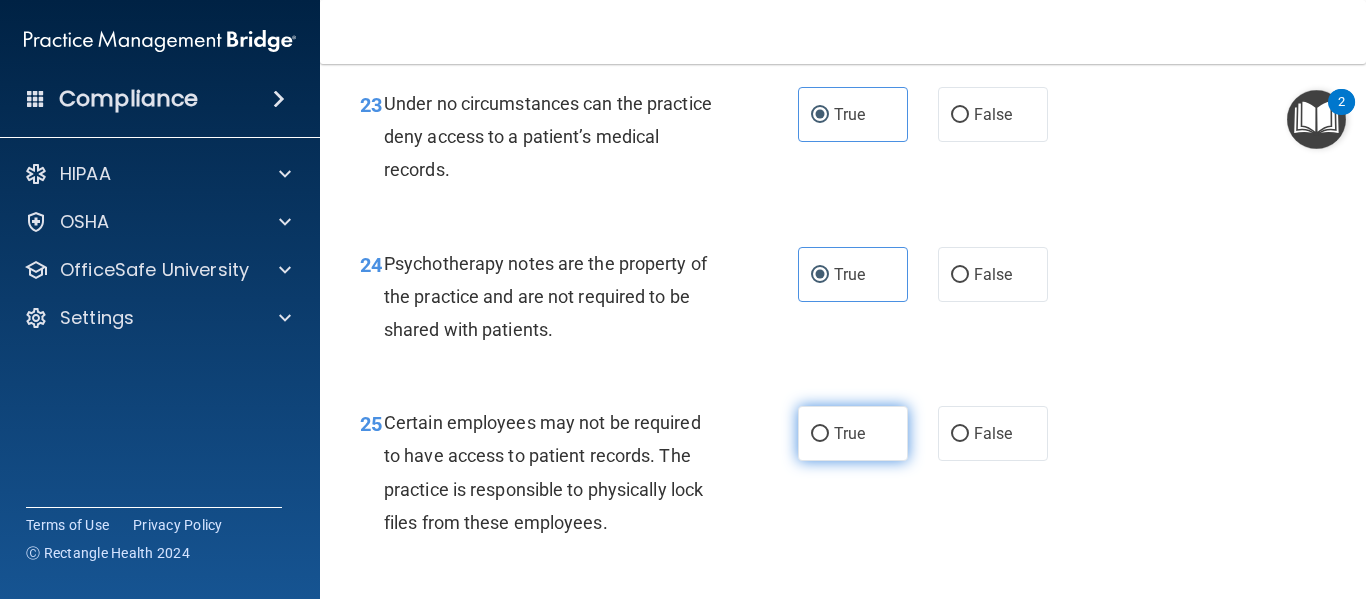 click on "True" at bounding box center (849, 433) 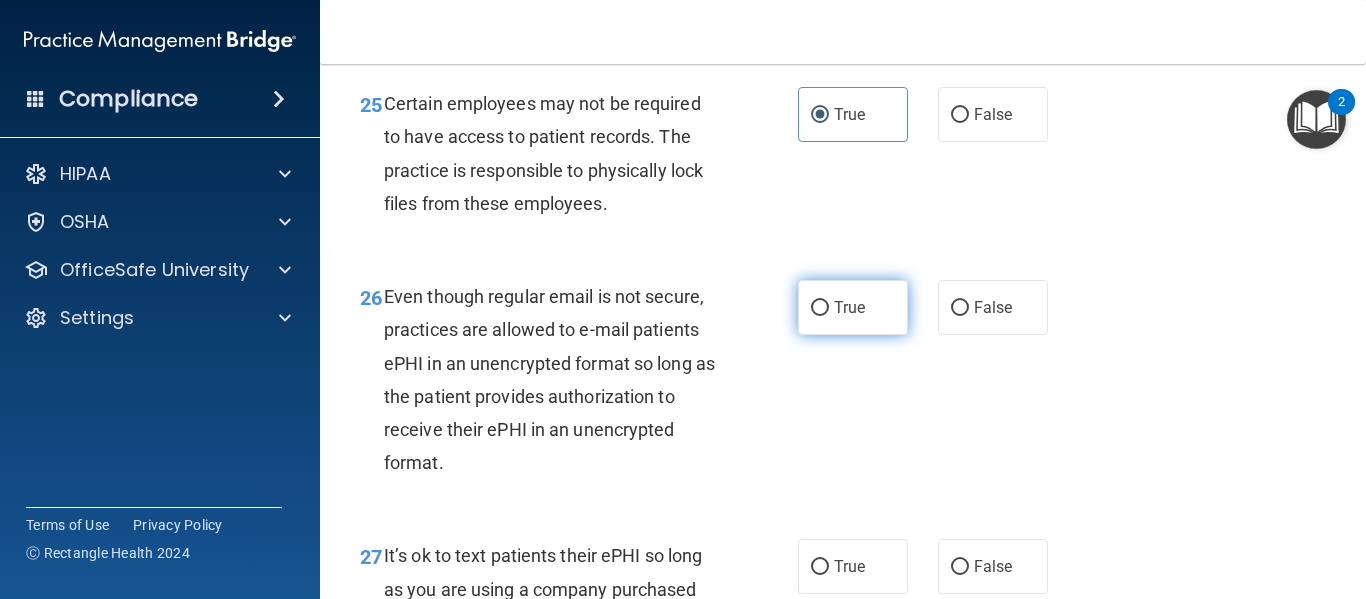 click on "True" at bounding box center (849, 307) 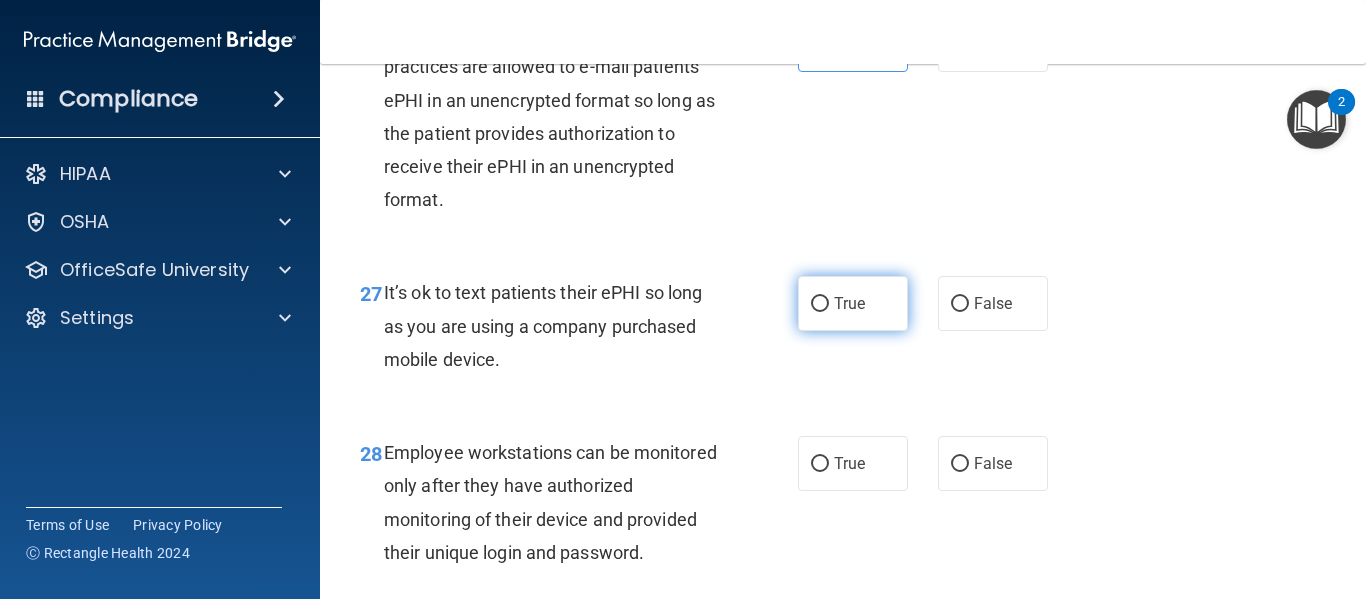 click on "True" at bounding box center (853, 303) 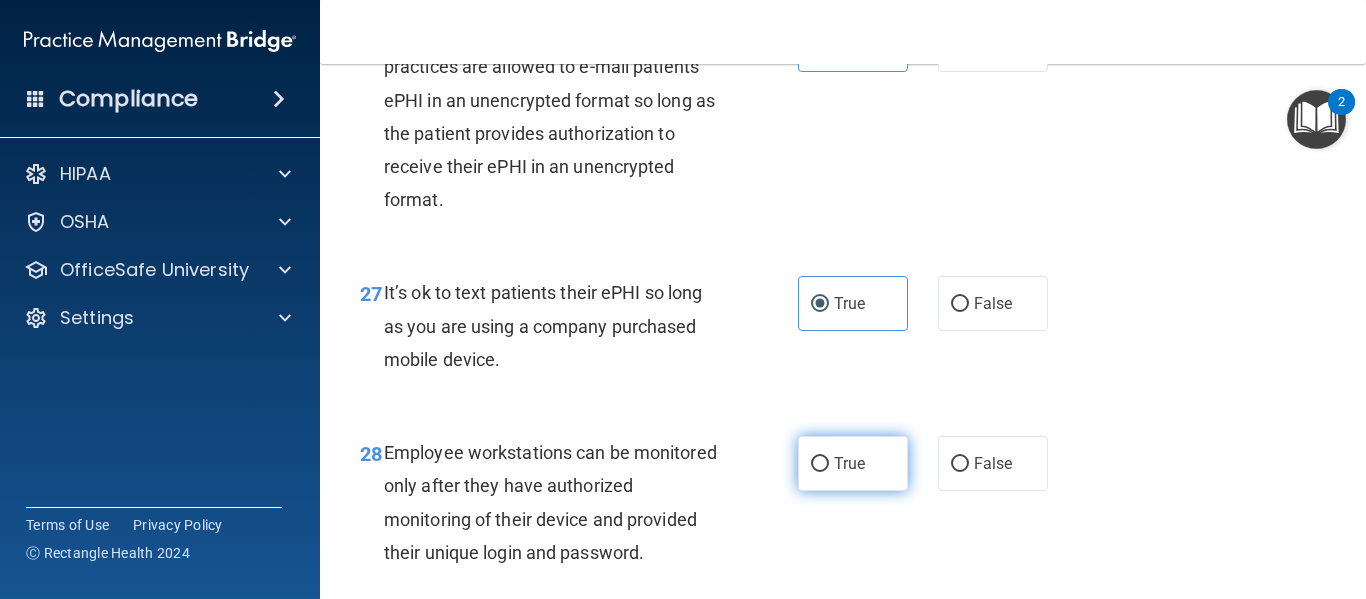 click on "True" at bounding box center (853, 463) 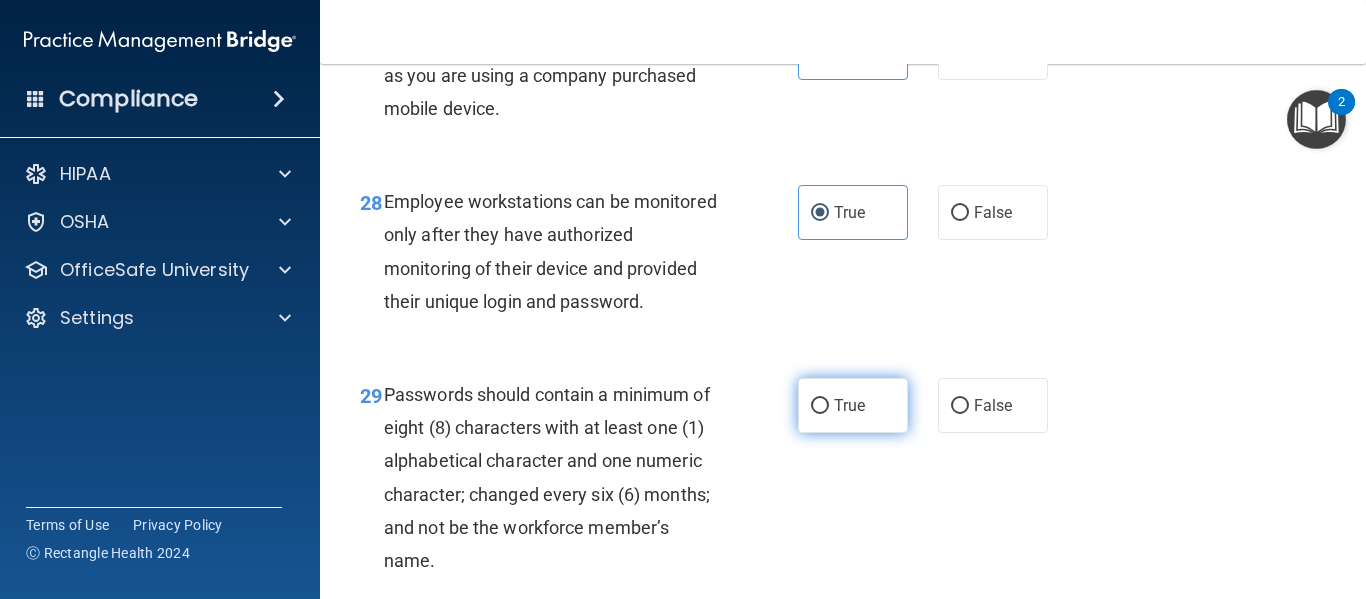 click on "True" at bounding box center (853, 405) 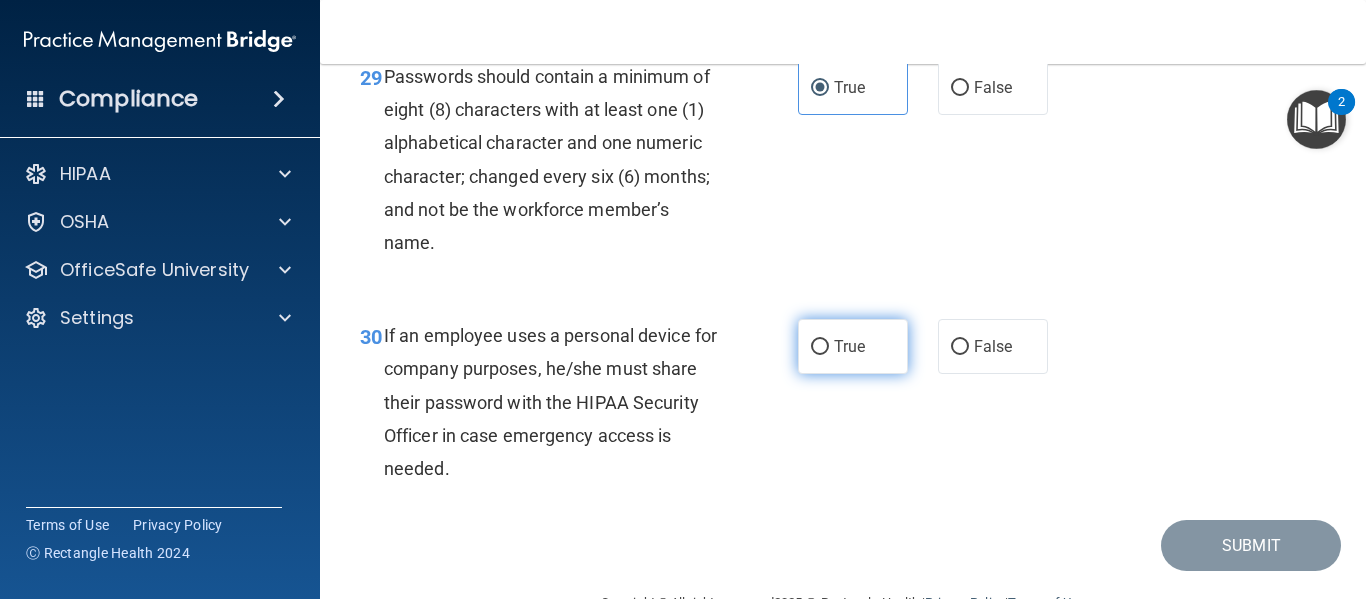 click on "True" at bounding box center (853, 346) 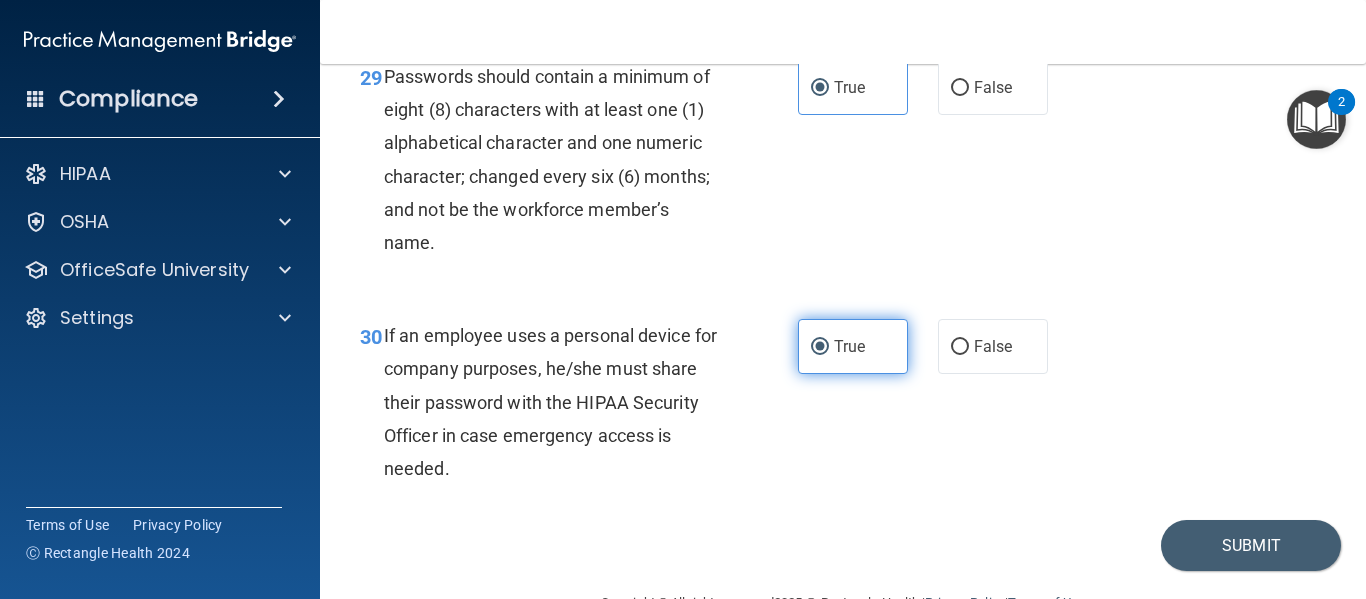 scroll, scrollTop: 6049, scrollLeft: 0, axis: vertical 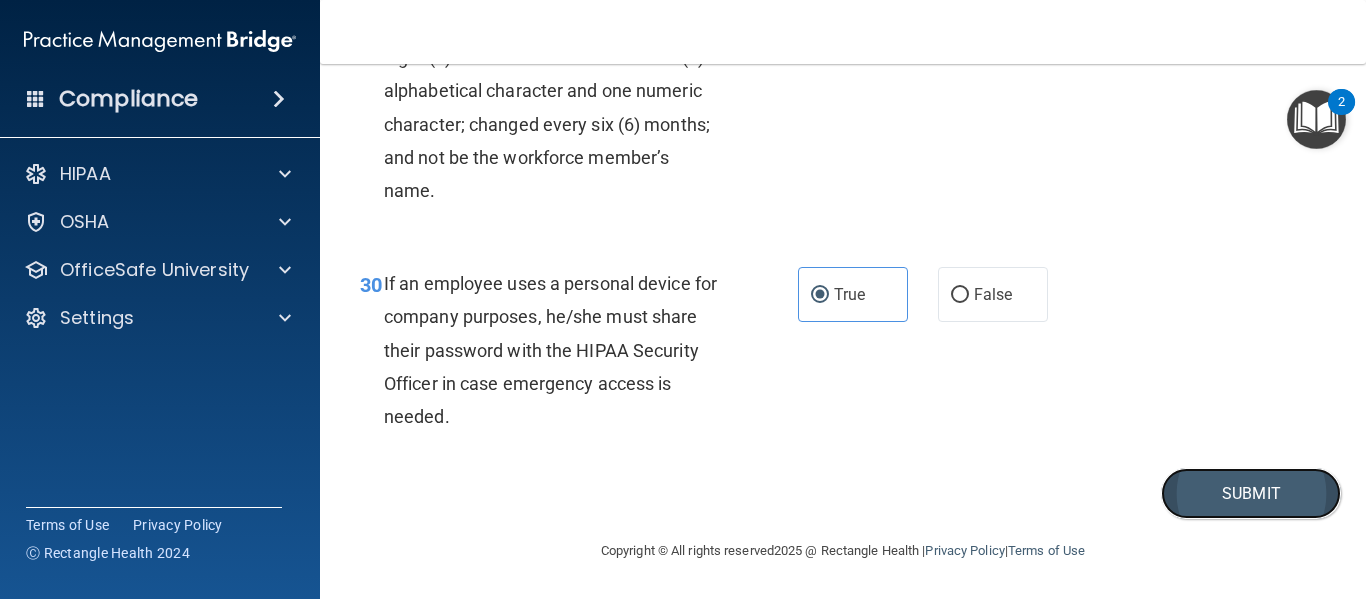 click on "Submit" at bounding box center [1251, 493] 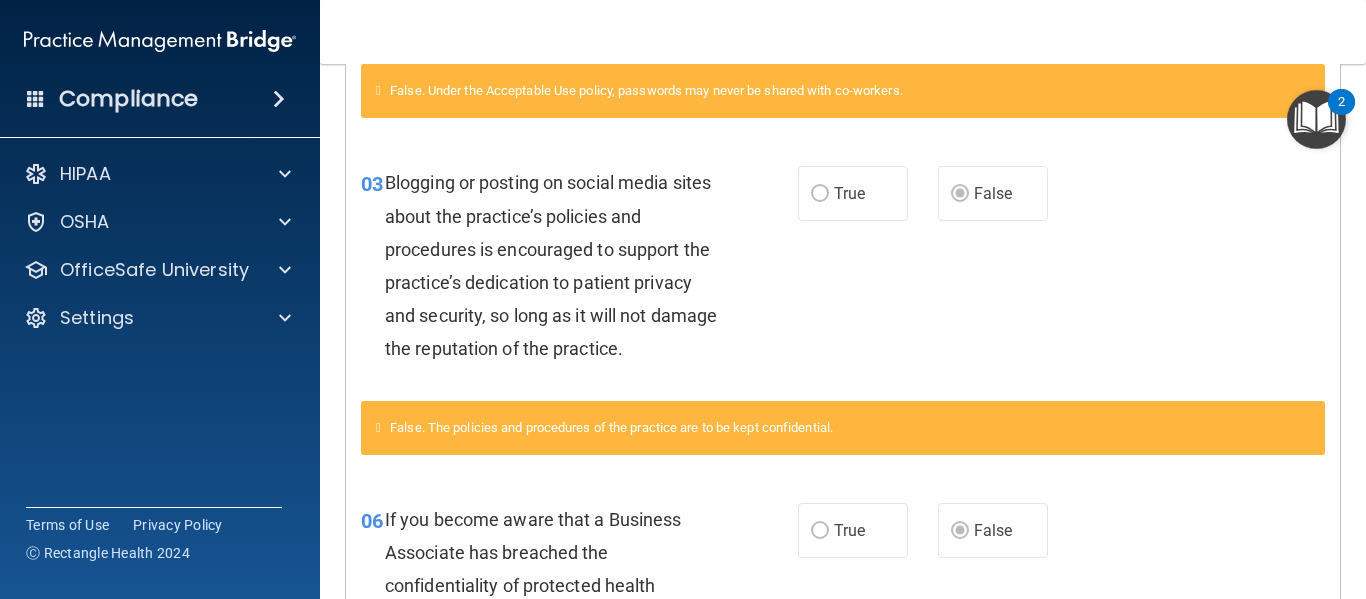 scroll, scrollTop: 0, scrollLeft: 0, axis: both 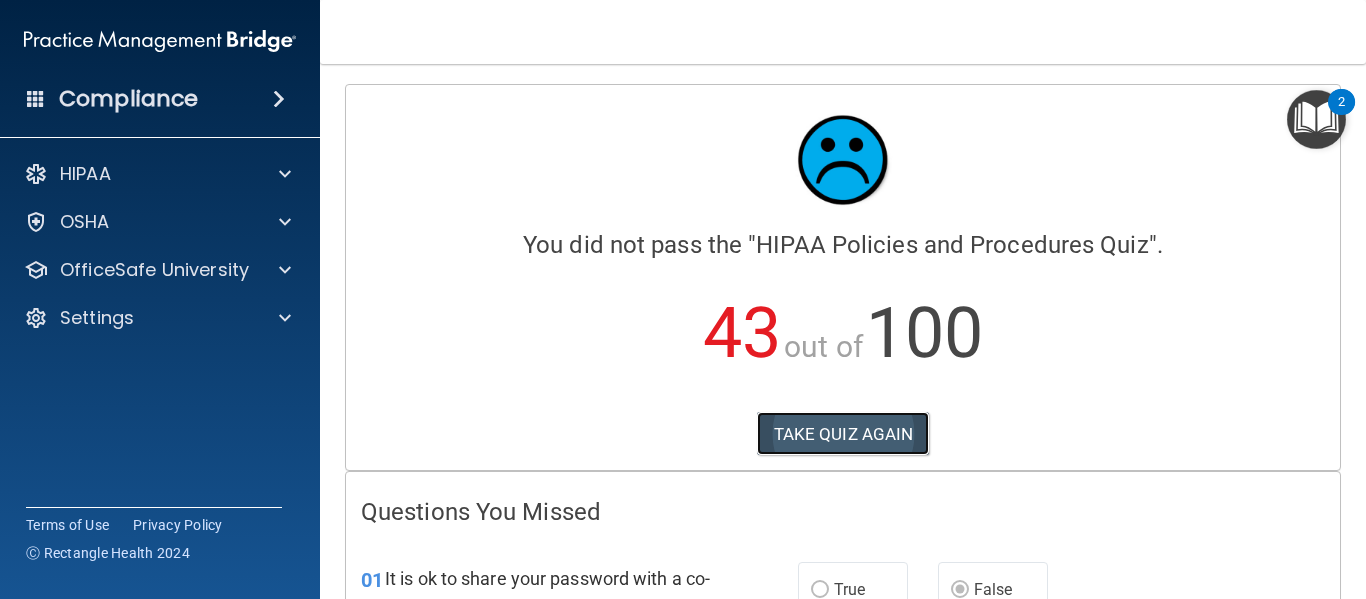 click on "TAKE QUIZ AGAIN" at bounding box center (843, 434) 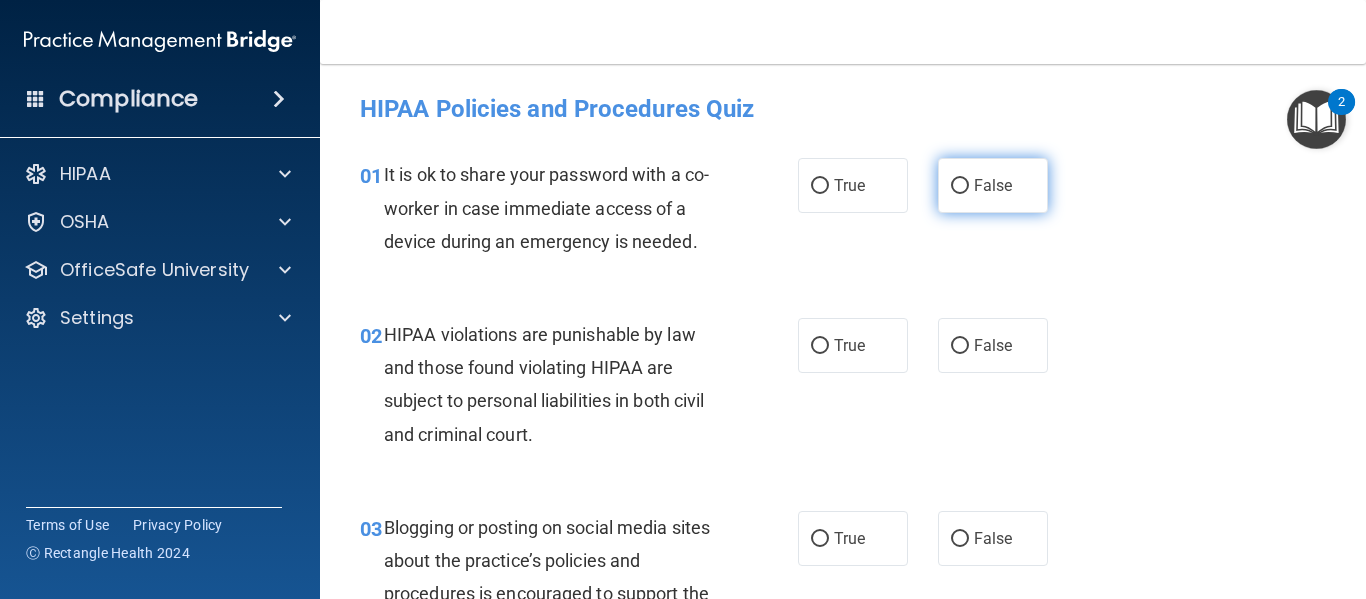 click on "False" at bounding box center [993, 185] 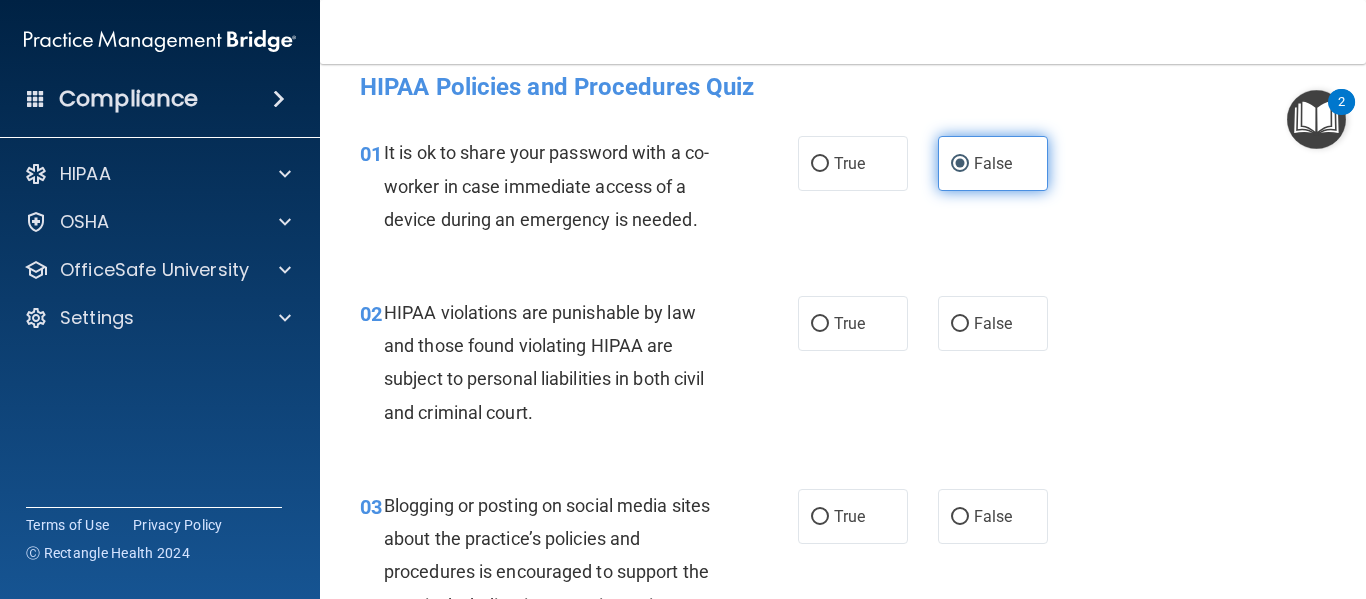 scroll, scrollTop: 20, scrollLeft: 0, axis: vertical 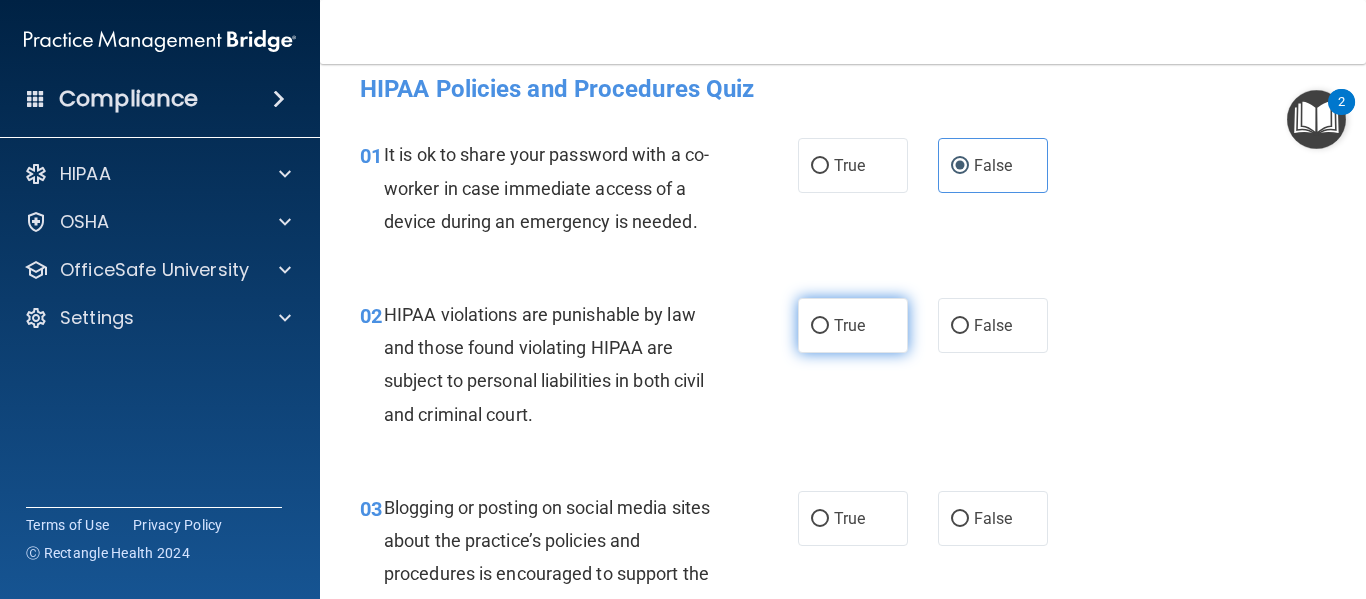 click on "True" at bounding box center [820, 326] 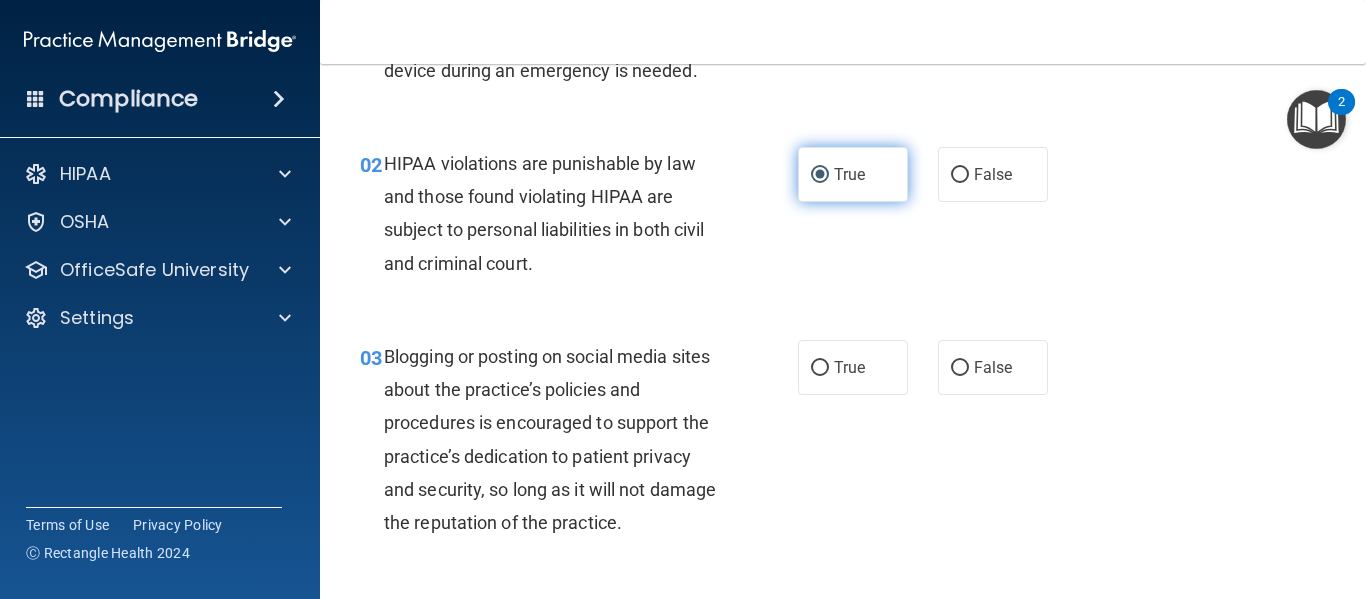scroll, scrollTop: 175, scrollLeft: 0, axis: vertical 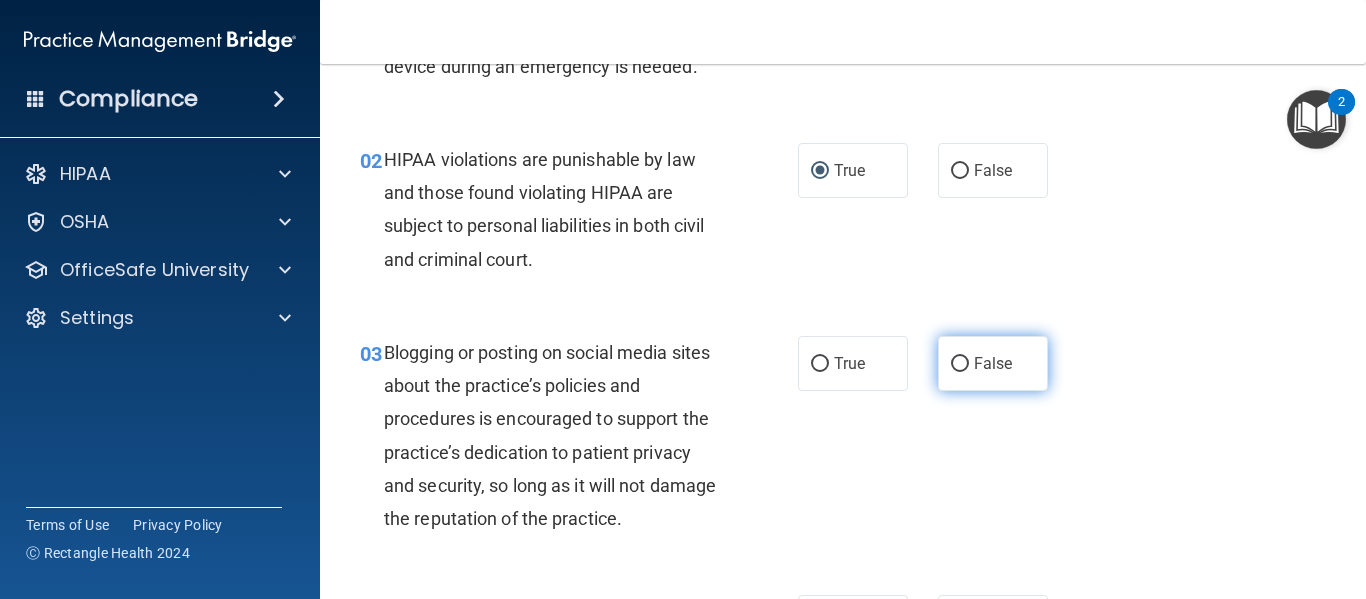 click on "False" at bounding box center [960, 364] 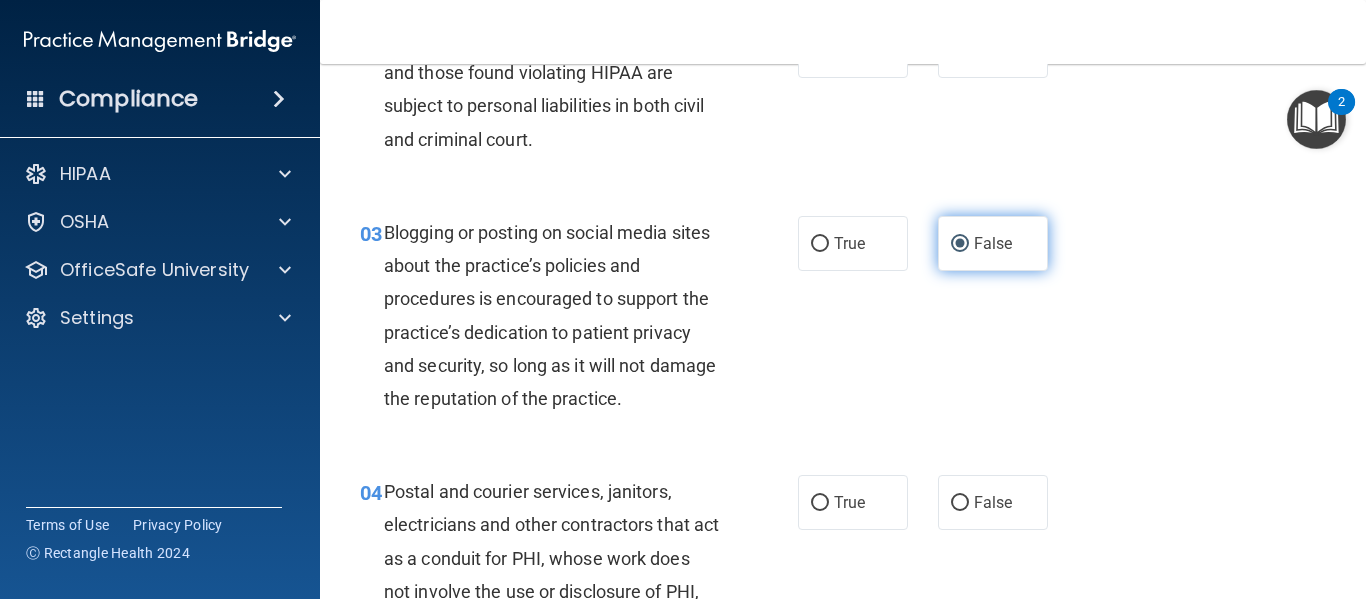 scroll, scrollTop: 298, scrollLeft: 0, axis: vertical 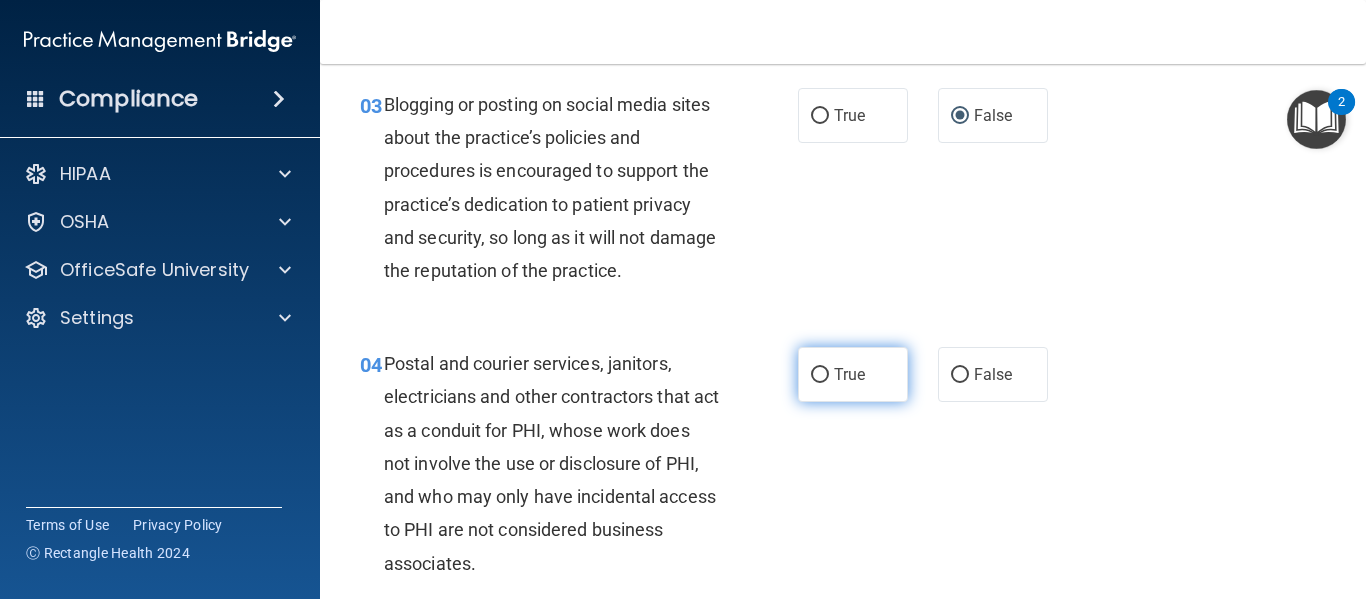 click on "True" at bounding box center [820, 375] 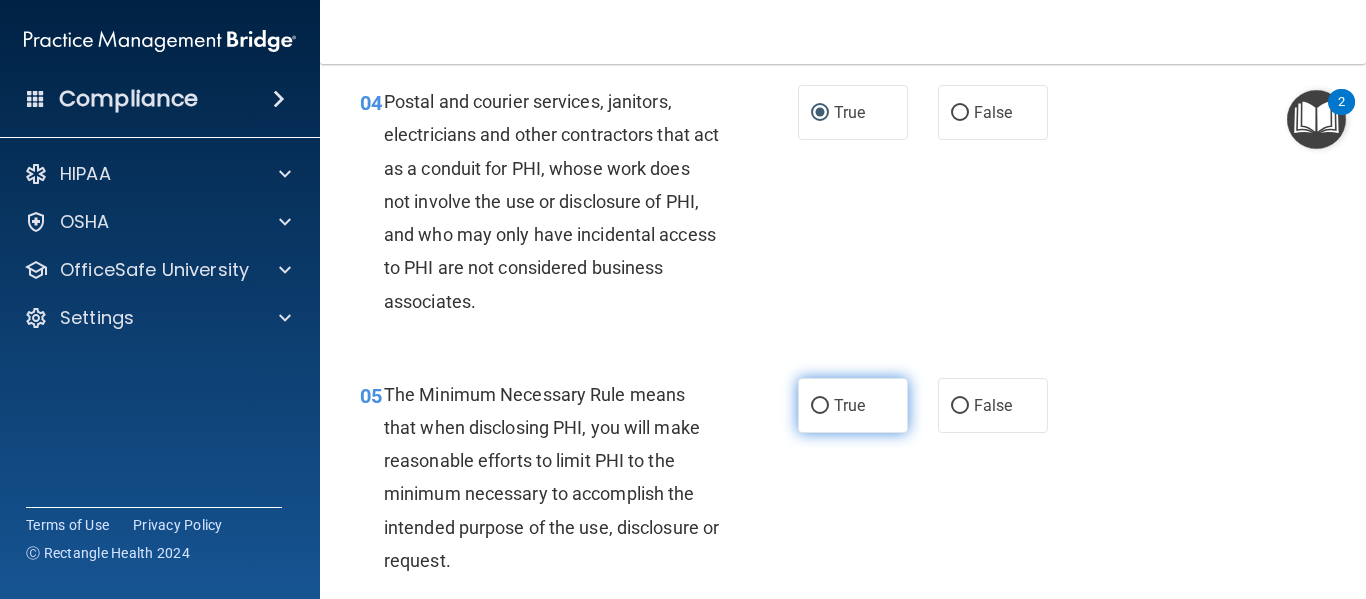 click on "True" at bounding box center [820, 406] 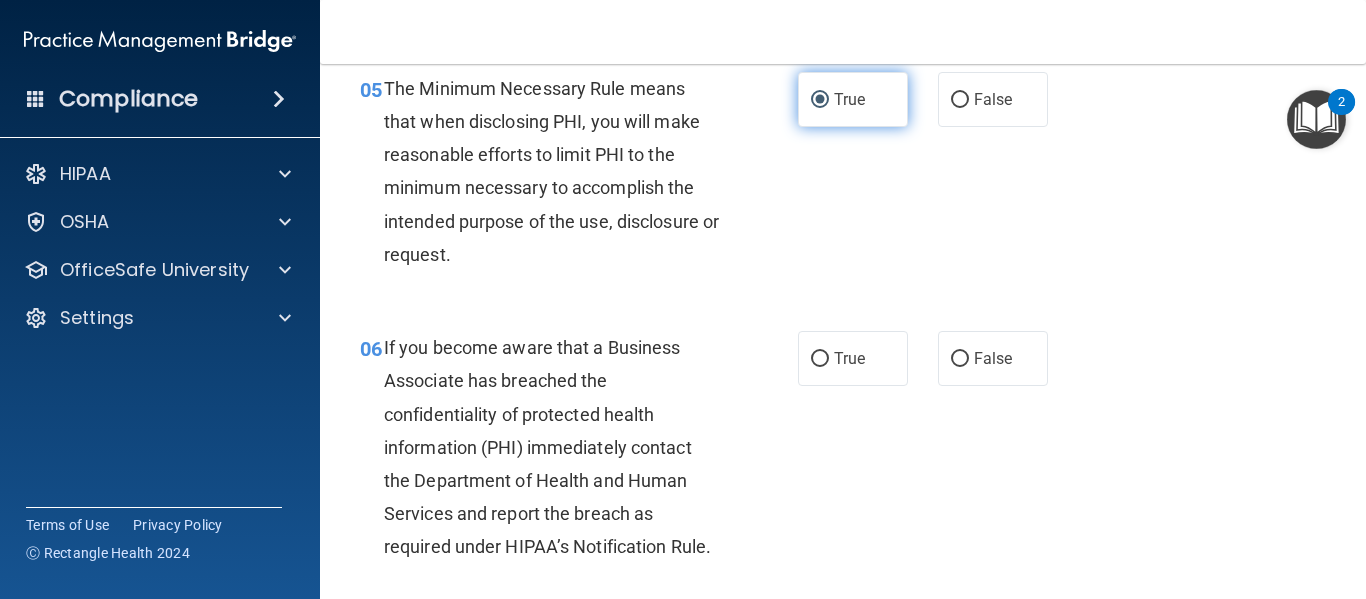 scroll, scrollTop: 993, scrollLeft: 0, axis: vertical 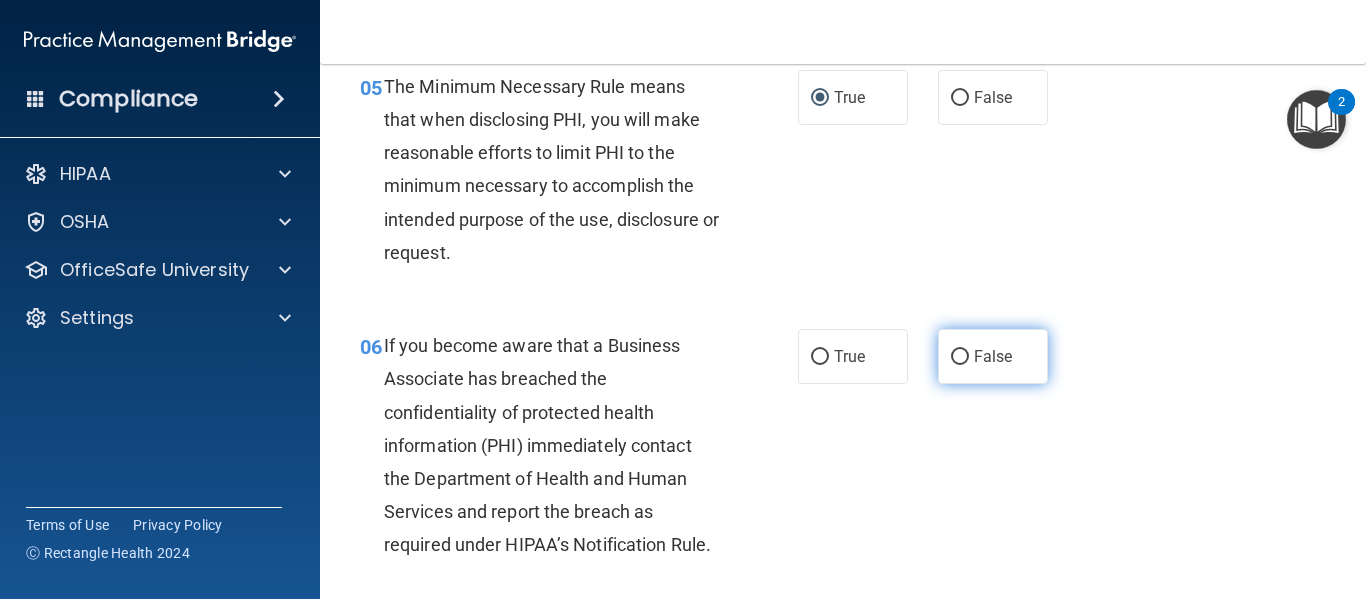 click on "False" at bounding box center [960, 357] 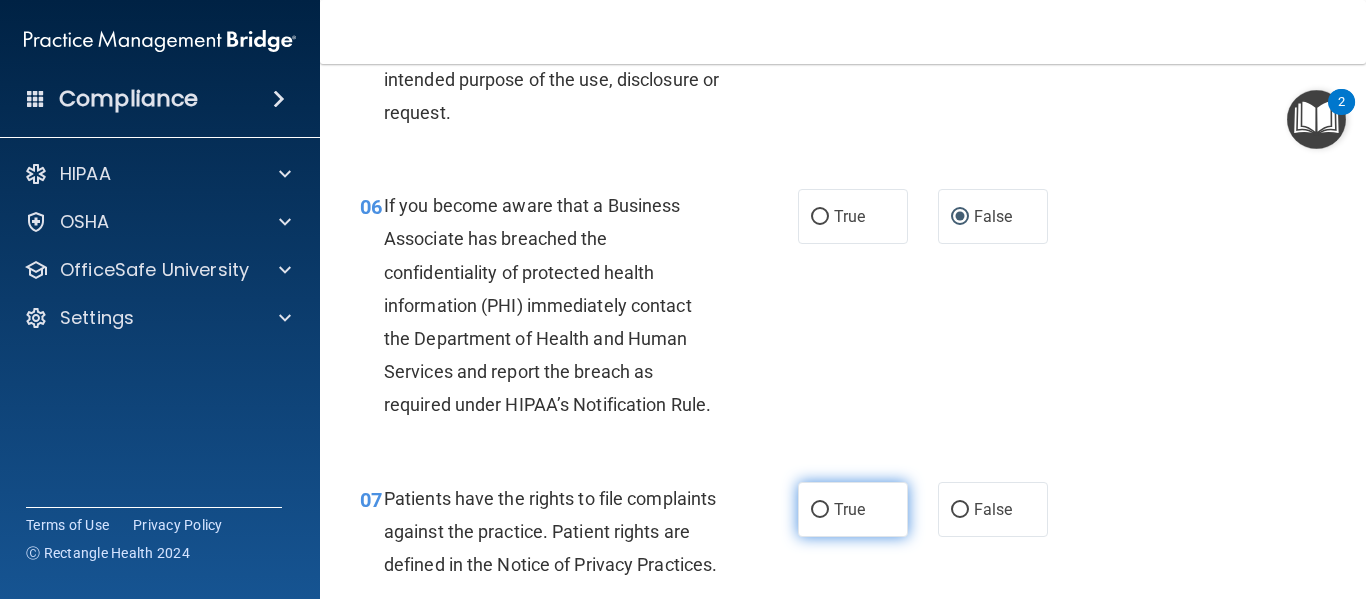 click on "True" at bounding box center (820, 510) 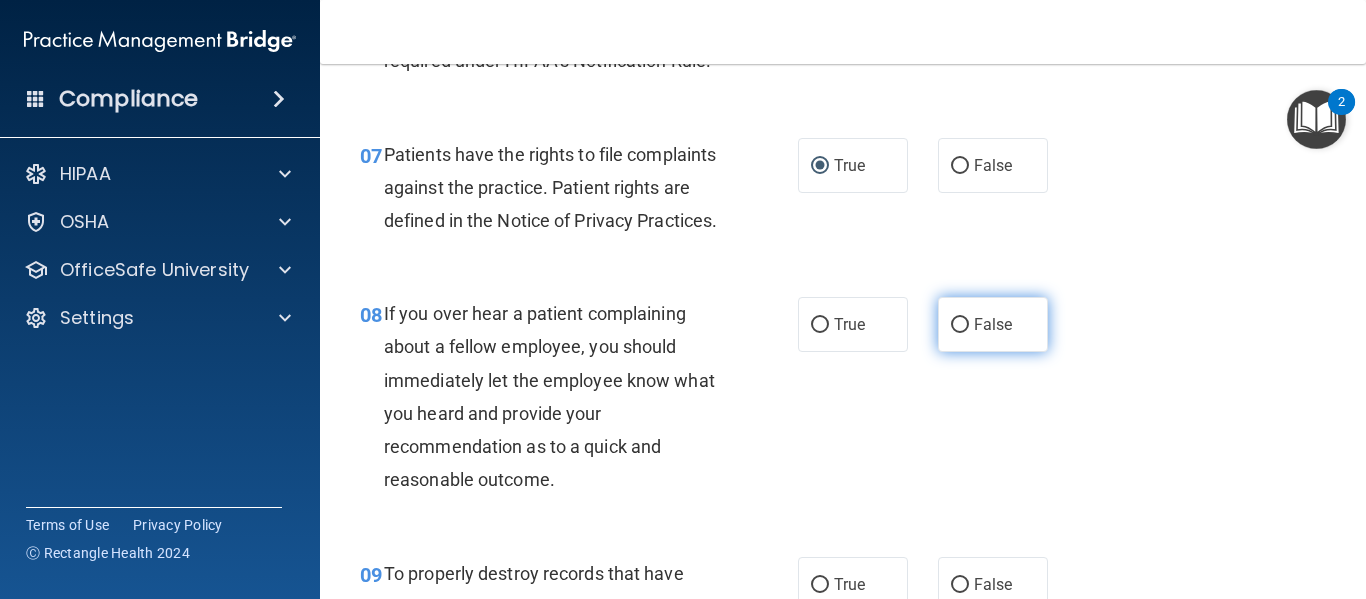 click on "False" at bounding box center [993, 324] 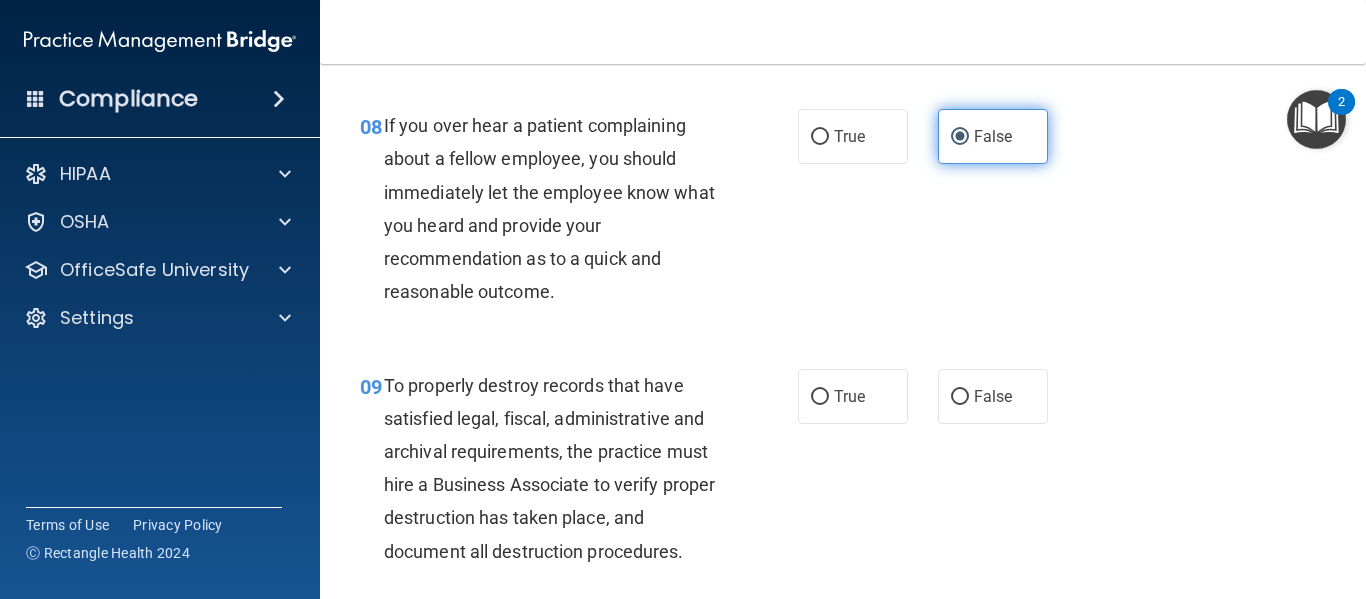 scroll, scrollTop: 1672, scrollLeft: 0, axis: vertical 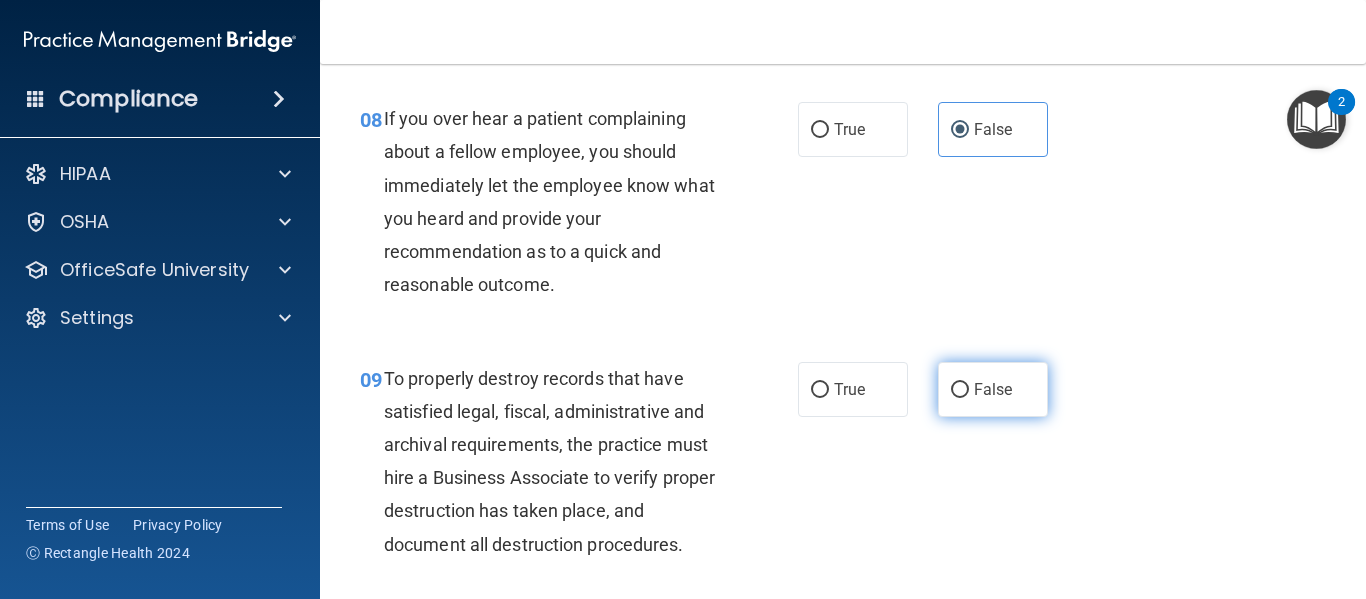 click on "False" at bounding box center (960, 390) 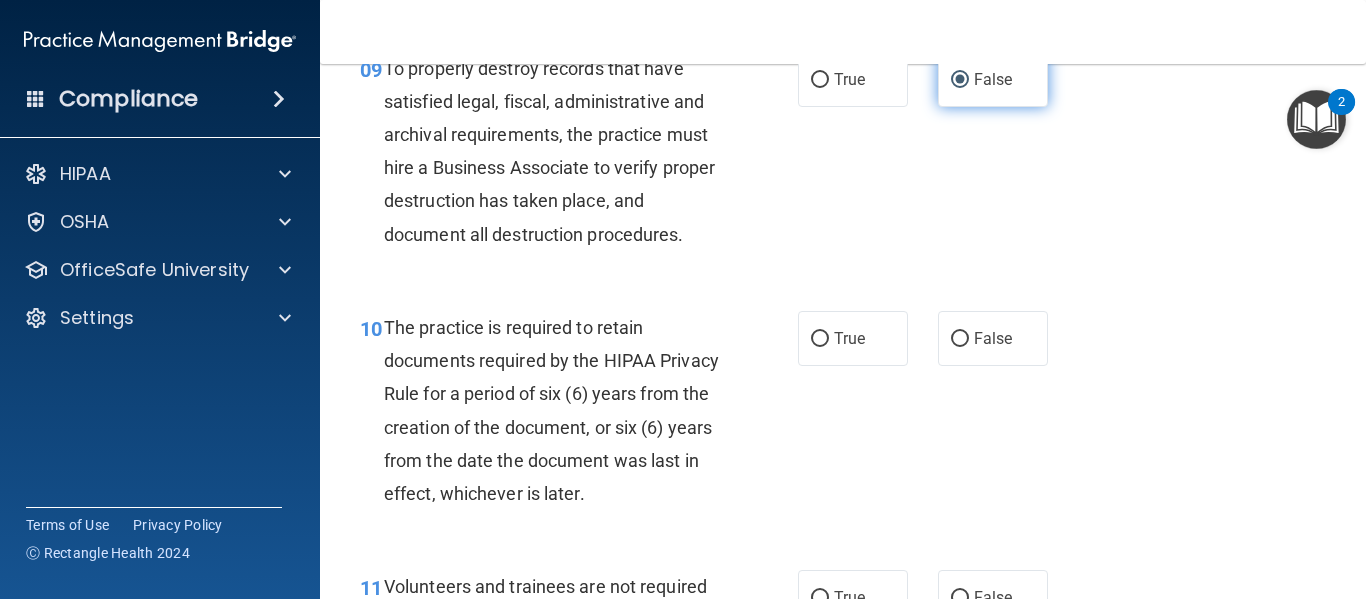 scroll, scrollTop: 1997, scrollLeft: 0, axis: vertical 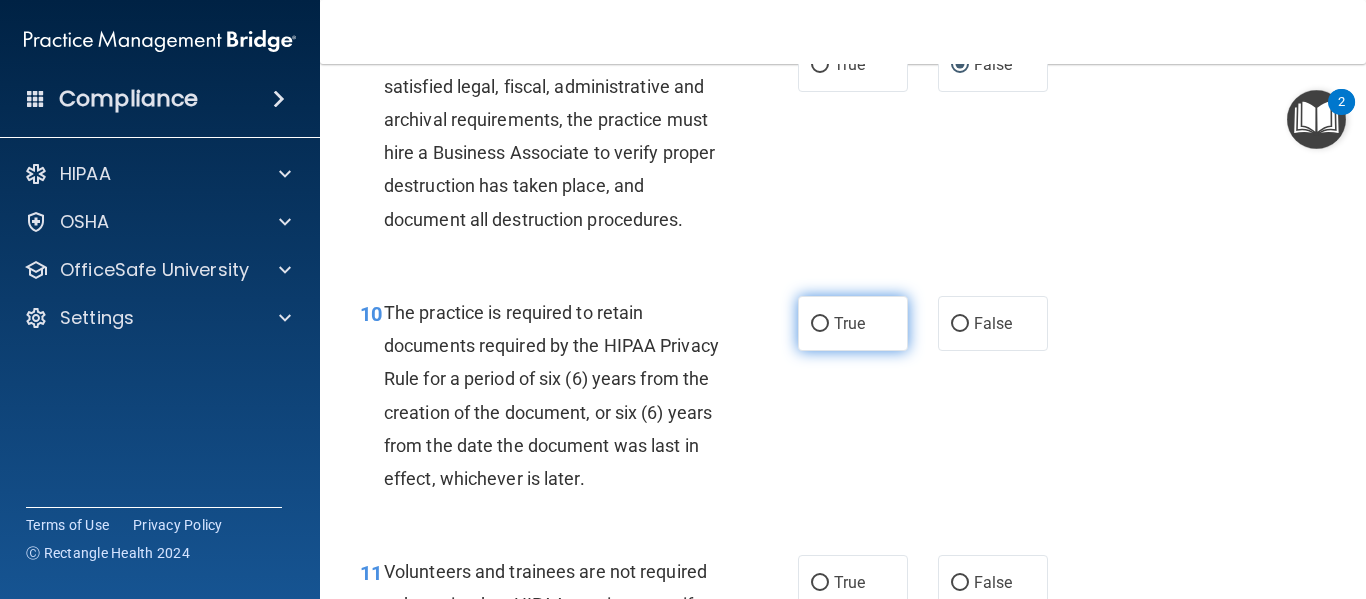 click on "True" at bounding box center (849, 323) 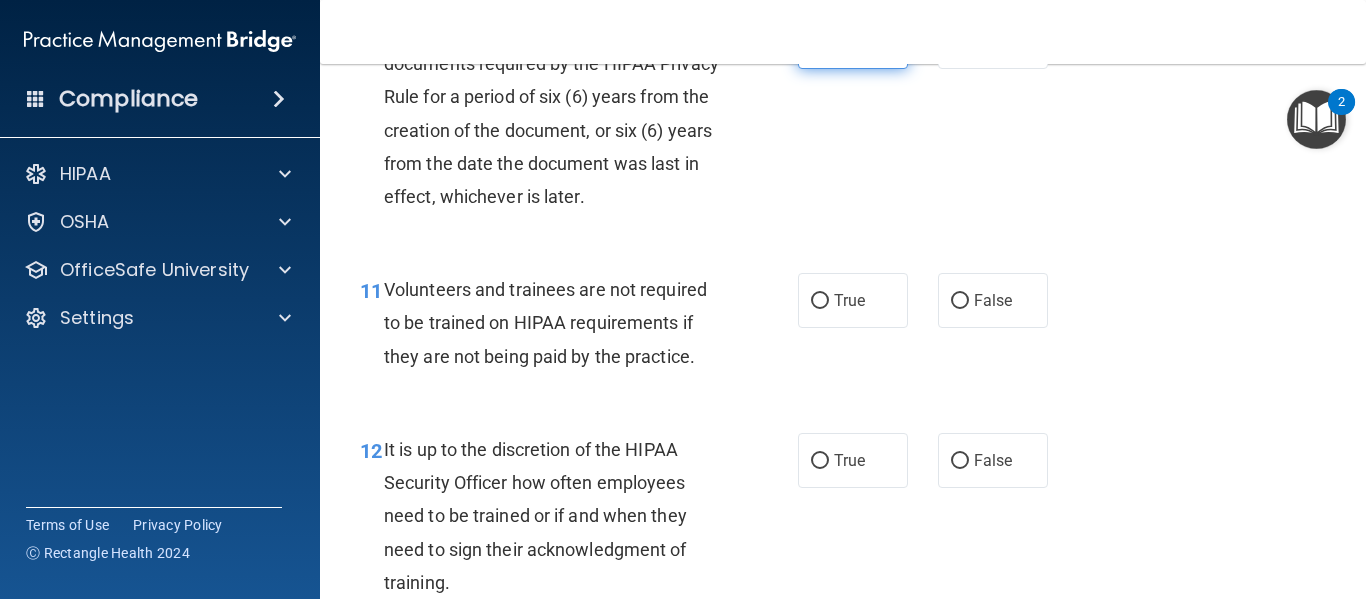 scroll, scrollTop: 2280, scrollLeft: 0, axis: vertical 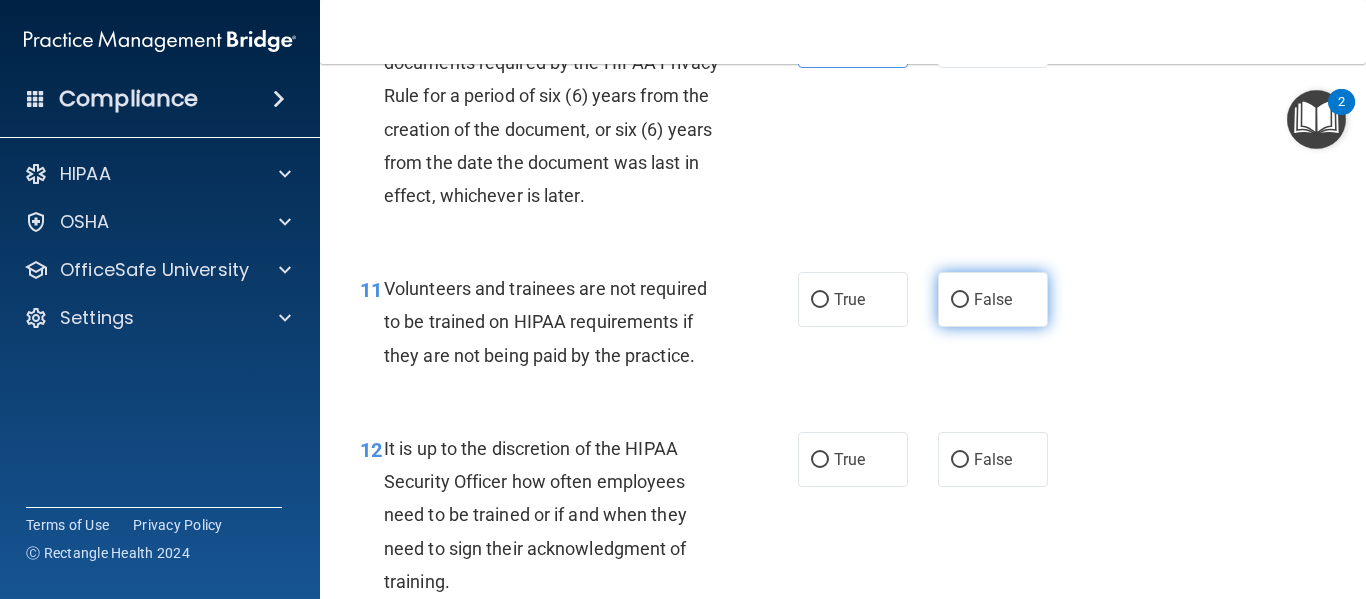 click on "False" at bounding box center (960, 300) 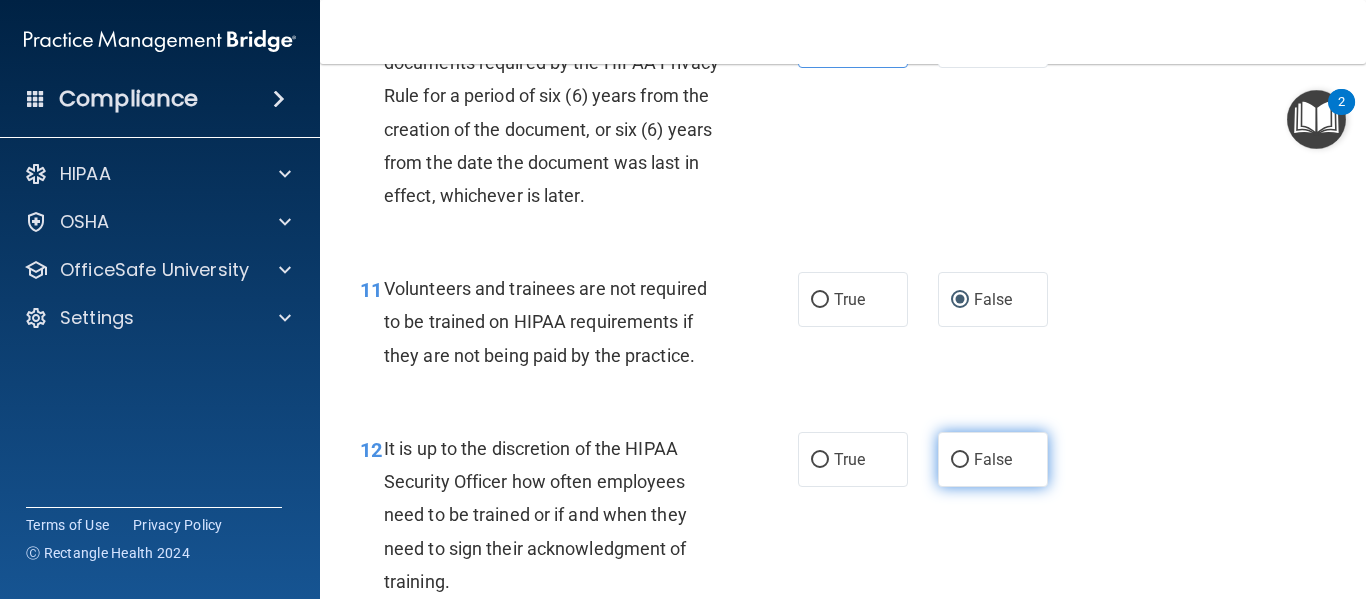 click on "False" at bounding box center (993, 459) 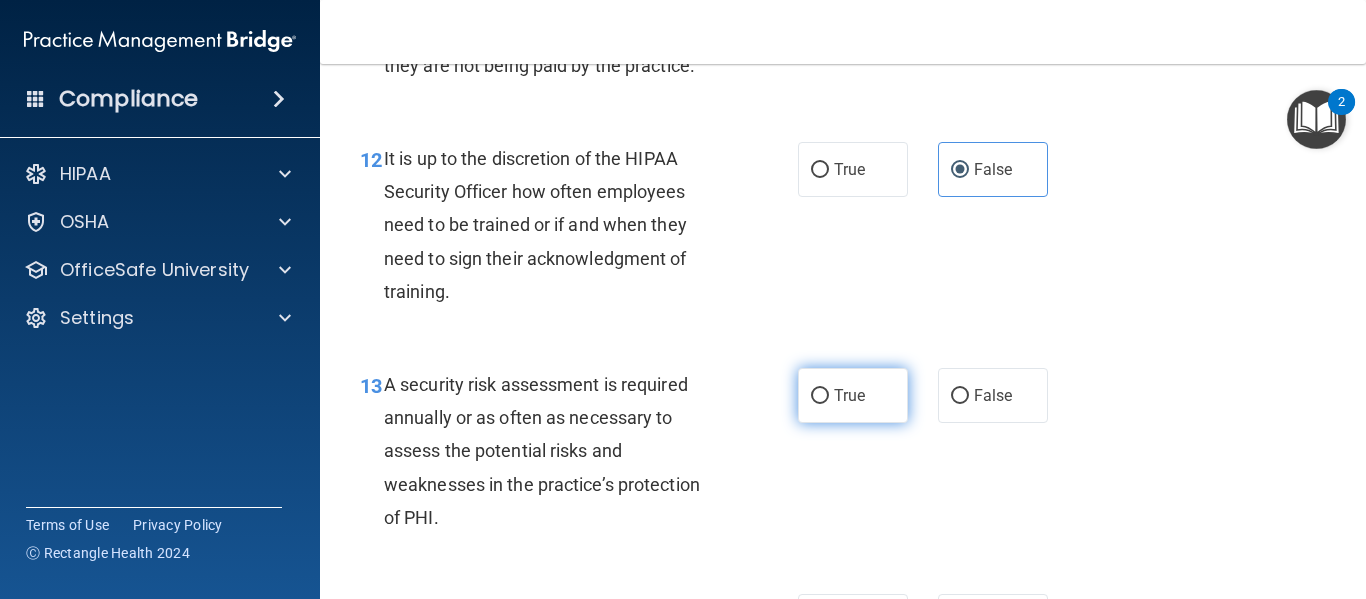 click on "True" at bounding box center (820, 396) 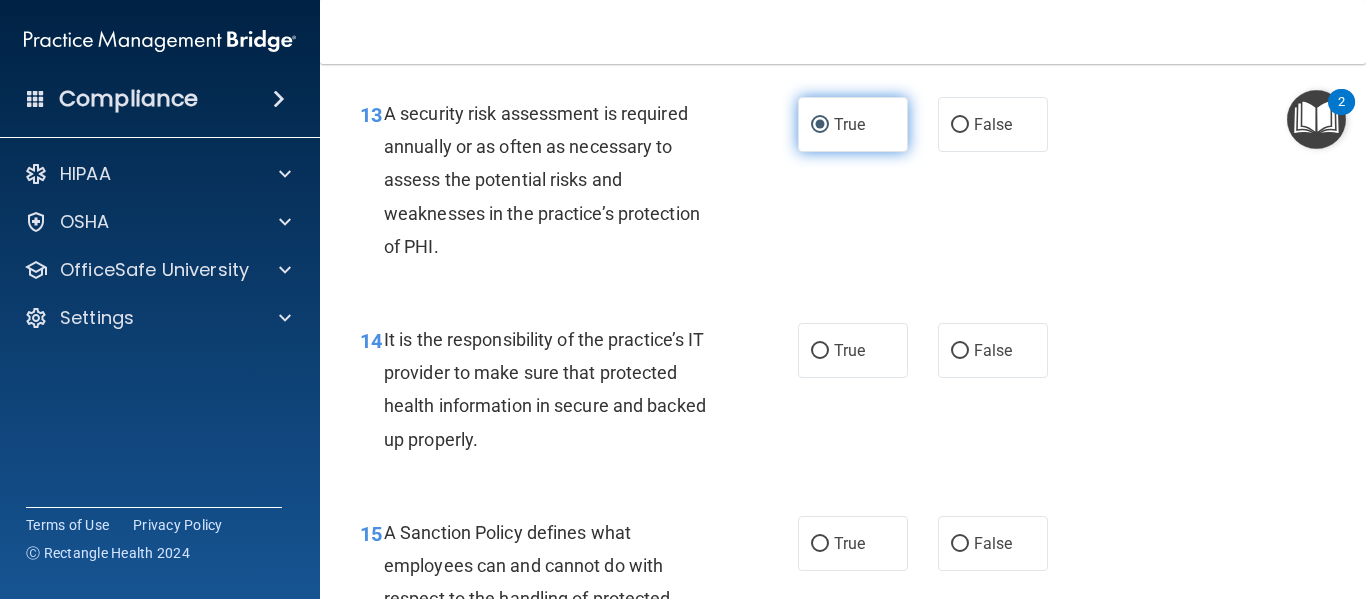 scroll, scrollTop: 2849, scrollLeft: 0, axis: vertical 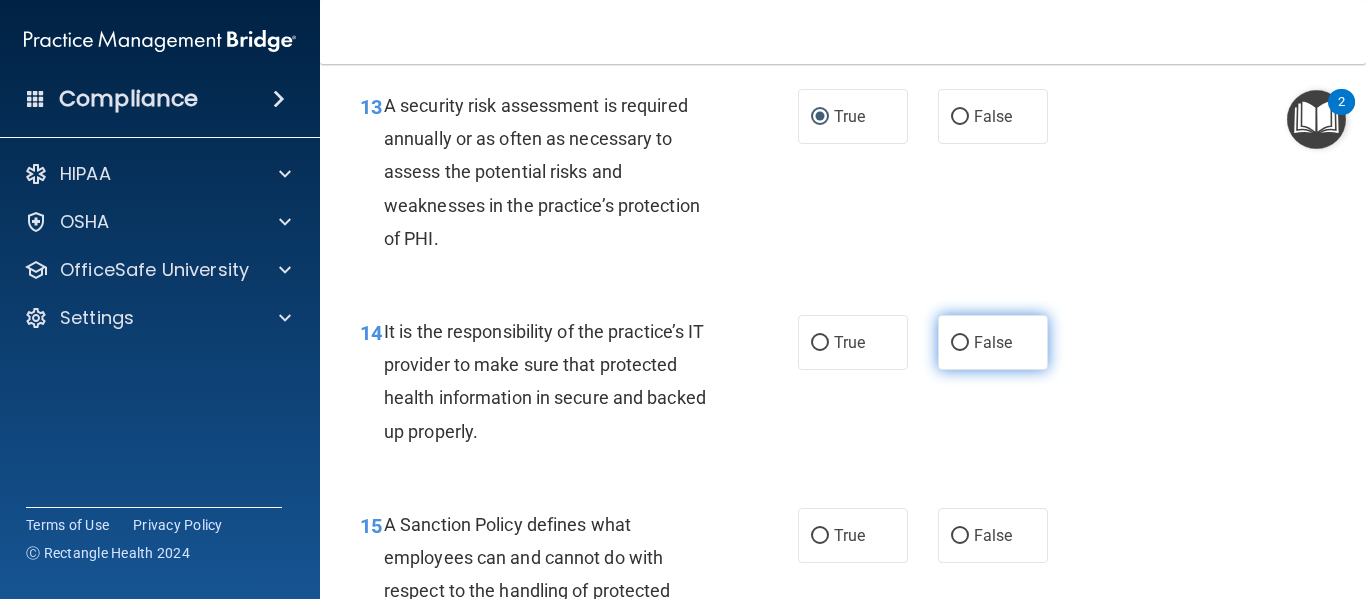 click on "False" at bounding box center [993, 342] 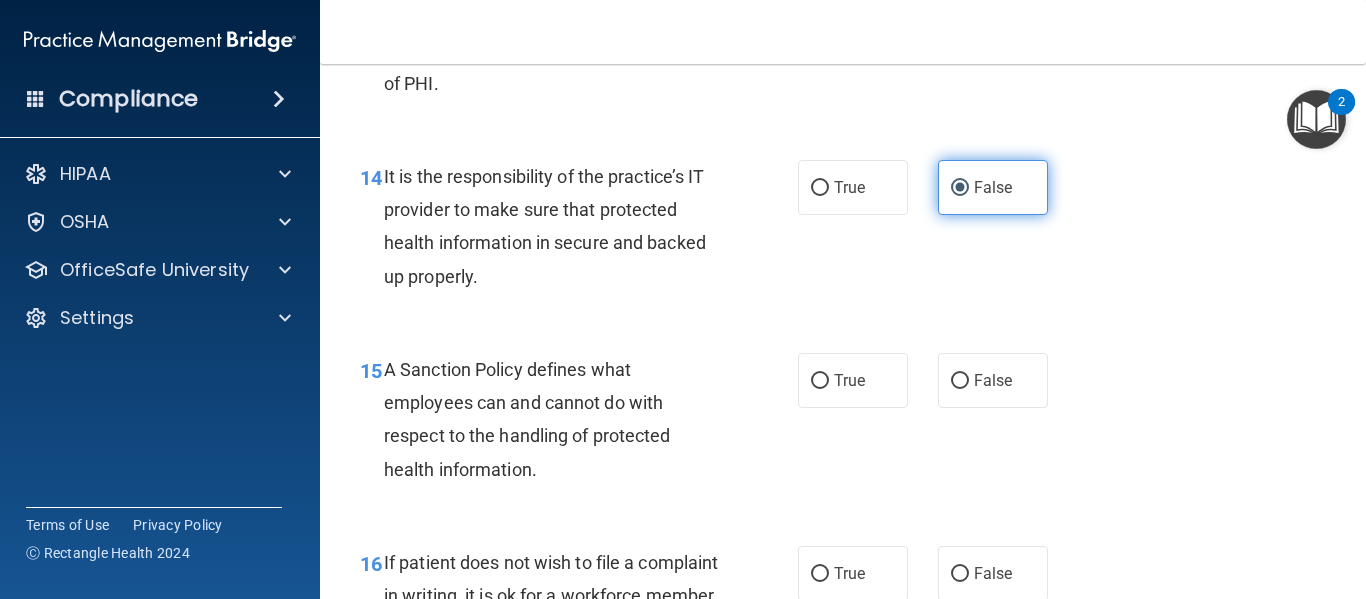 scroll, scrollTop: 3005, scrollLeft: 0, axis: vertical 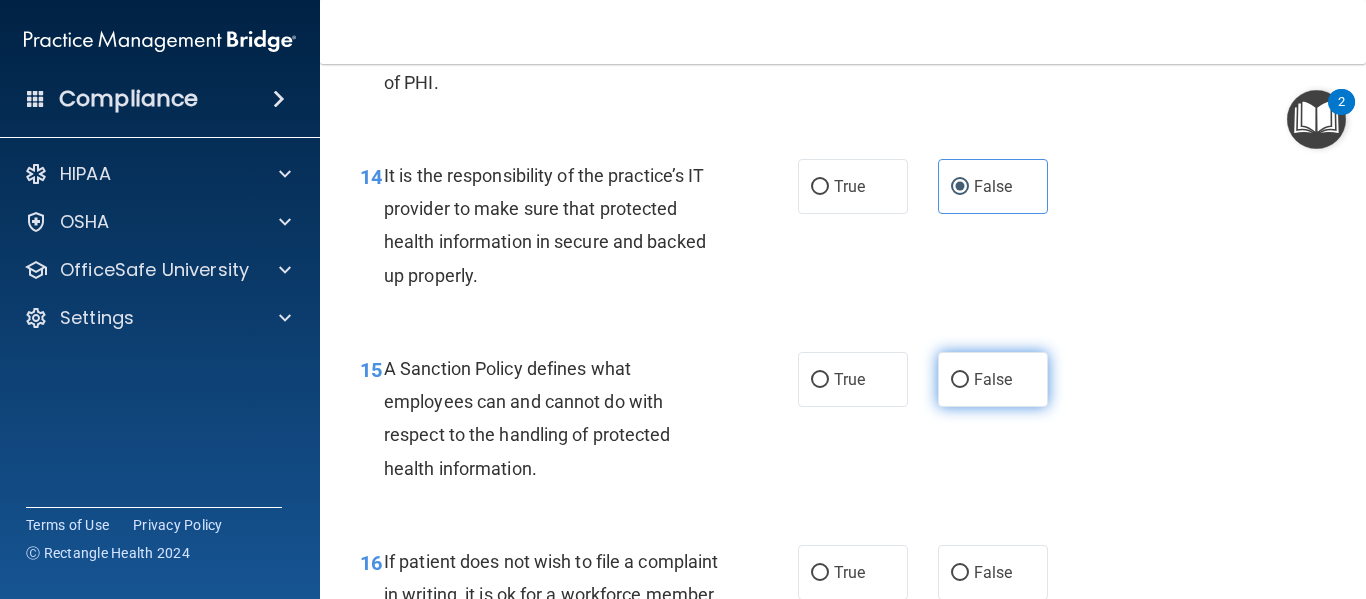 click on "False" at bounding box center (993, 379) 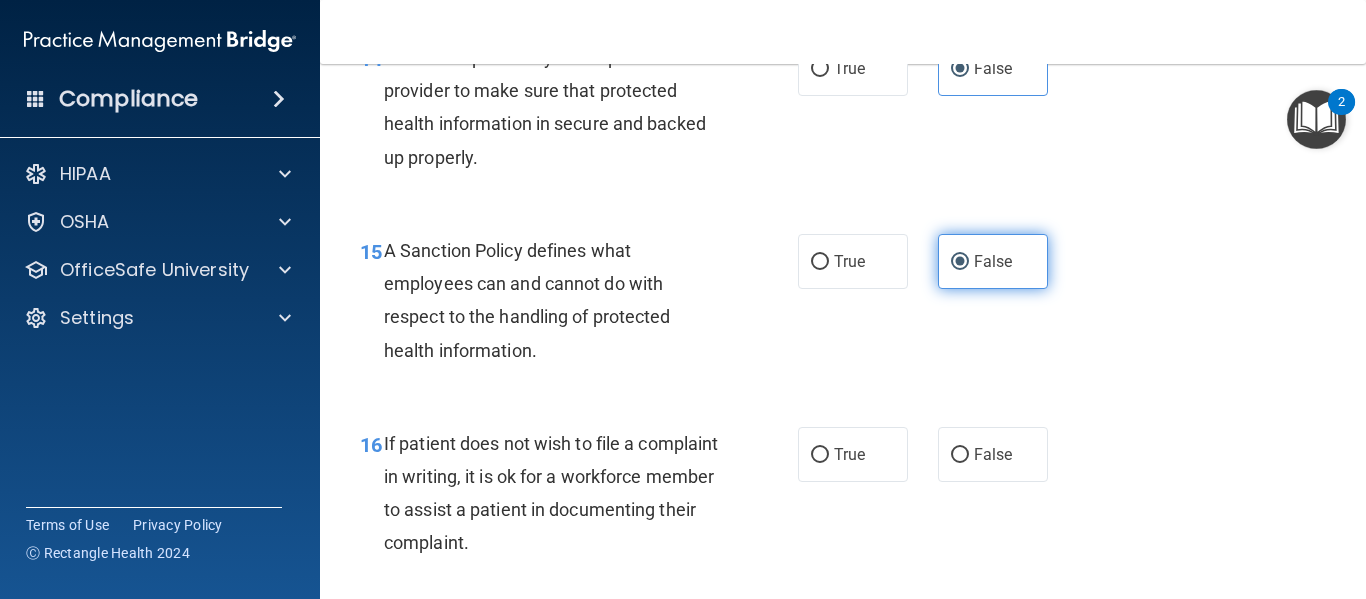 scroll, scrollTop: 3277, scrollLeft: 0, axis: vertical 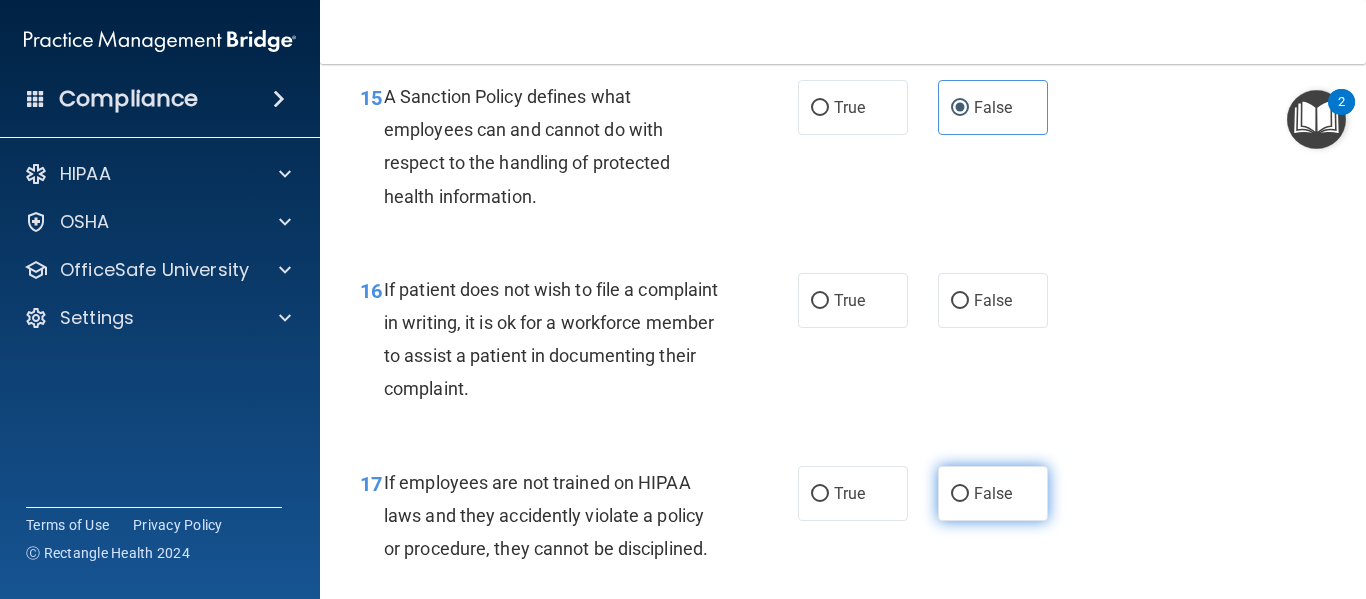 click on "False" at bounding box center [993, 493] 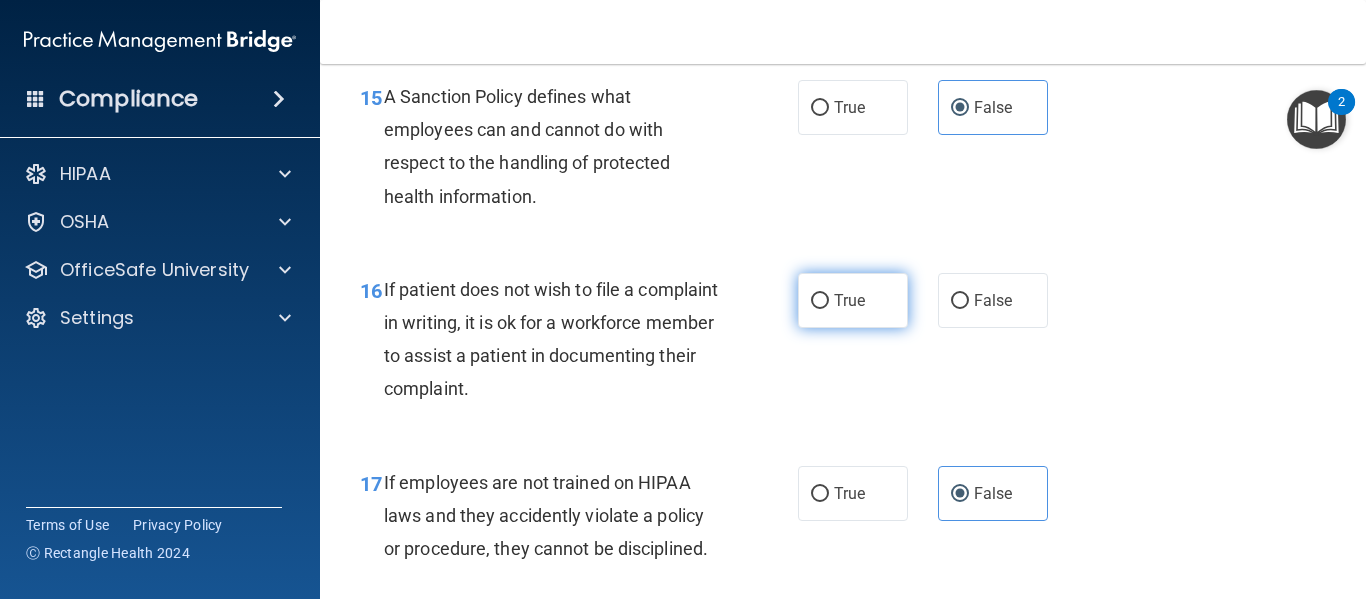 click on "True" at bounding box center (820, 301) 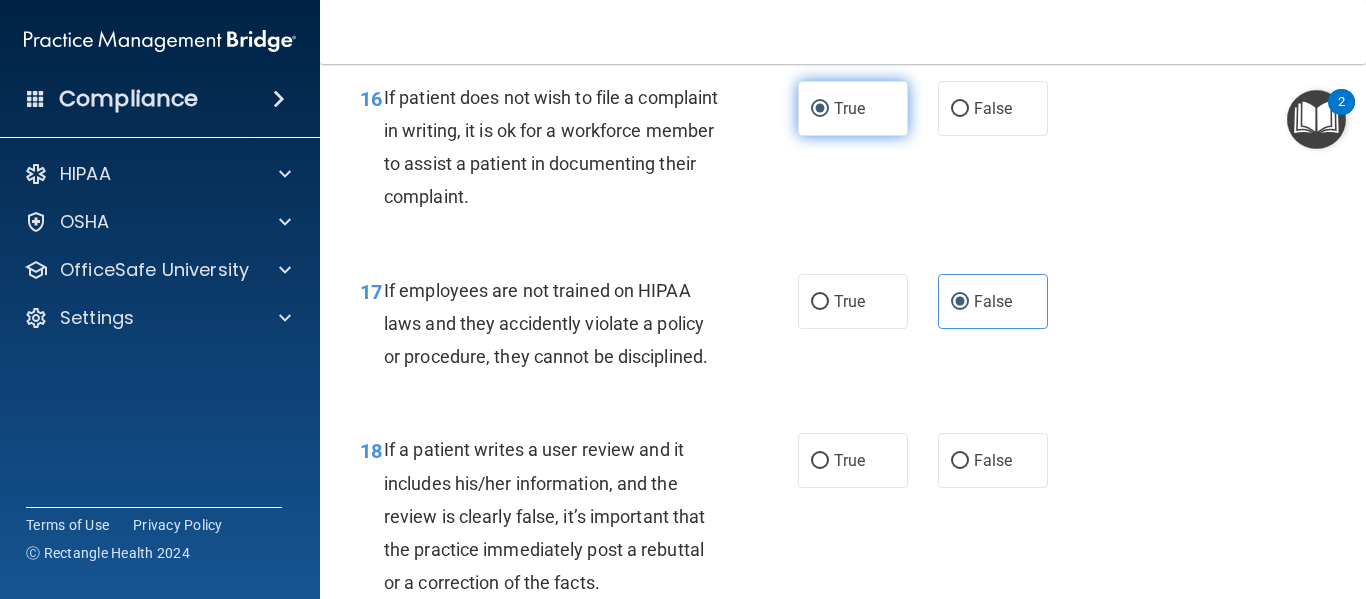 scroll, scrollTop: 3485, scrollLeft: 0, axis: vertical 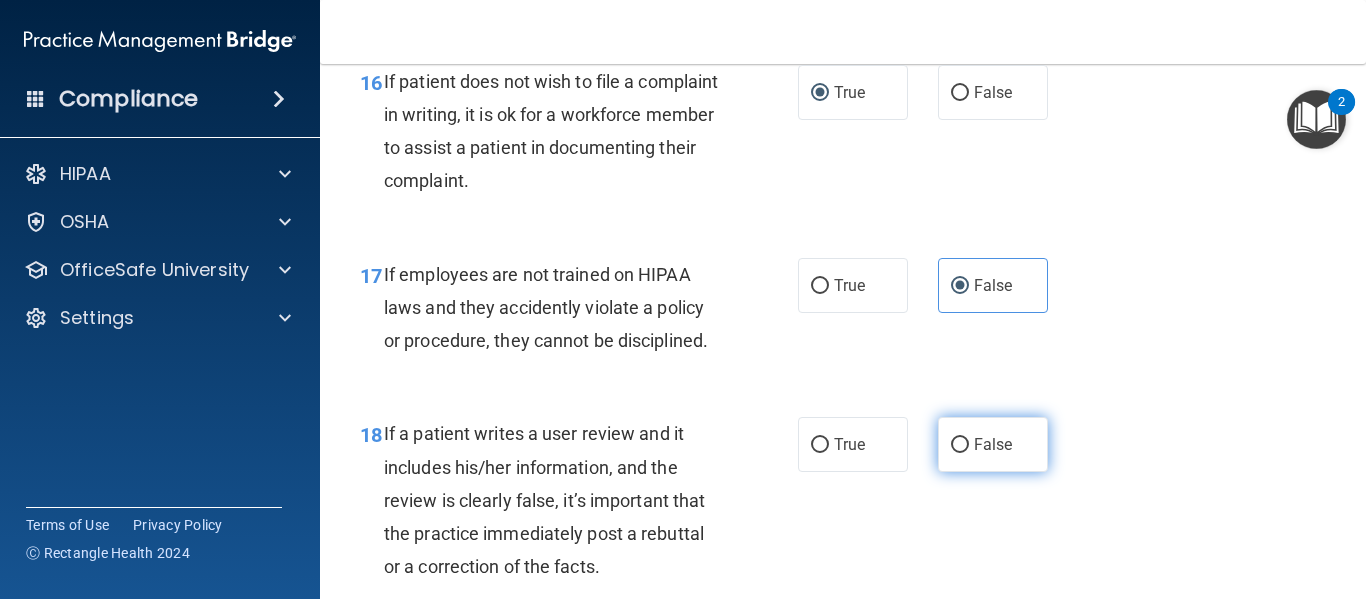 click on "False" at bounding box center (960, 445) 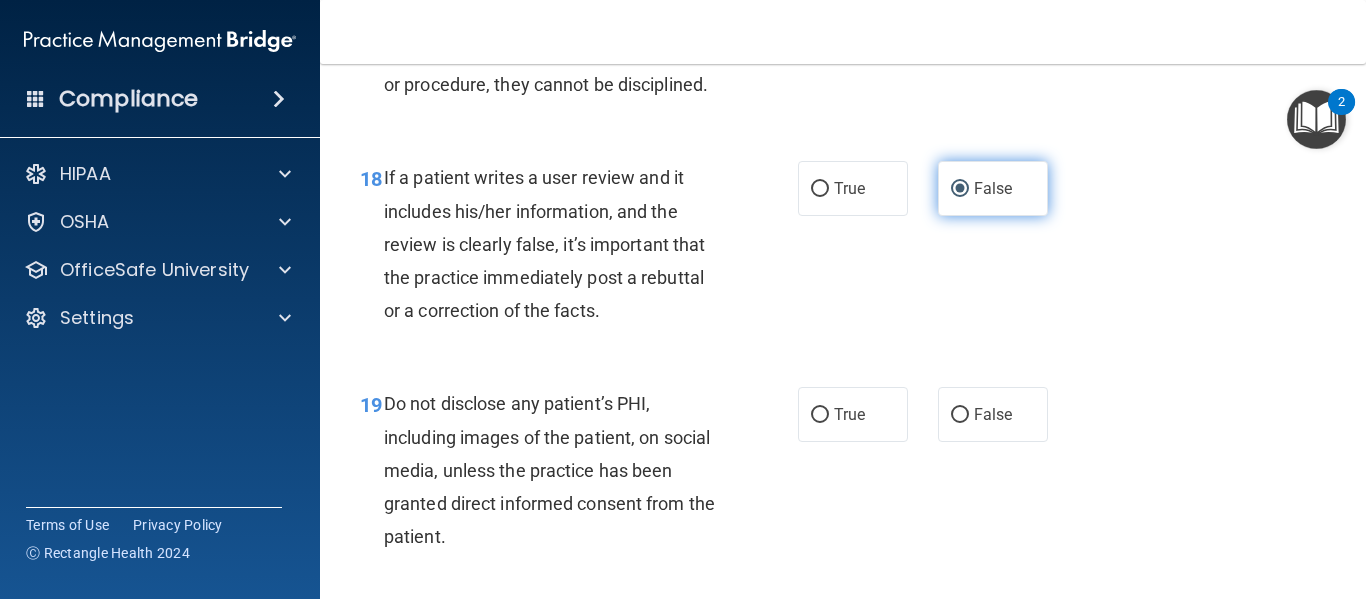 scroll, scrollTop: 3748, scrollLeft: 0, axis: vertical 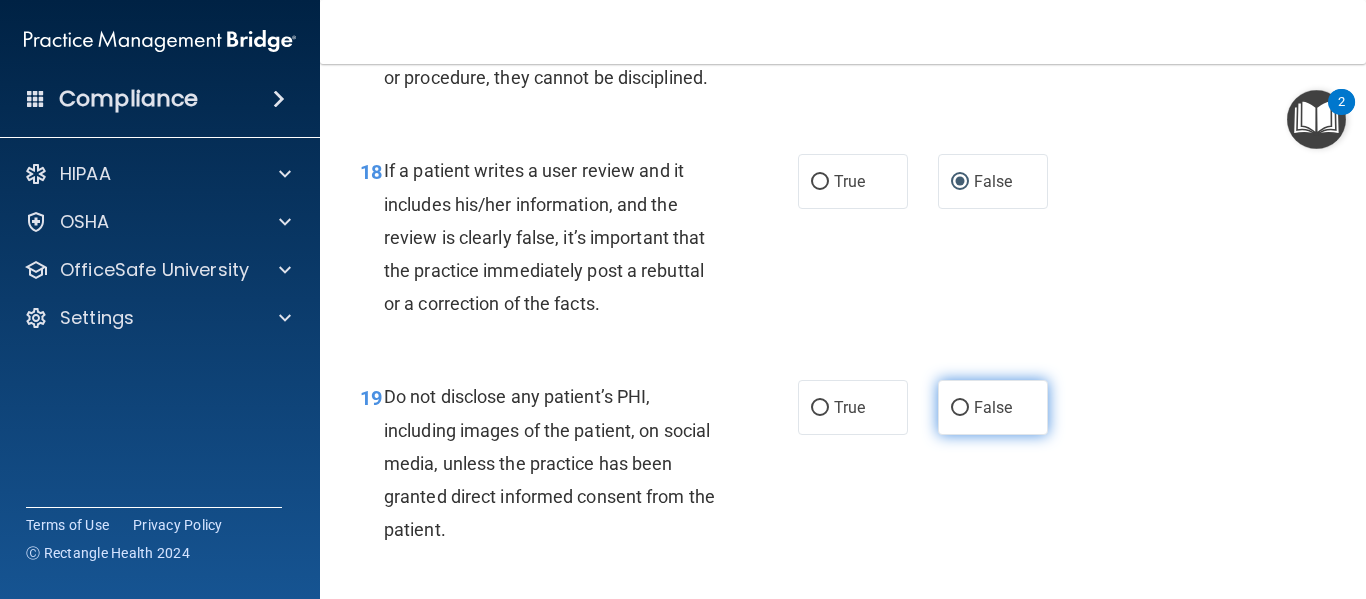 click on "False" at bounding box center (993, 407) 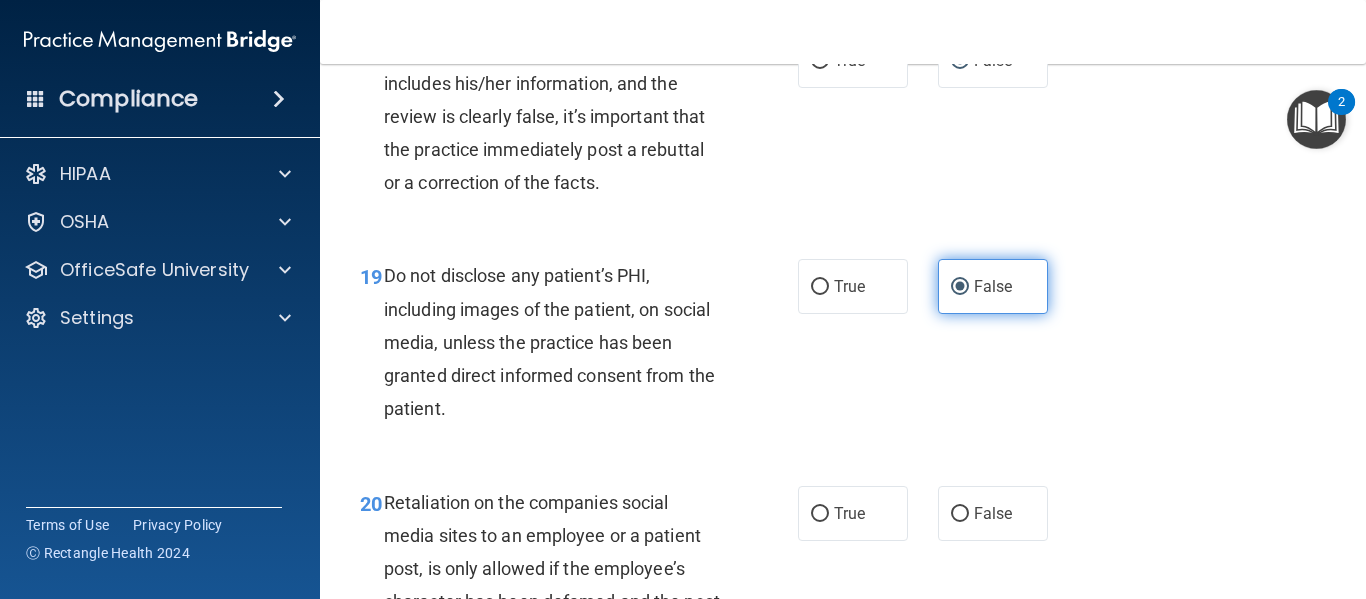 scroll, scrollTop: 3879, scrollLeft: 0, axis: vertical 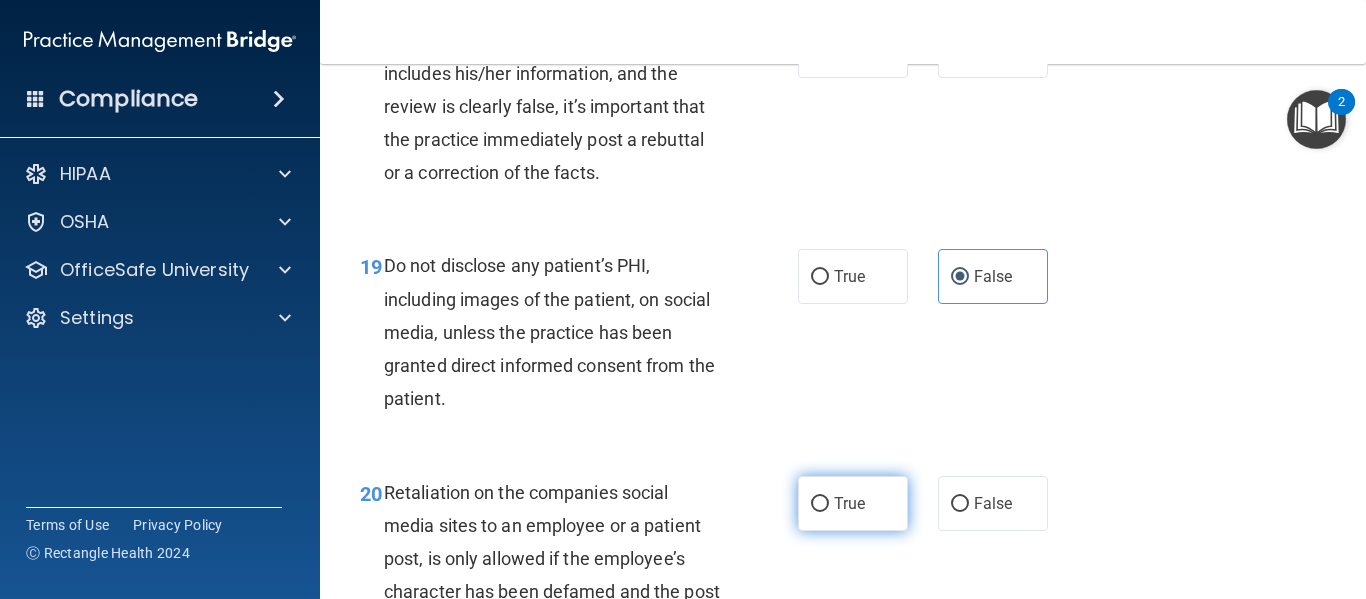click on "True" at bounding box center (849, 503) 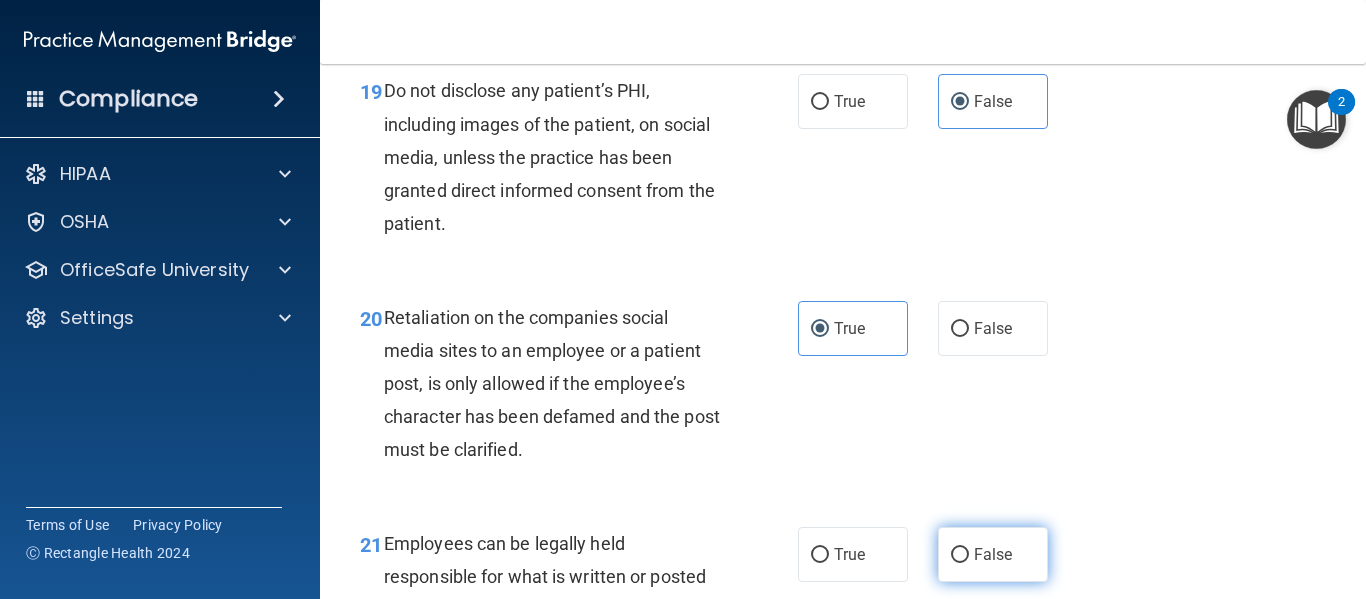 click on "False" at bounding box center (993, 554) 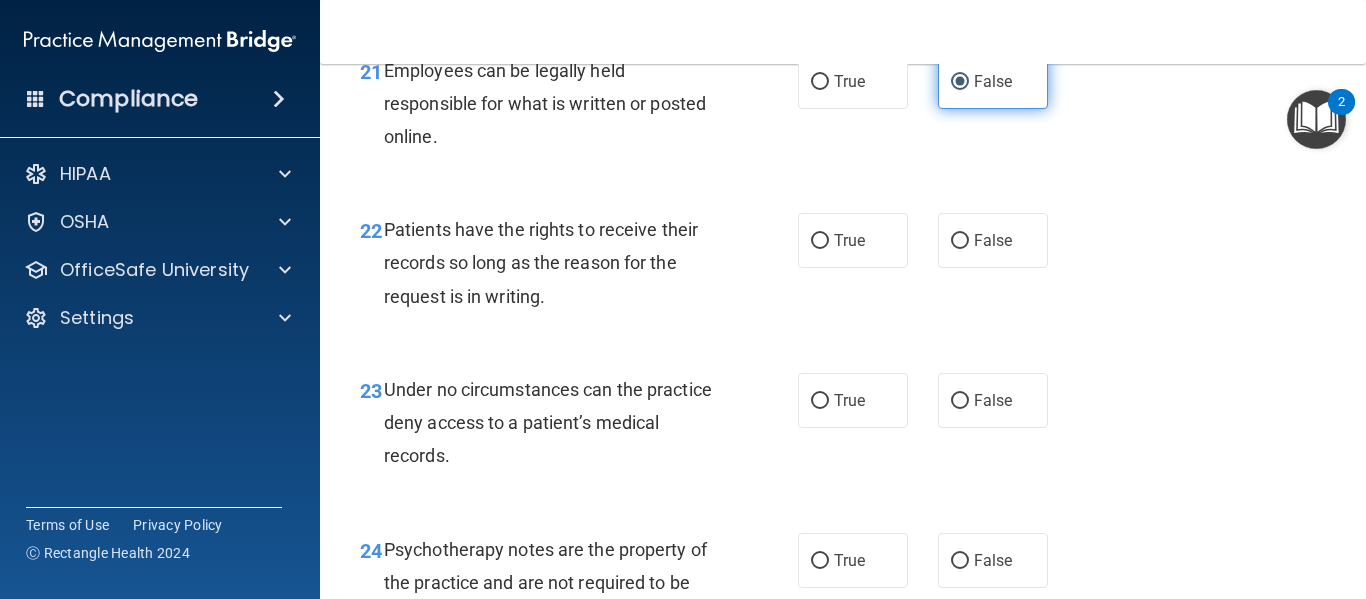 scroll, scrollTop: 4536, scrollLeft: 0, axis: vertical 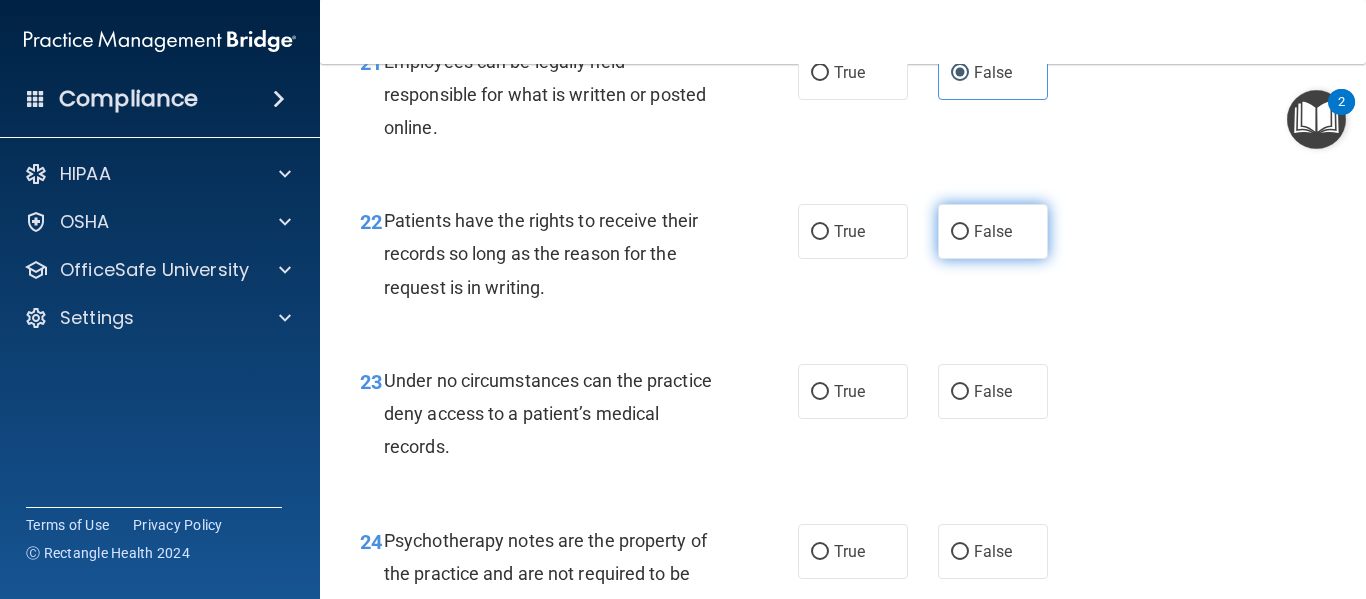 click on "False" at bounding box center [960, 232] 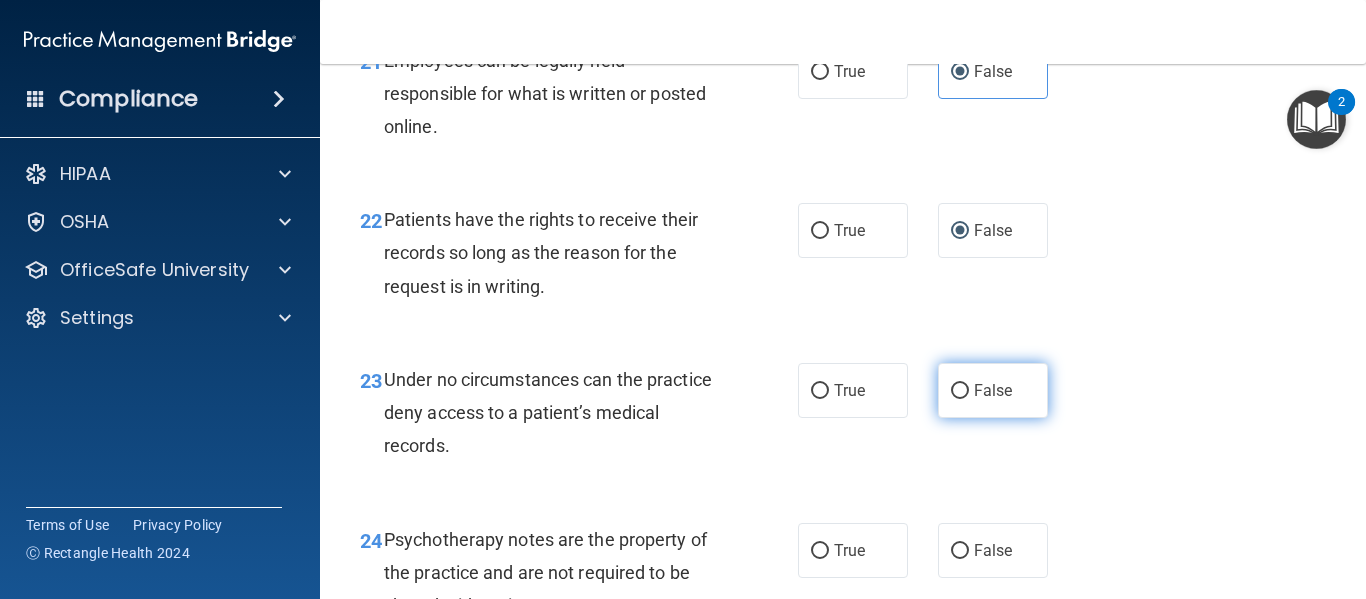 click on "False" at bounding box center [960, 391] 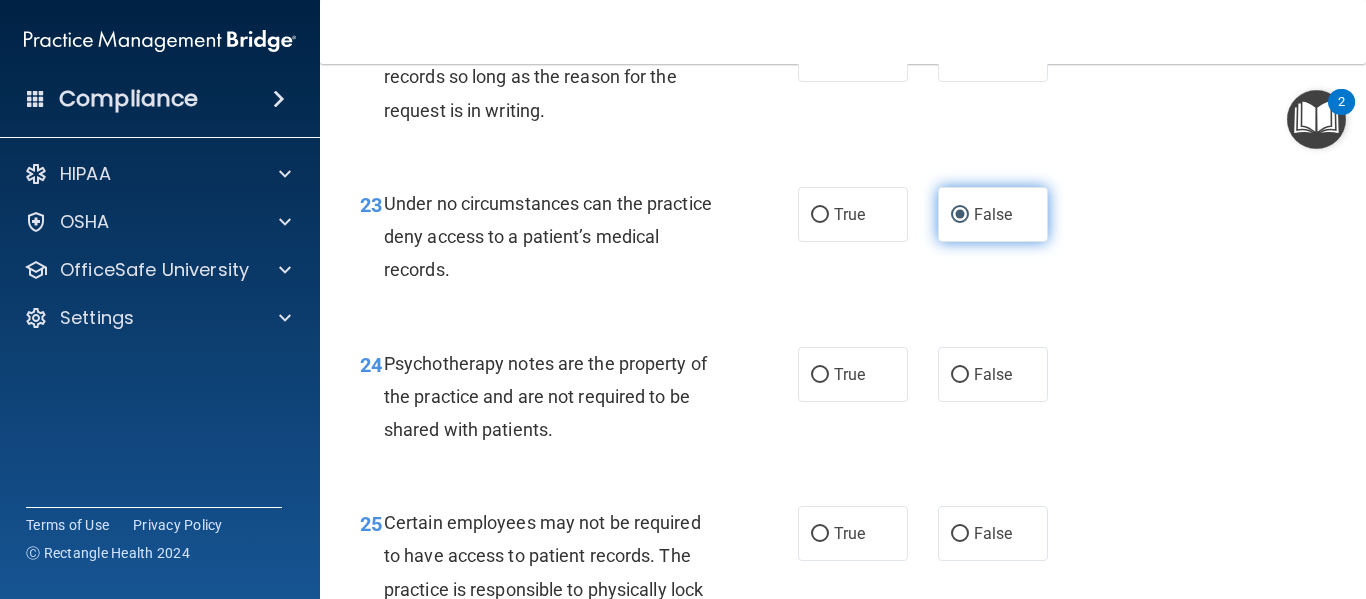 scroll, scrollTop: 4718, scrollLeft: 0, axis: vertical 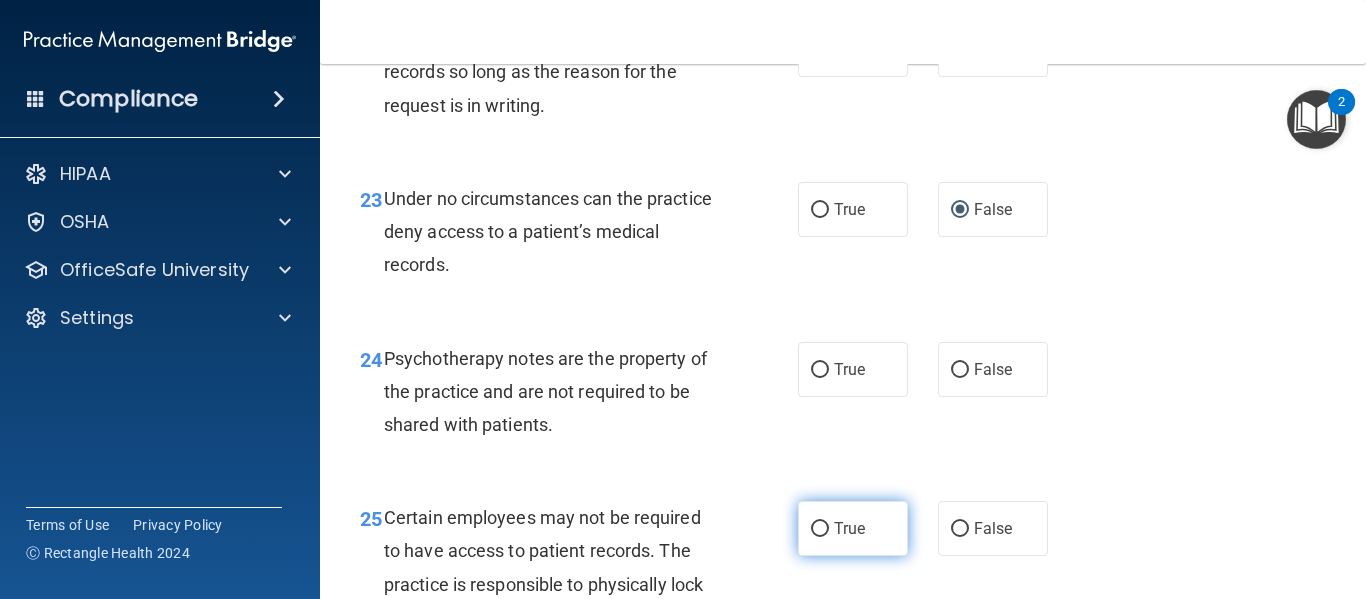 click on "True" at bounding box center [820, 529] 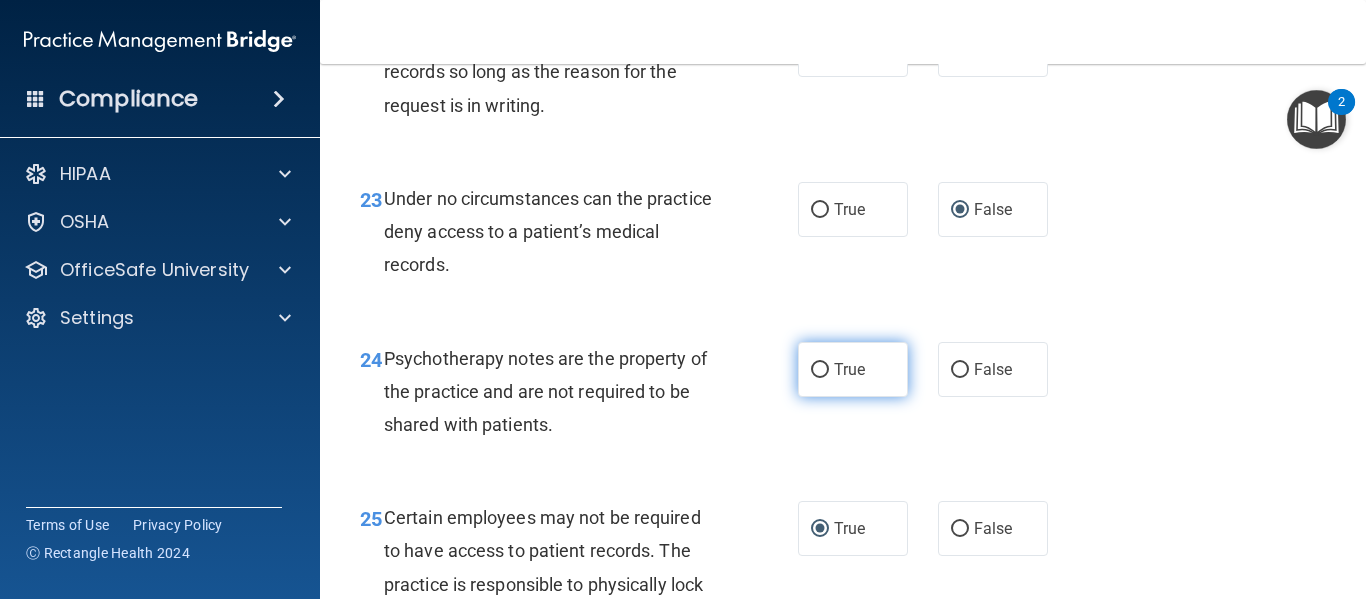 click on "True" at bounding box center [820, 370] 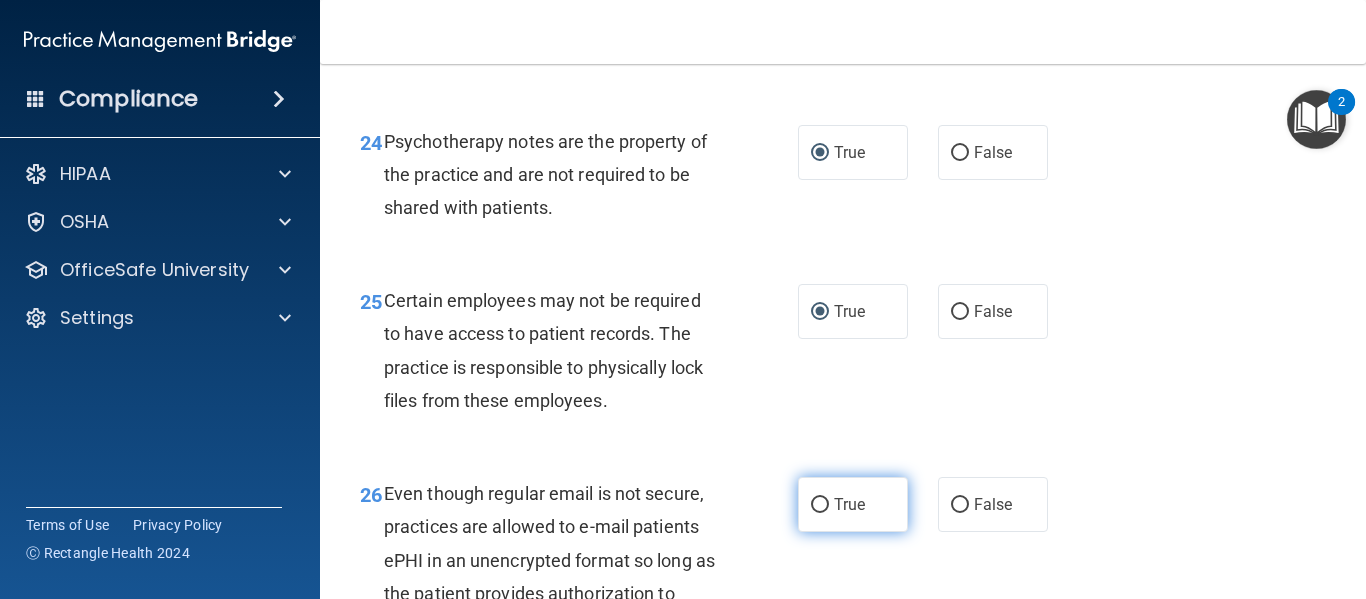 click on "True" at bounding box center [820, 505] 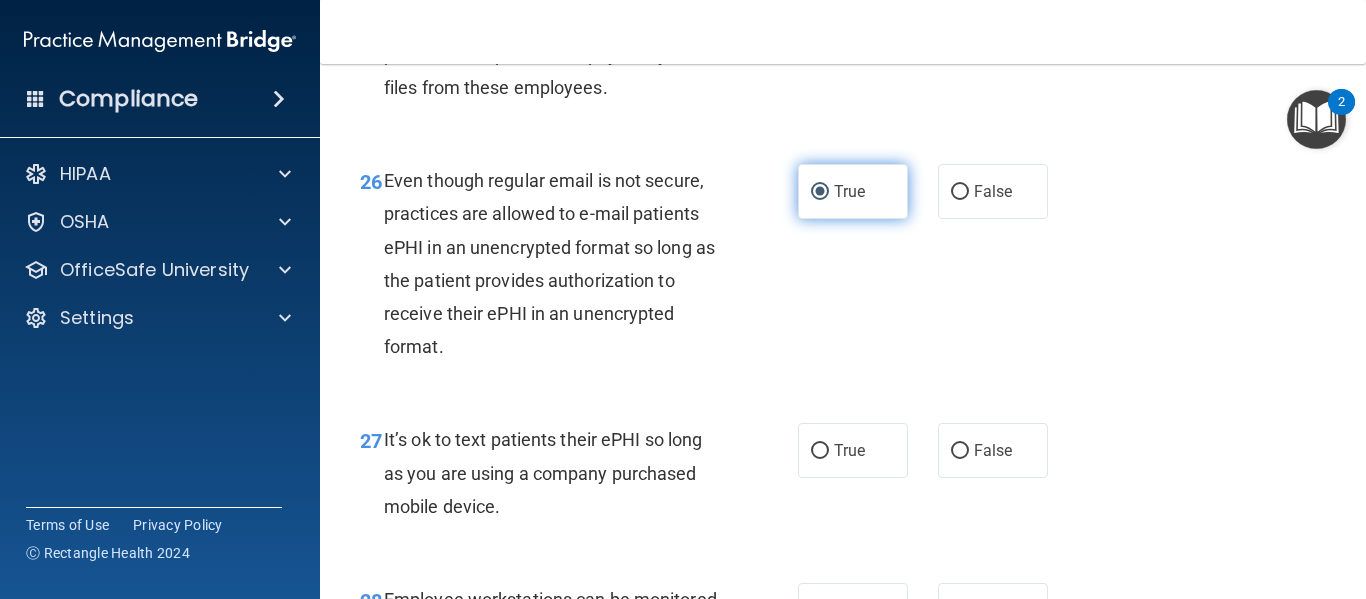 scroll, scrollTop: 5302, scrollLeft: 0, axis: vertical 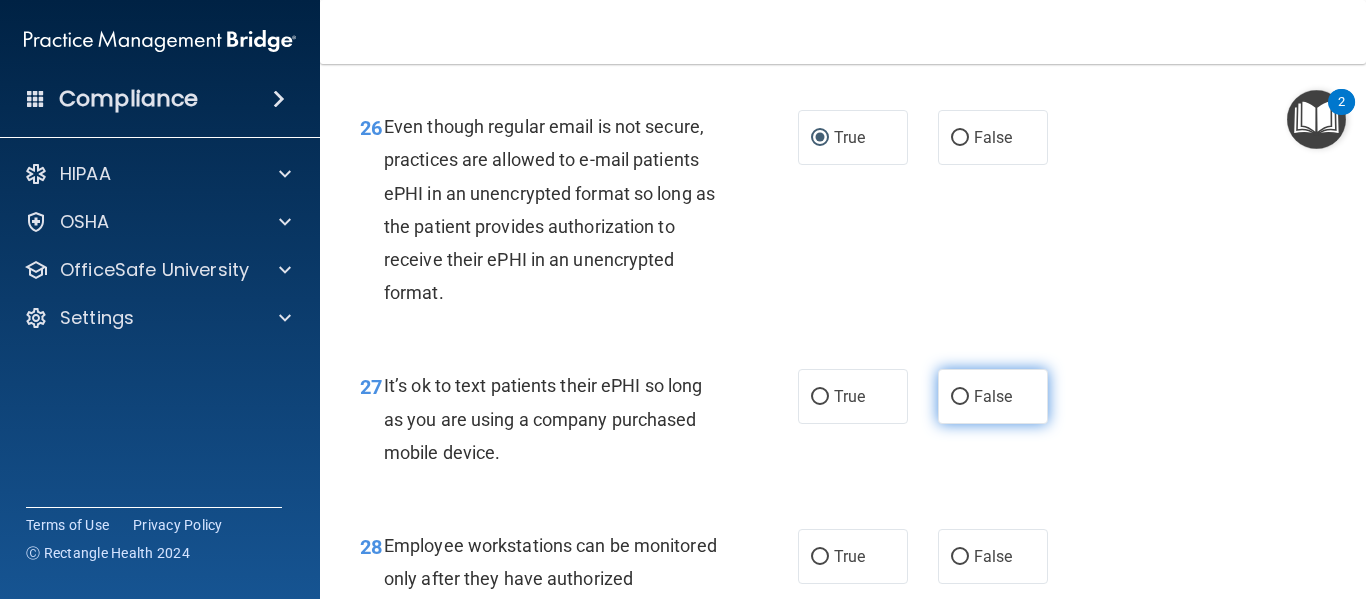 click on "False" at bounding box center [960, 397] 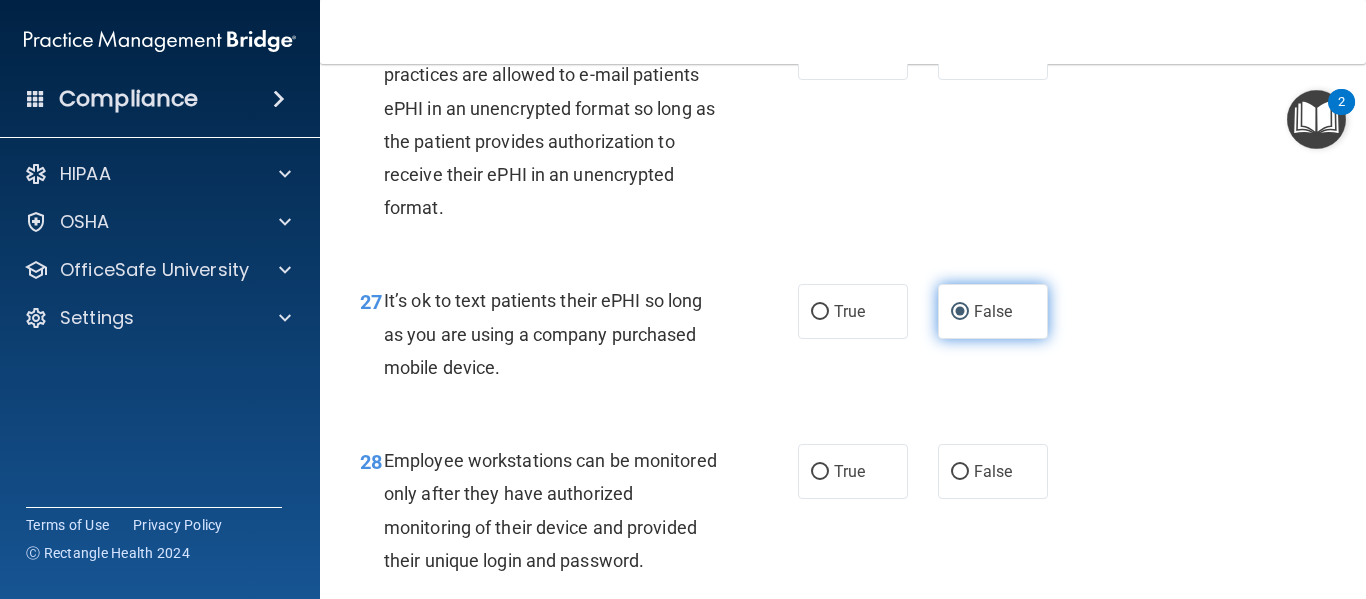 scroll, scrollTop: 5411, scrollLeft: 0, axis: vertical 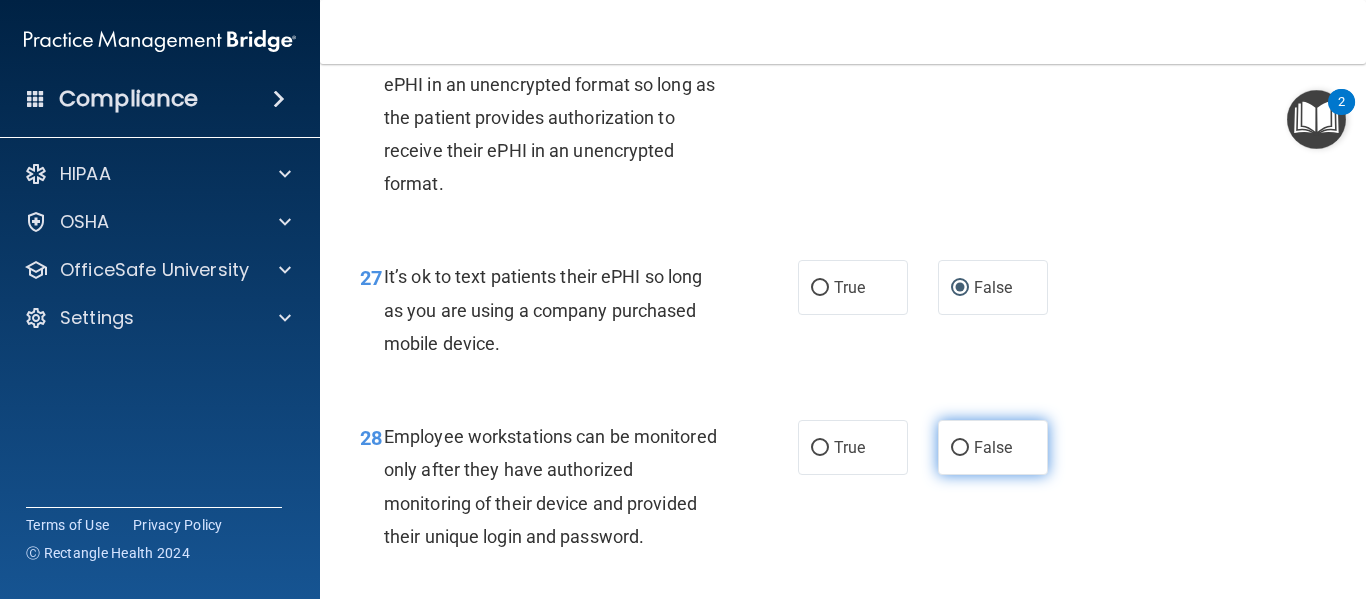 click on "False" at bounding box center (993, 447) 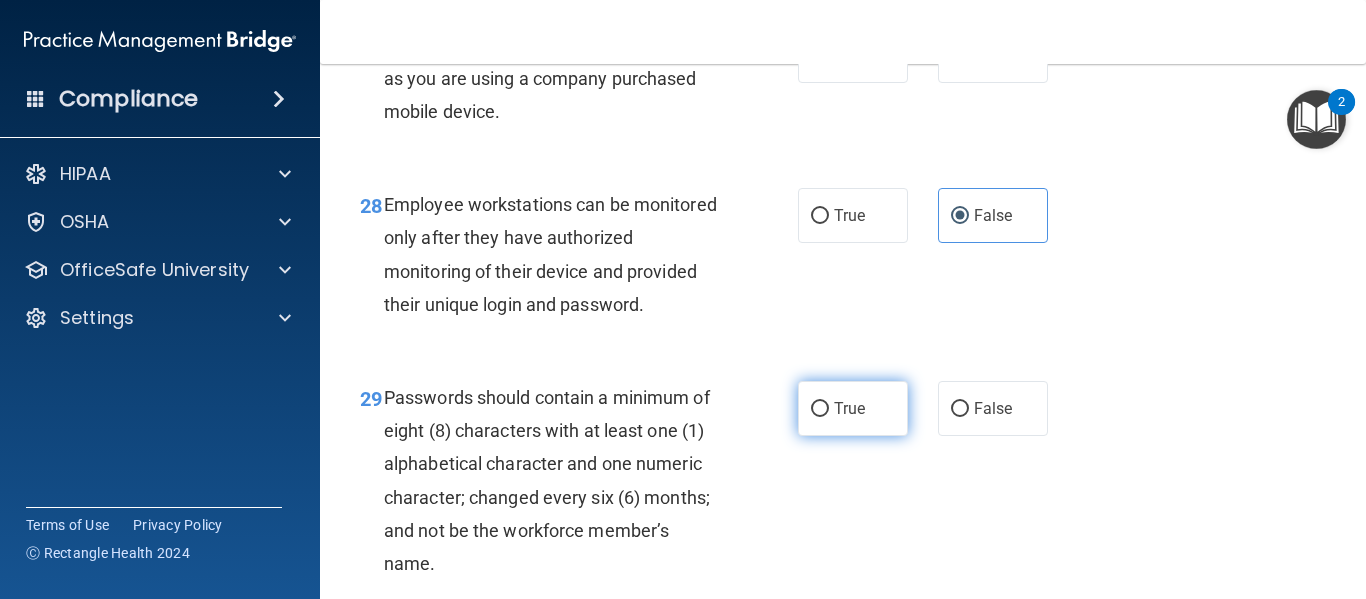 click on "True" at bounding box center [820, 409] 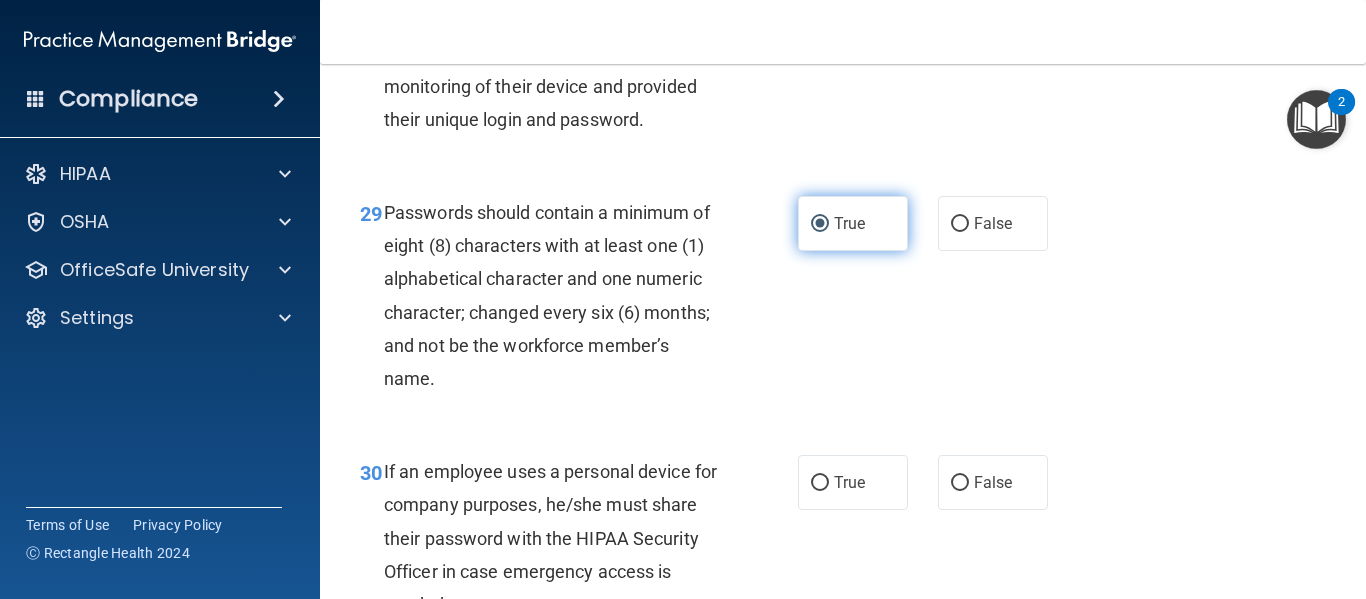 scroll, scrollTop: 5930, scrollLeft: 0, axis: vertical 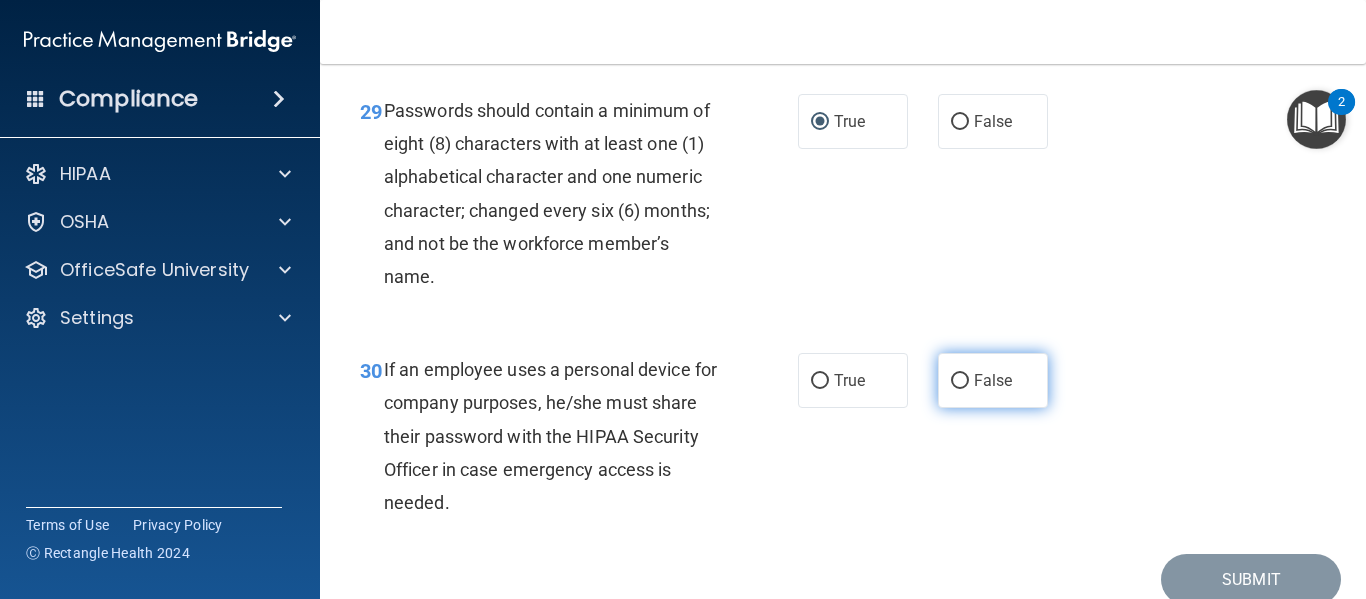 click on "False" at bounding box center (960, 381) 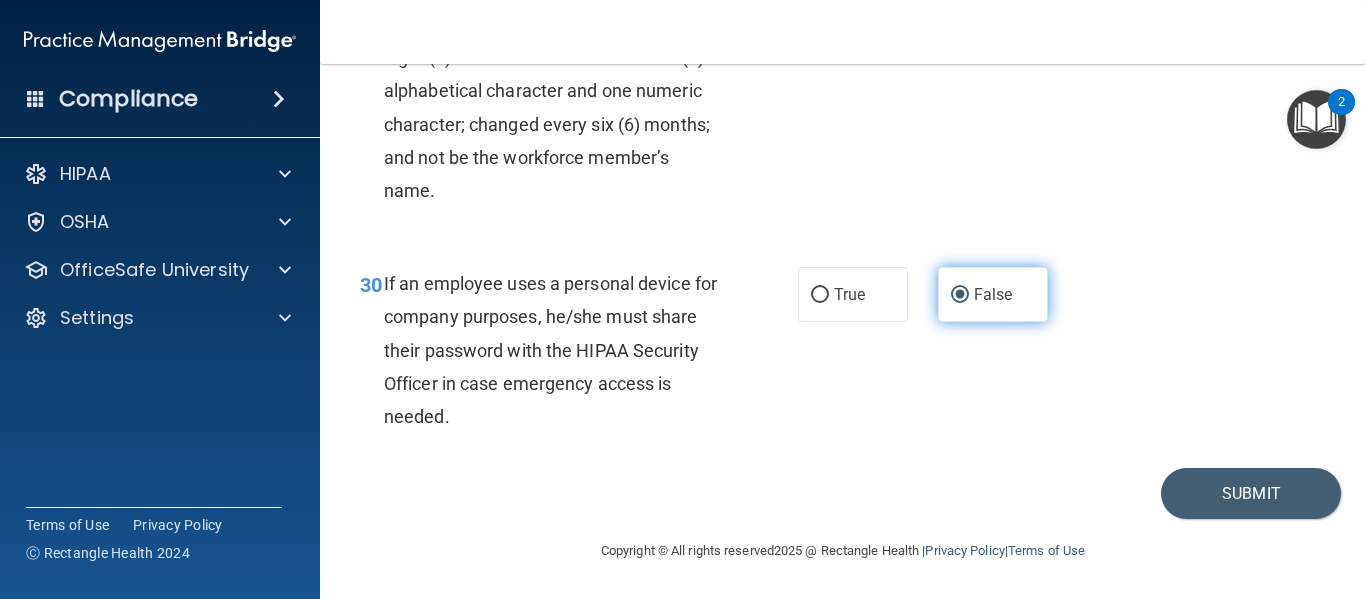 scroll, scrollTop: 6040, scrollLeft: 0, axis: vertical 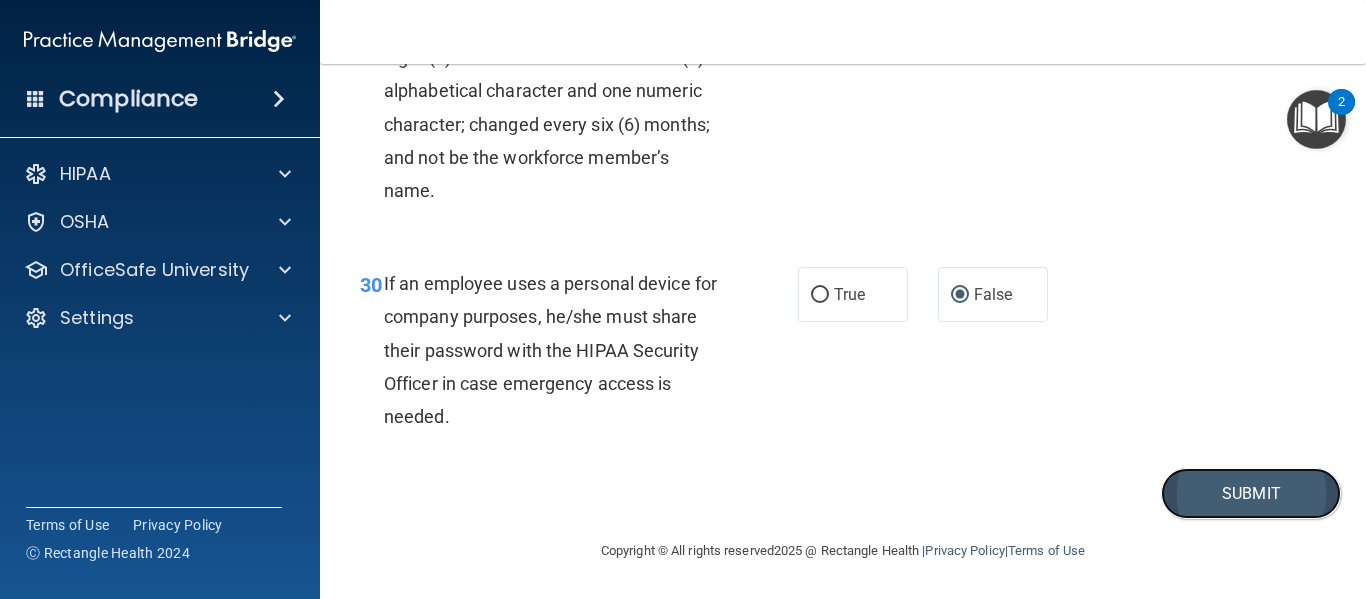 click on "Submit" at bounding box center (1251, 493) 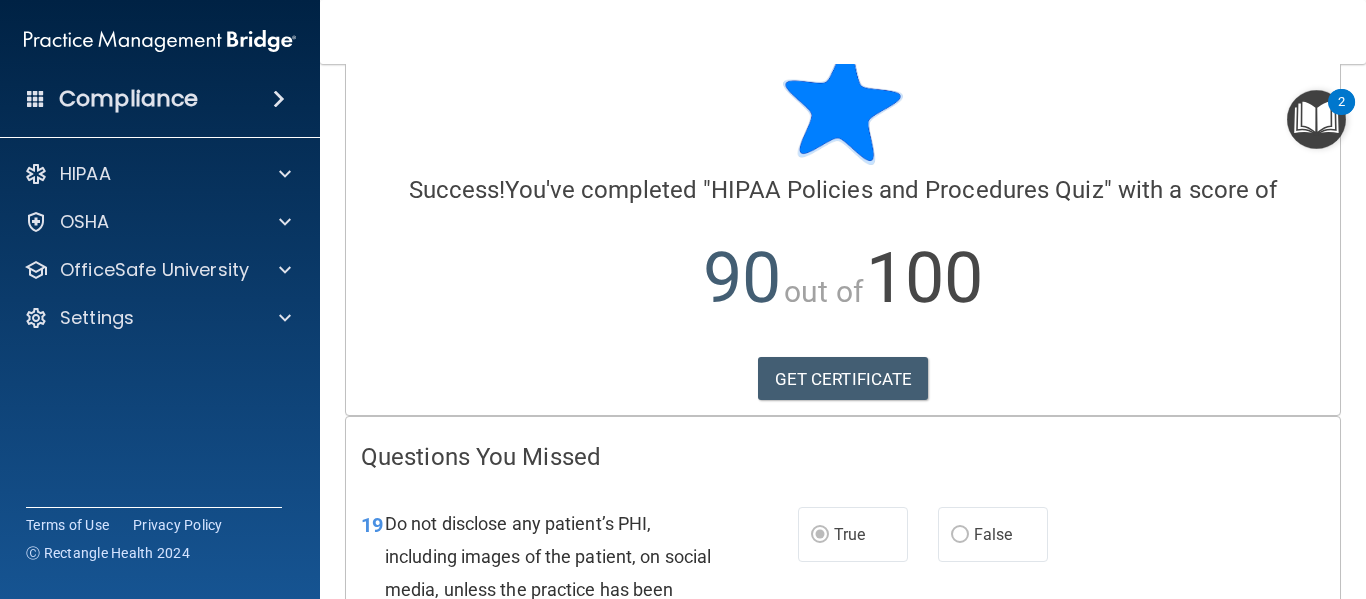 scroll, scrollTop: 29, scrollLeft: 0, axis: vertical 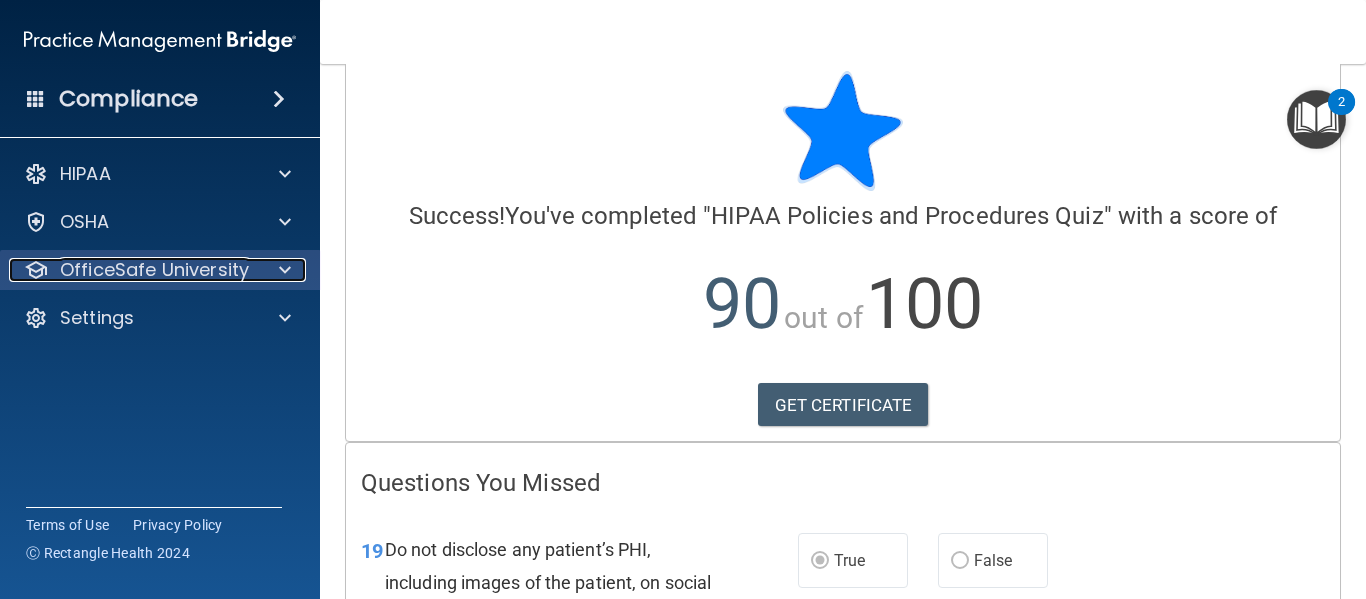 click on "OfficeSafe University" at bounding box center (154, 270) 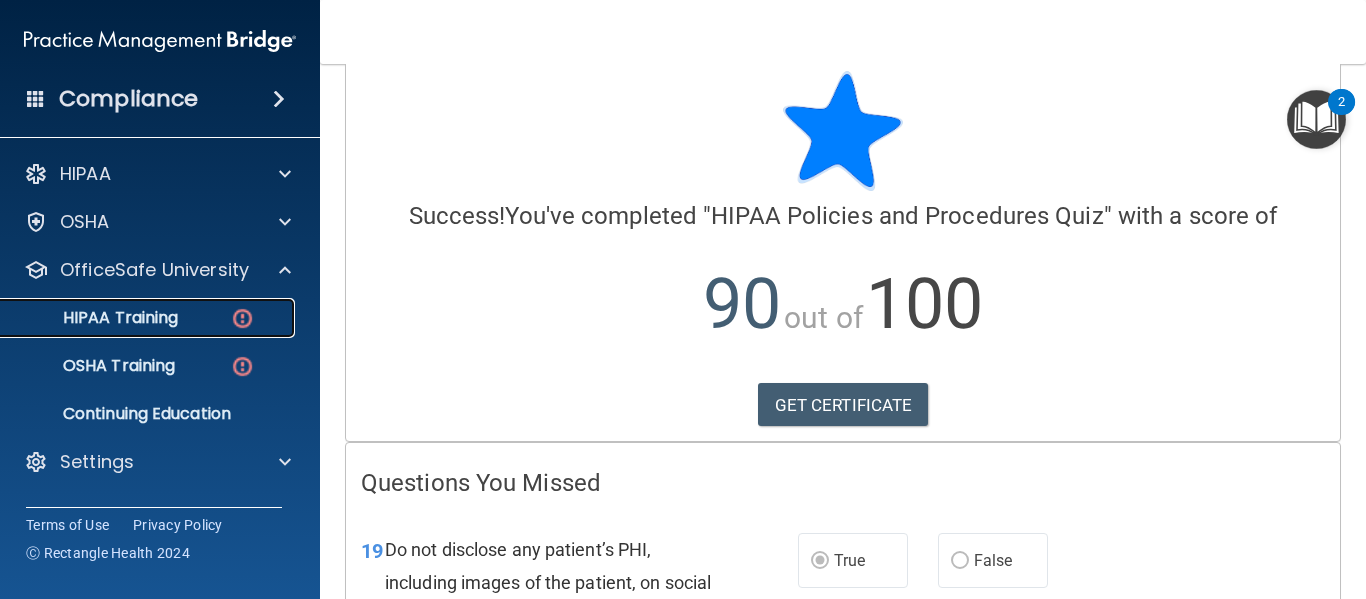 click on "HIPAA Training" at bounding box center (95, 318) 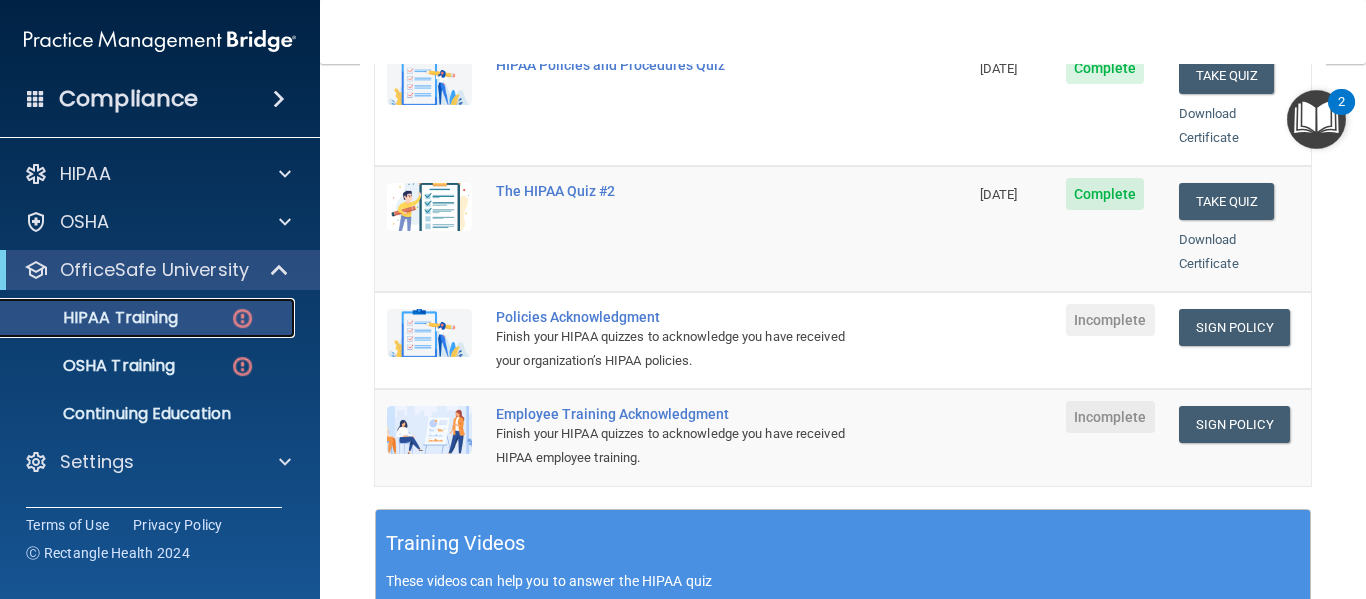 scroll, scrollTop: 460, scrollLeft: 0, axis: vertical 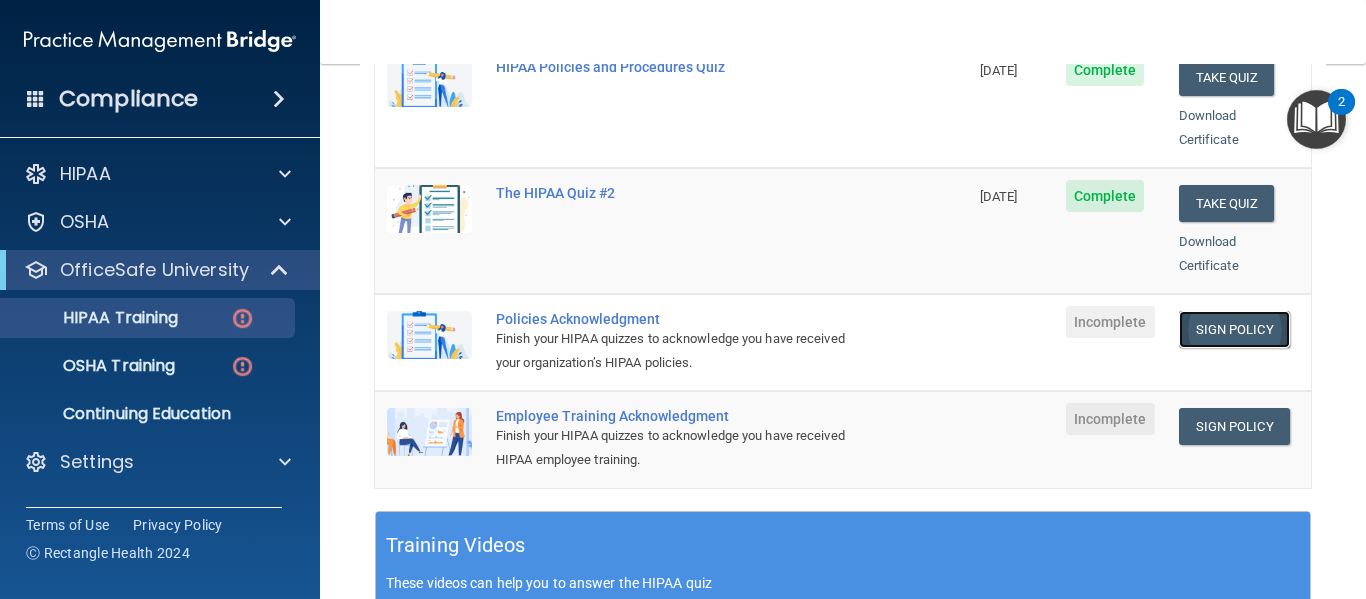 click on "Sign Policy" at bounding box center (1234, 329) 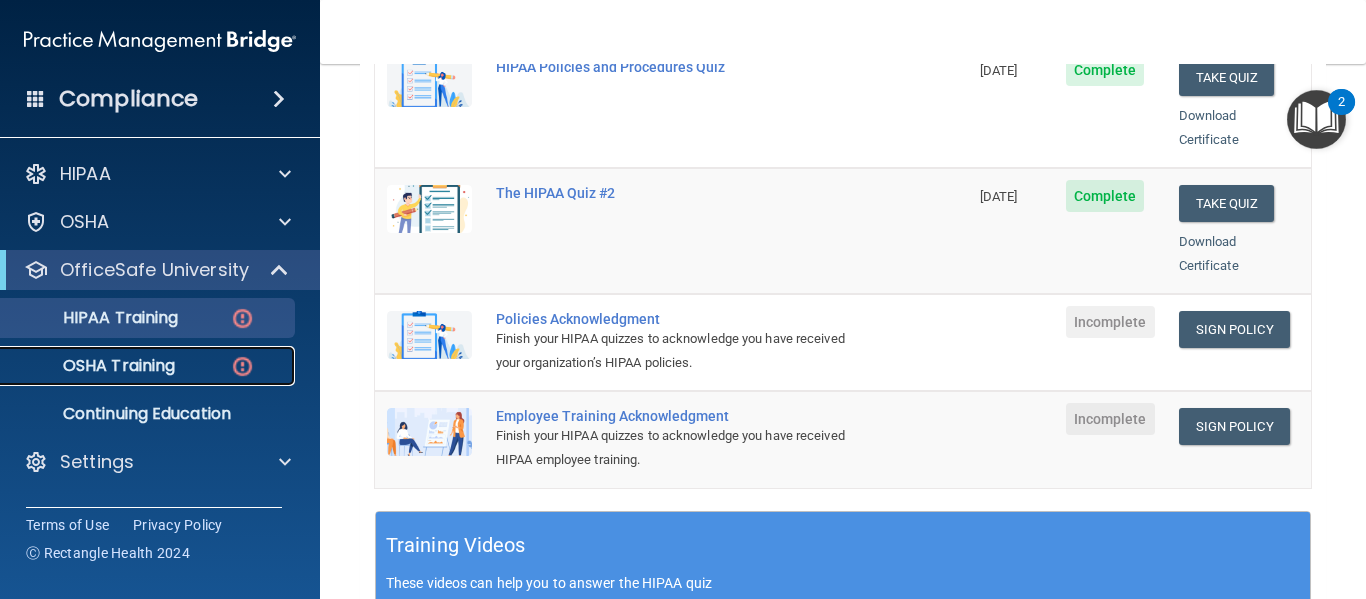 click on "OSHA Training" at bounding box center [149, 366] 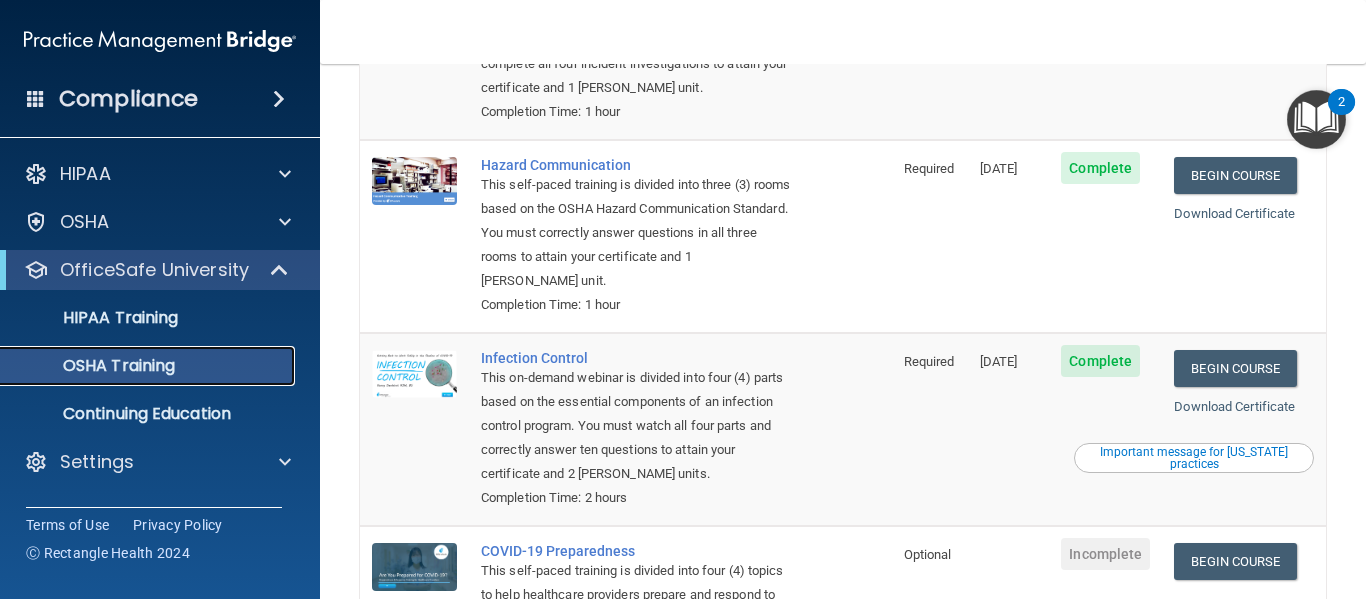 scroll, scrollTop: 303, scrollLeft: 0, axis: vertical 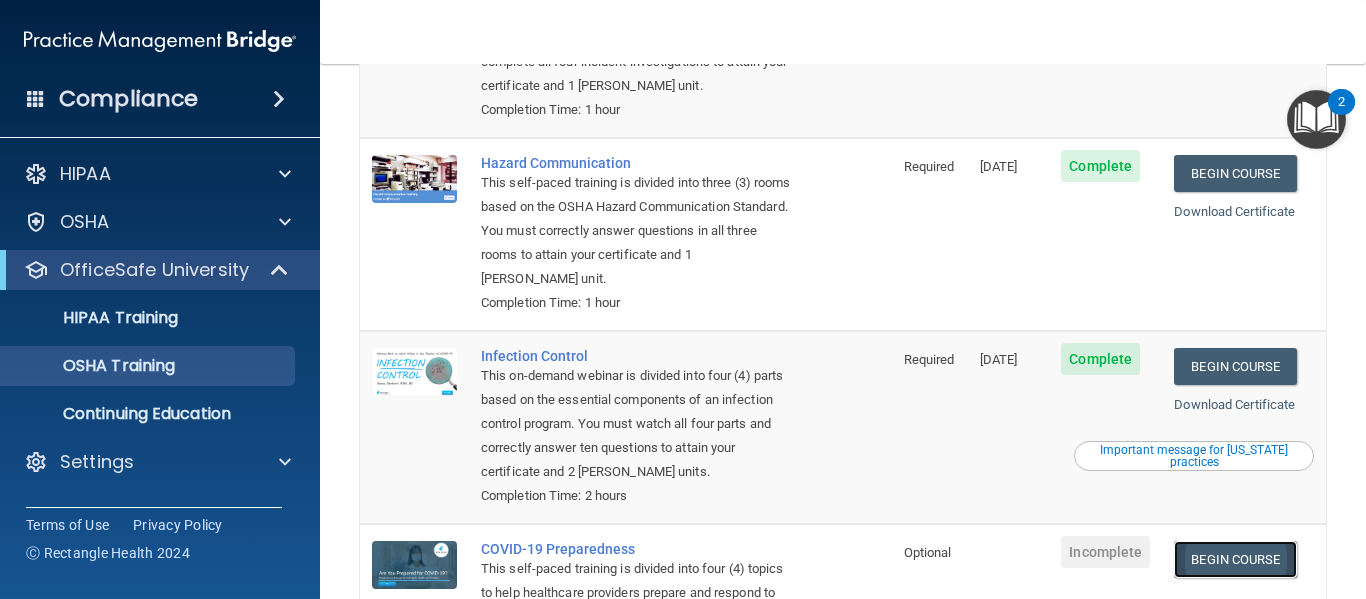 click on "Begin Course" at bounding box center [1235, 559] 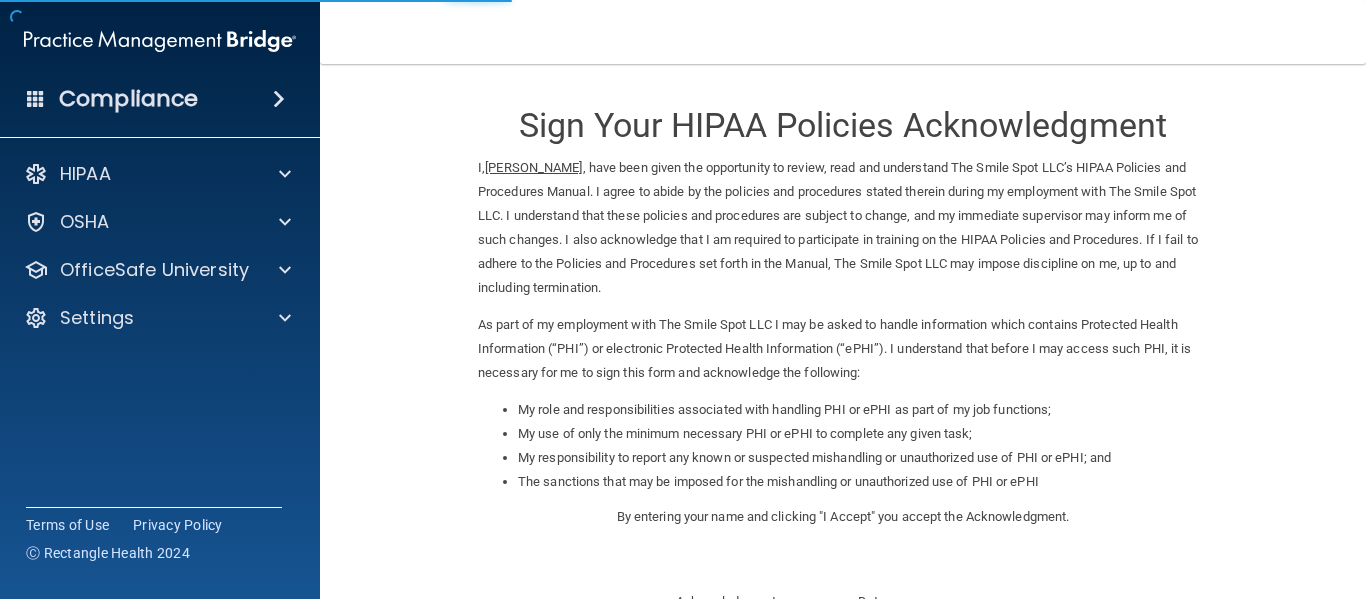 scroll, scrollTop: 0, scrollLeft: 0, axis: both 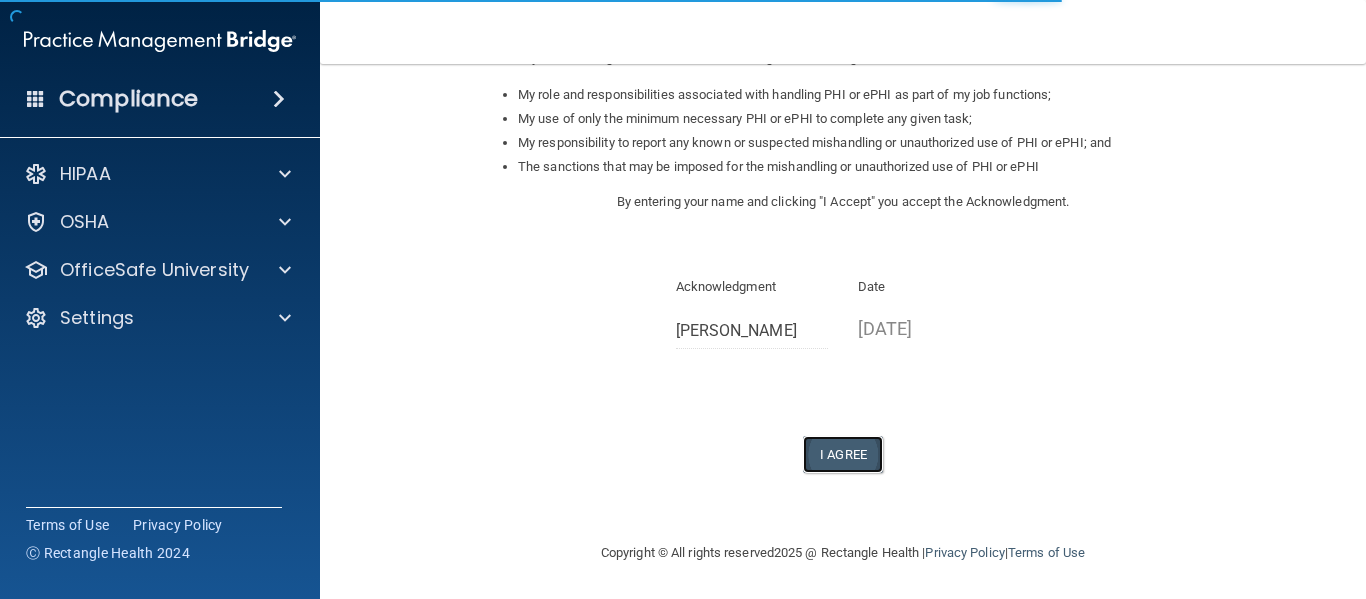 click on "I Agree" at bounding box center (843, 454) 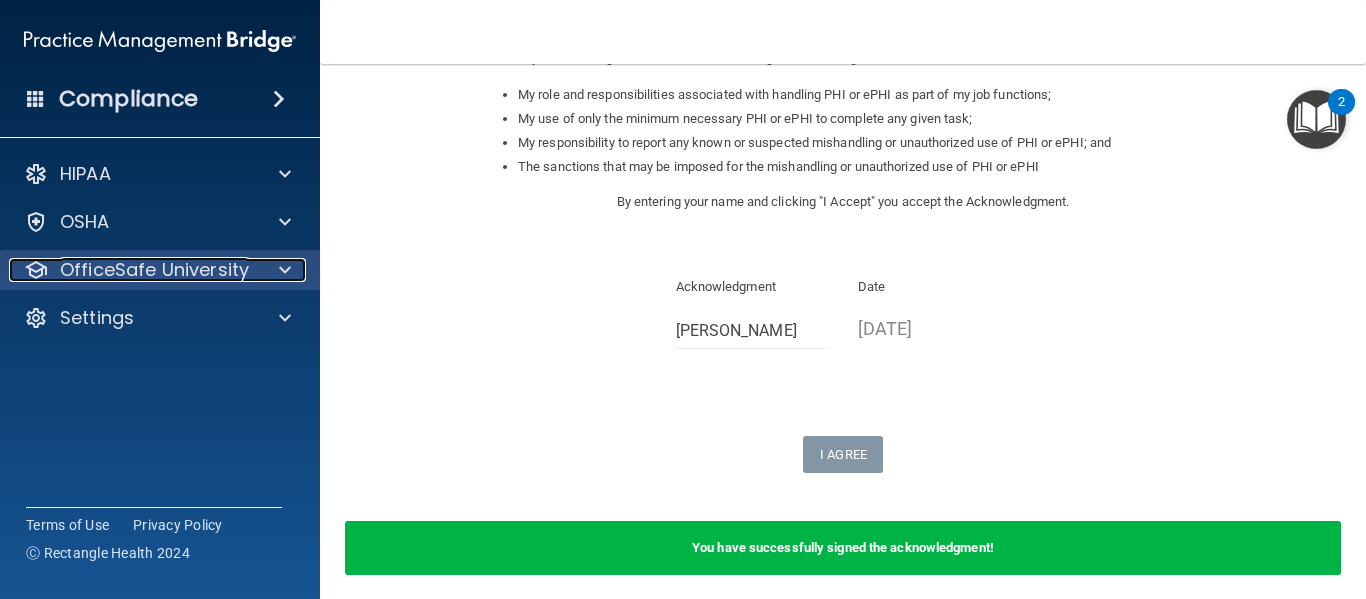 click on "OfficeSafe University" at bounding box center (154, 270) 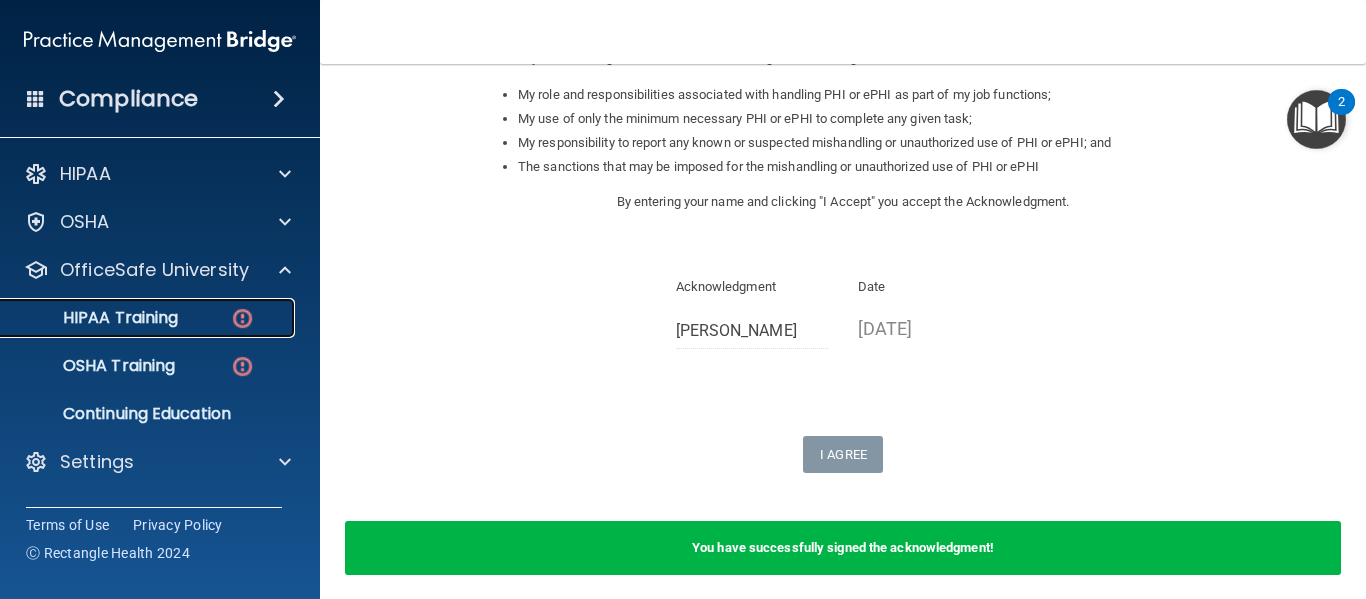 click on "HIPAA Training" at bounding box center [137, 318] 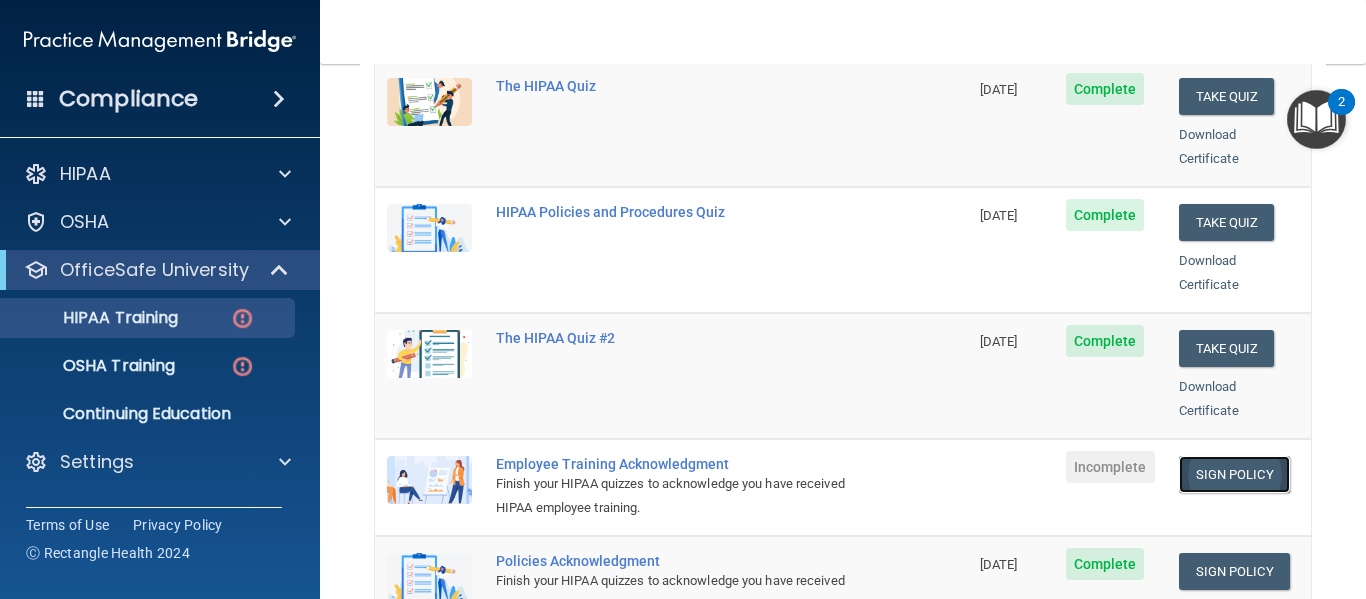 click on "Sign Policy" at bounding box center [1234, 474] 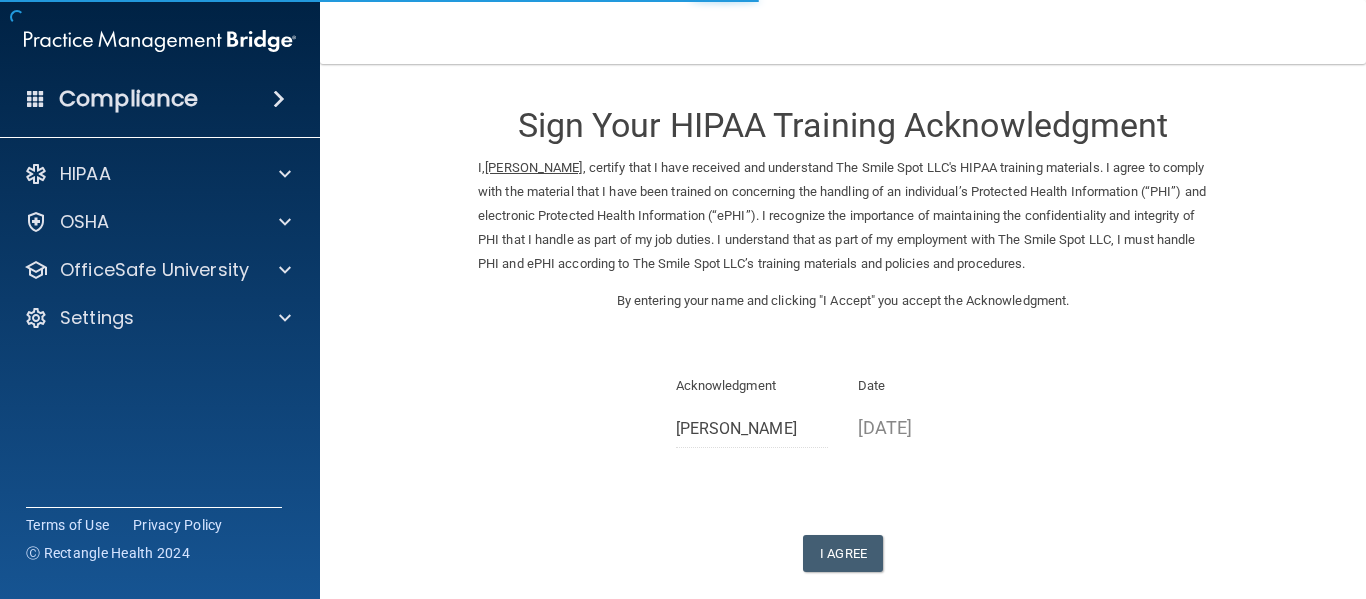 scroll, scrollTop: 0, scrollLeft: 0, axis: both 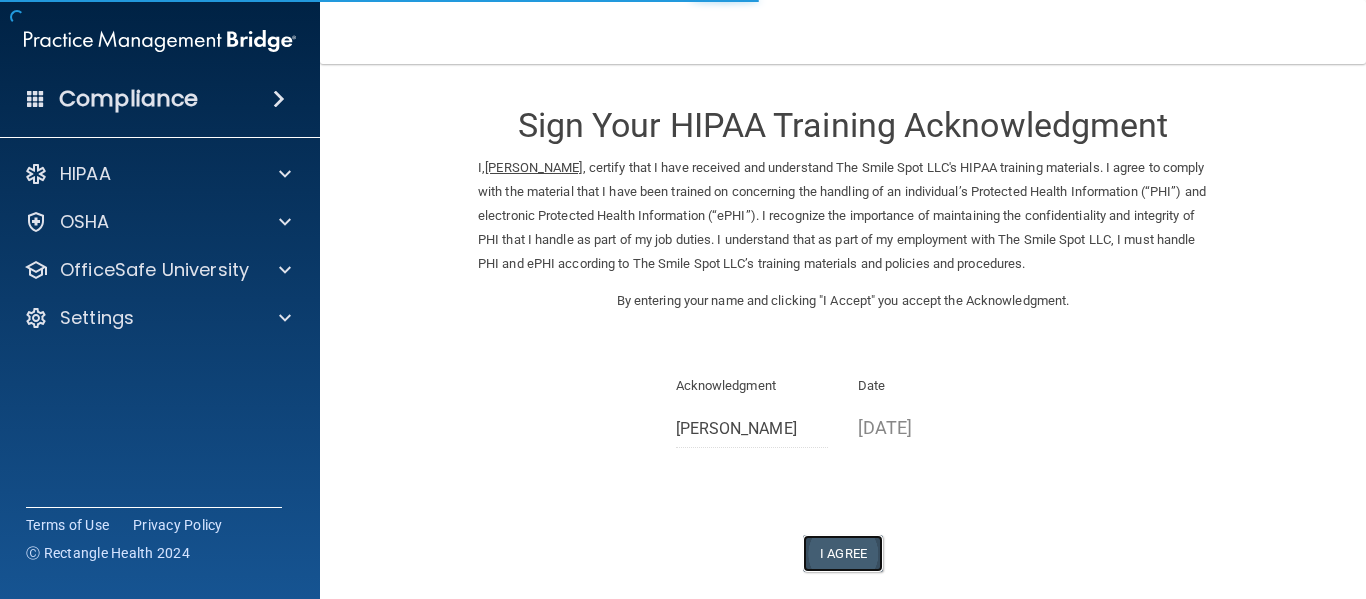 click on "I Agree" at bounding box center [843, 553] 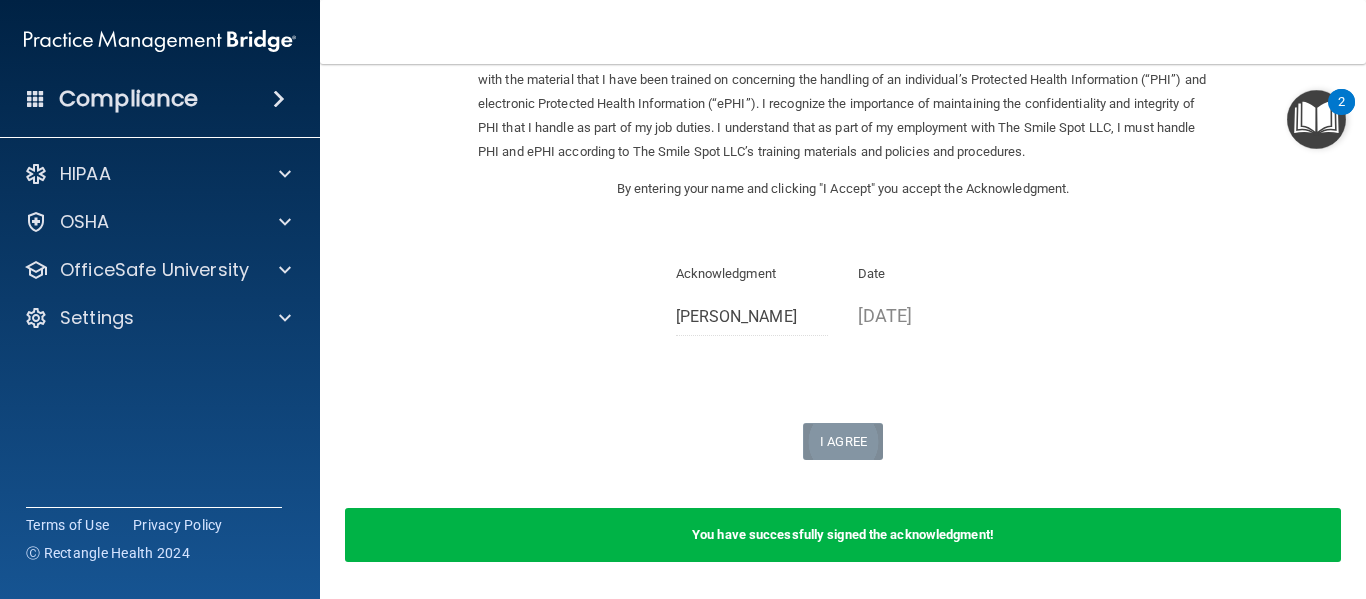 scroll, scrollTop: 179, scrollLeft: 0, axis: vertical 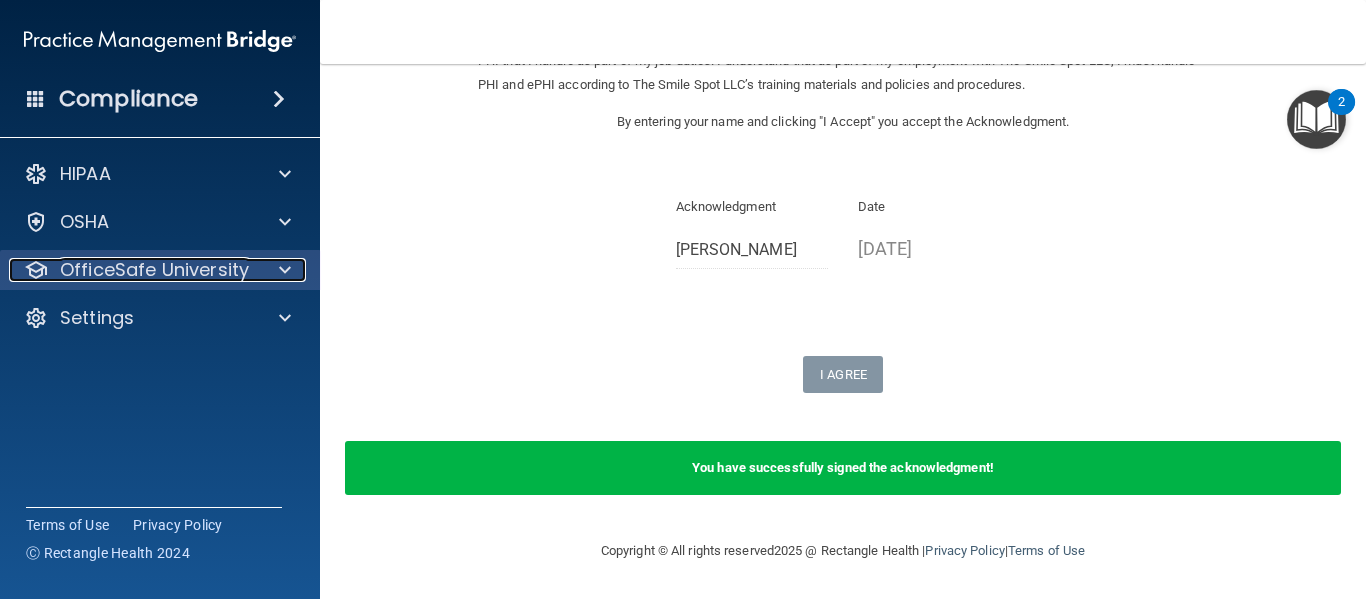 click at bounding box center [282, 270] 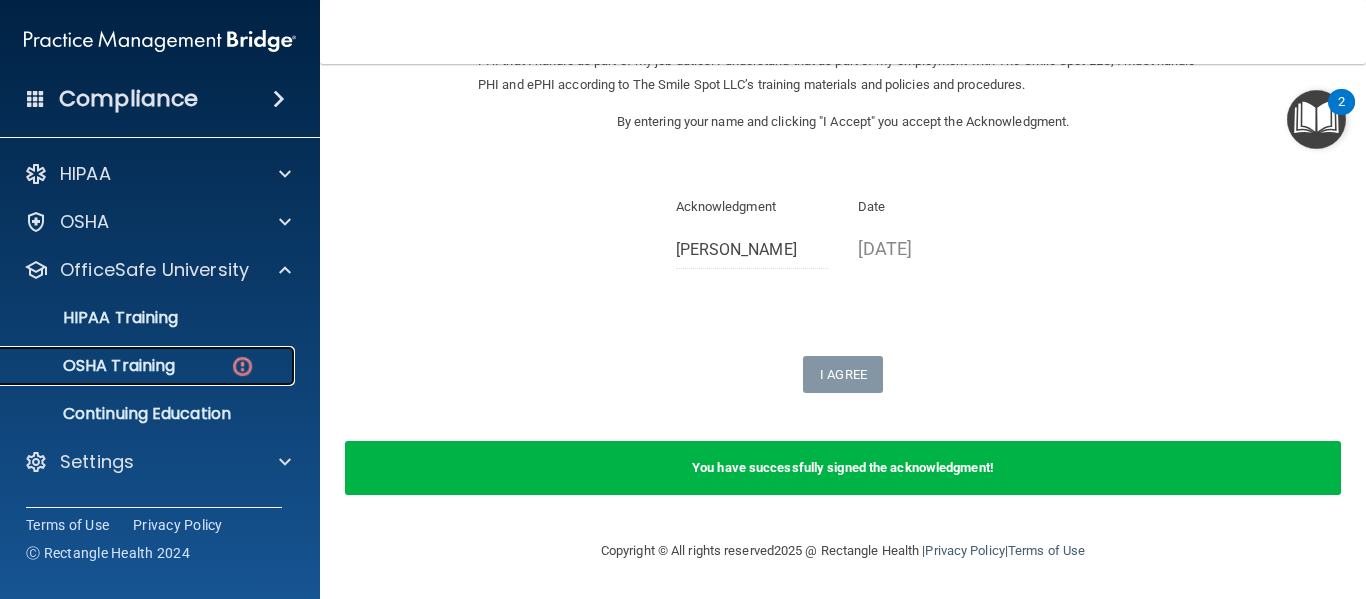 click on "OSHA Training" at bounding box center (94, 366) 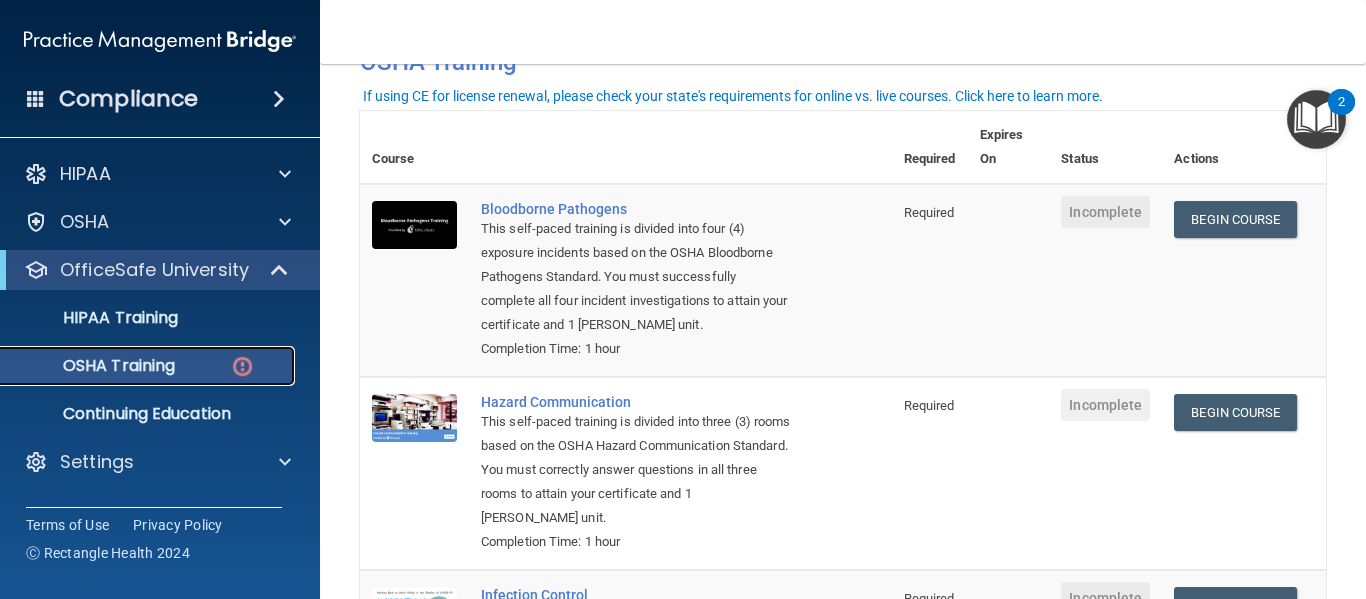 scroll, scrollTop: 119, scrollLeft: 0, axis: vertical 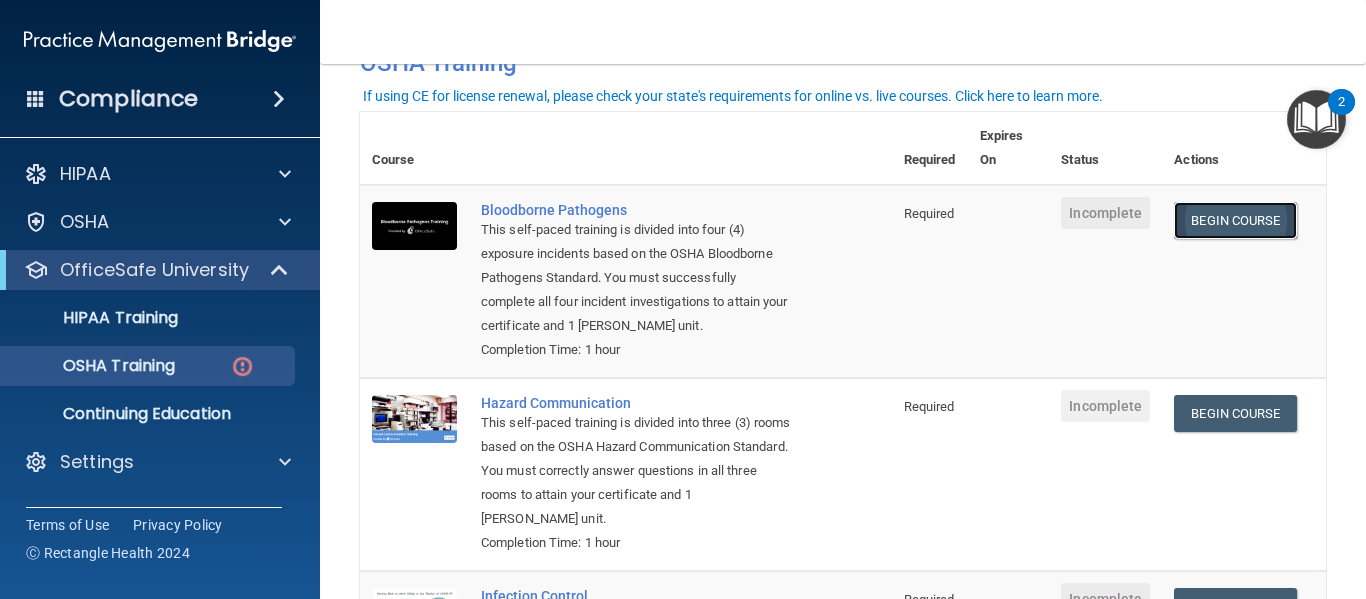 click on "Begin Course" at bounding box center [1235, 220] 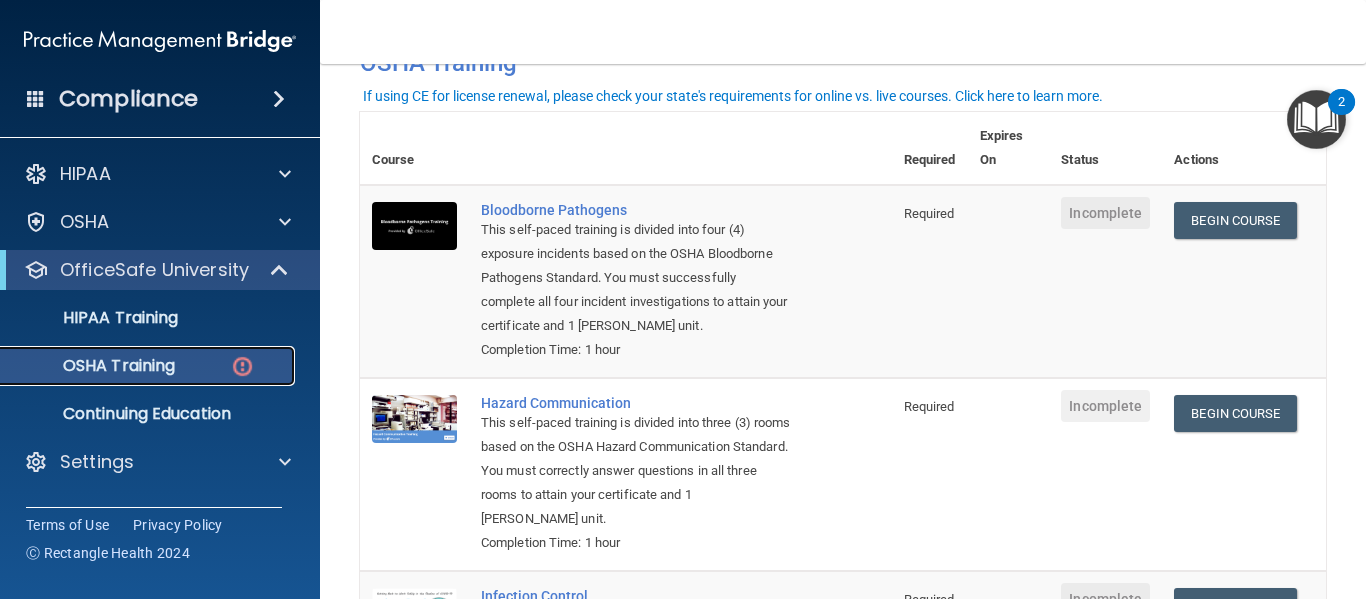 click on "OSHA Training" at bounding box center (149, 366) 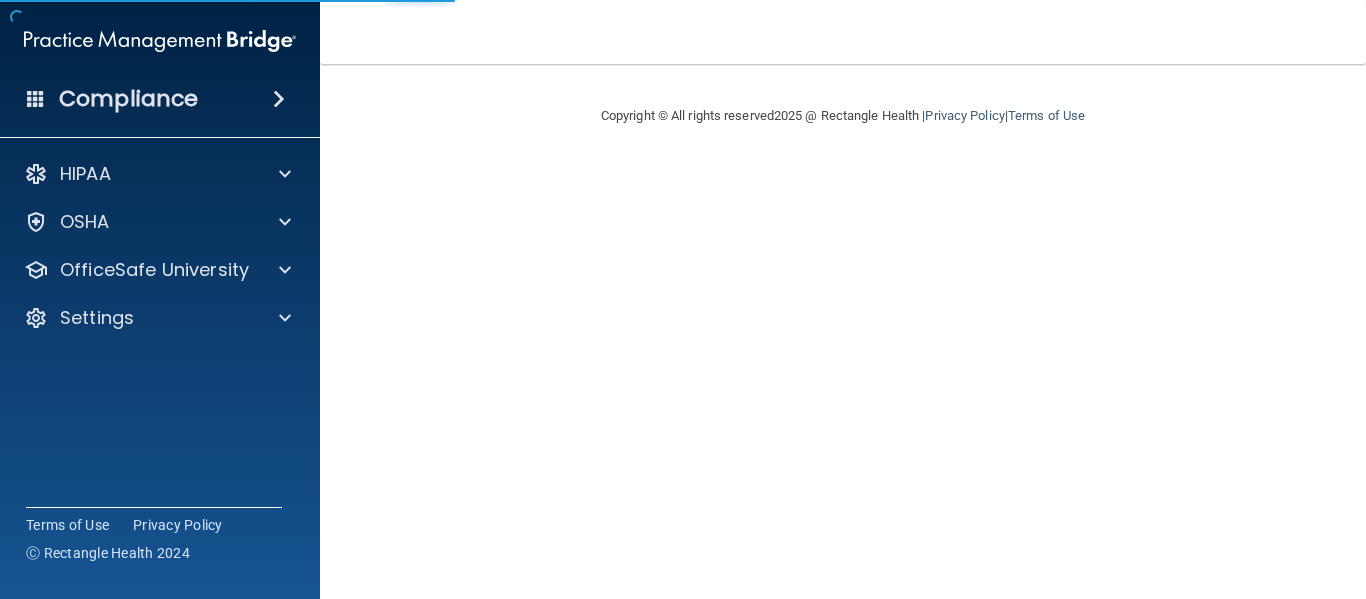 scroll, scrollTop: 0, scrollLeft: 0, axis: both 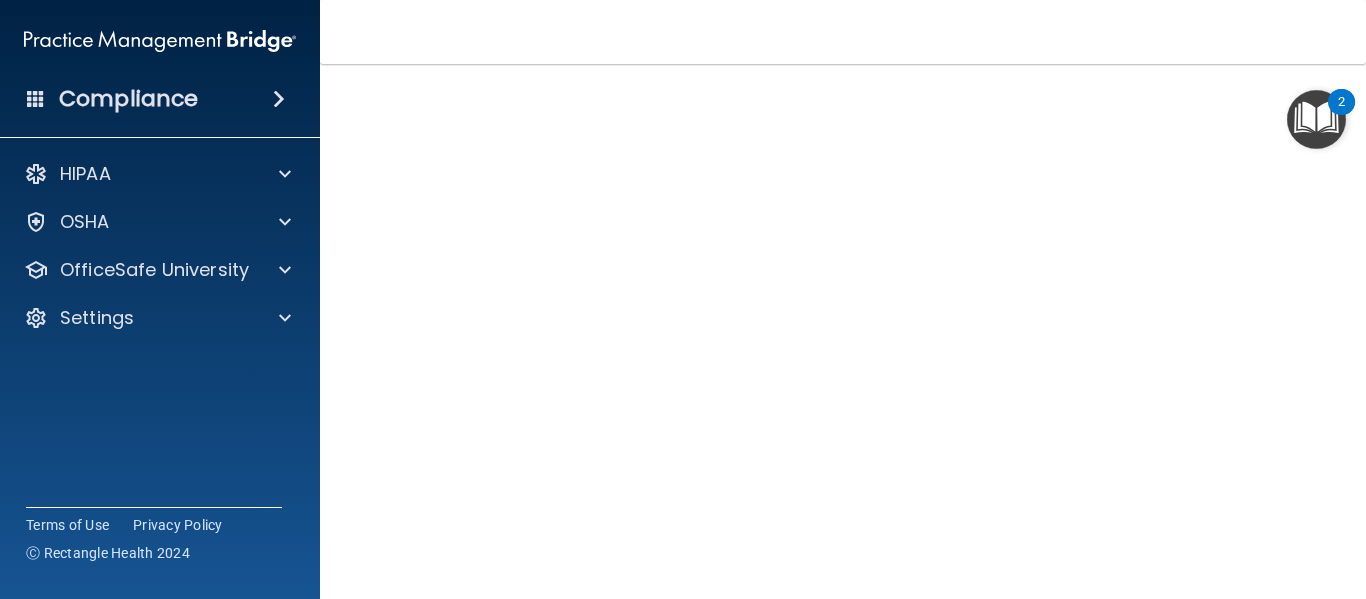 click at bounding box center (1316, 119) 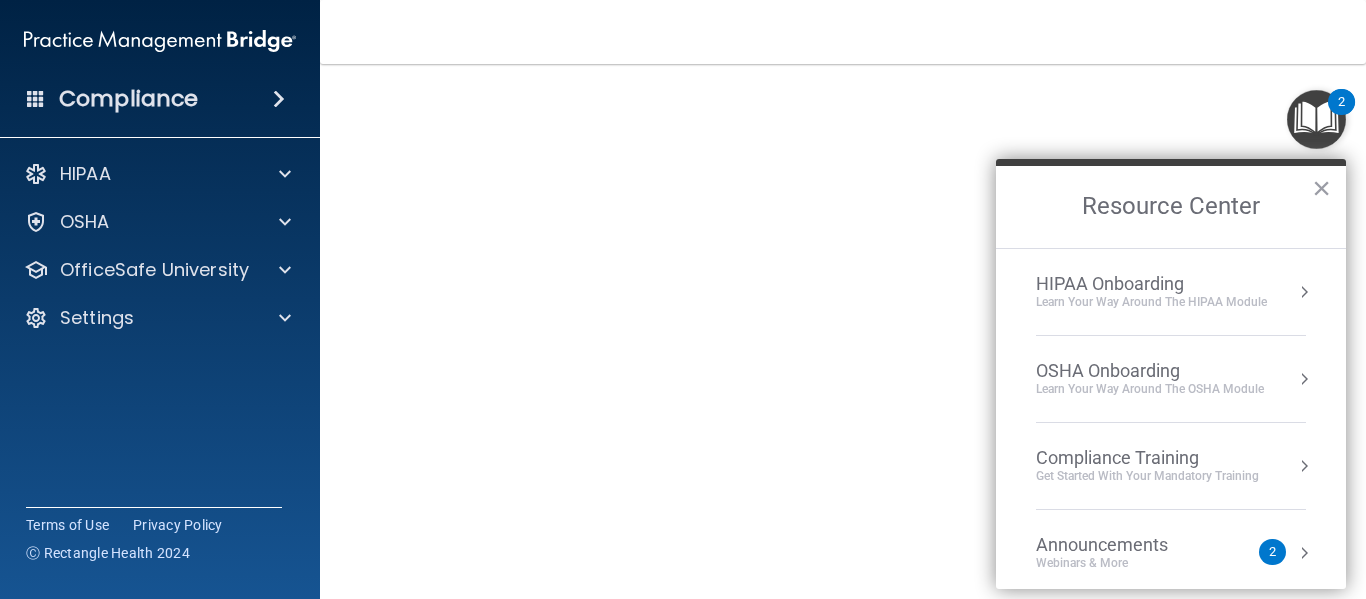 click on "Bloodborne Pathogens Training         This course doesn’t expire until . Are you sure you want to take this course now?   Take the course anyway!" at bounding box center (843, 319) 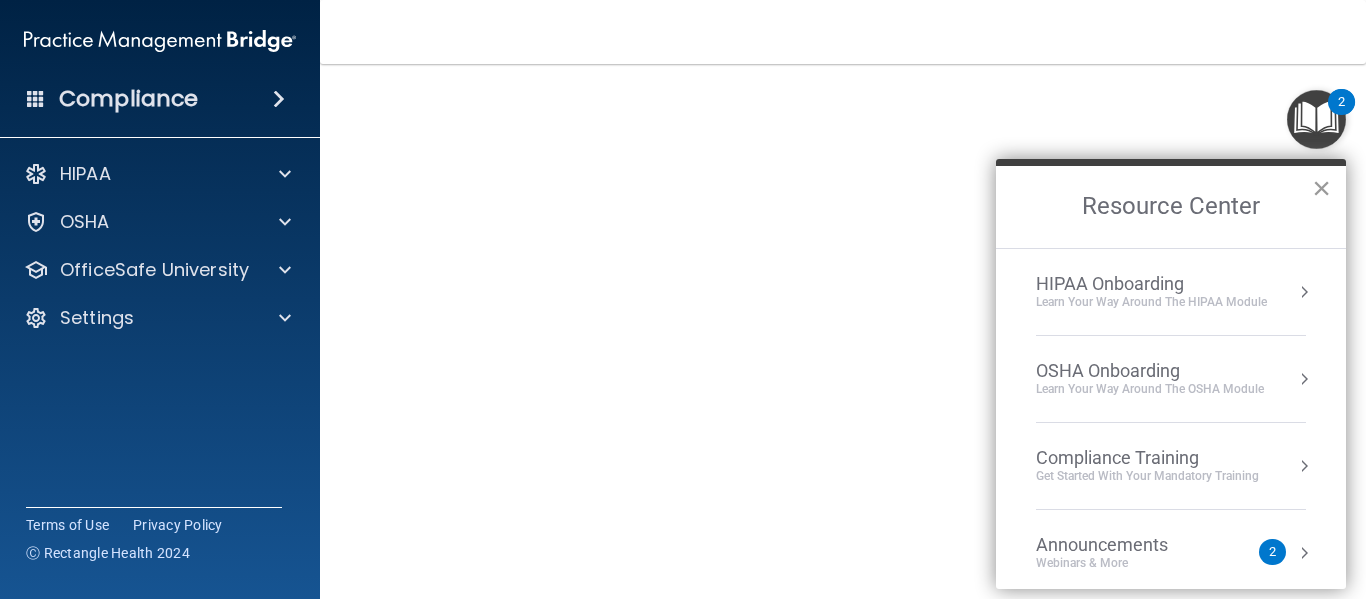 click on "×" at bounding box center (1321, 188) 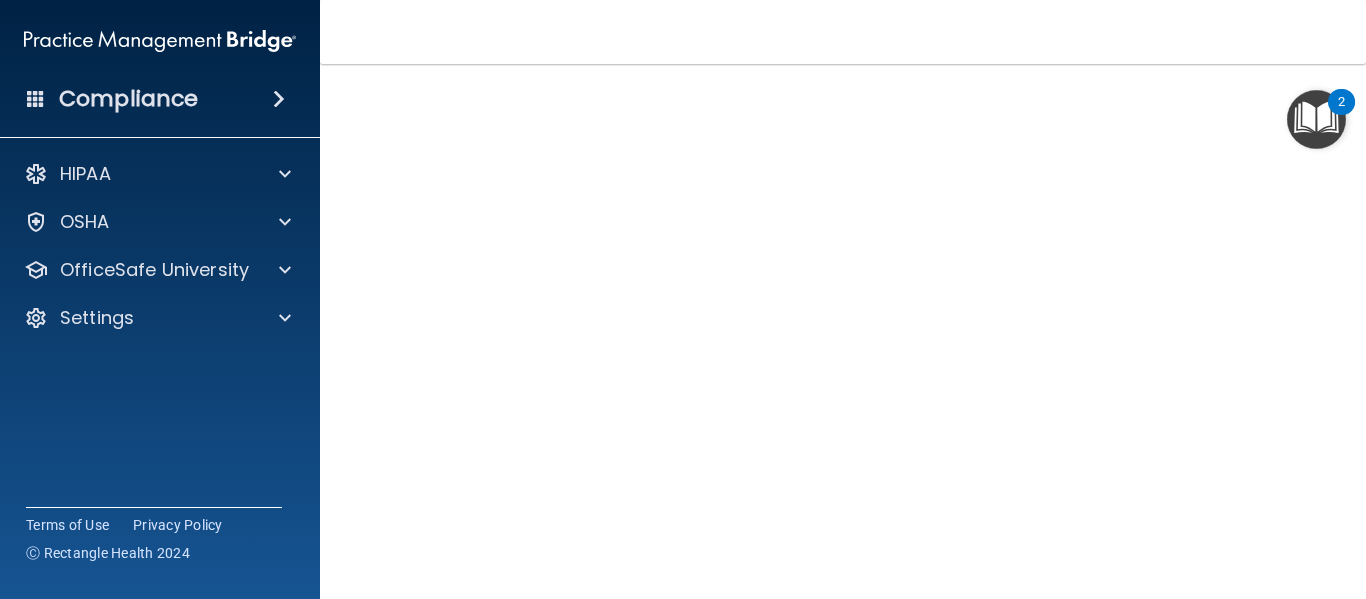 scroll, scrollTop: 111, scrollLeft: 0, axis: vertical 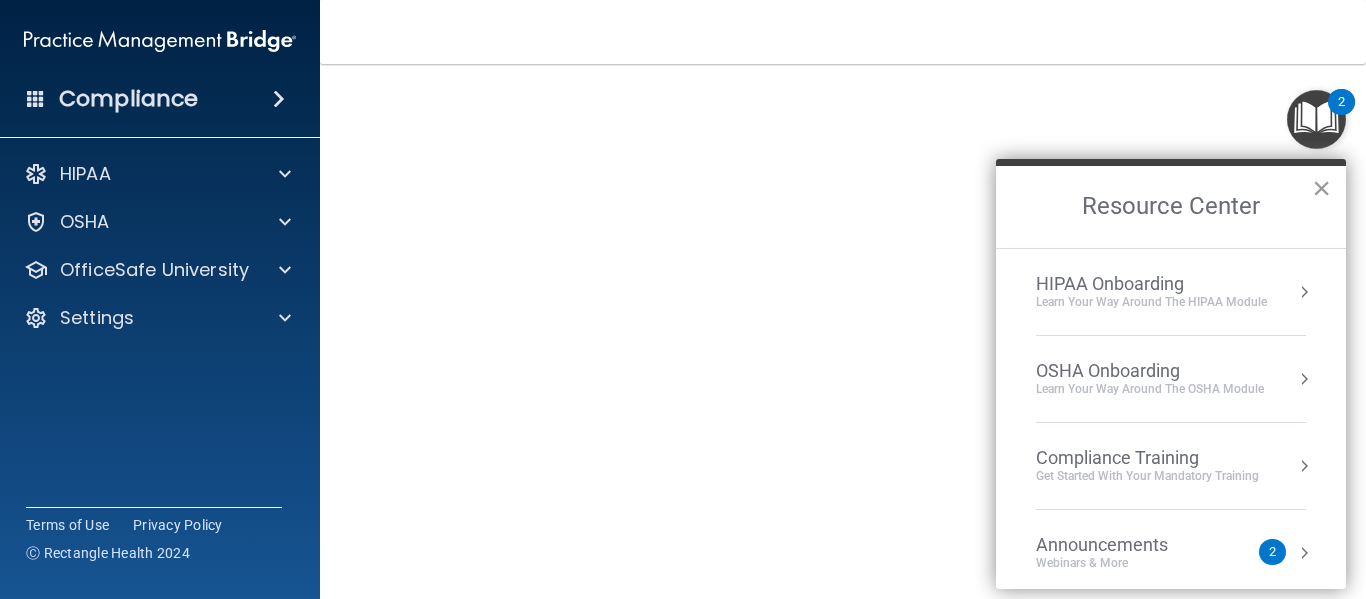 click on "×" at bounding box center [1321, 188] 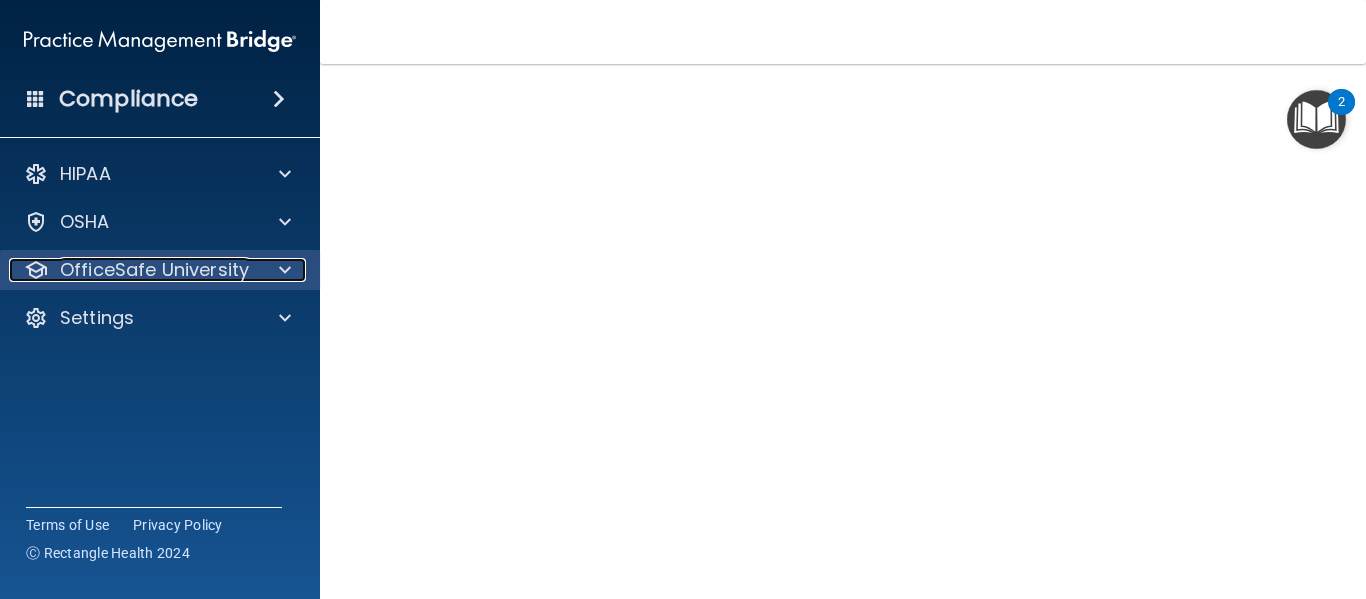 click at bounding box center (282, 270) 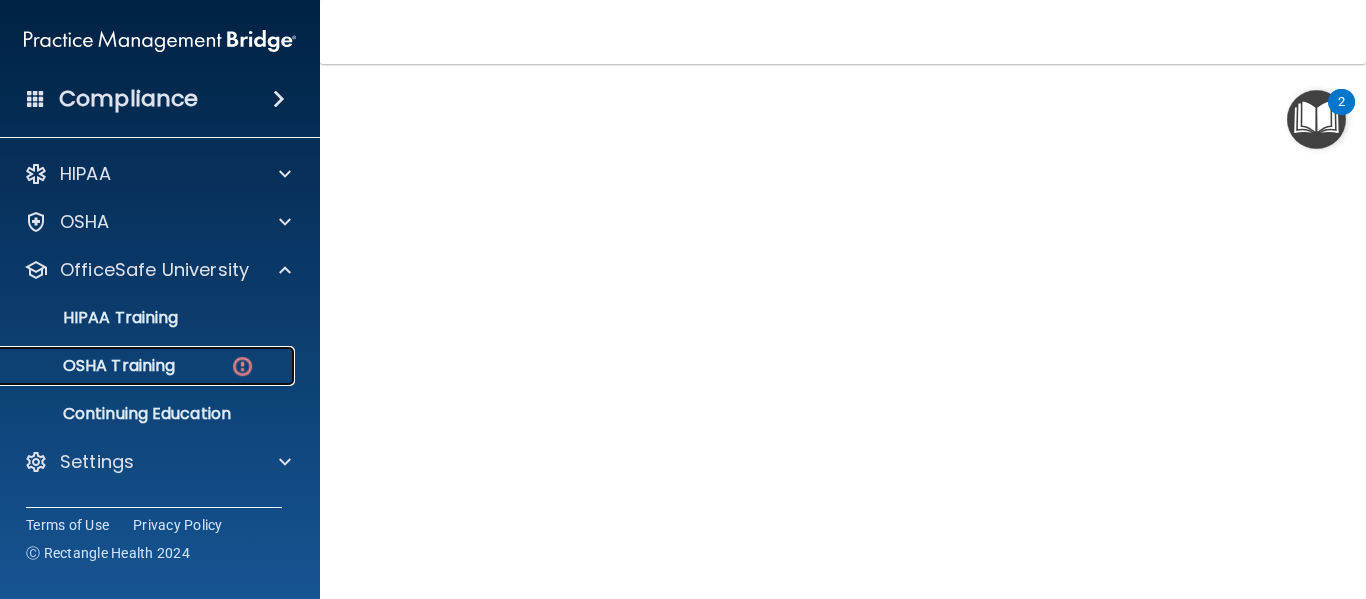 click on "OSHA Training" at bounding box center (94, 366) 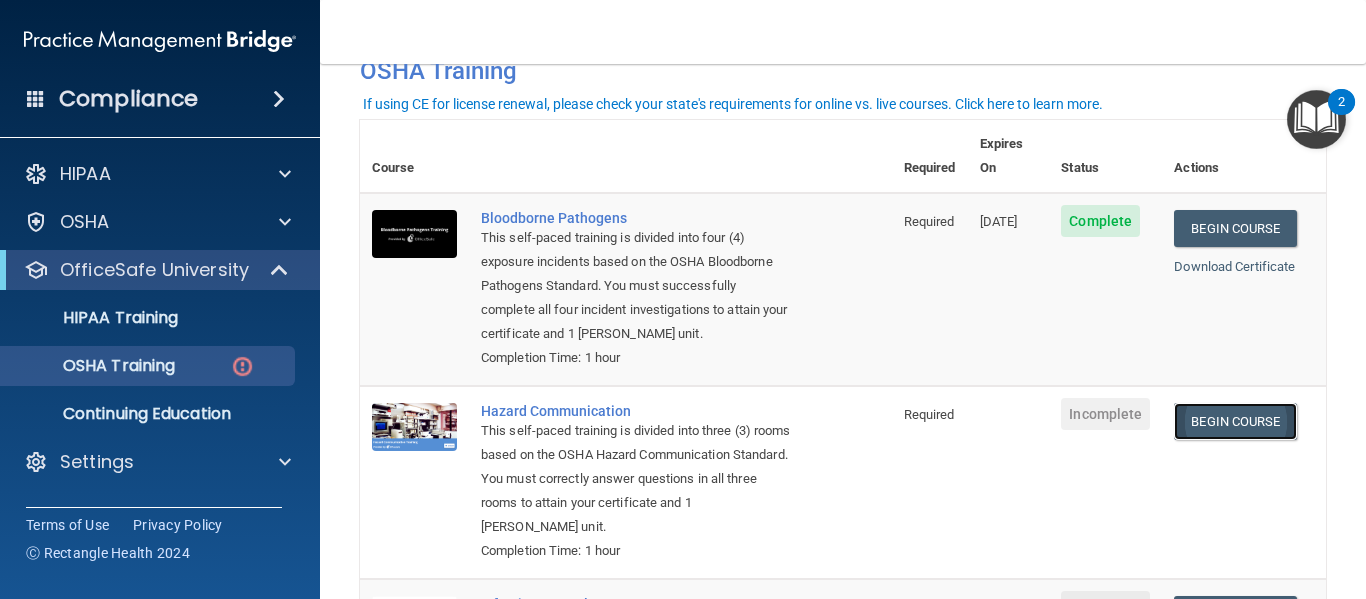 click on "Begin Course" at bounding box center [1235, 421] 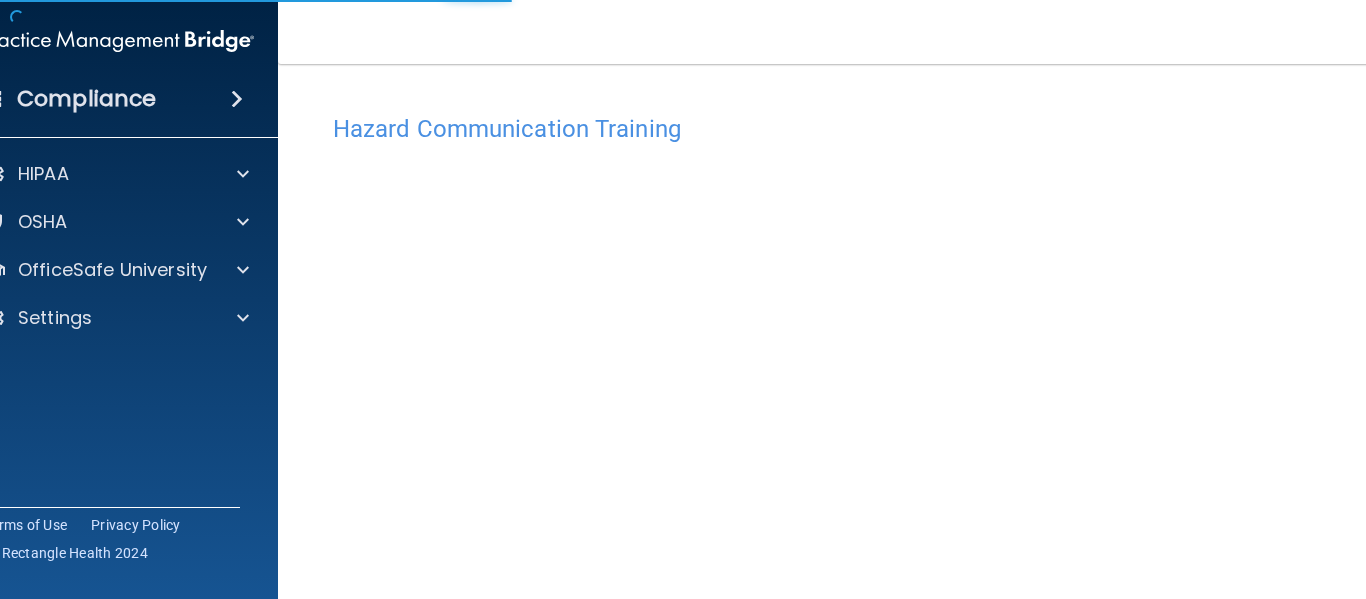 scroll, scrollTop: 0, scrollLeft: 0, axis: both 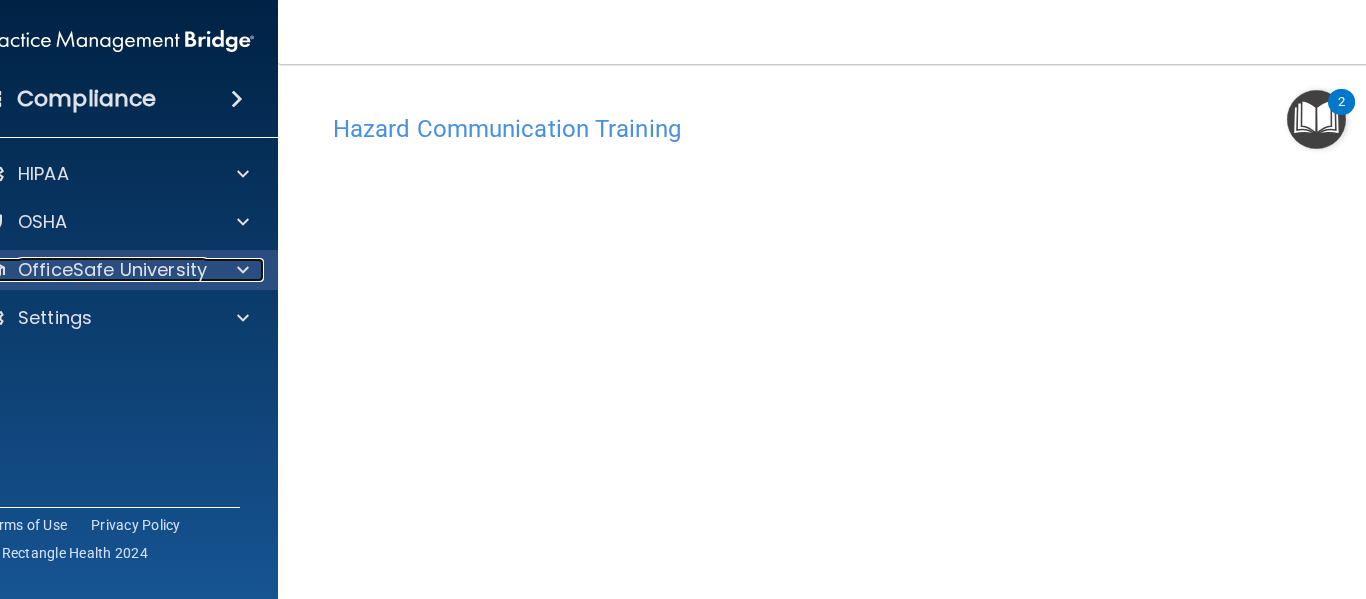 click on "OfficeSafe University" at bounding box center [112, 270] 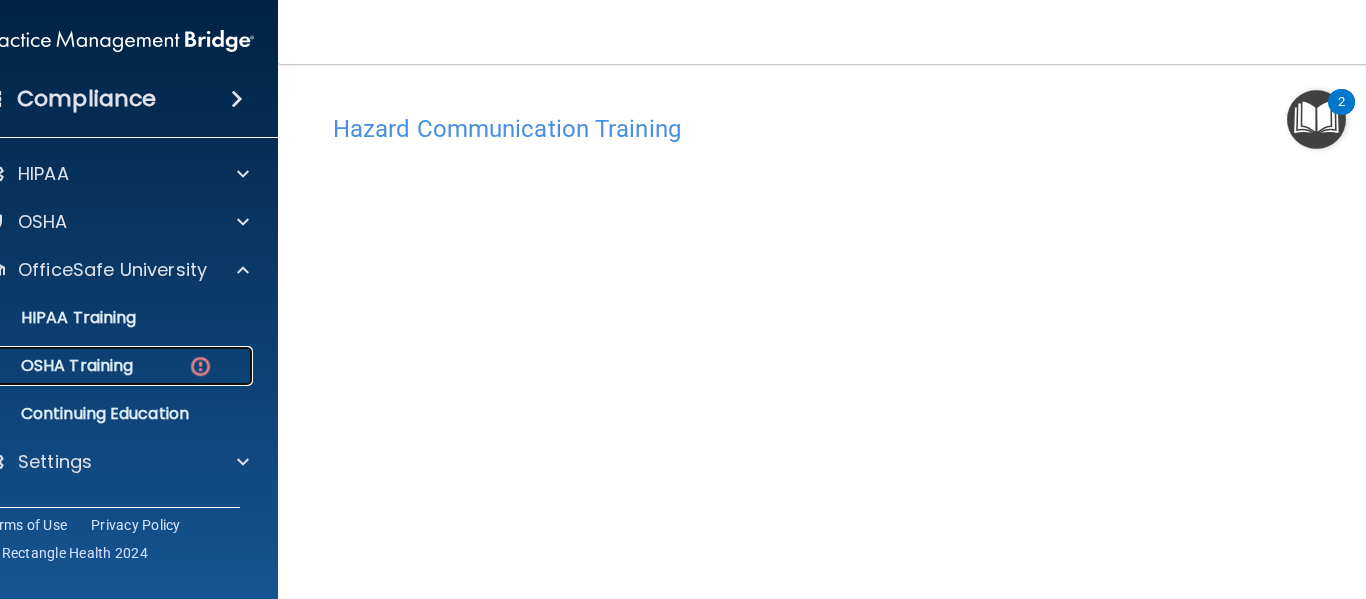 click on "OSHA Training" at bounding box center (107, 366) 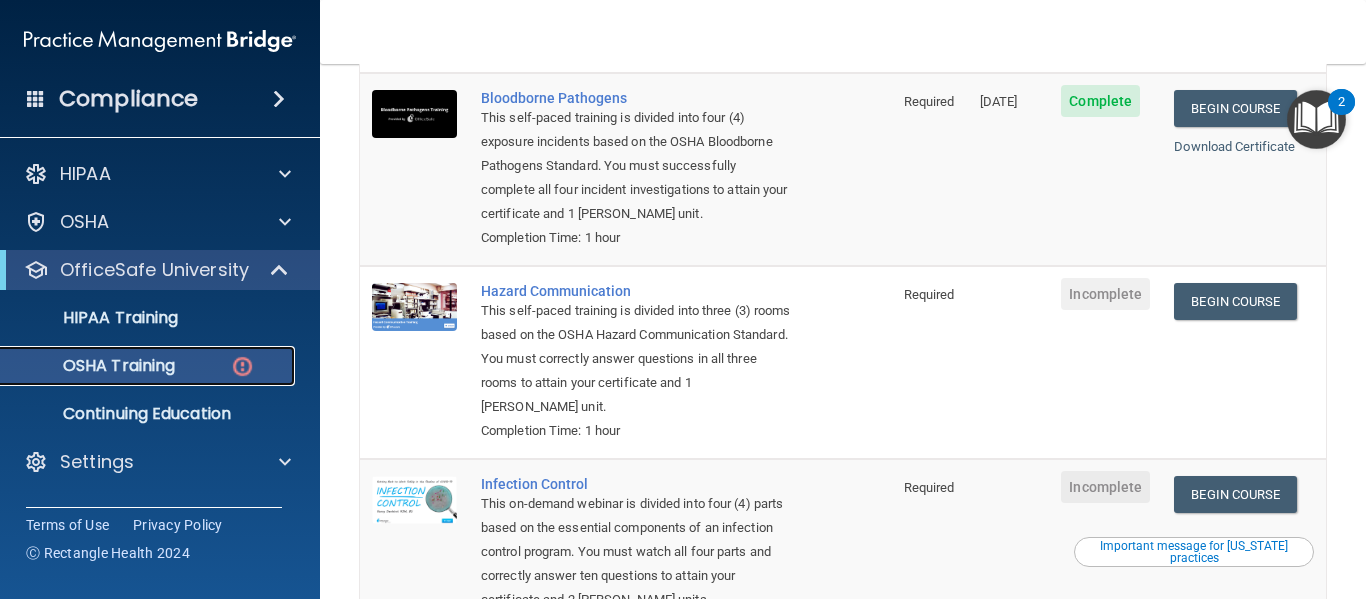 scroll, scrollTop: 71, scrollLeft: 0, axis: vertical 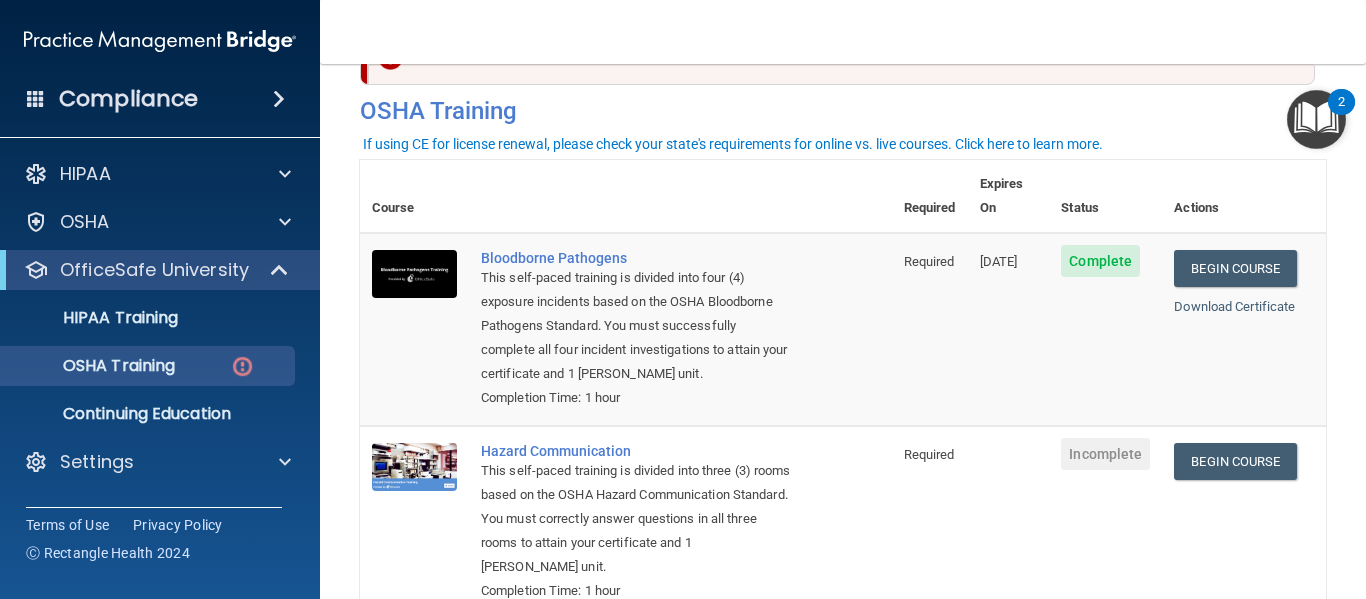 click on "Incomplete" at bounding box center (1105, 454) 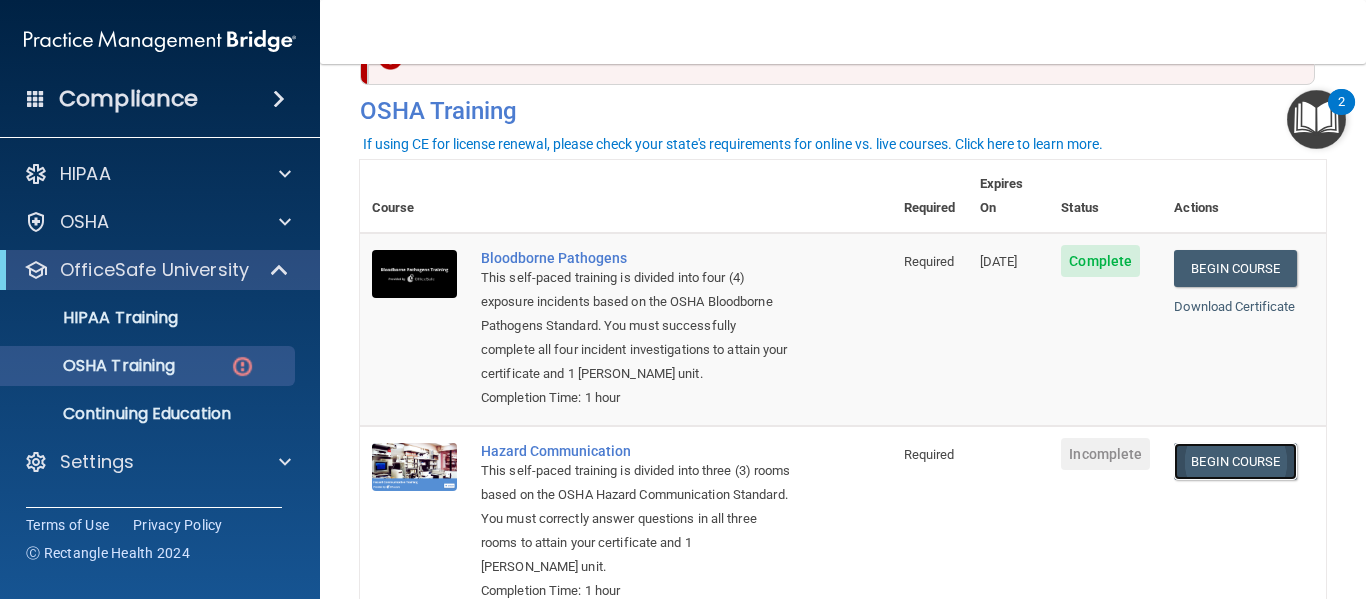 click on "Begin Course" at bounding box center (1235, 461) 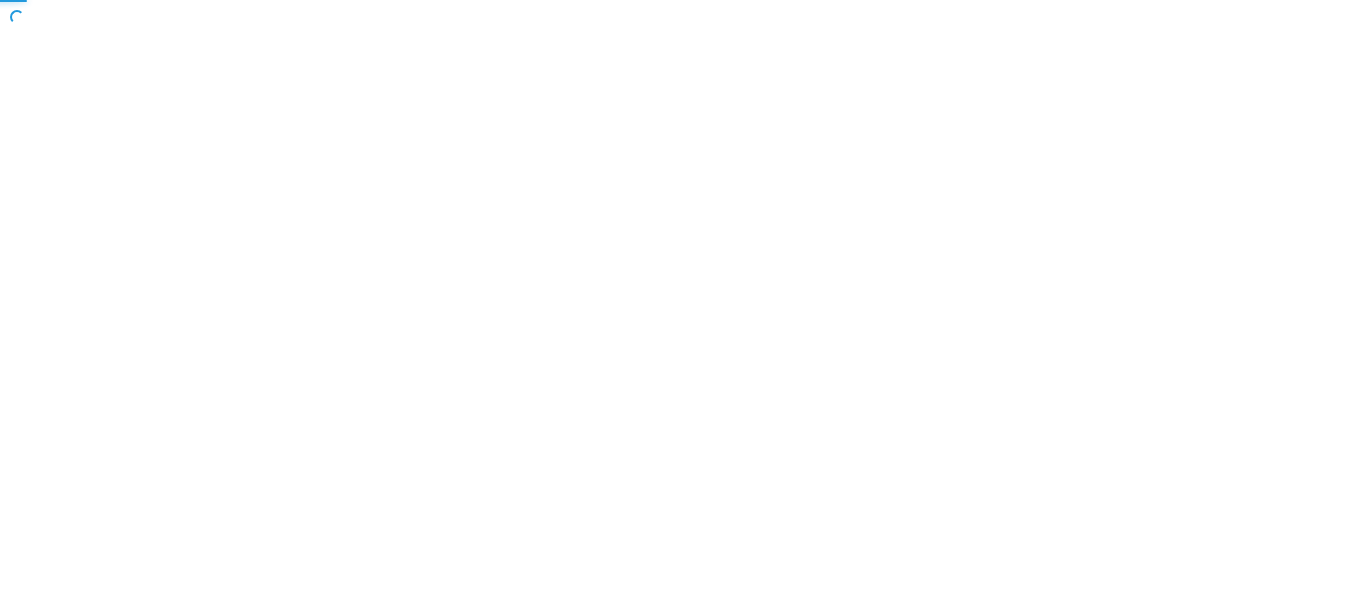 scroll, scrollTop: 0, scrollLeft: 0, axis: both 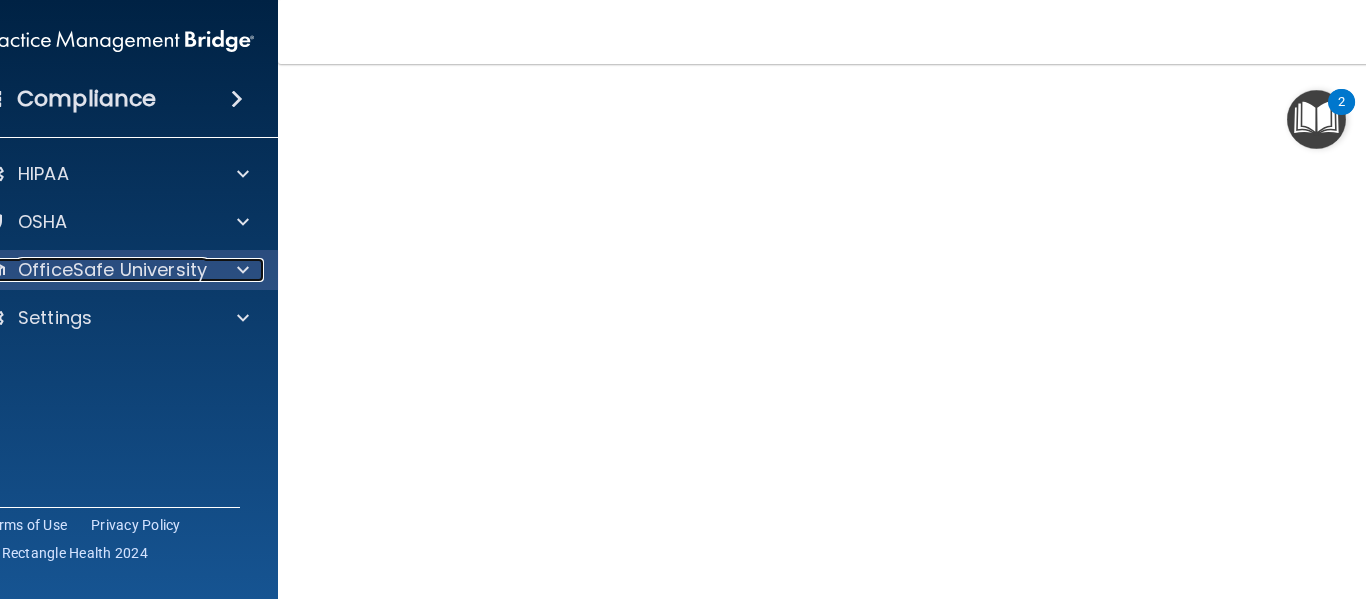 click on "OfficeSafe University" at bounding box center (112, 270) 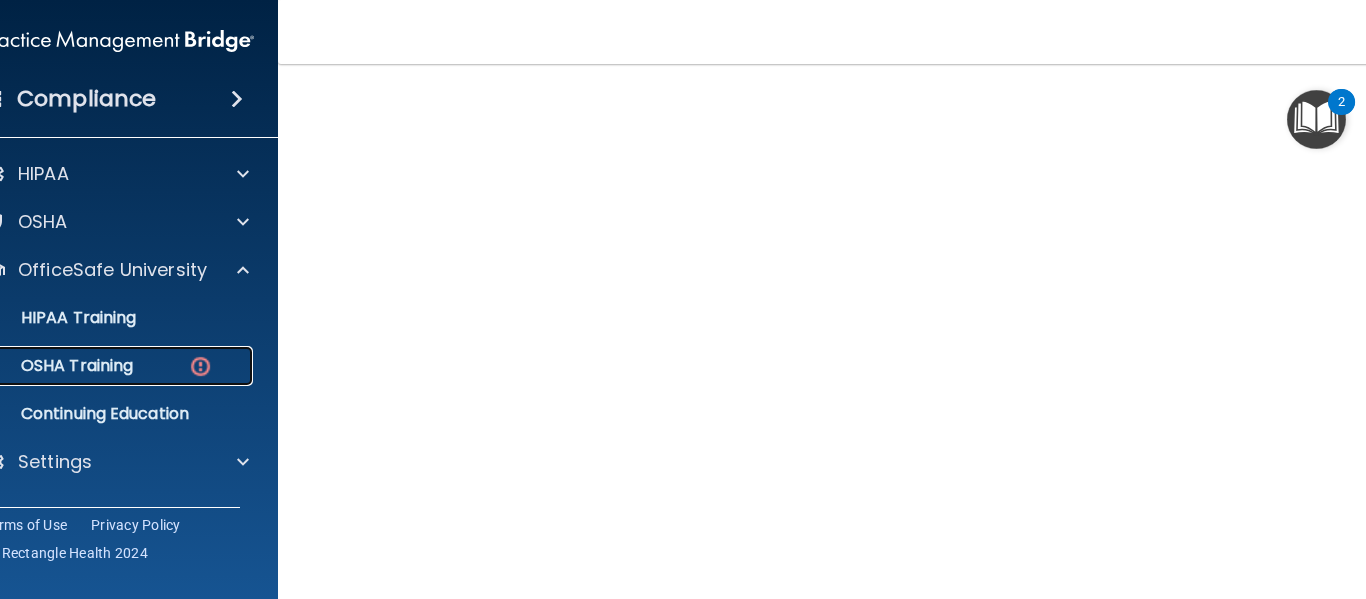 click on "OSHA Training" at bounding box center [52, 366] 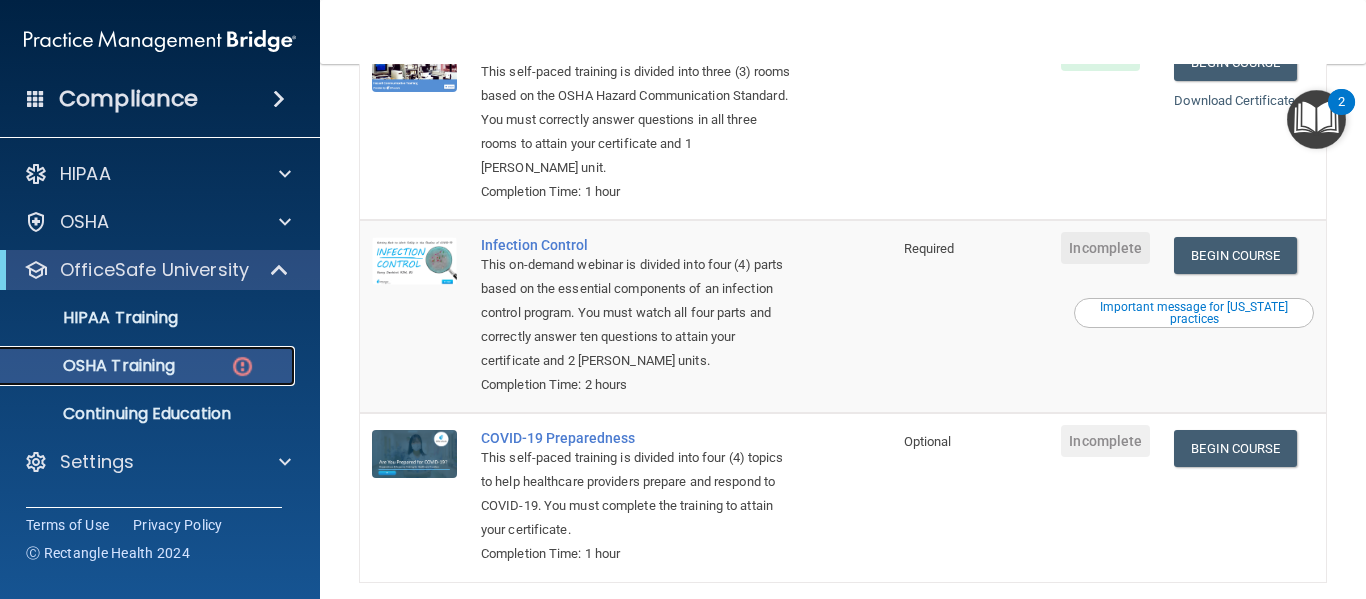 scroll, scrollTop: 487, scrollLeft: 0, axis: vertical 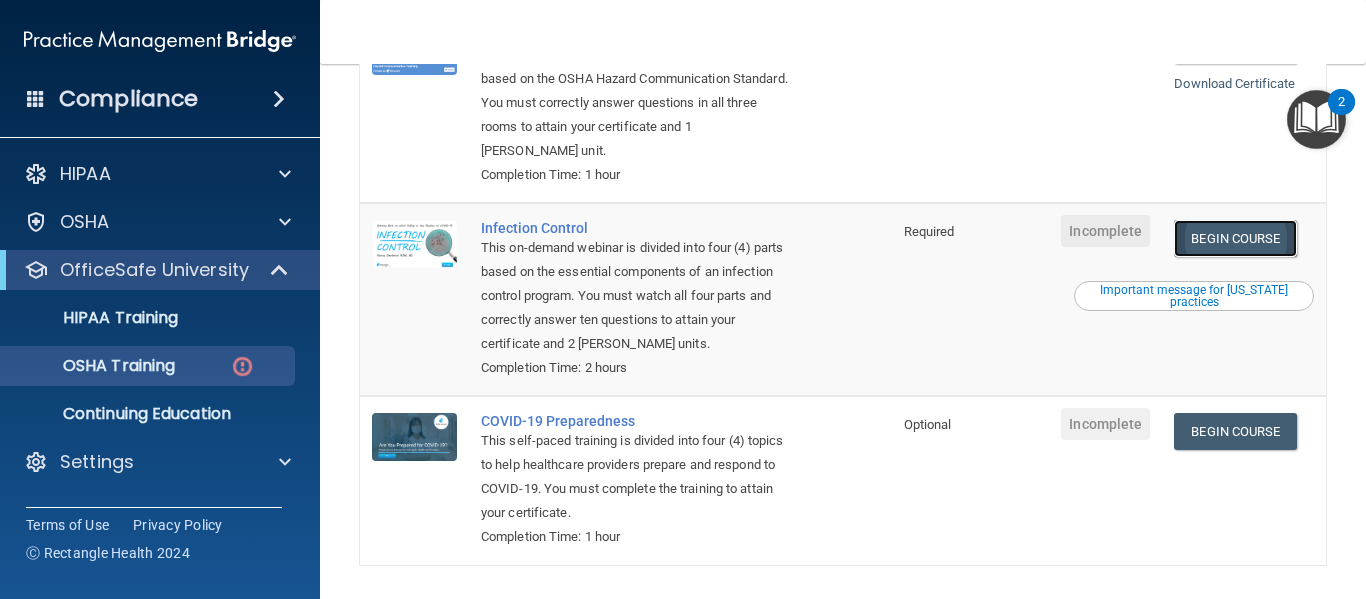 click on "Begin Course" at bounding box center (1235, 238) 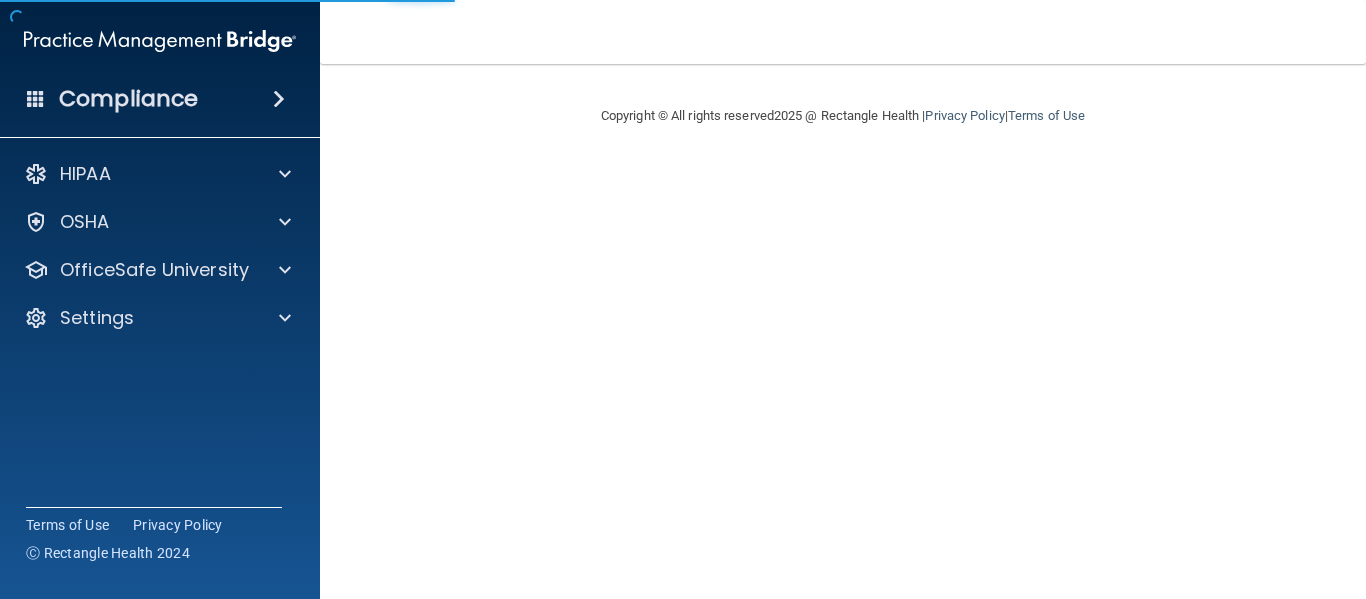 scroll, scrollTop: 0, scrollLeft: 0, axis: both 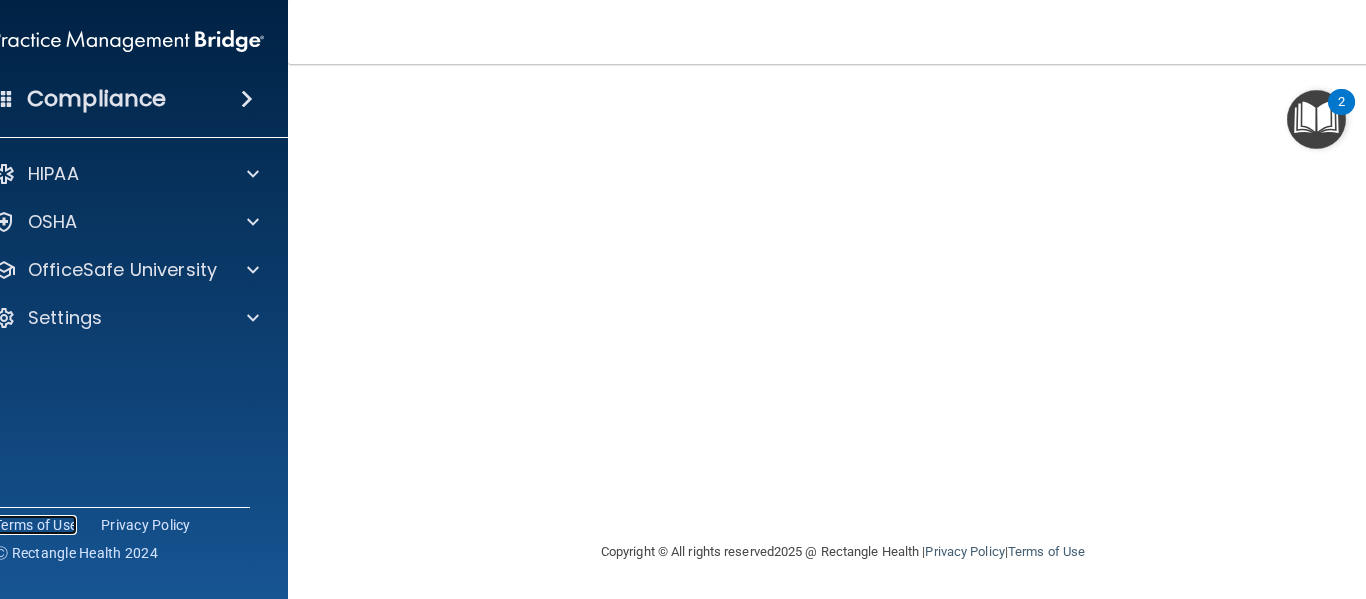 click on "Terms of Use" at bounding box center [35, 525] 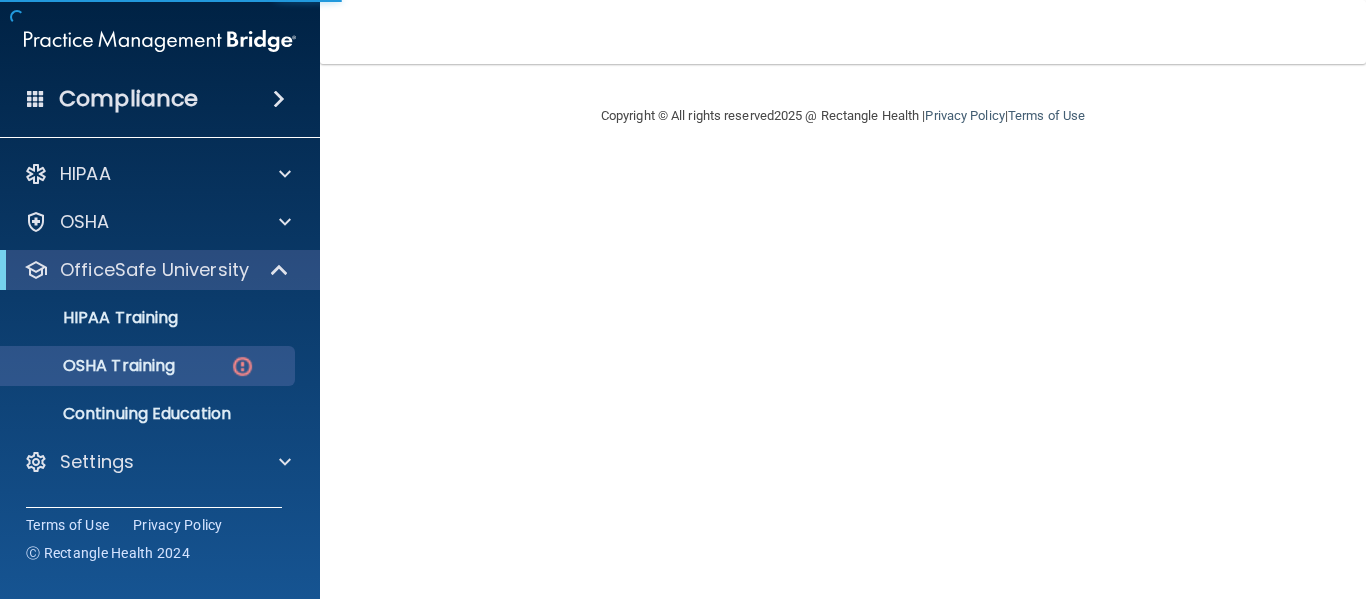 scroll, scrollTop: 0, scrollLeft: 0, axis: both 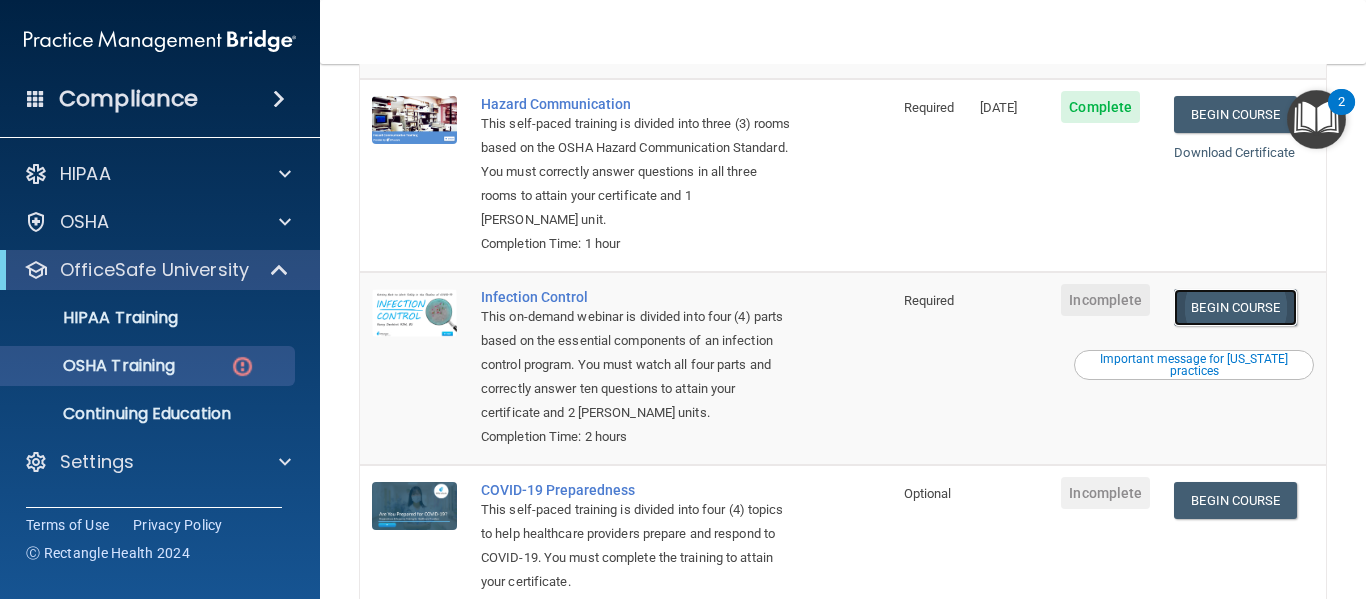 click on "Begin Course" at bounding box center (1235, 307) 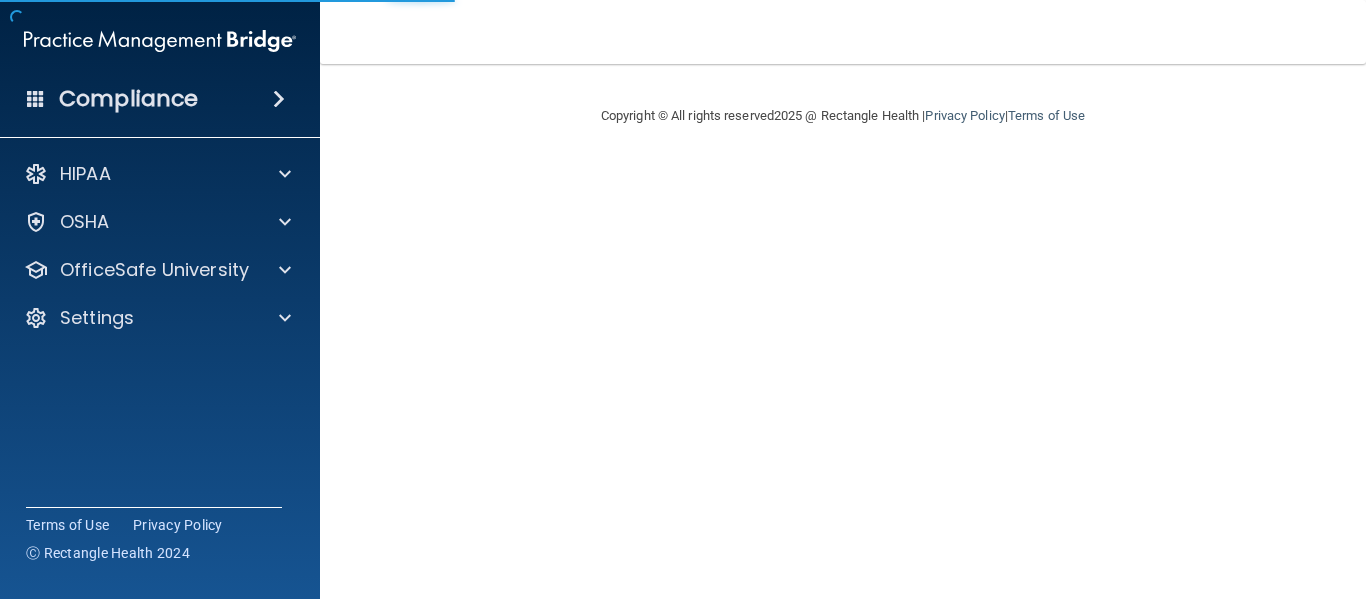 scroll, scrollTop: 0, scrollLeft: 0, axis: both 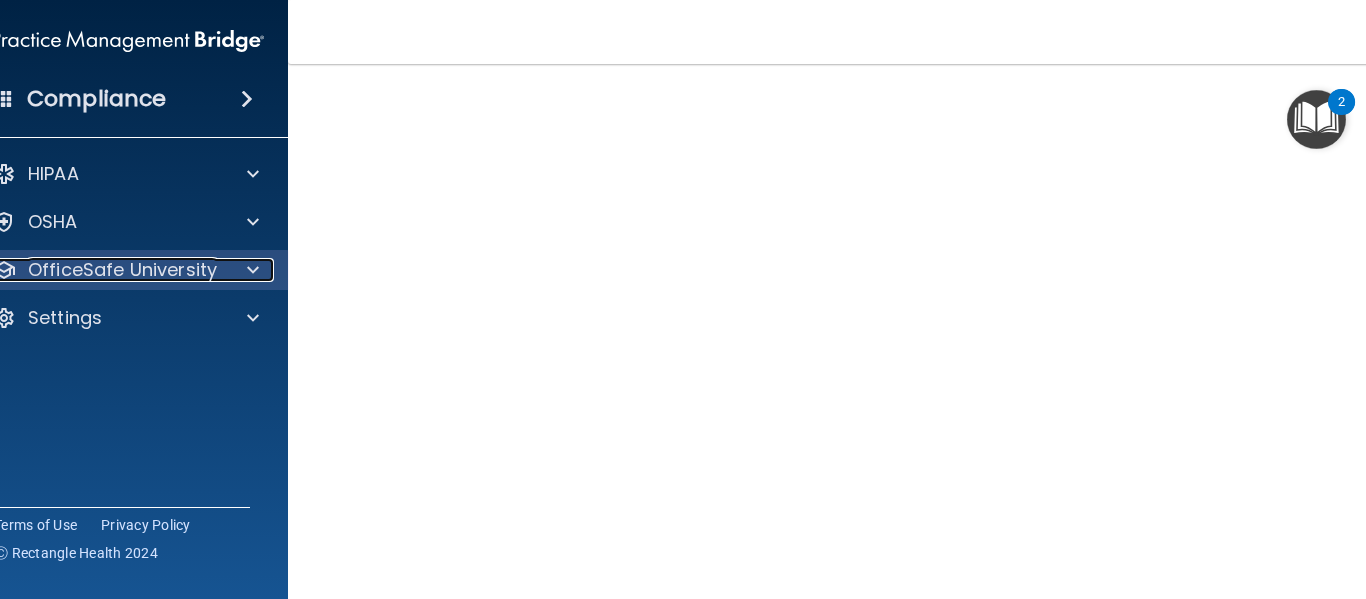 click on "OfficeSafe University" at bounding box center [122, 270] 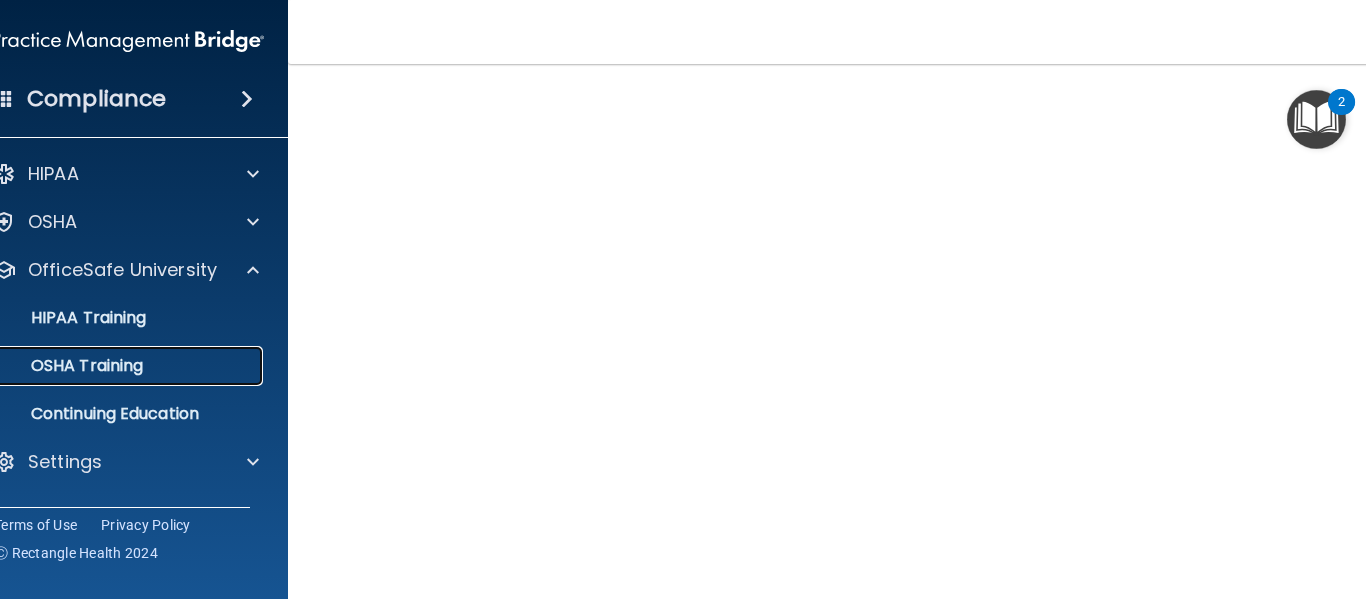 click on "OSHA Training" at bounding box center [62, 366] 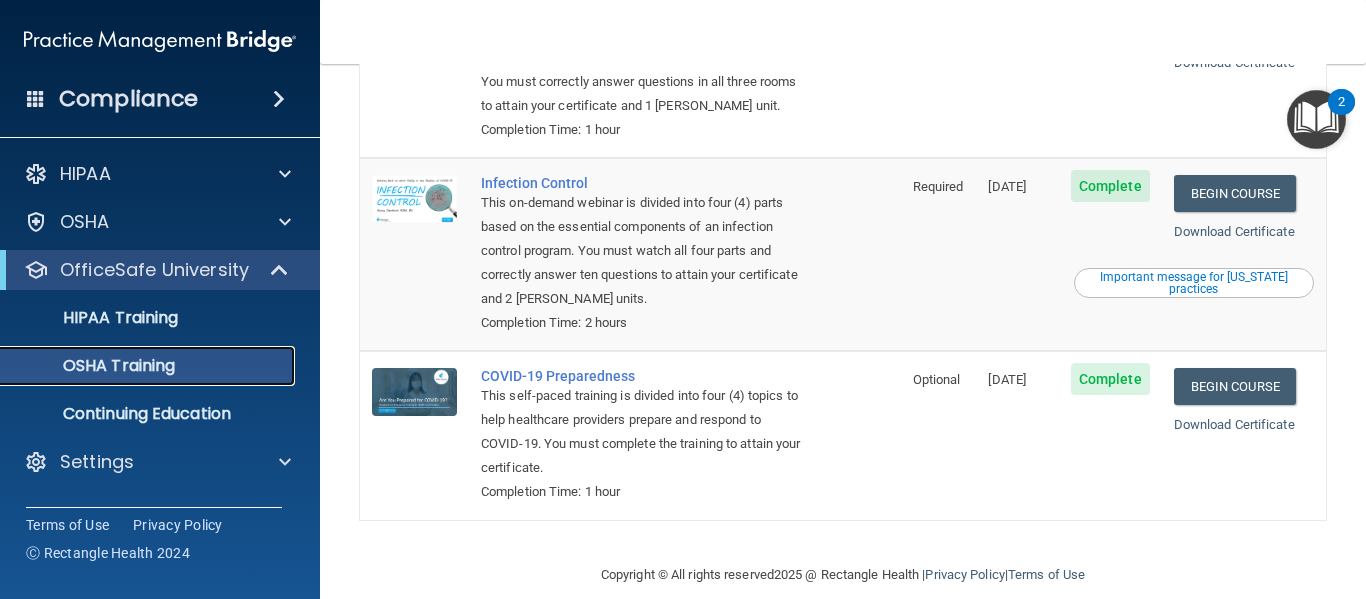 scroll, scrollTop: 0, scrollLeft: 0, axis: both 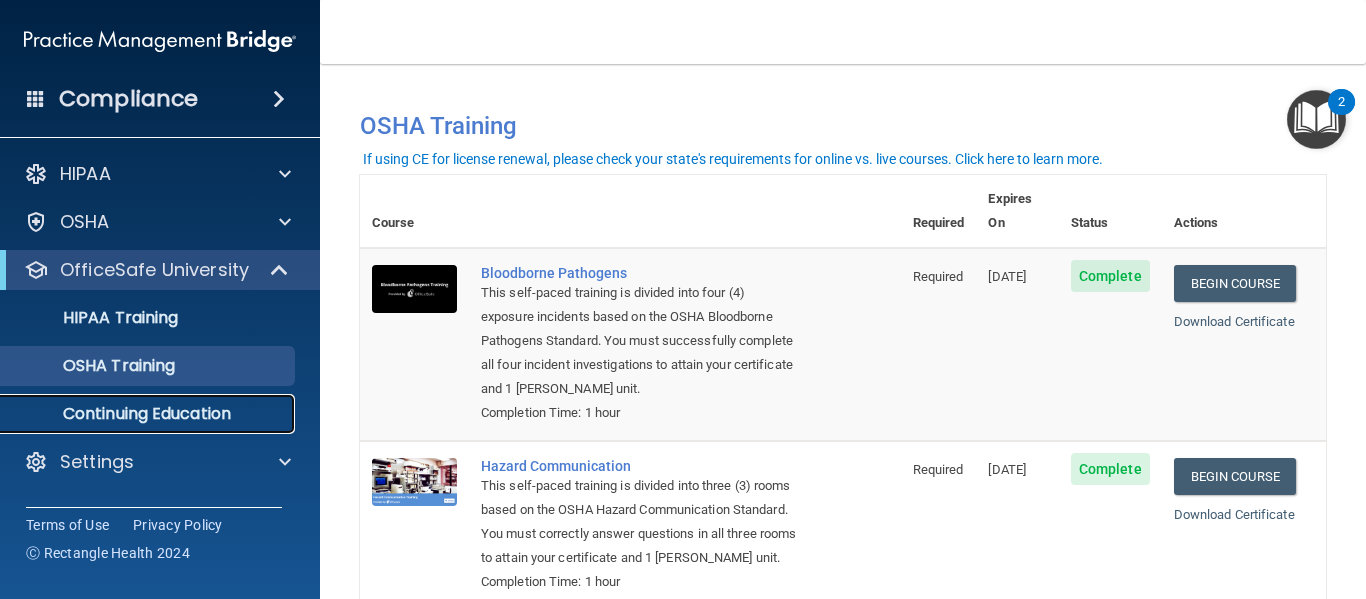 click on "Continuing Education" at bounding box center [137, 414] 